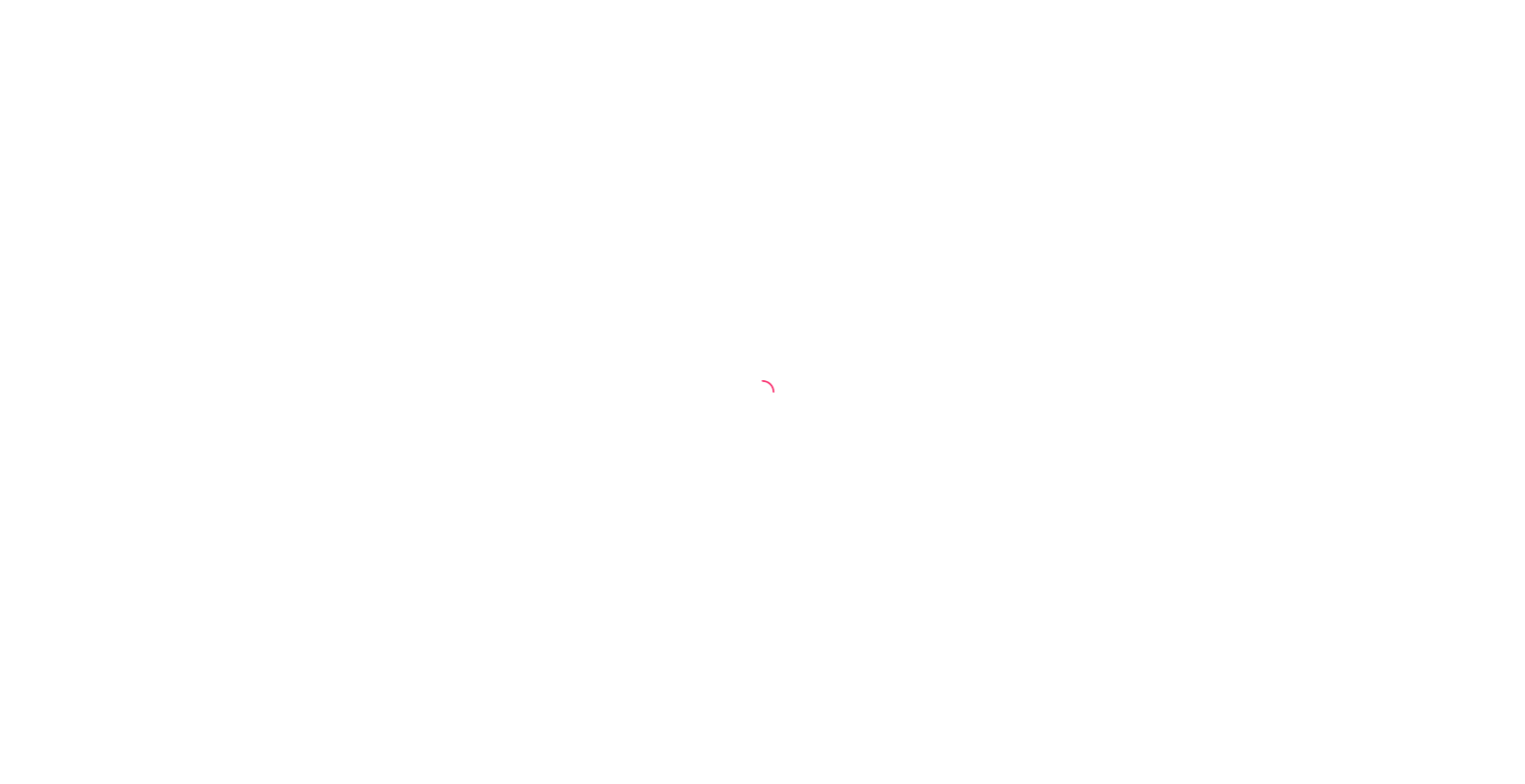 scroll, scrollTop: 0, scrollLeft: 0, axis: both 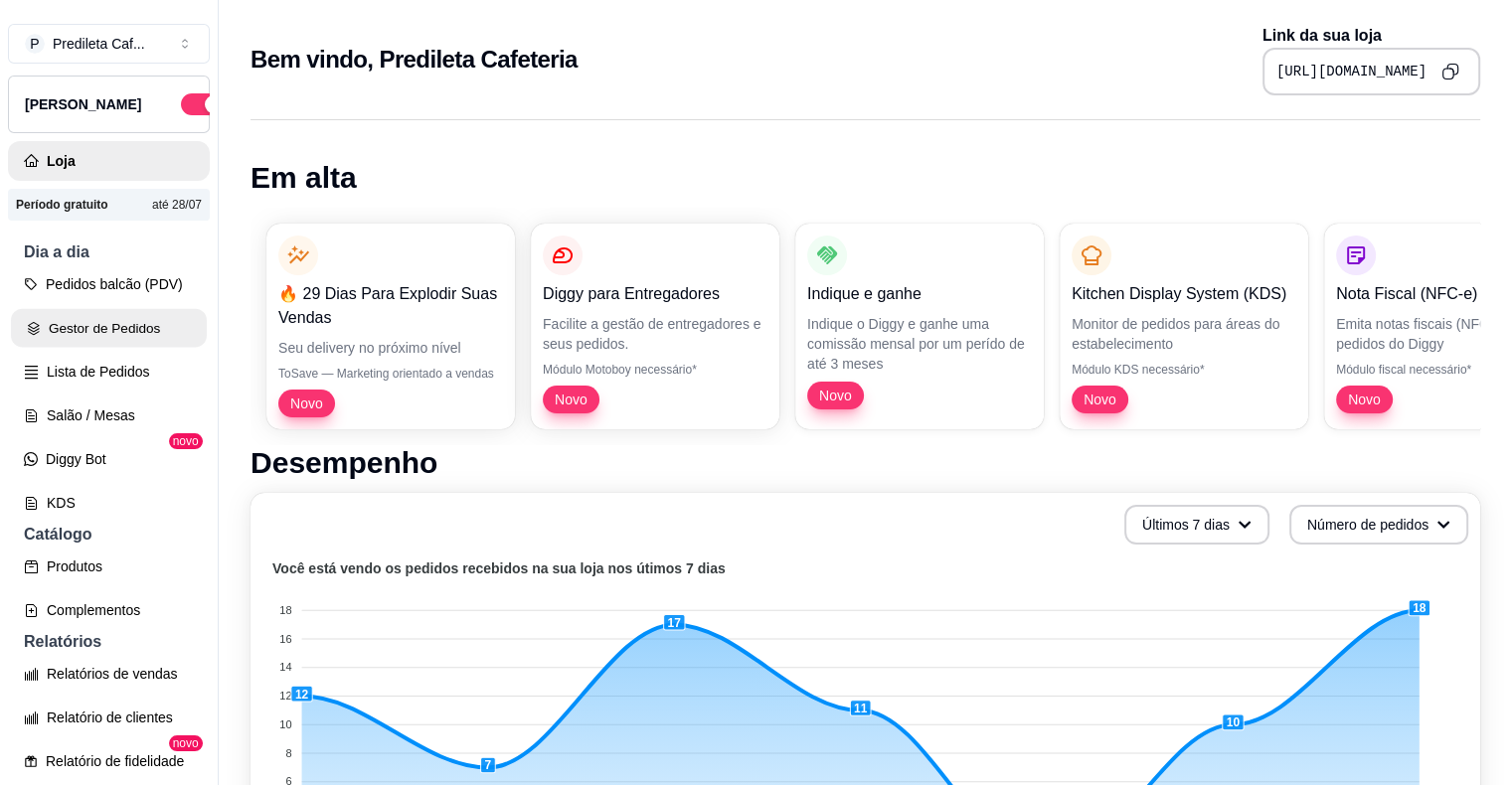 click on "Gestor de Pedidos" at bounding box center (108, 328) 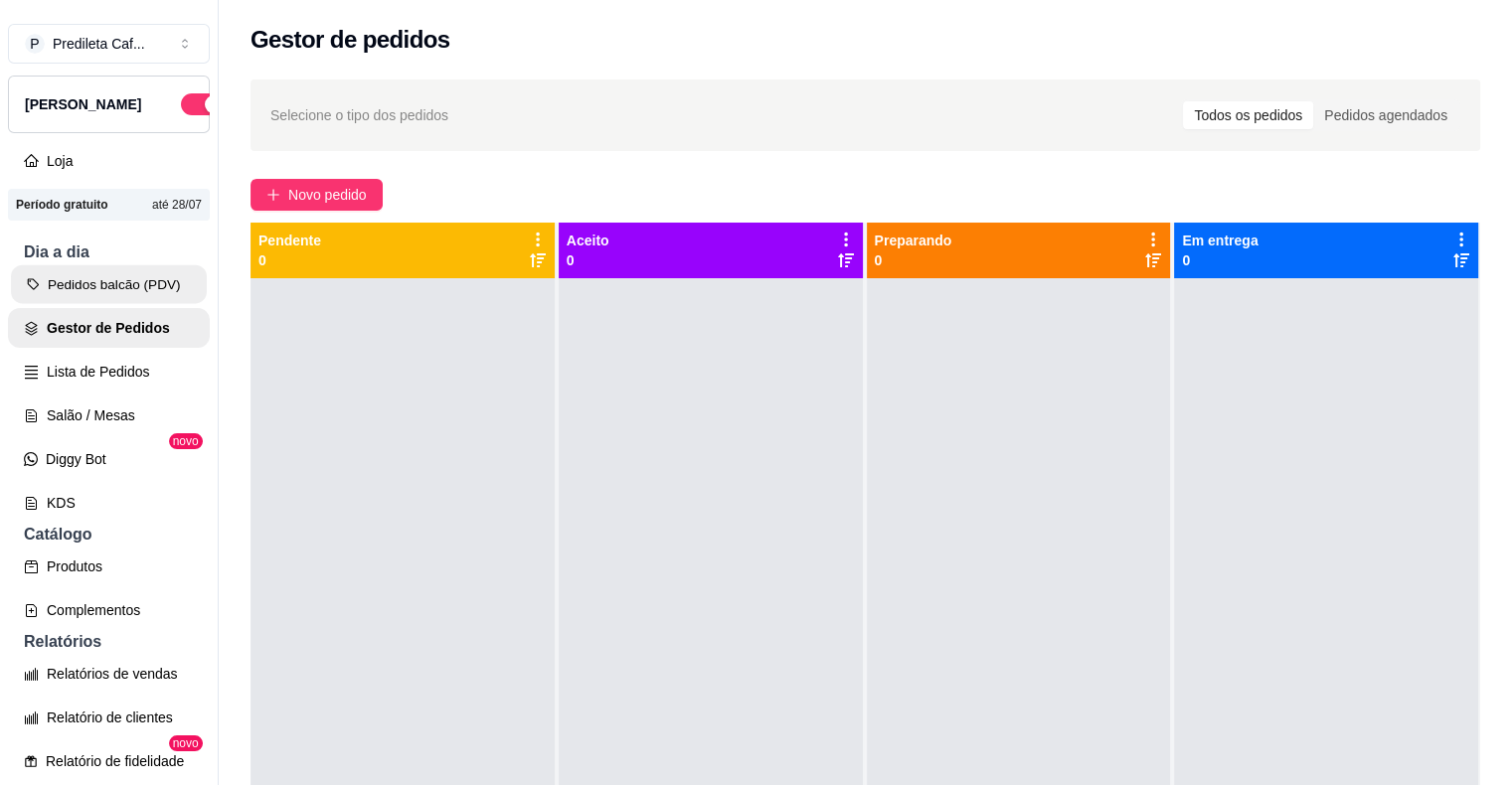 click on "Pedidos balcão (PDV)" at bounding box center (108, 284) 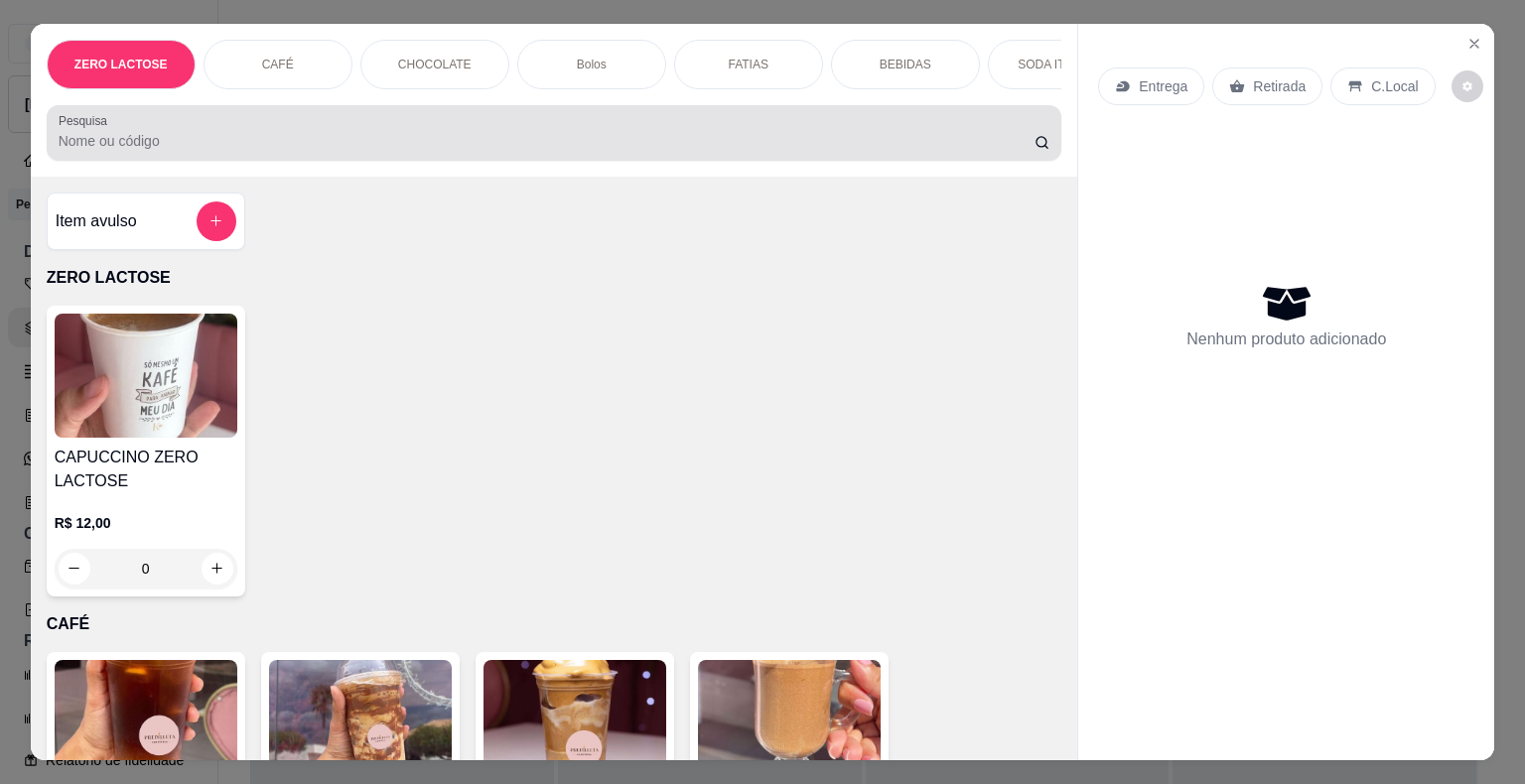 click at bounding box center [554, 133] 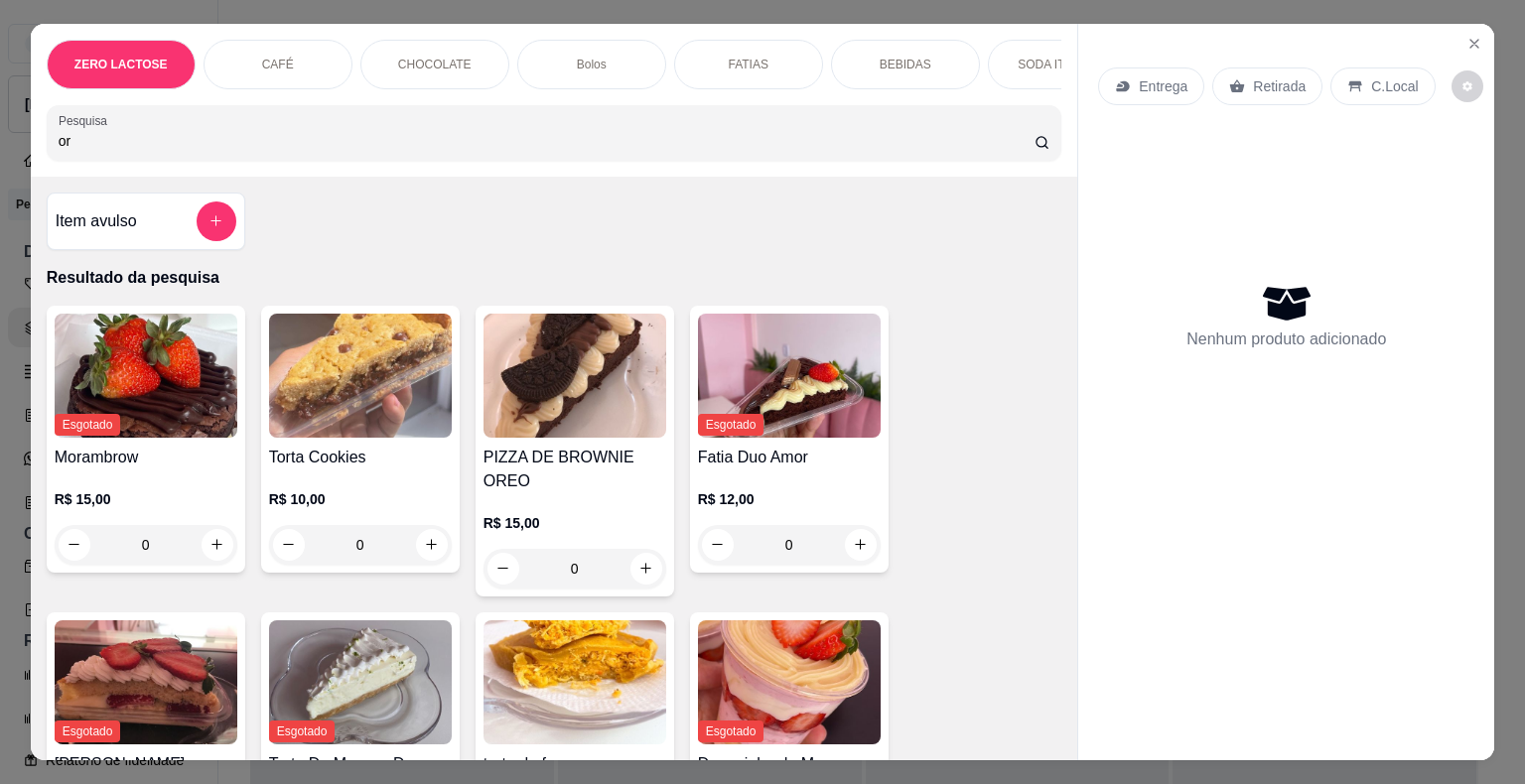 click on "or" at bounding box center (546, 141) 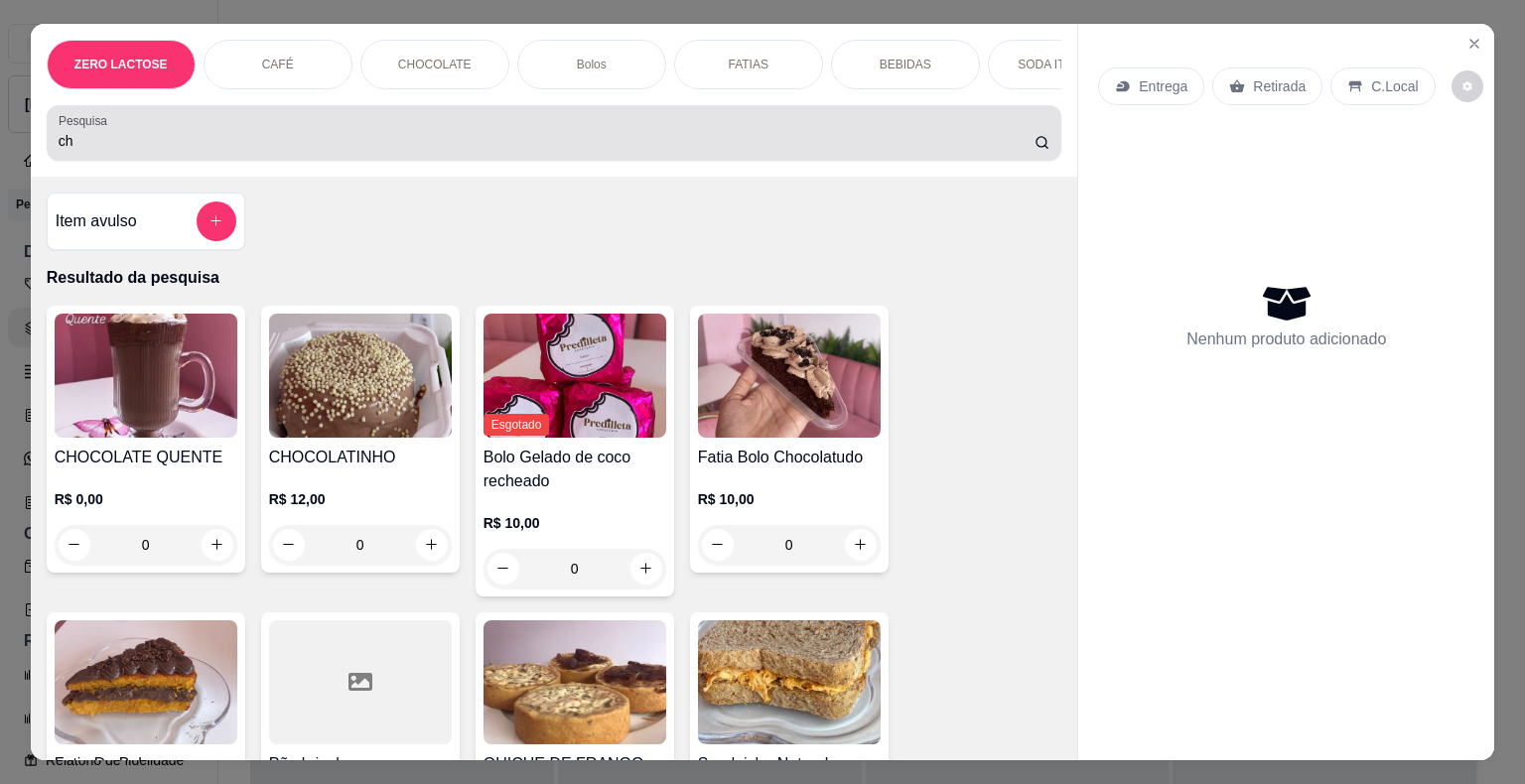 click on "ch" at bounding box center (554, 133) 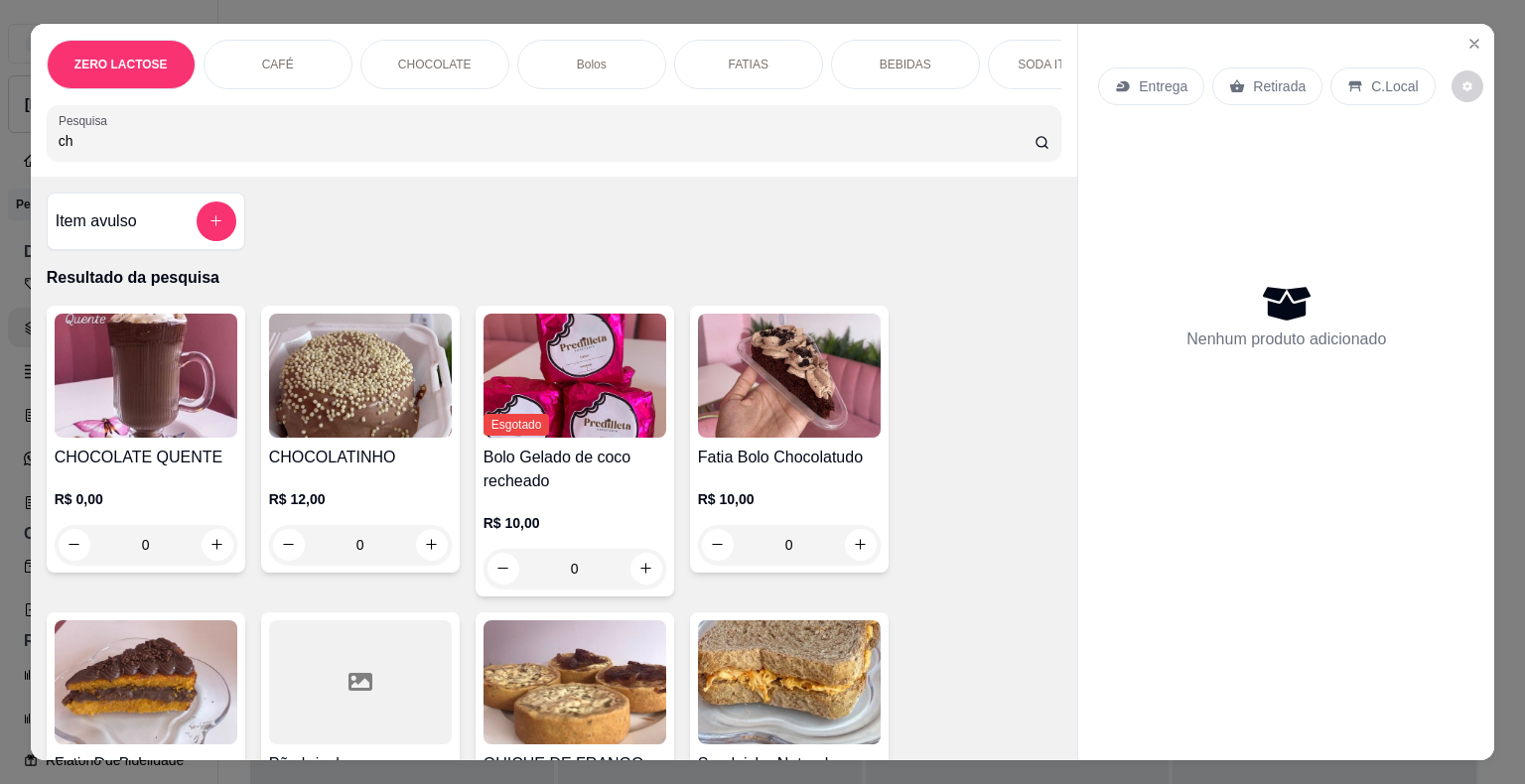 type on "c" 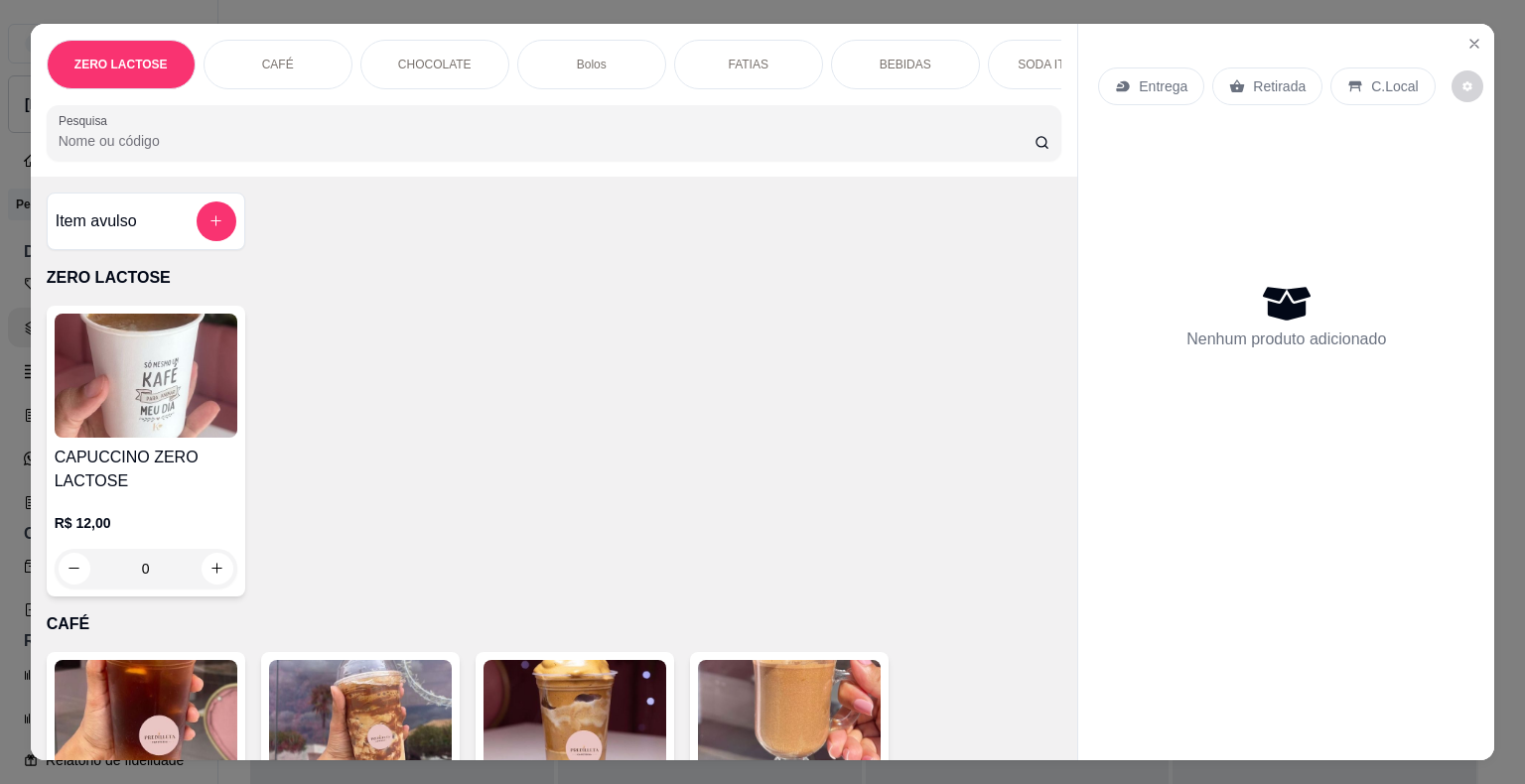 click on "Pesquisa" at bounding box center (546, 141) 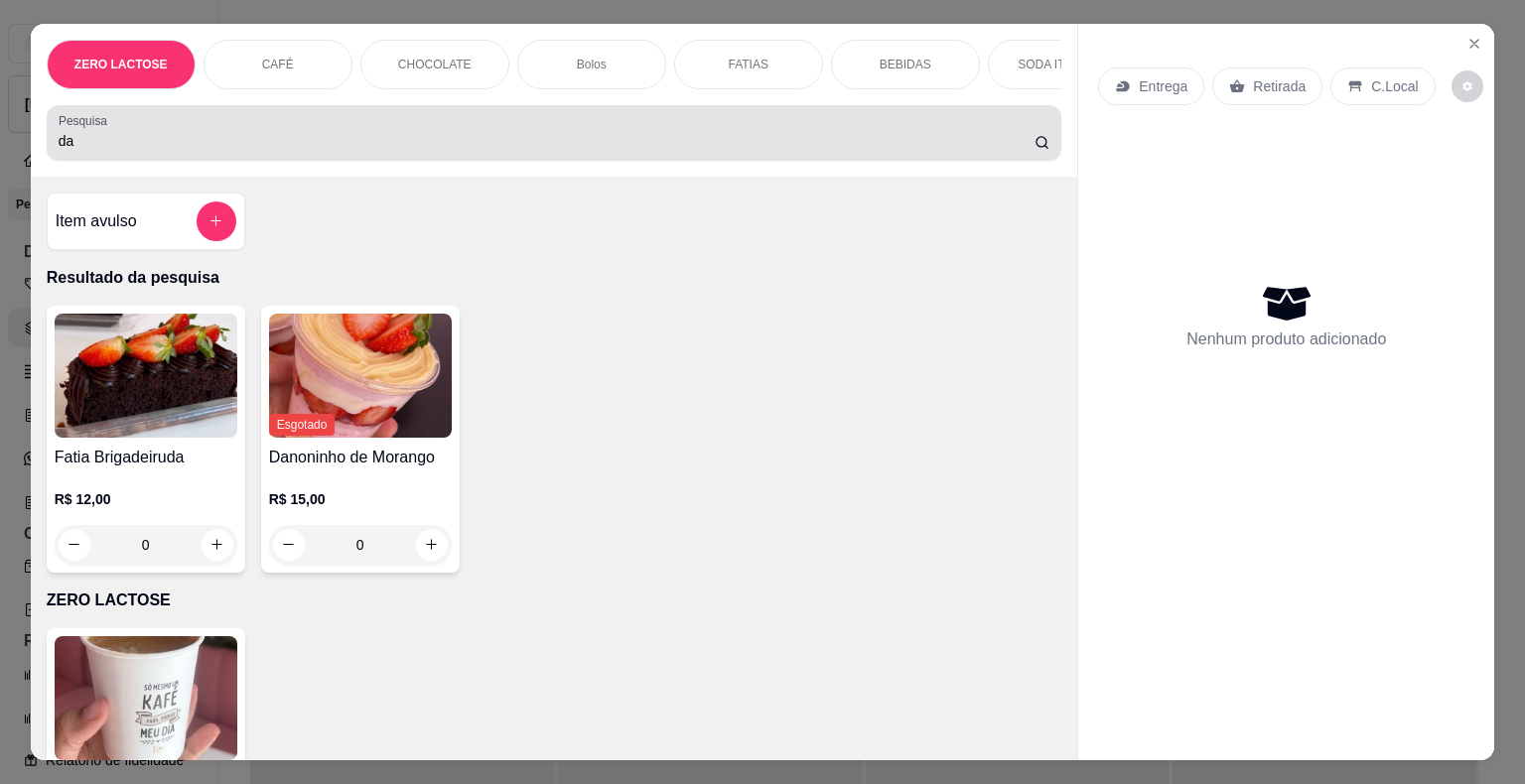 click on "Pesquisa da" at bounding box center [554, 133] 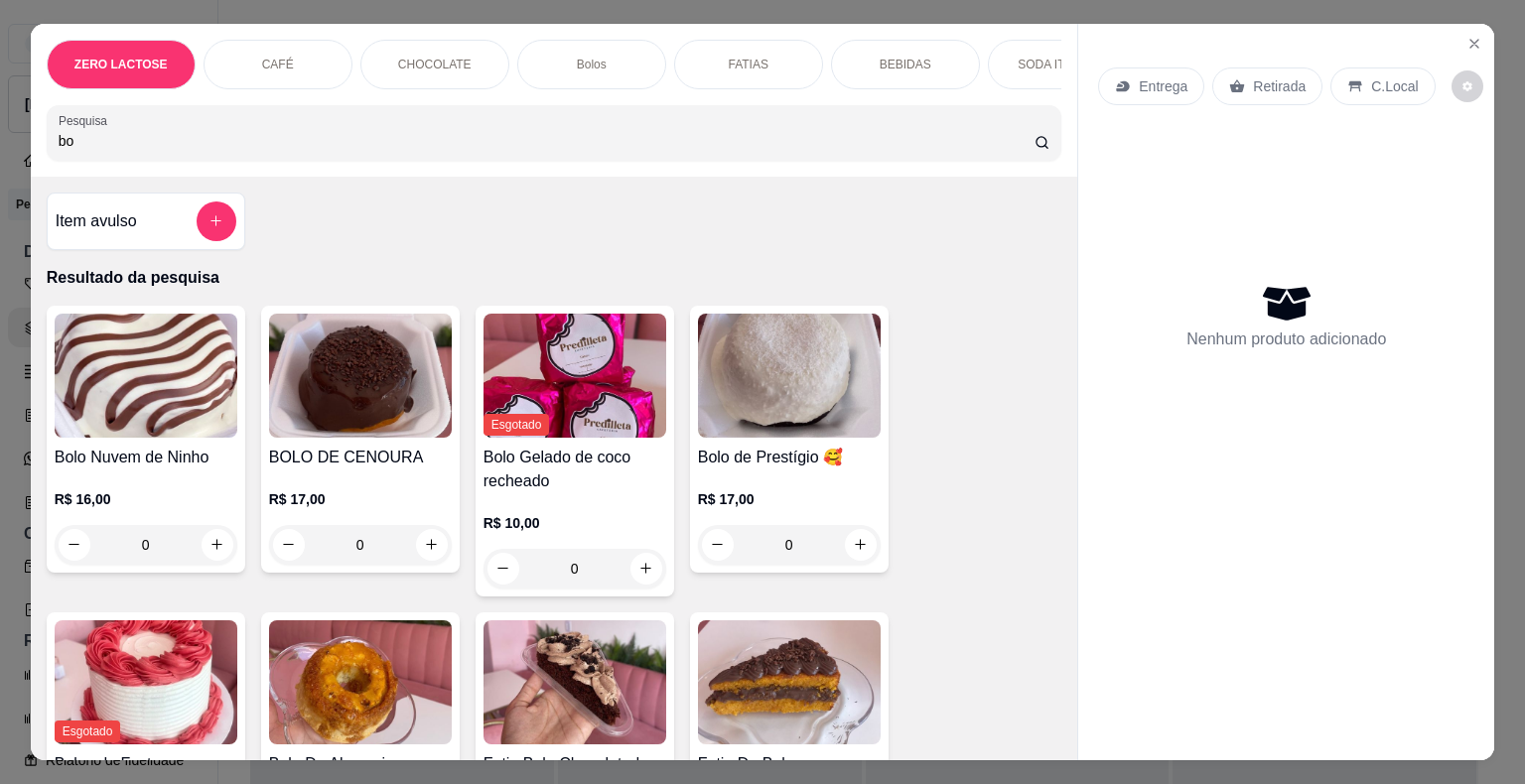type on "bo" 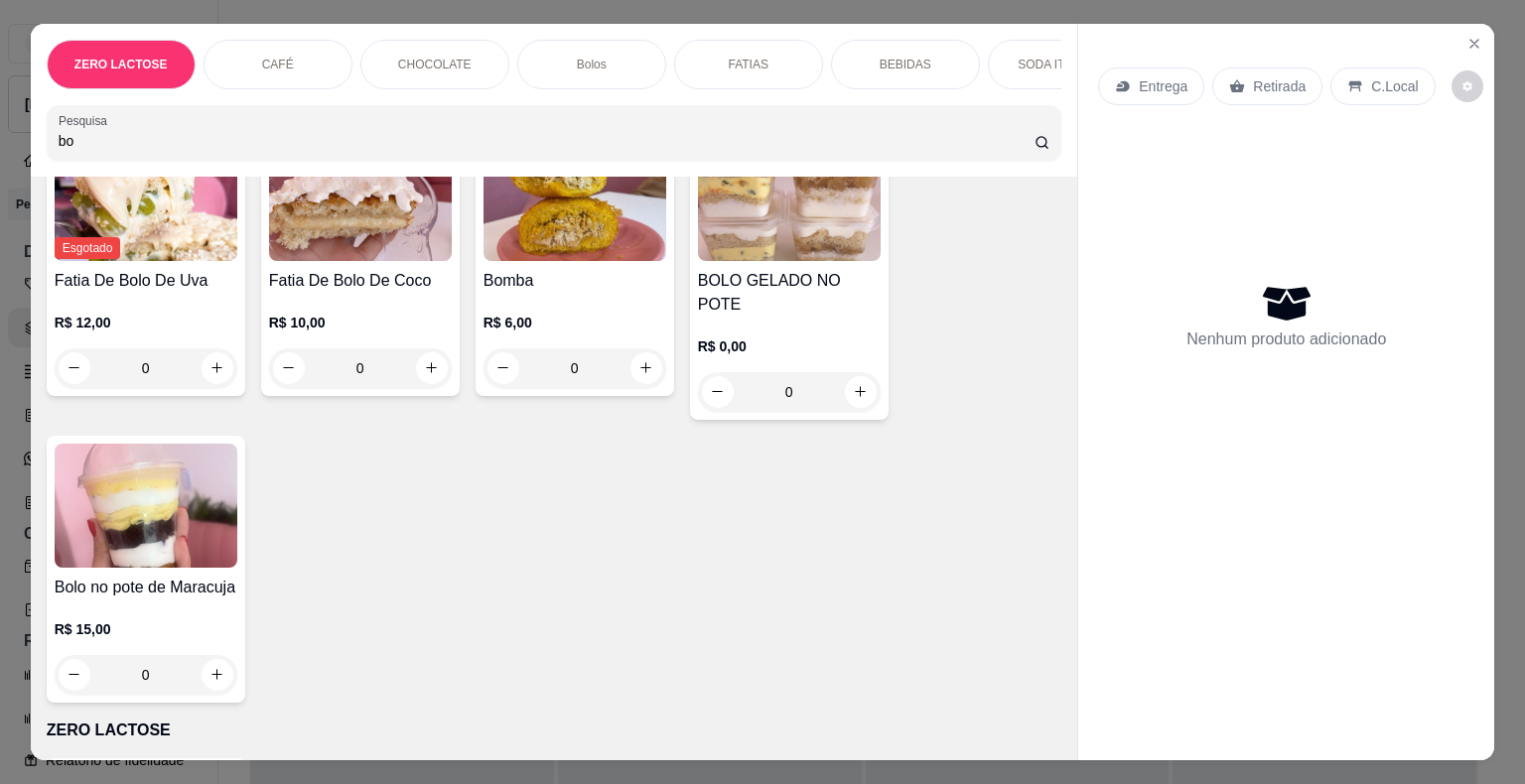 scroll, scrollTop: 760, scrollLeft: 0, axis: vertical 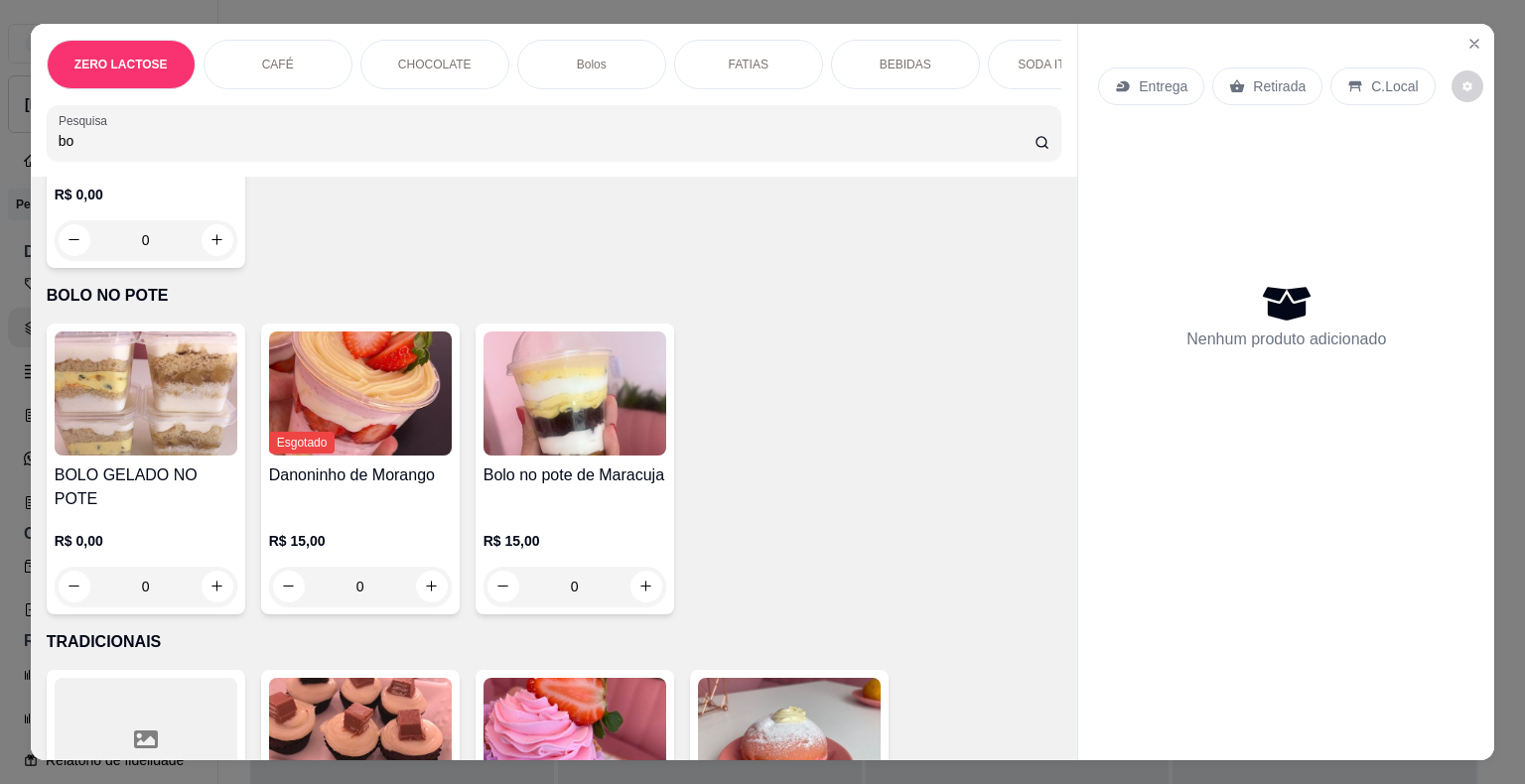 click on "R$ 15,00 0" at bounding box center [360, 559] 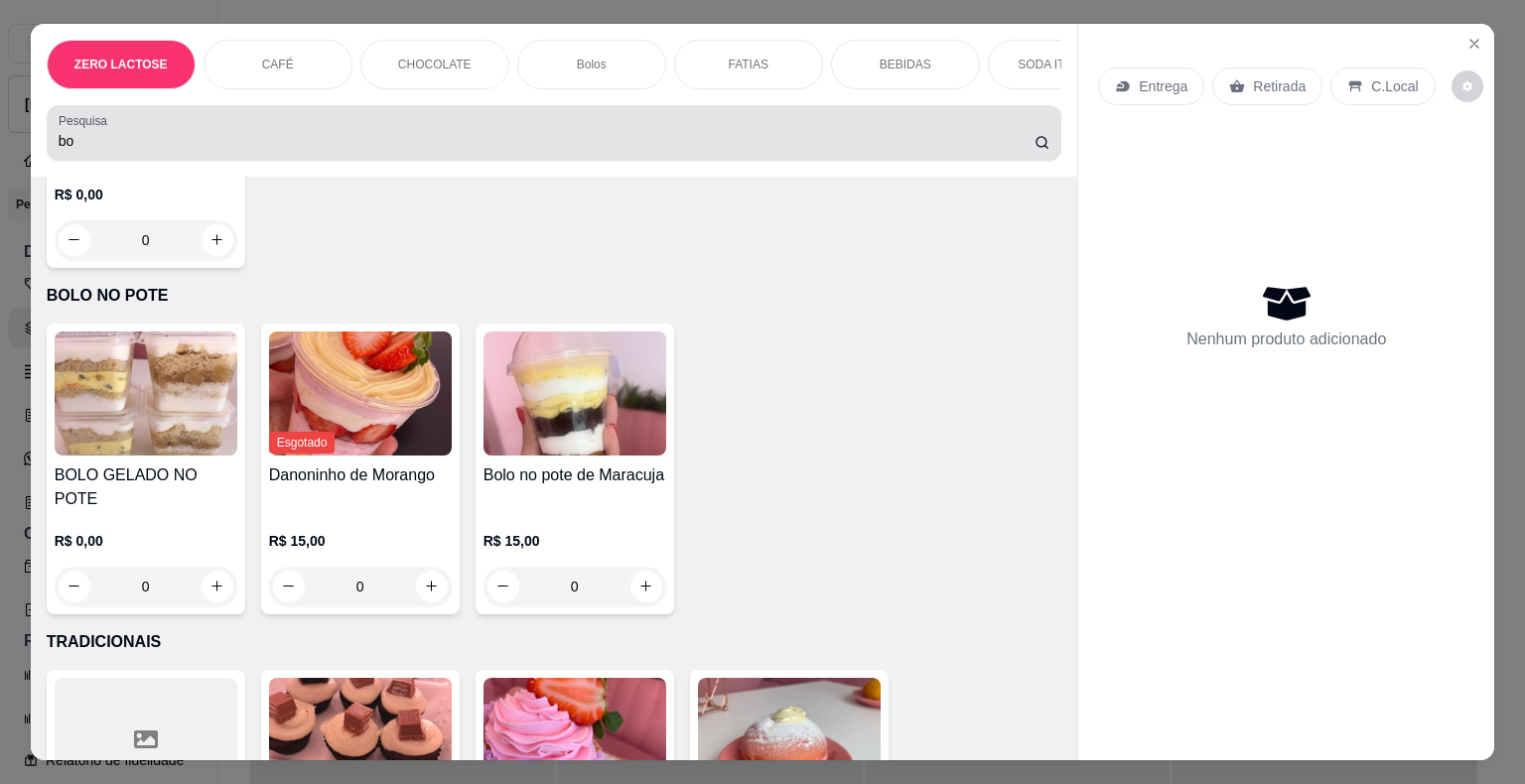 type 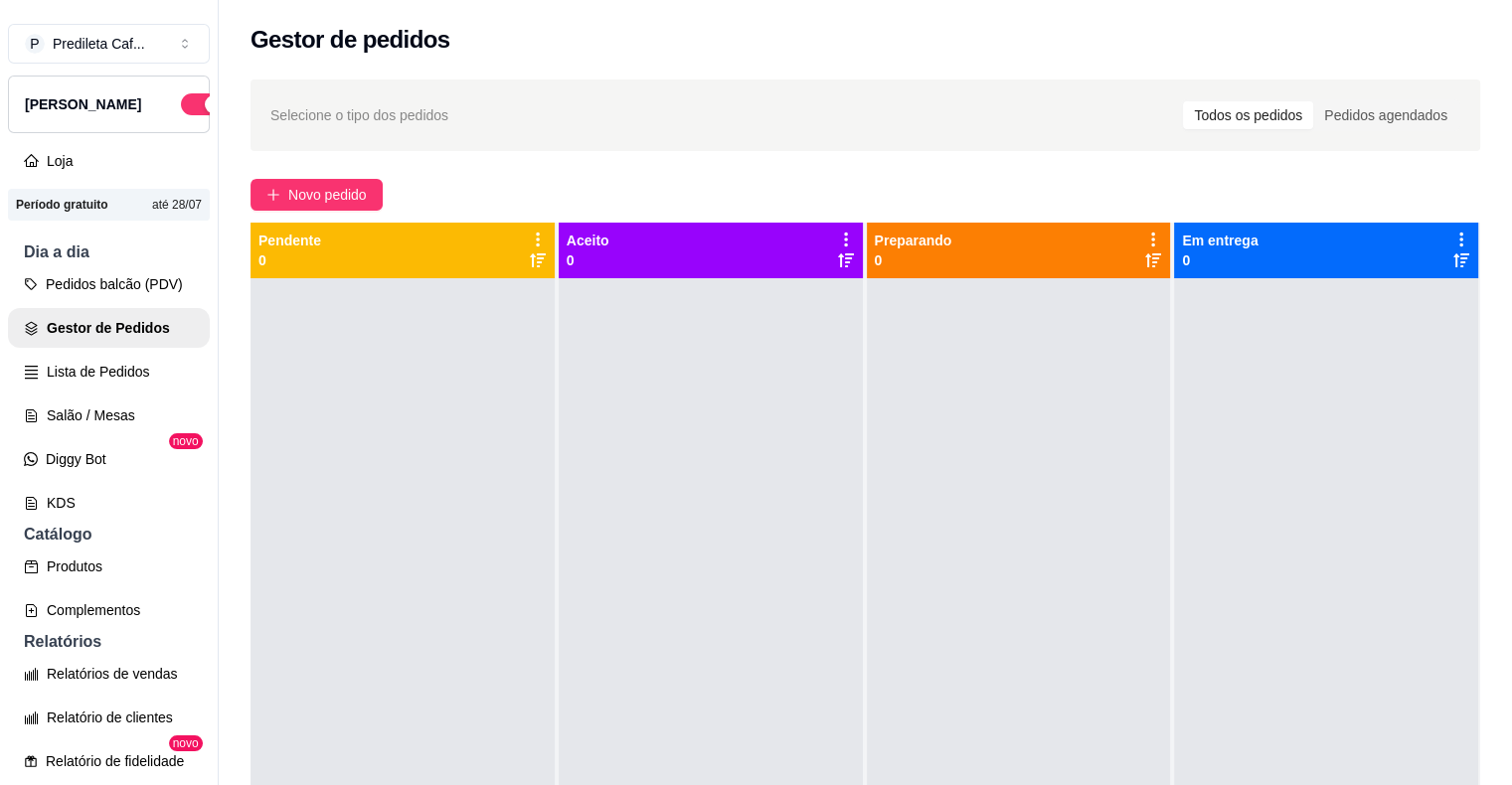 click on "P Predileta Caf ... Loja Aberta Loja Período gratuito até 28/07   Dia a dia Pedidos balcão (PDV) Gestor de Pedidos Lista de Pedidos Salão / Mesas Diggy Bot novo KDS Catálogo Produtos Complementos Relatórios Relatórios de vendas Relatório de clientes Relatório de fidelidade novo Gerenciar Entregadores novo Nota Fiscal (NFC-e) Controle de caixa Controle de fiado Cupons Clientes Estoque Configurações Diggy Planos Precisa de ajuda? Sair Gestor de pedidos Selecione o tipo dos pedidos Todos os pedidos Pedidos agendados Novo pedido Pendente 0 Aceito 0 Preparando 0 Em entrega 0 Cardápio Digital Diggy © 2025" at bounding box center [756, 408] 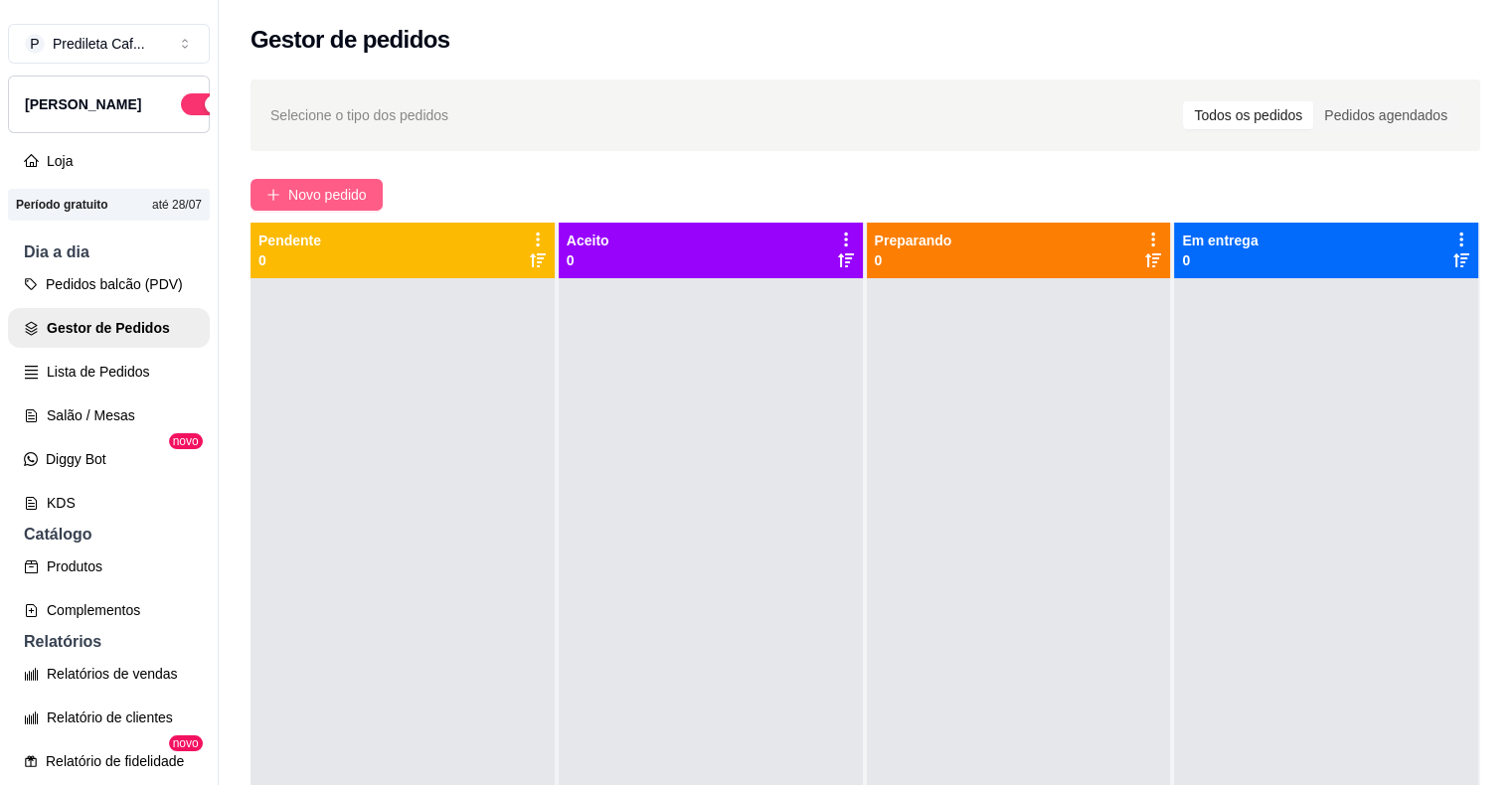click on "Novo pedido" at bounding box center (327, 195) 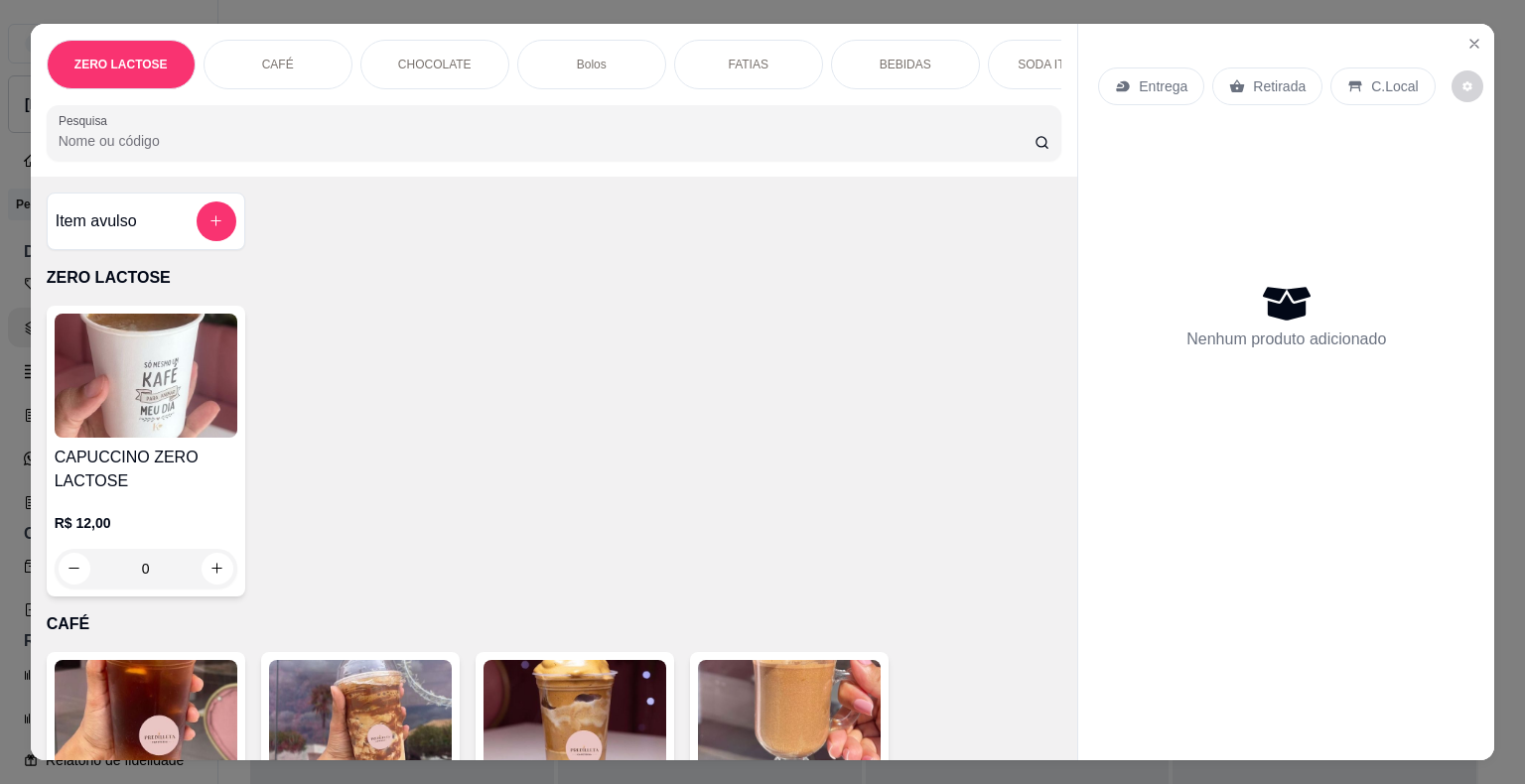 click on "Pesquisa" at bounding box center [546, 141] 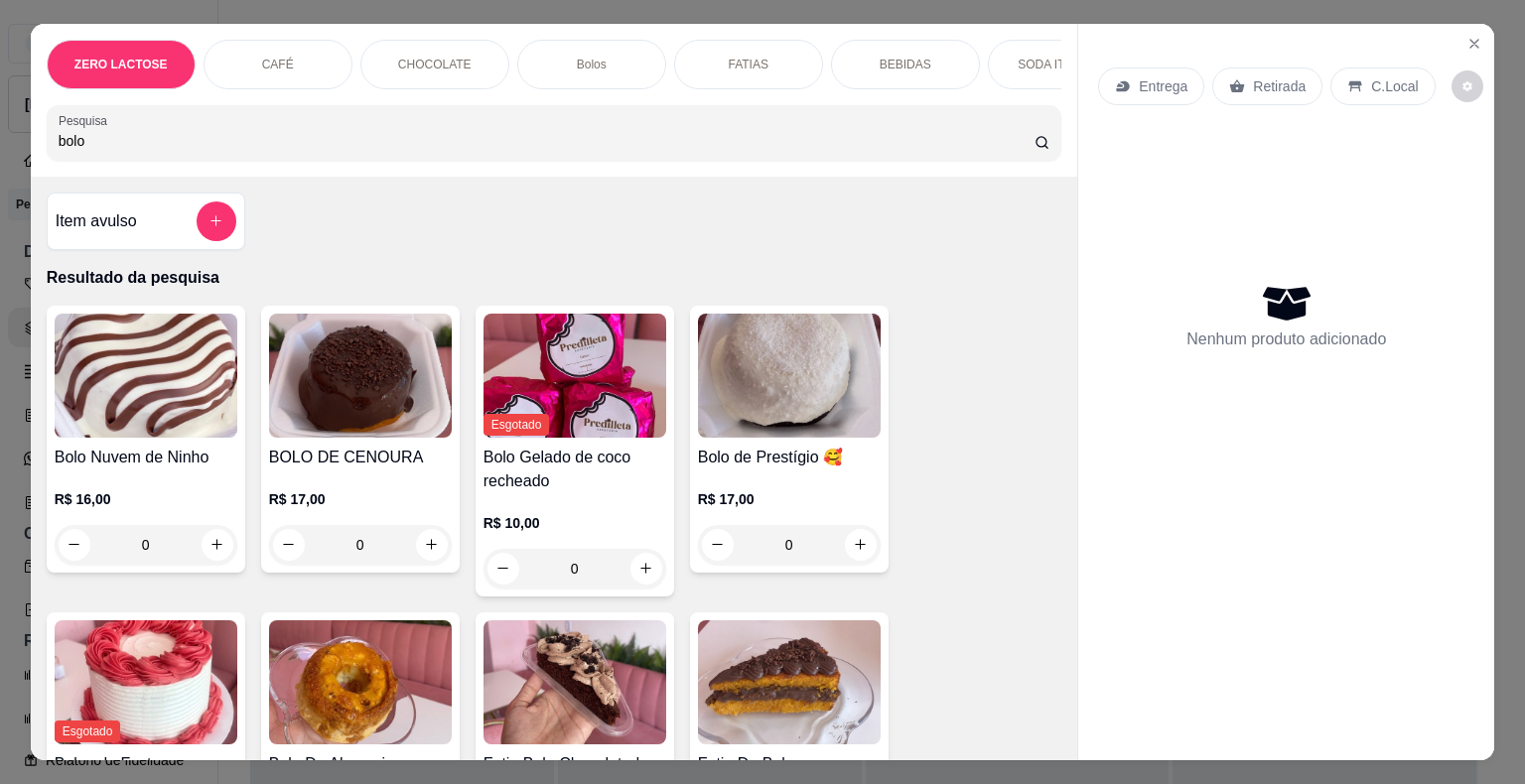type on "bolo" 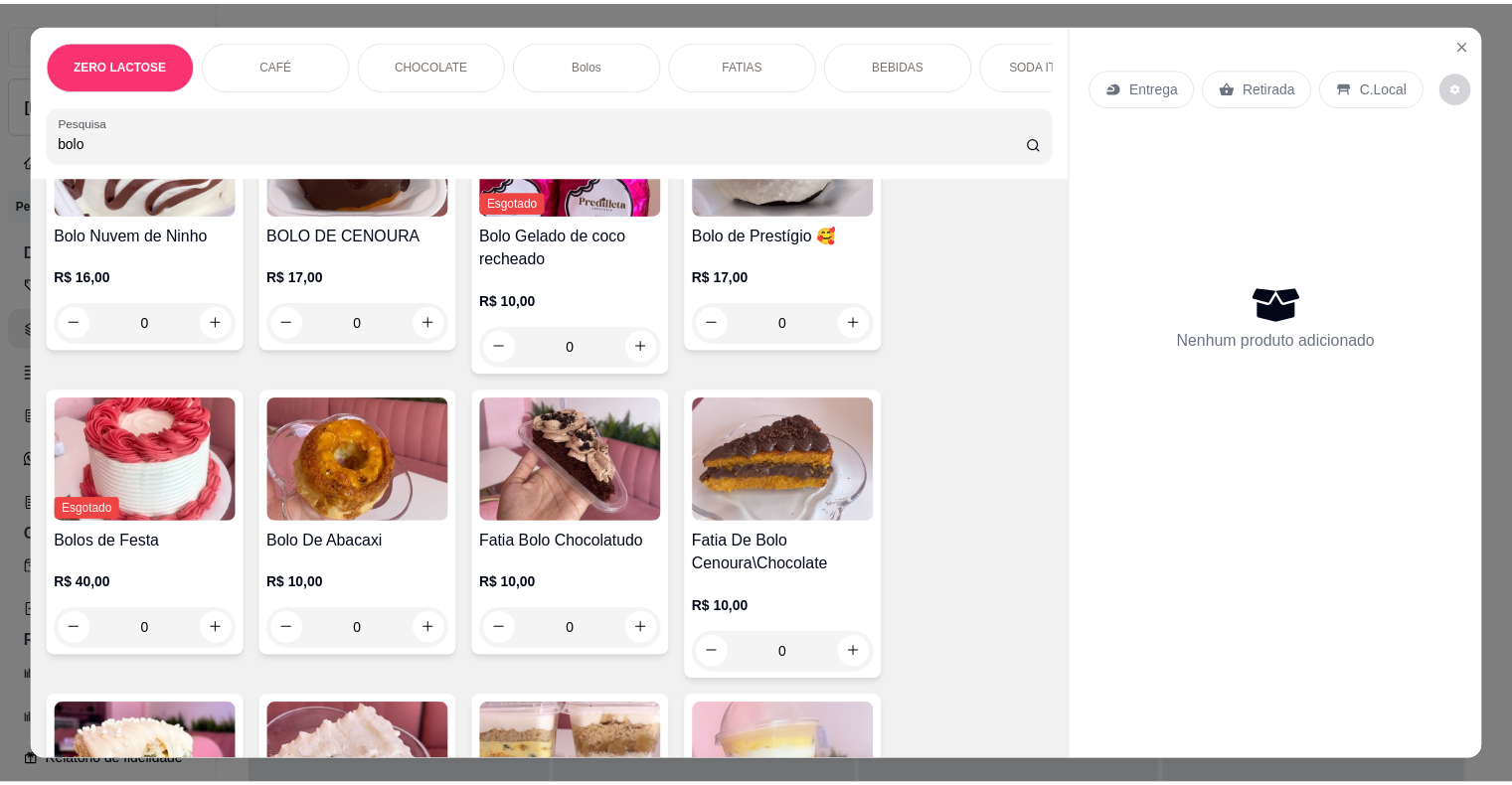 scroll, scrollTop: 457, scrollLeft: 0, axis: vertical 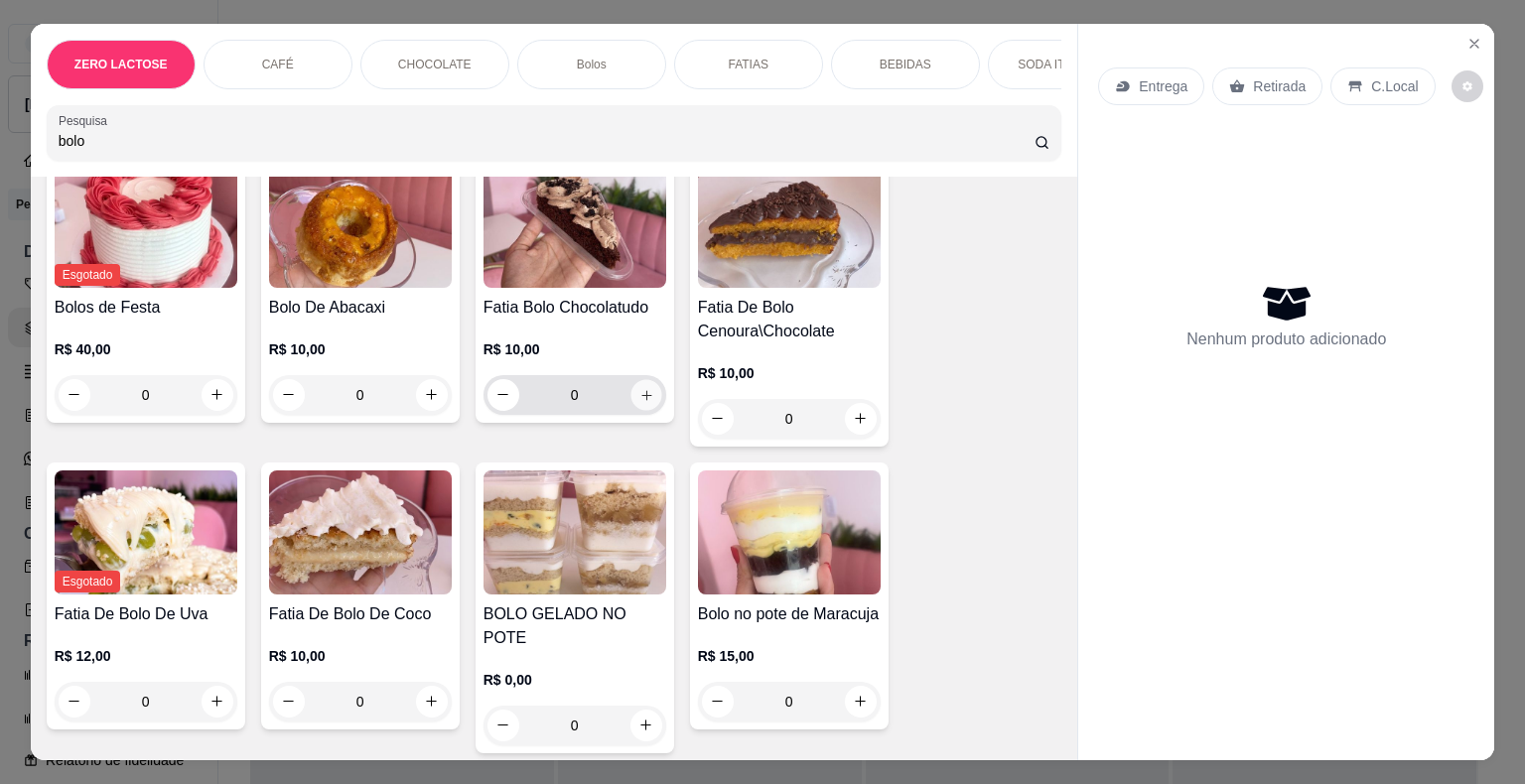 click 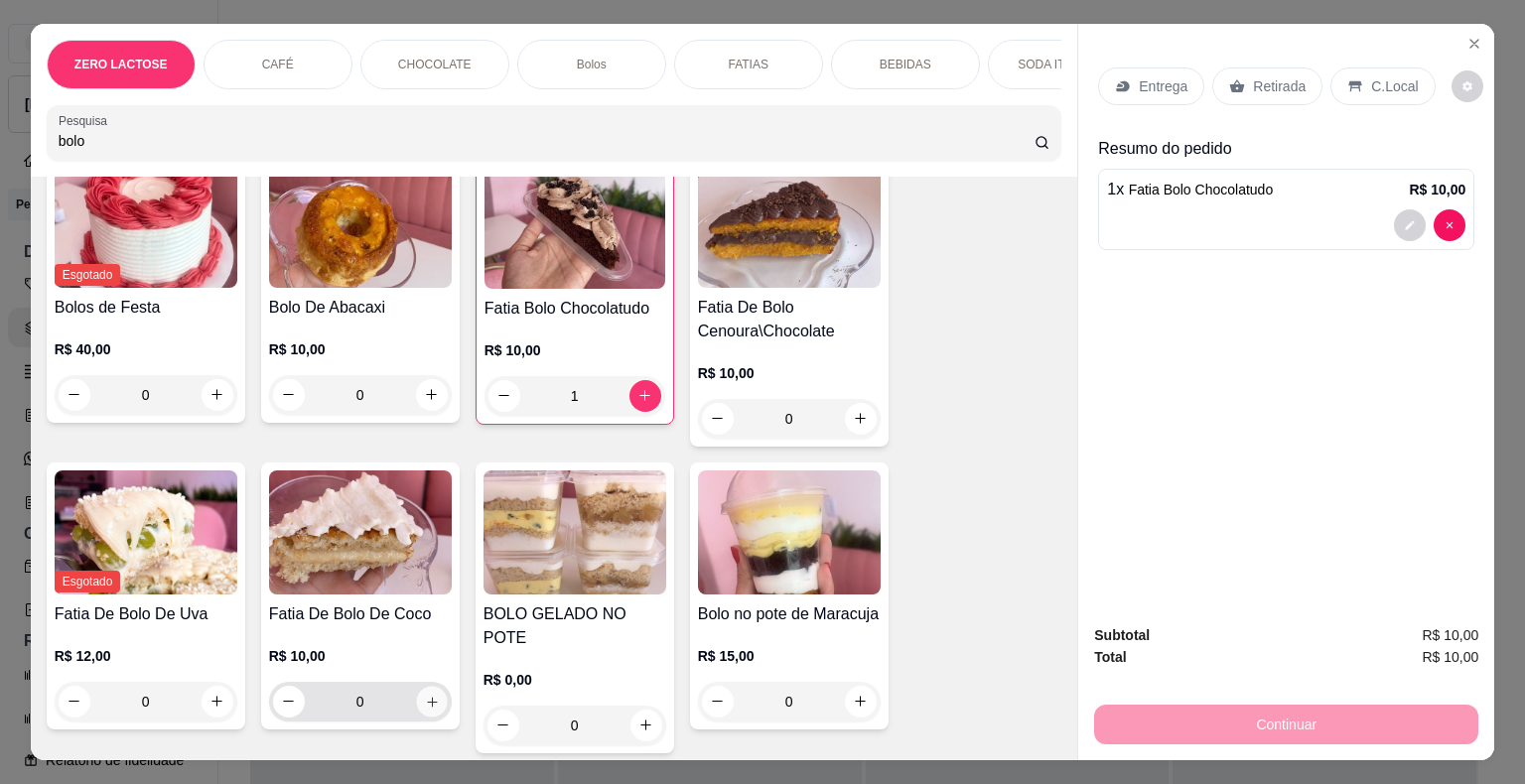 click at bounding box center (431, 701) 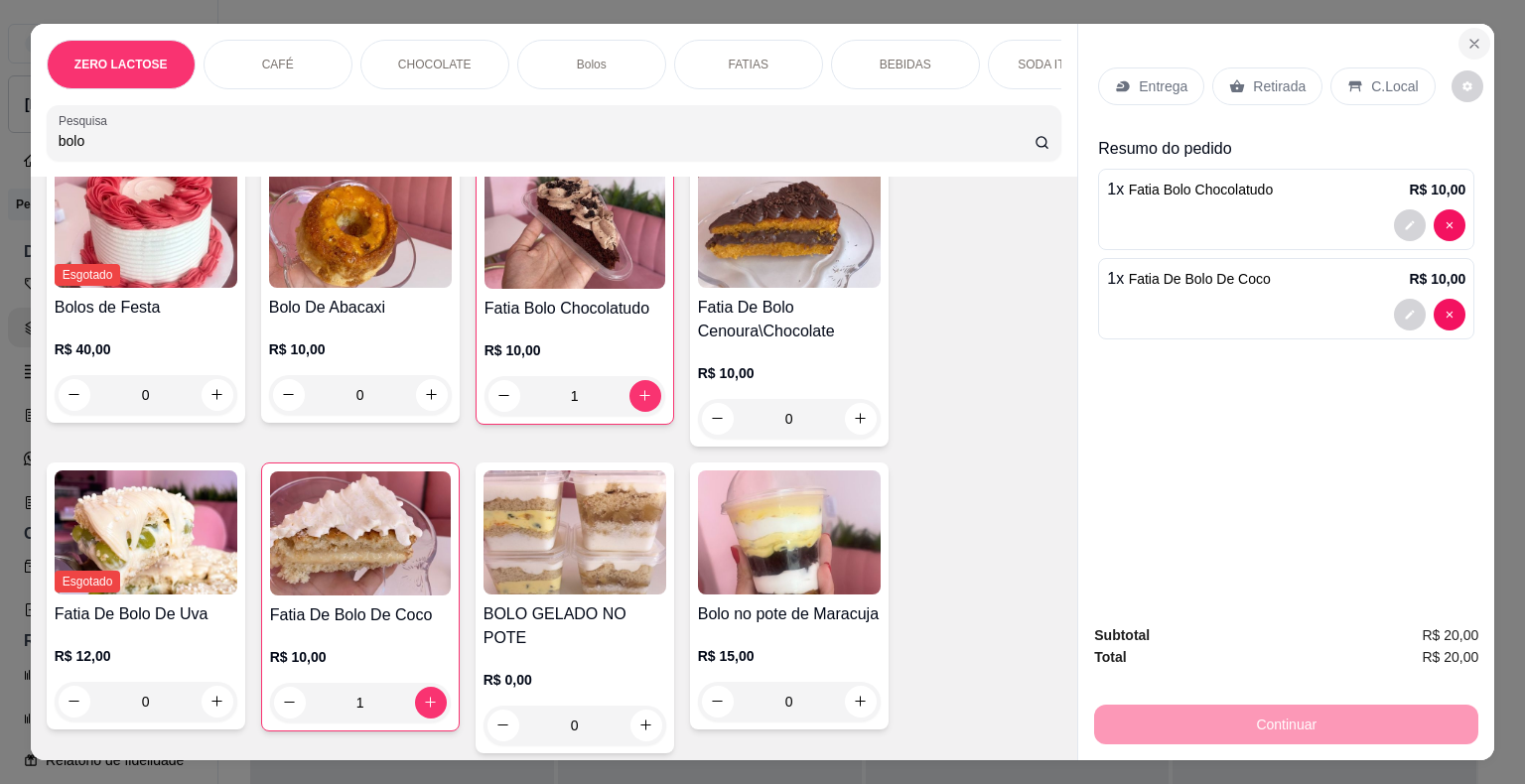 click 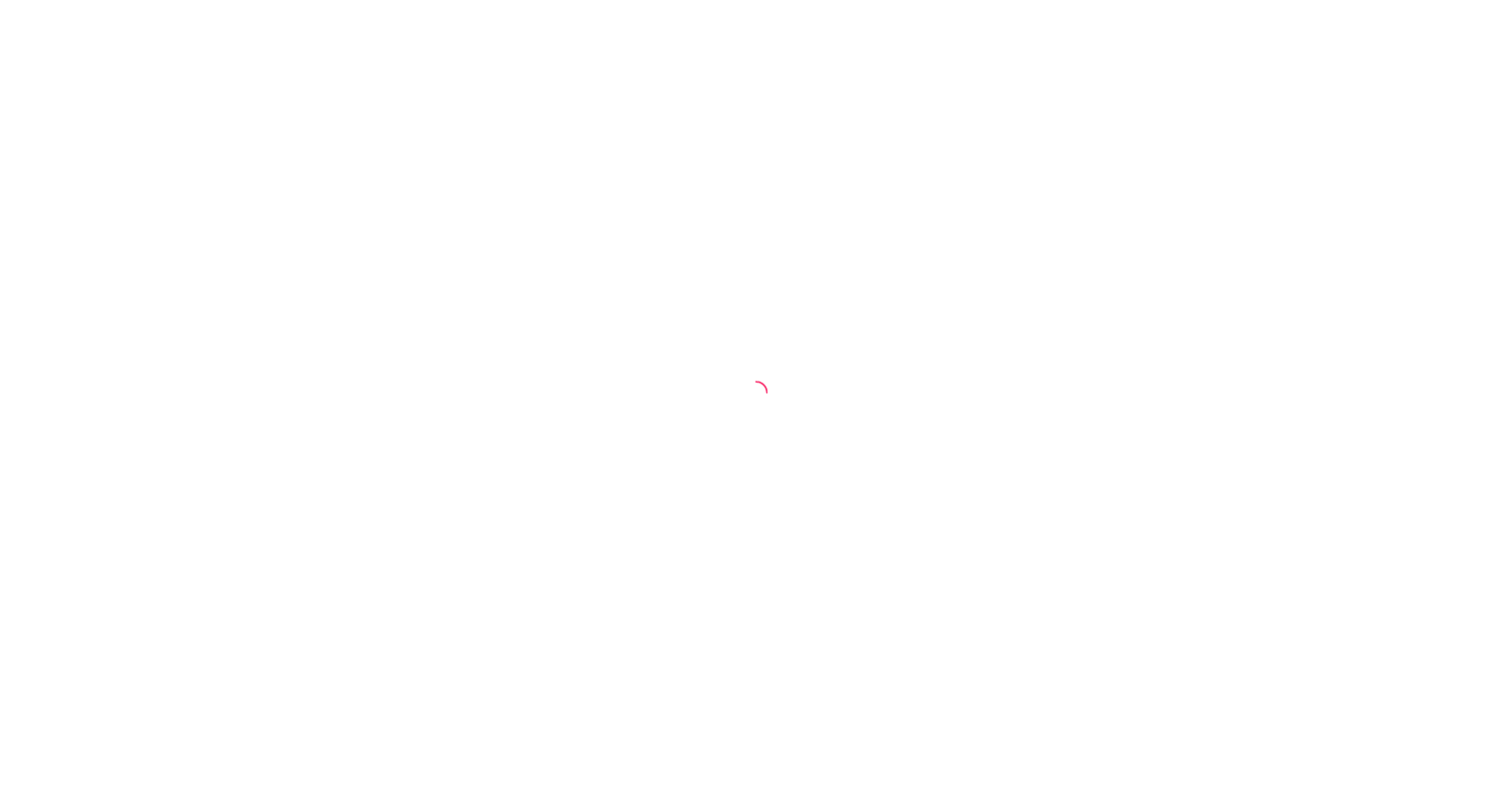 scroll, scrollTop: 0, scrollLeft: 0, axis: both 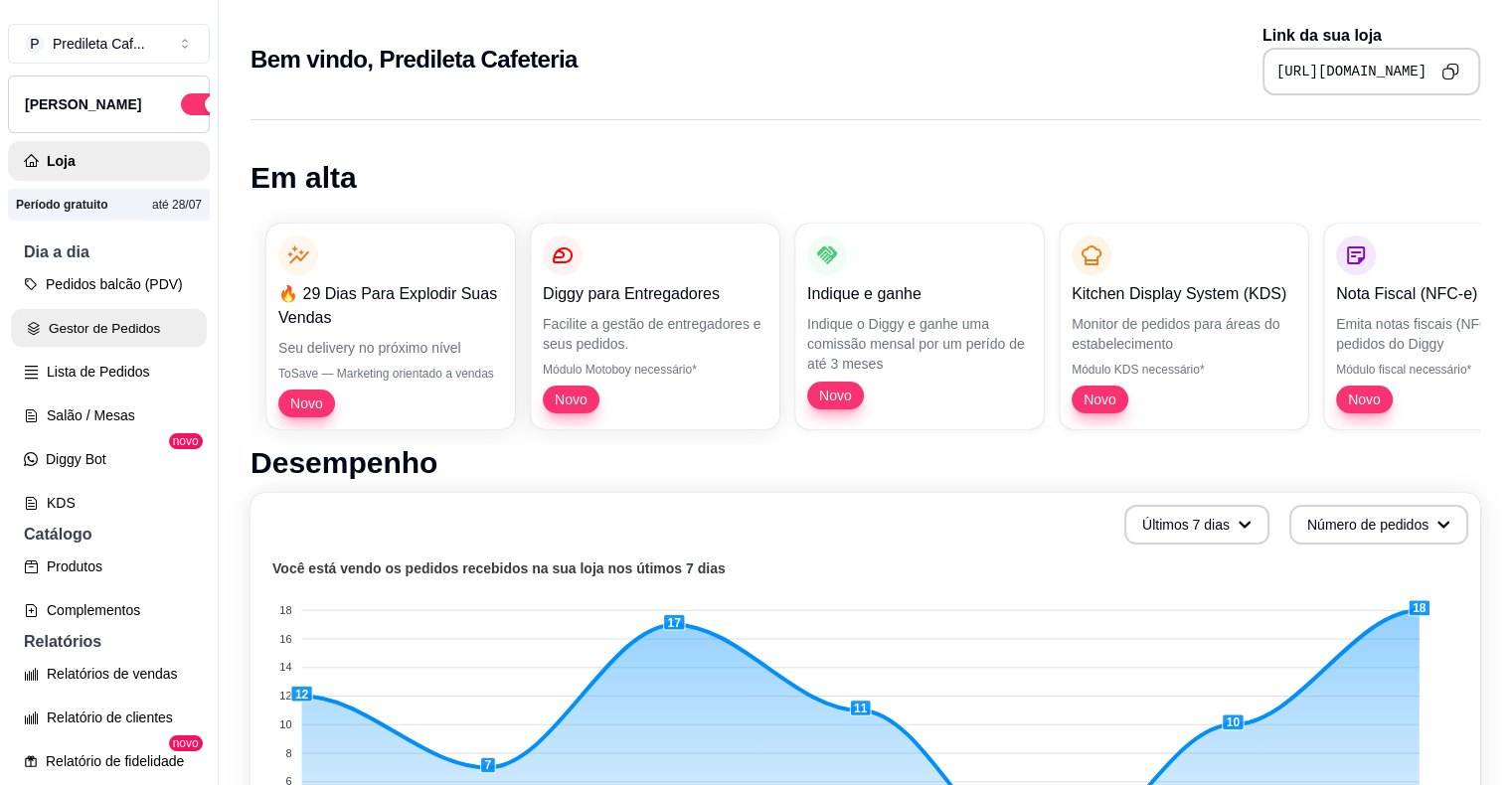 click on "Gestor de Pedidos" at bounding box center [108, 328] 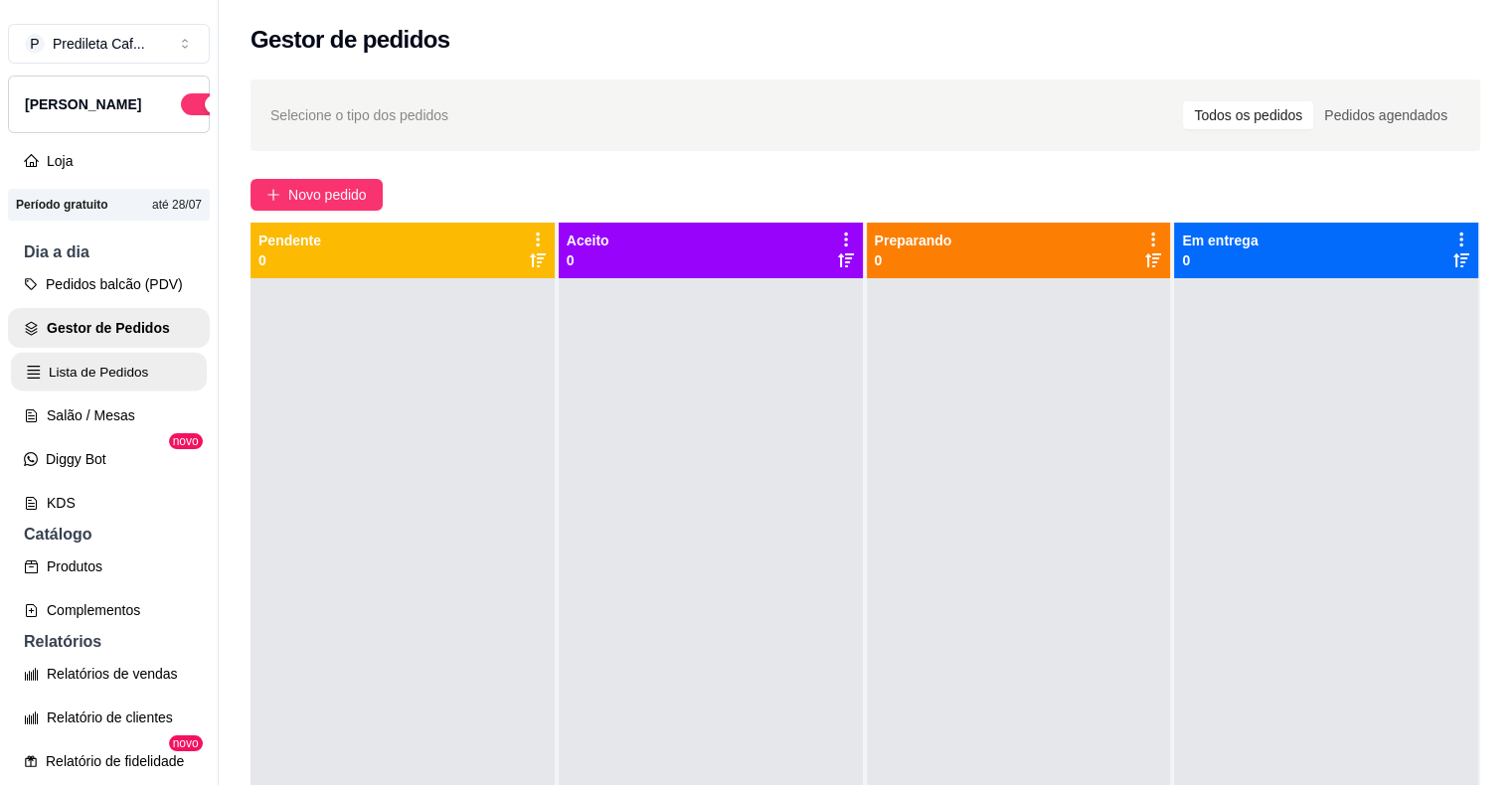 click on "Lista de Pedidos" at bounding box center [108, 372] 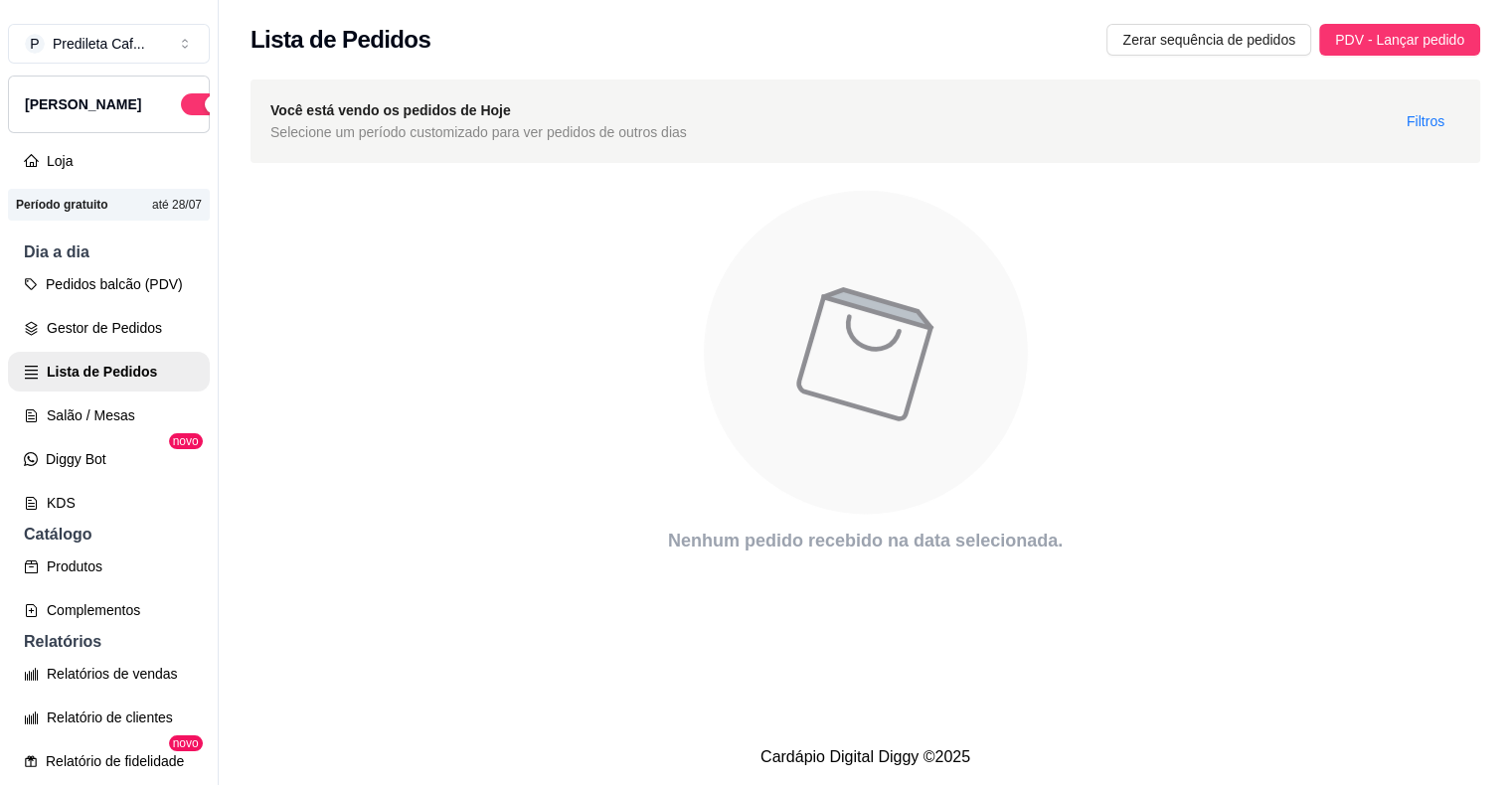 scroll, scrollTop: 575, scrollLeft: 0, axis: vertical 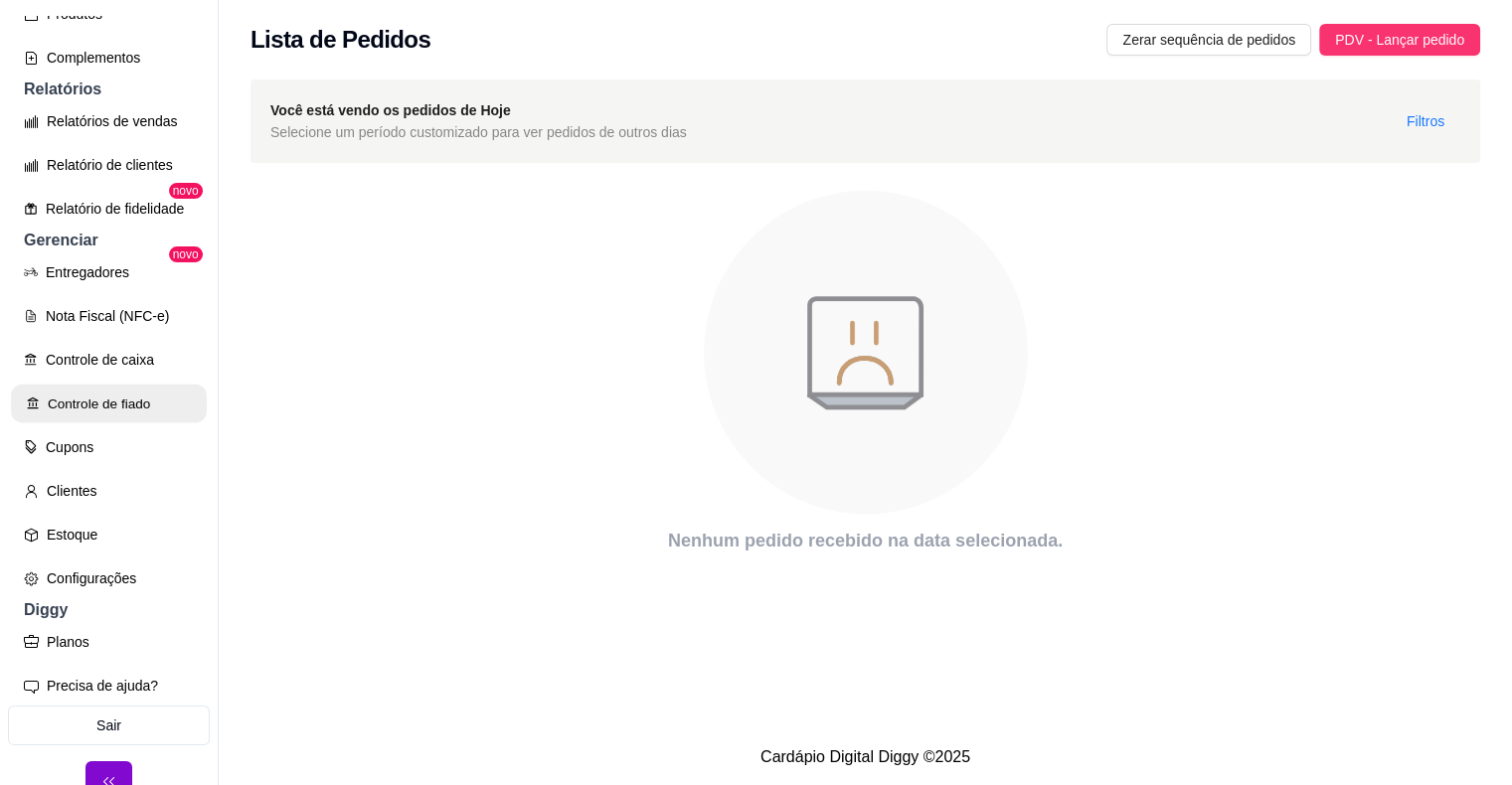 click on "Controle de fiado" at bounding box center [108, 403] 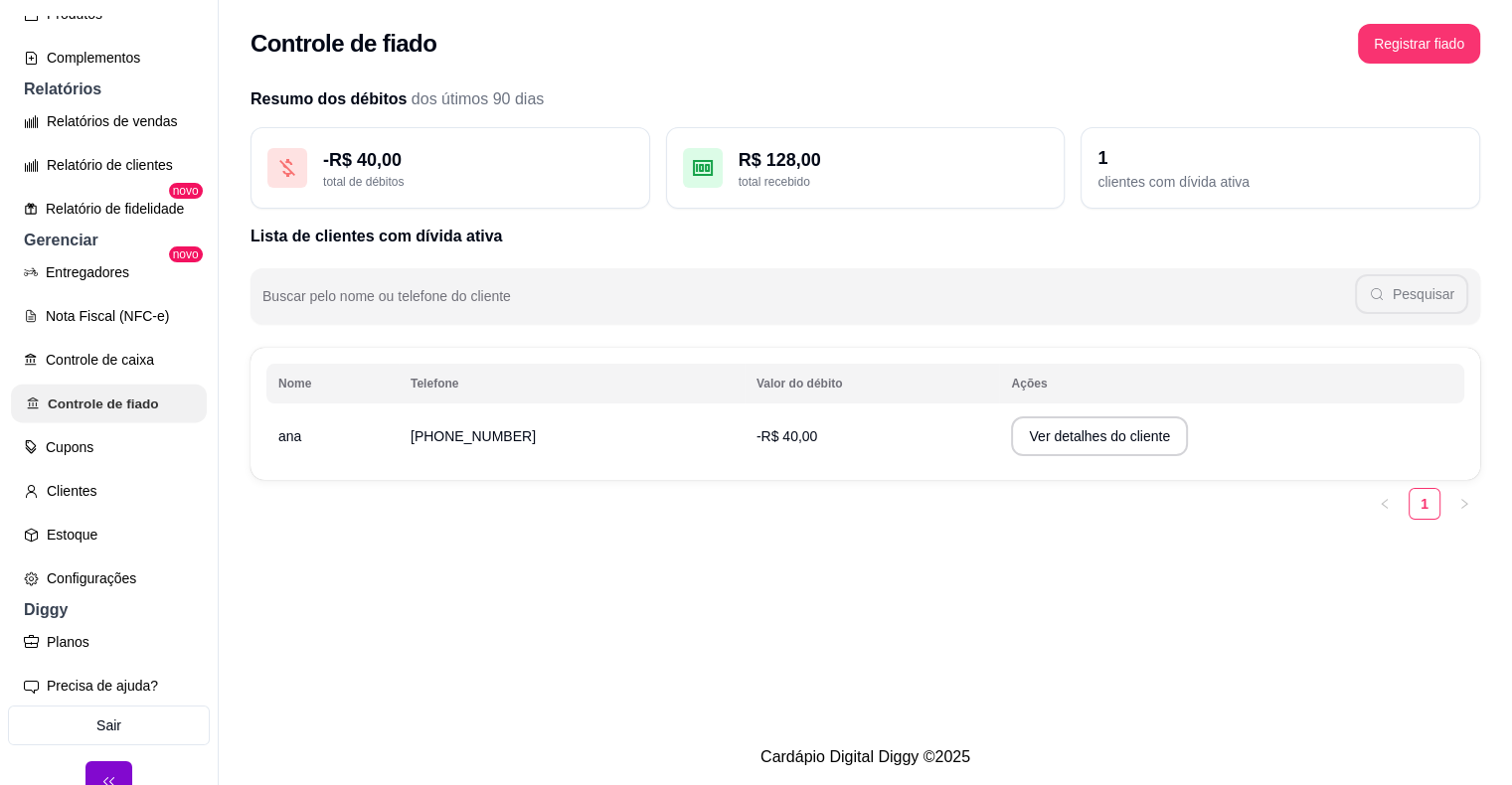 click on "Controle de fiado" at bounding box center (108, 403) 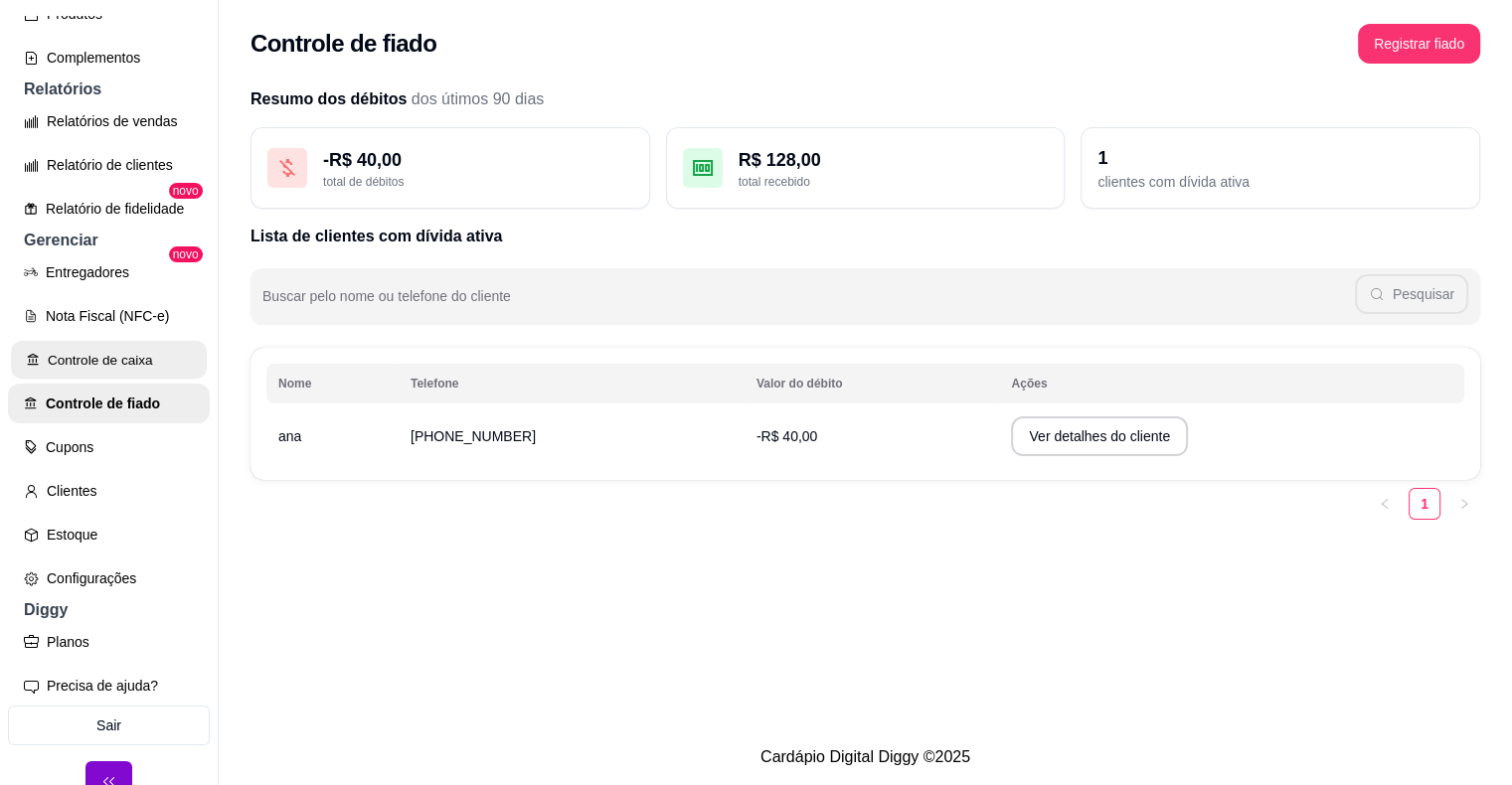 click on "Controle de caixa" at bounding box center (108, 360) 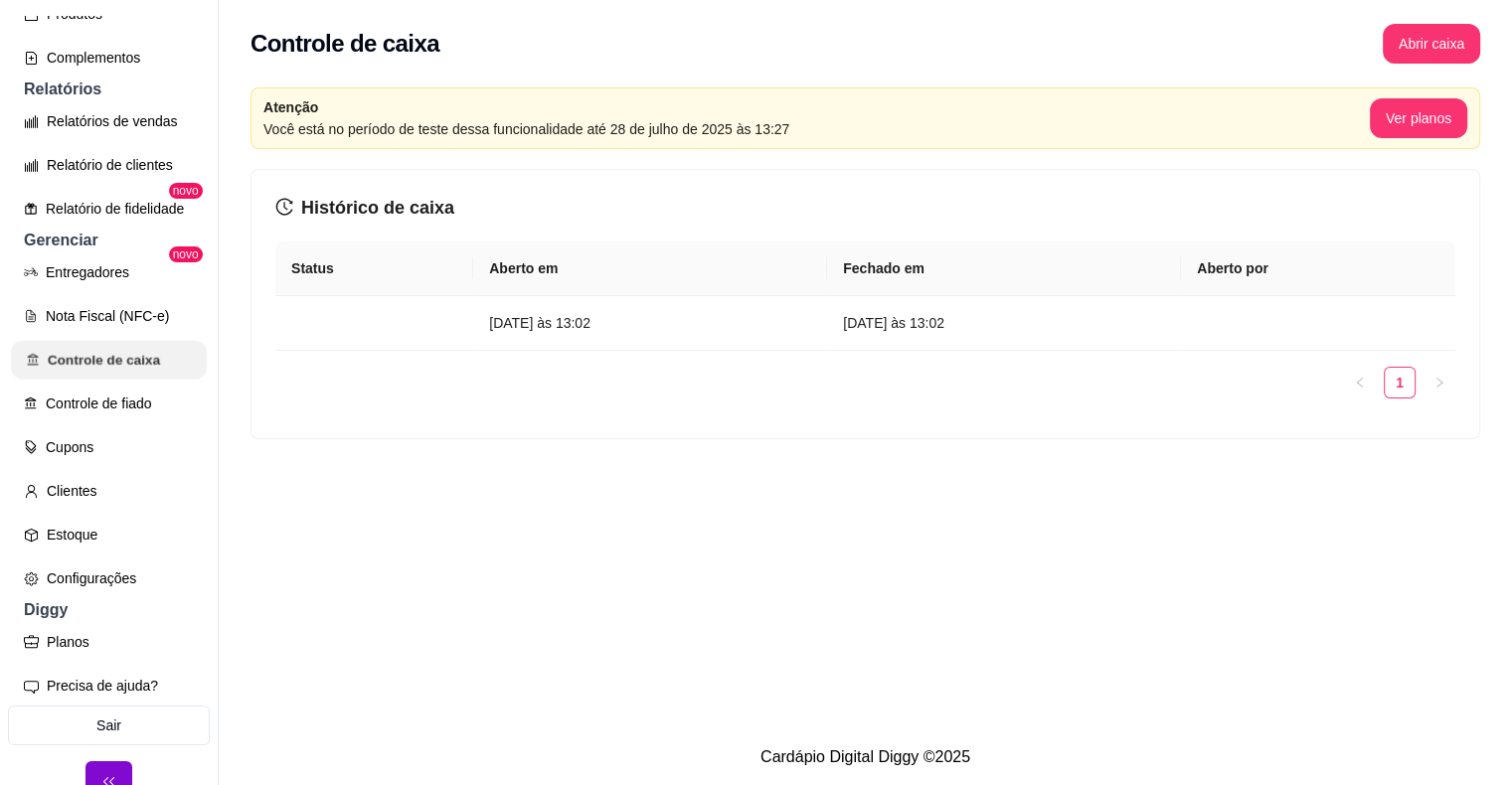 click on "Controle de caixa" at bounding box center (108, 360) 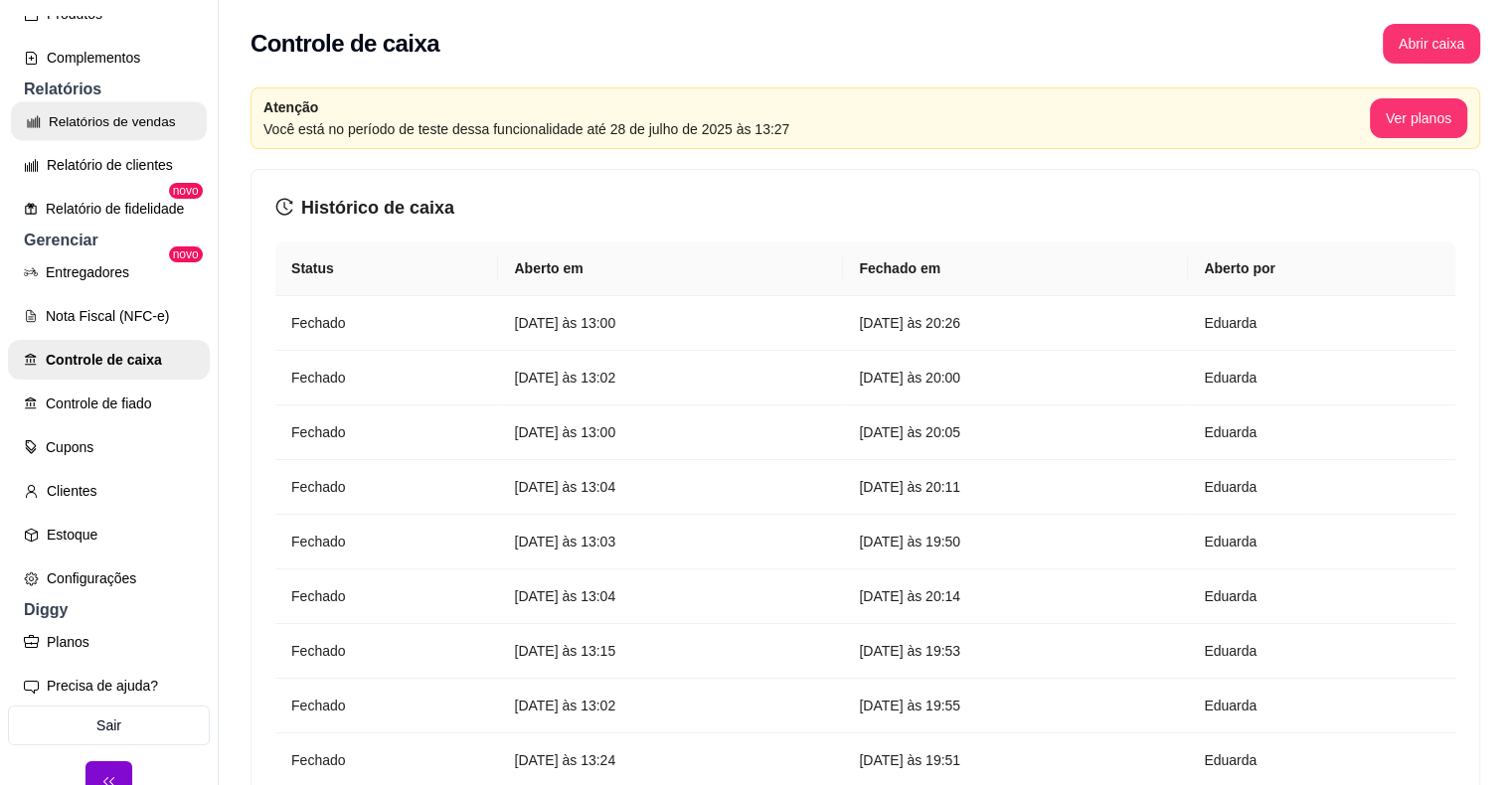 click on "Relatórios de vendas" at bounding box center (108, 121) 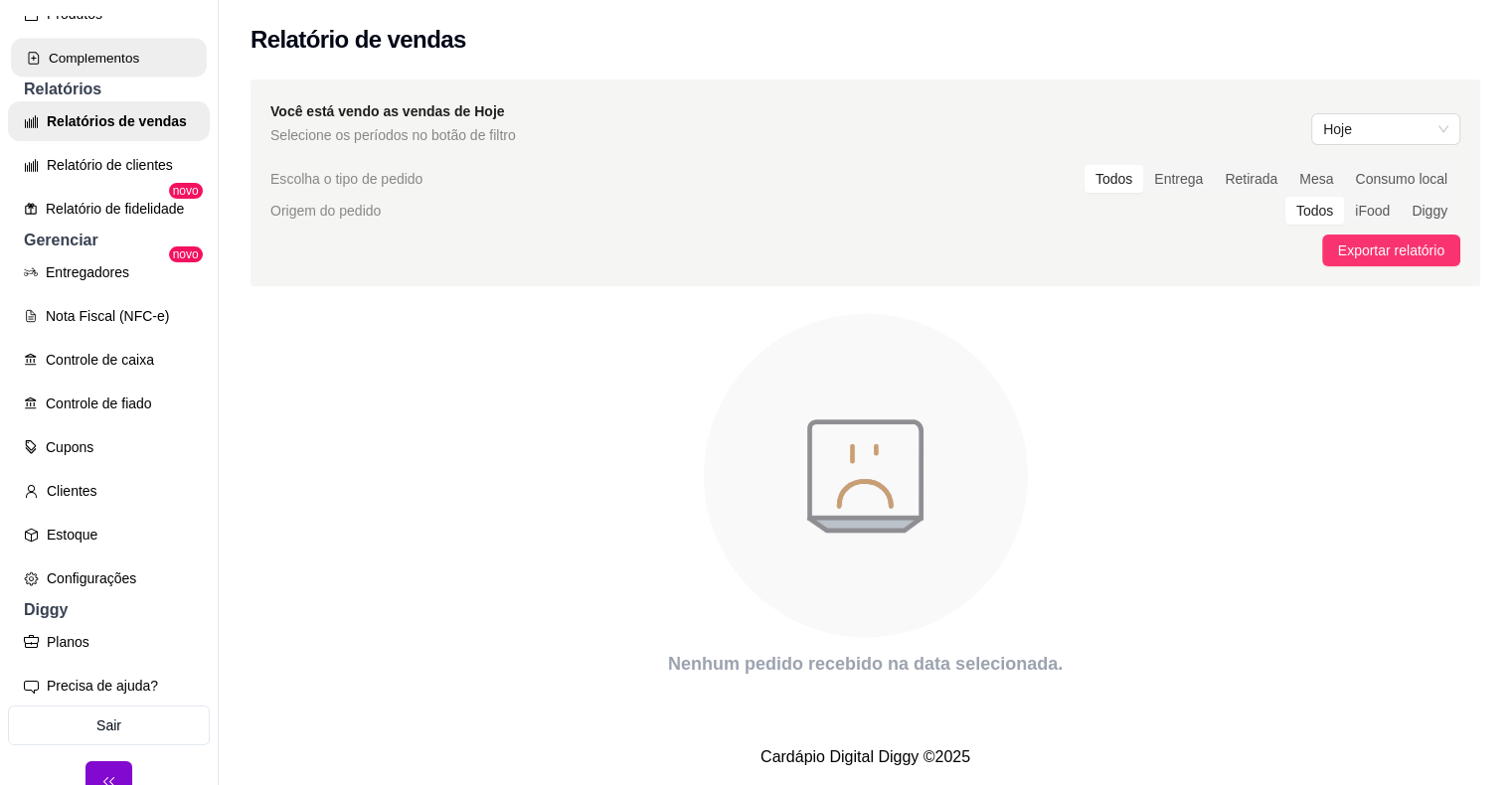 click on "Complementos" at bounding box center (108, 58) 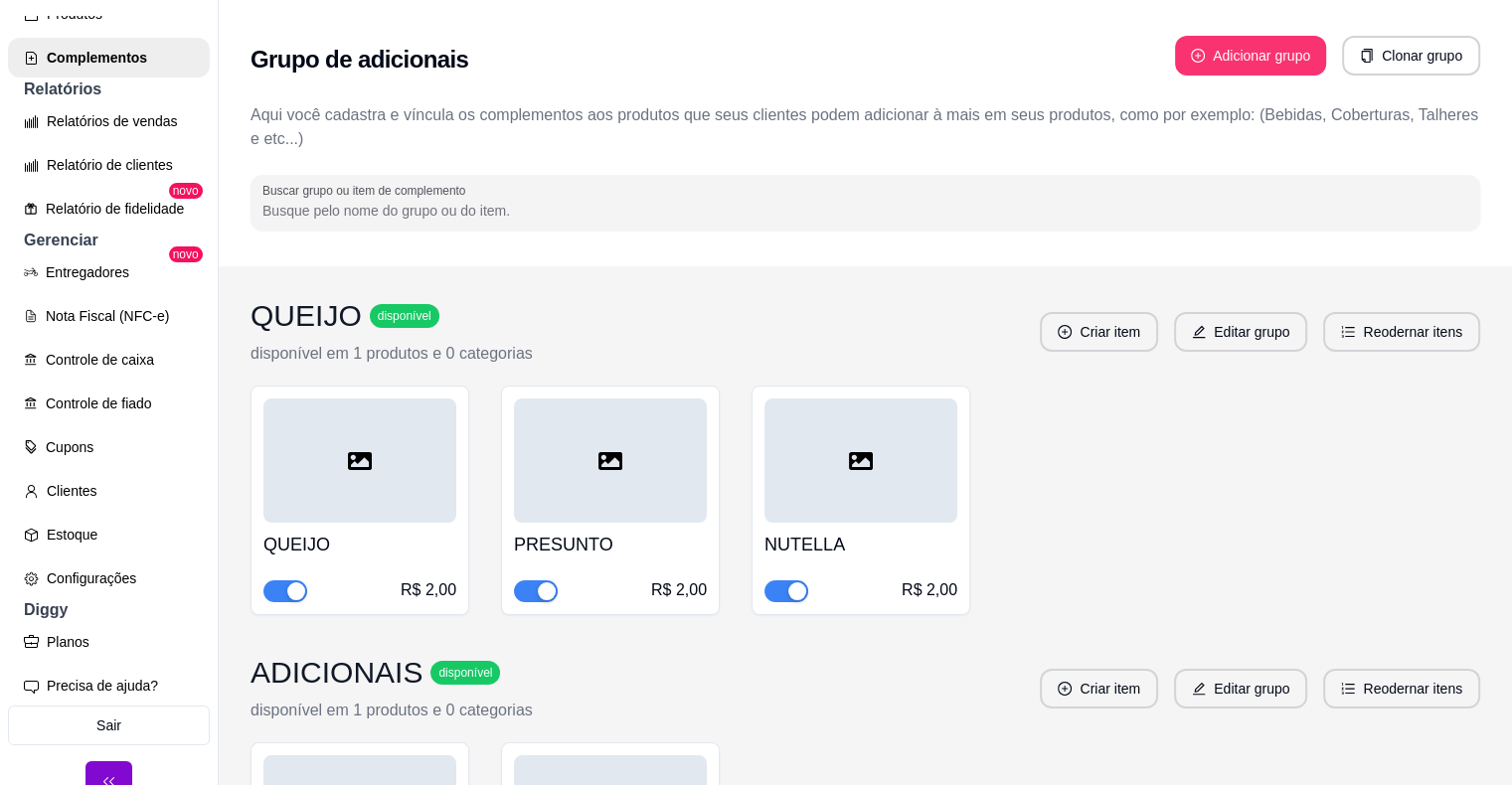 scroll, scrollTop: 0, scrollLeft: 0, axis: both 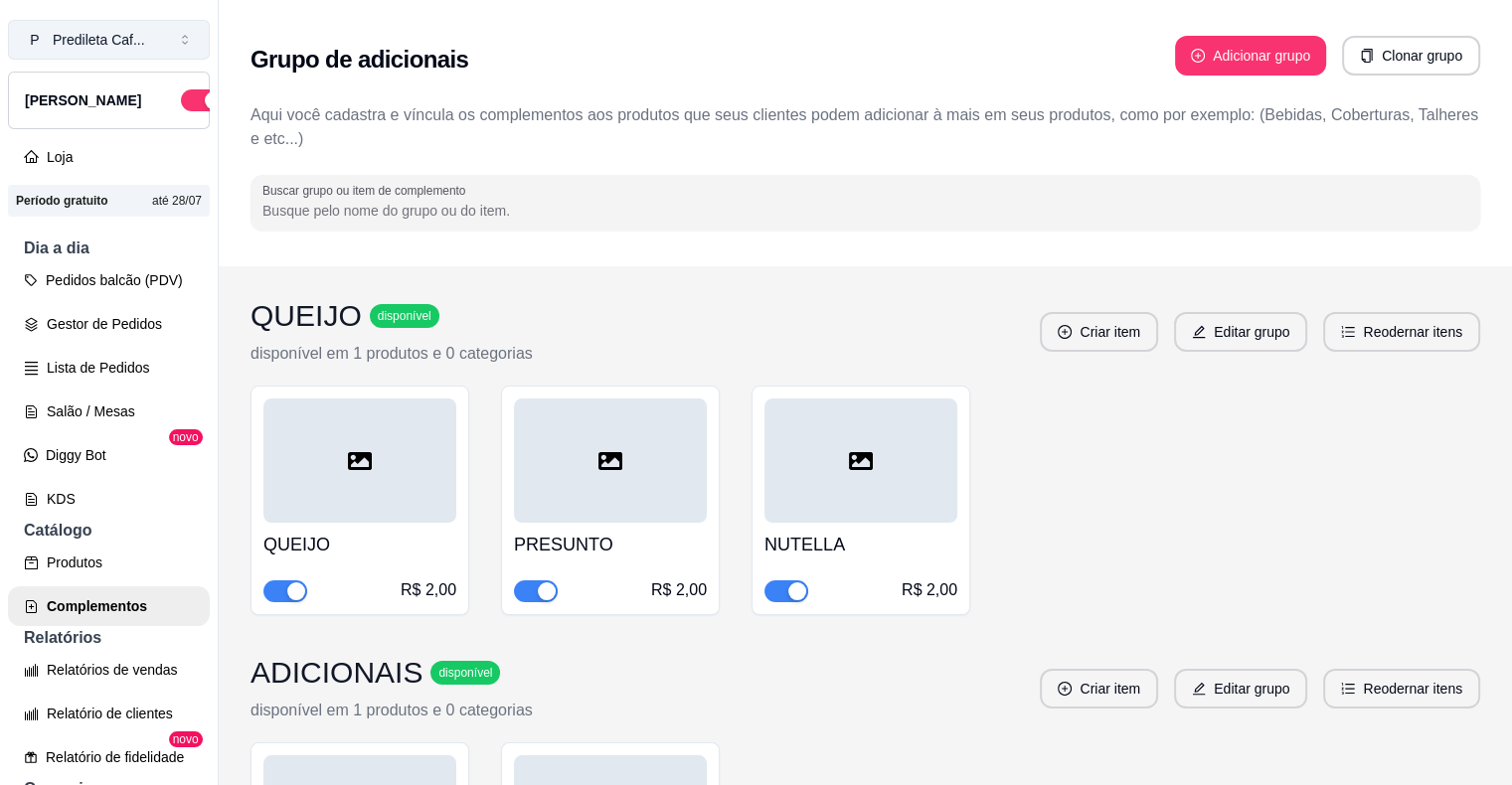 click 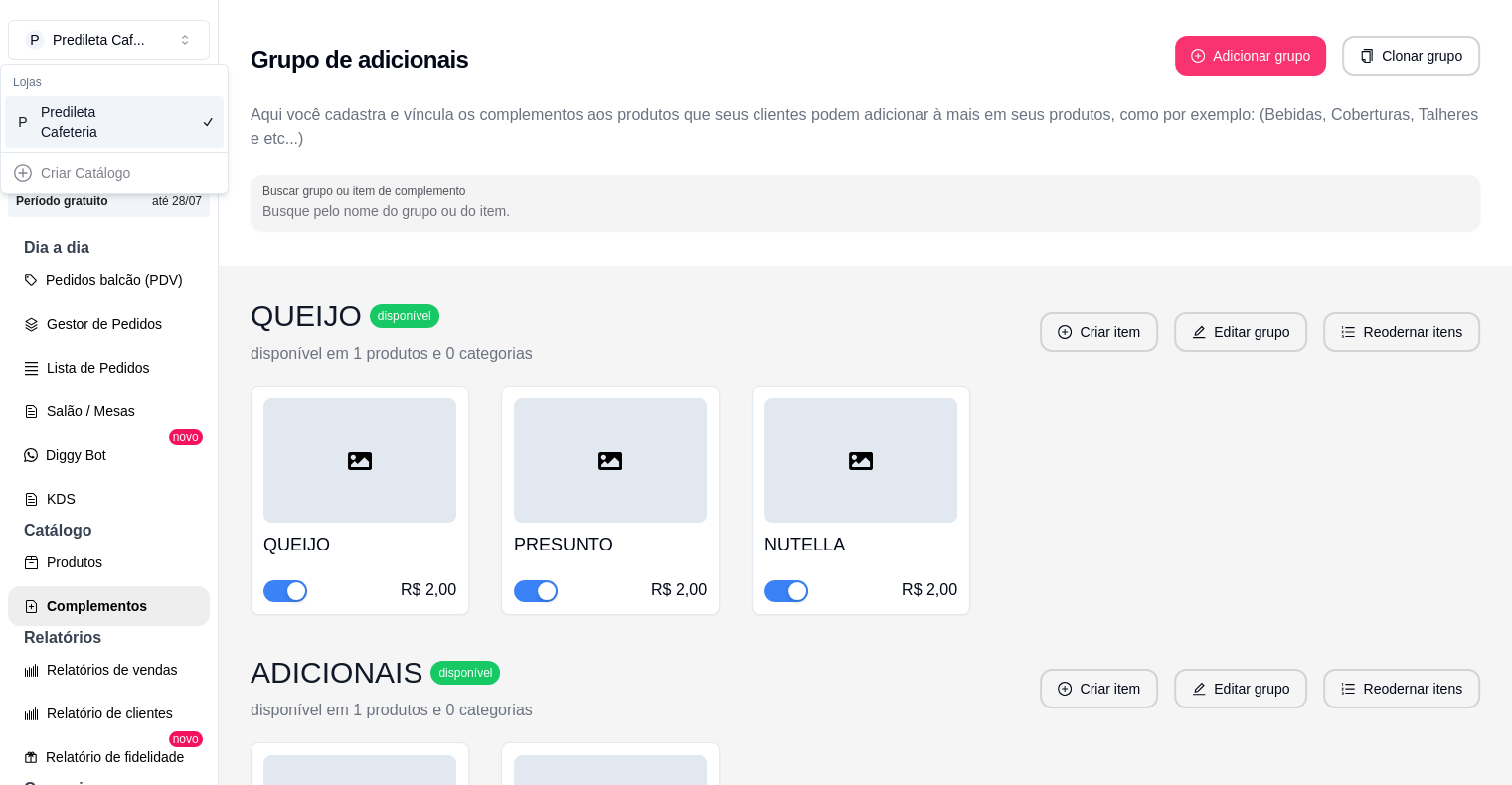 click on "Grupo de adicionais Adicionar grupo Clonar grupo" at bounding box center (865, 60) 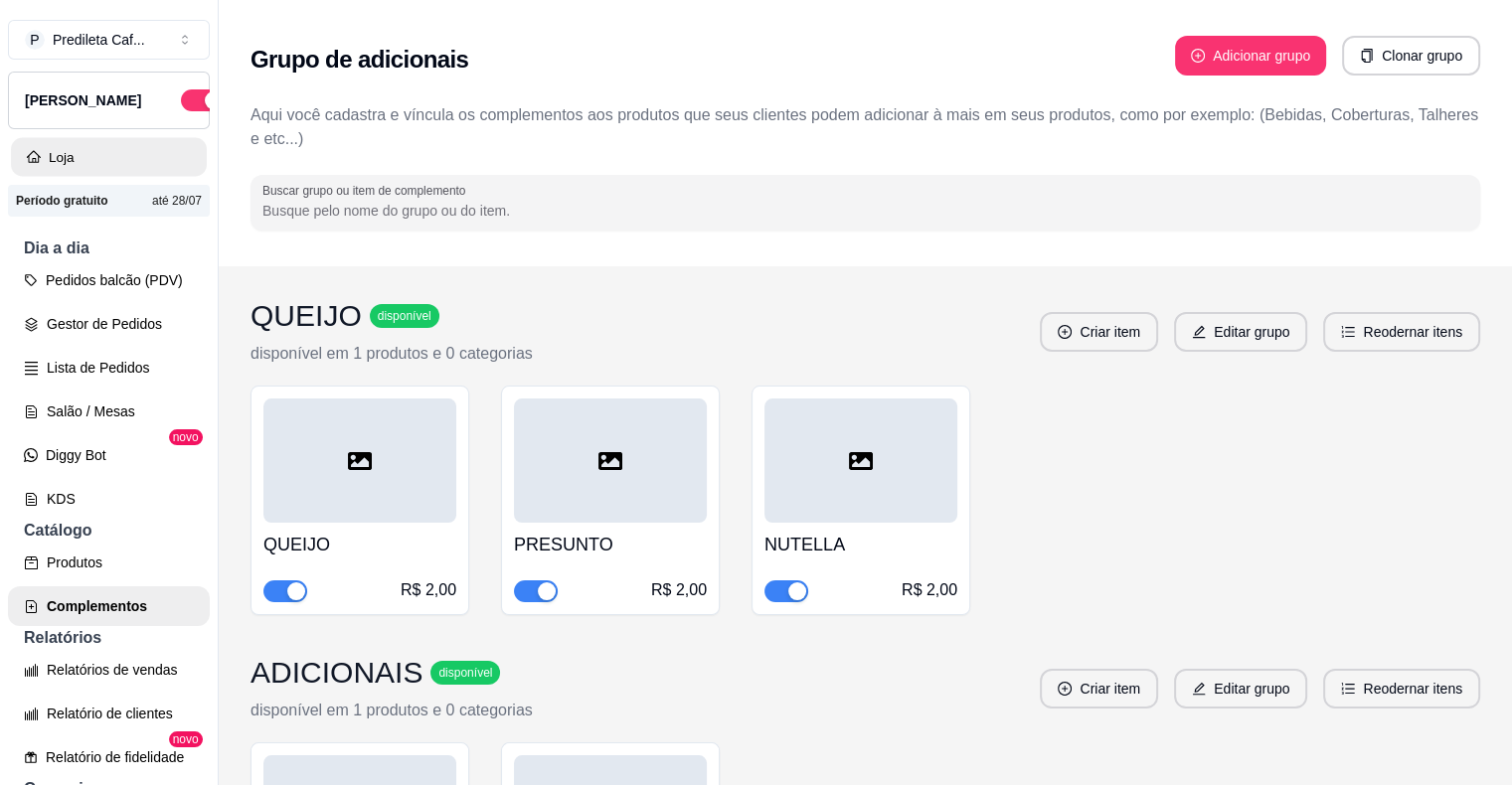 click on "Loja" at bounding box center [108, 157] 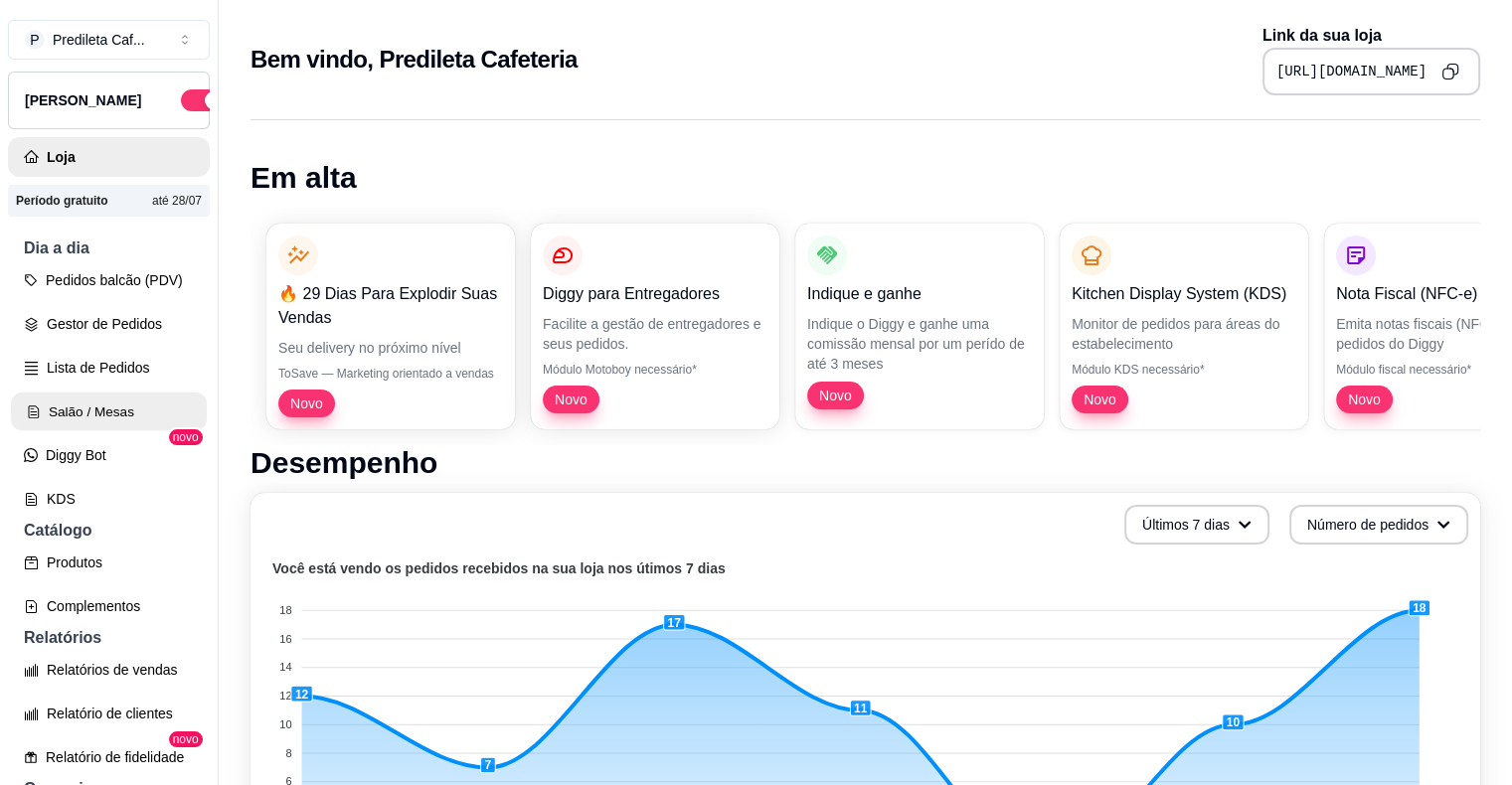 click on "Salão / Mesas" at bounding box center (108, 411) 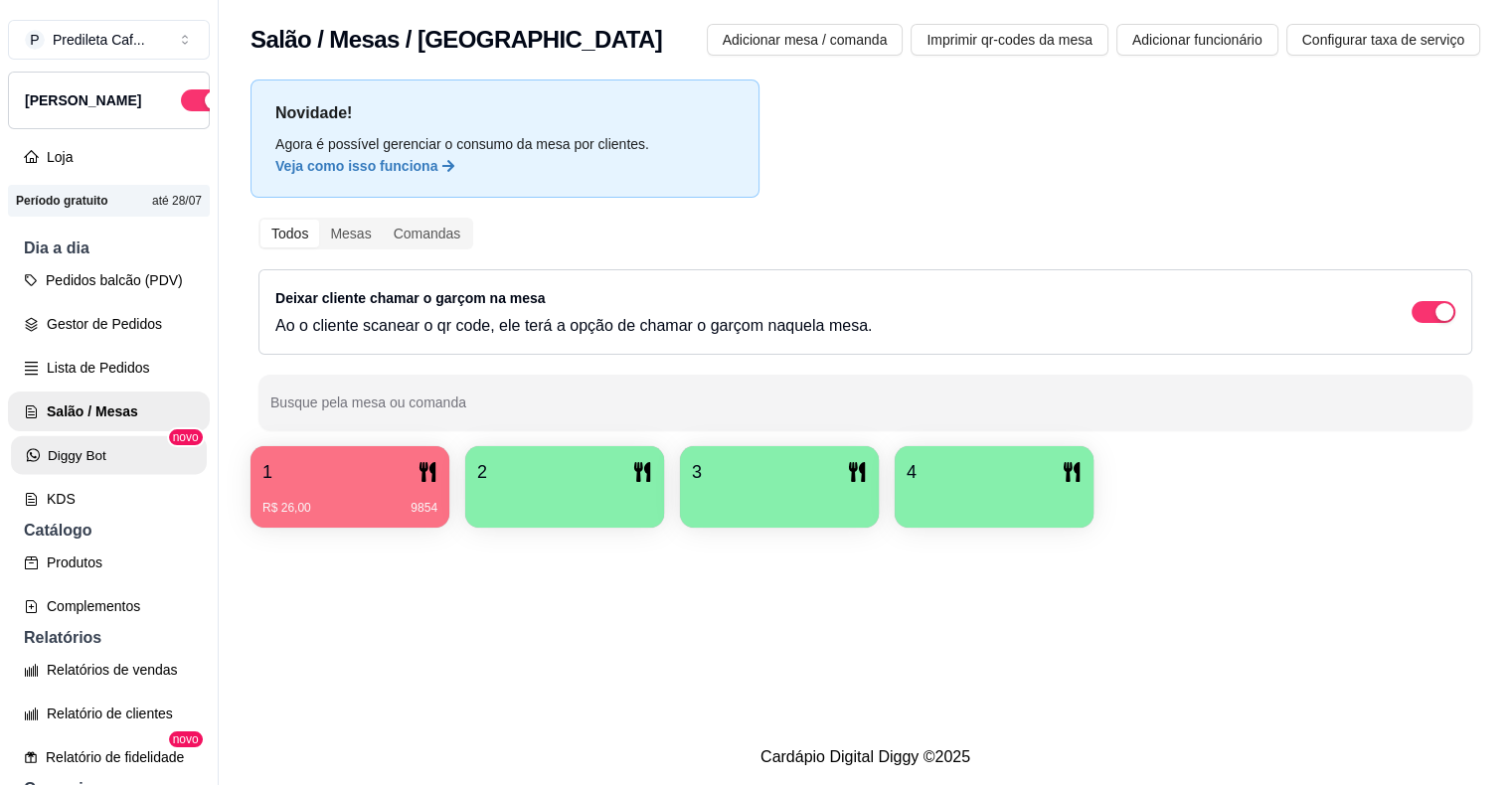 click on "Diggy Bot" at bounding box center (108, 455) 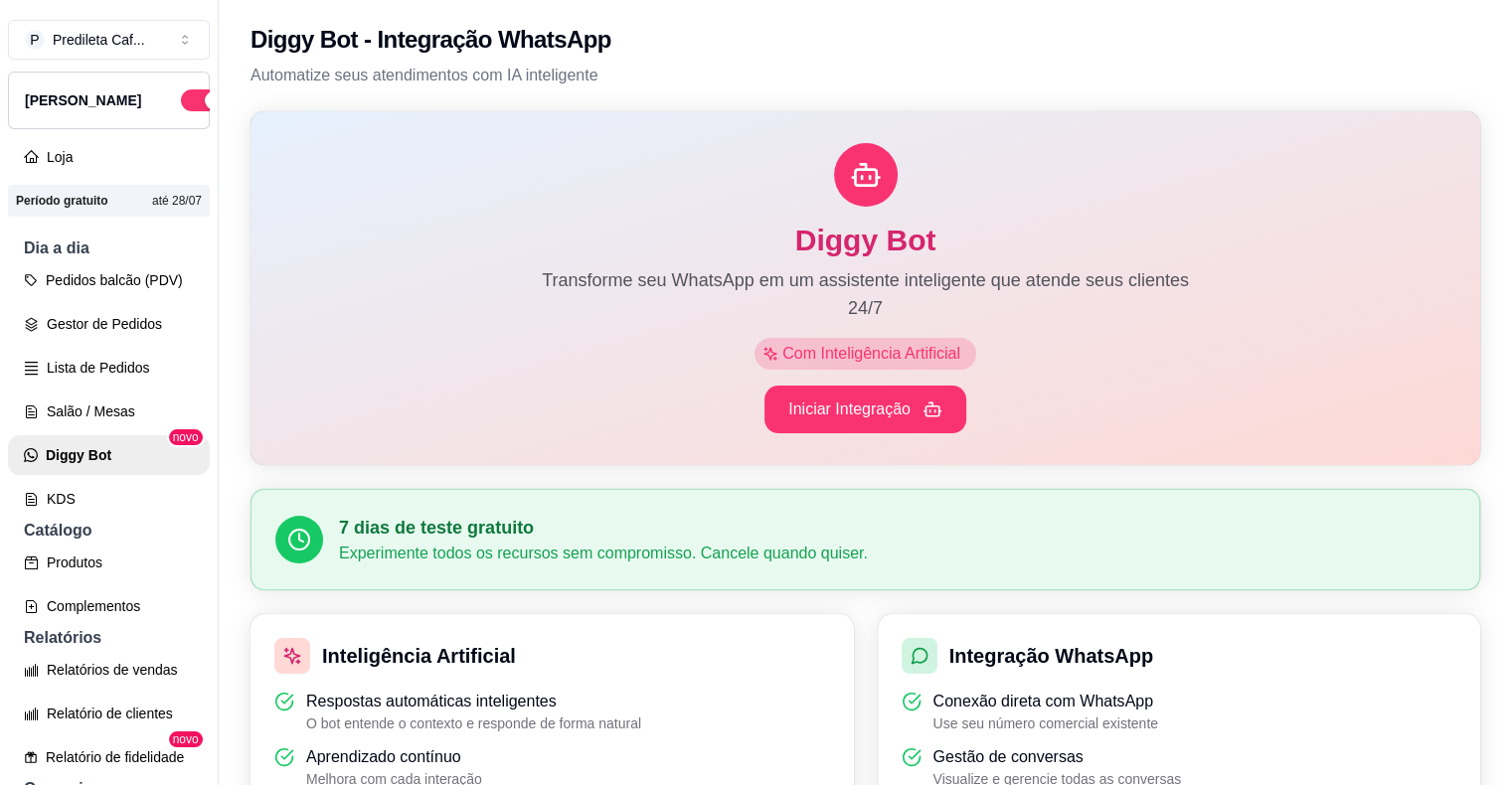 scroll, scrollTop: 611, scrollLeft: 0, axis: vertical 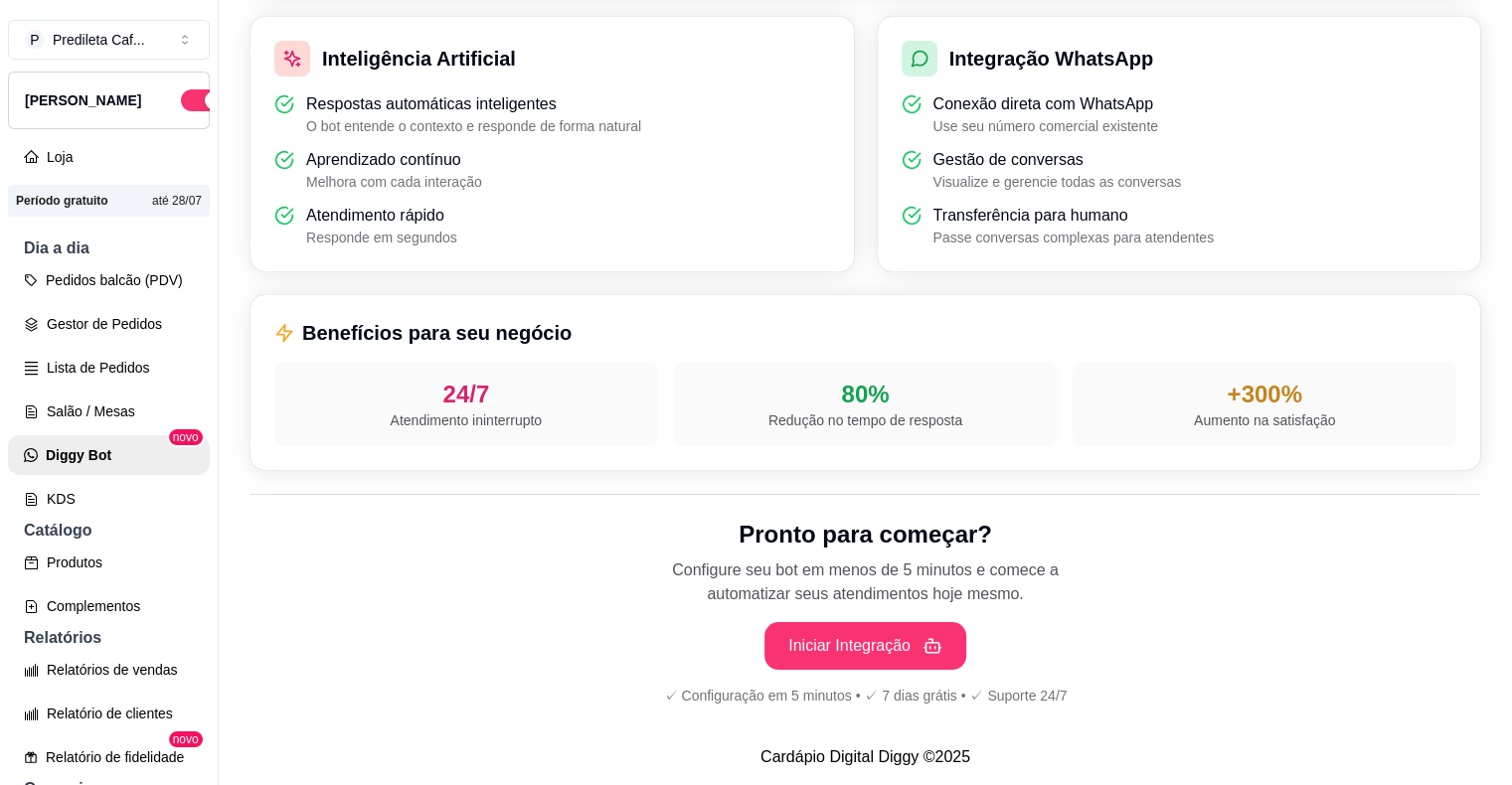 click on "Diggy Bot Transforme seu WhatsApp em um assistente inteligente que atende seus clientes 24/7 Com Inteligência Artificial Iniciar Integração 7 dias de teste gratuito Experimente todos os recursos sem compromisso. Cancele quando quiser. Inteligência Artificial Respostas automáticas inteligentes O bot entende o contexto e responde de forma natural Aprendizado contínuo Melhora com cada interação Atendimento rápido Responde em segundos Integração WhatsApp Conexão direta com WhatsApp Use seu número comercial existente Gestão de conversas Visualize e gerencie todas as conversas Transferência para humano Passe conversas complexas para atendentes Benefícios para seu negócio 24/7 Atendimento ininterrupto 80% Redução no tempo de resposta +300% Aumento na satisfação Pronto para começar? Configure seu bot em menos de 5 minutos e comece a automatizar seus atendimentos hoje mesmo. Iniciar Integração ✓ Configuração em 5 minutos • ✓ 7 dias grátis • ✓ Suporte 24/7" at bounding box center [865, 115] 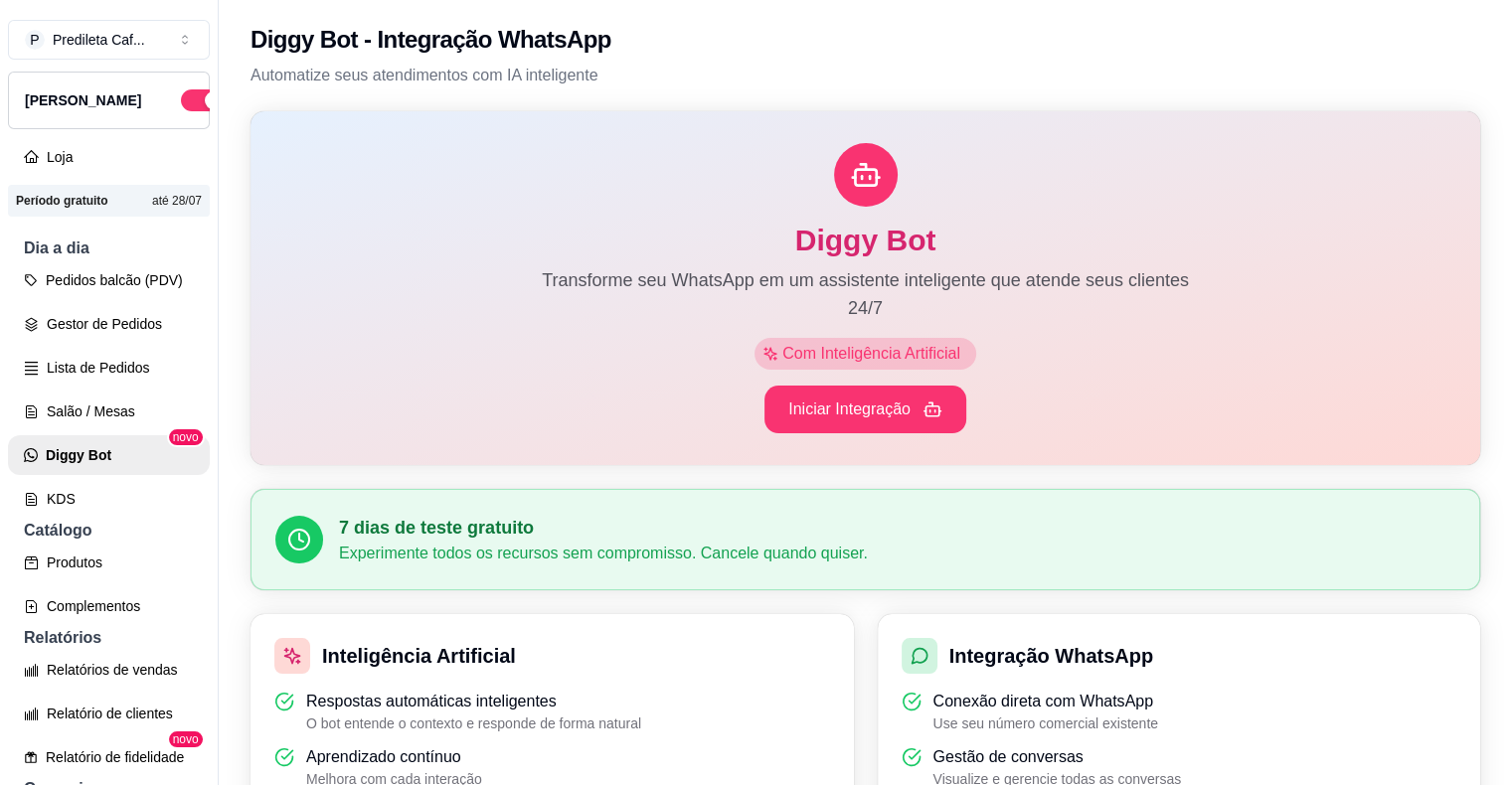 click on "Experimente todos os recursos sem compromisso. Cancele quando quiser." at bounding box center (897, 553) 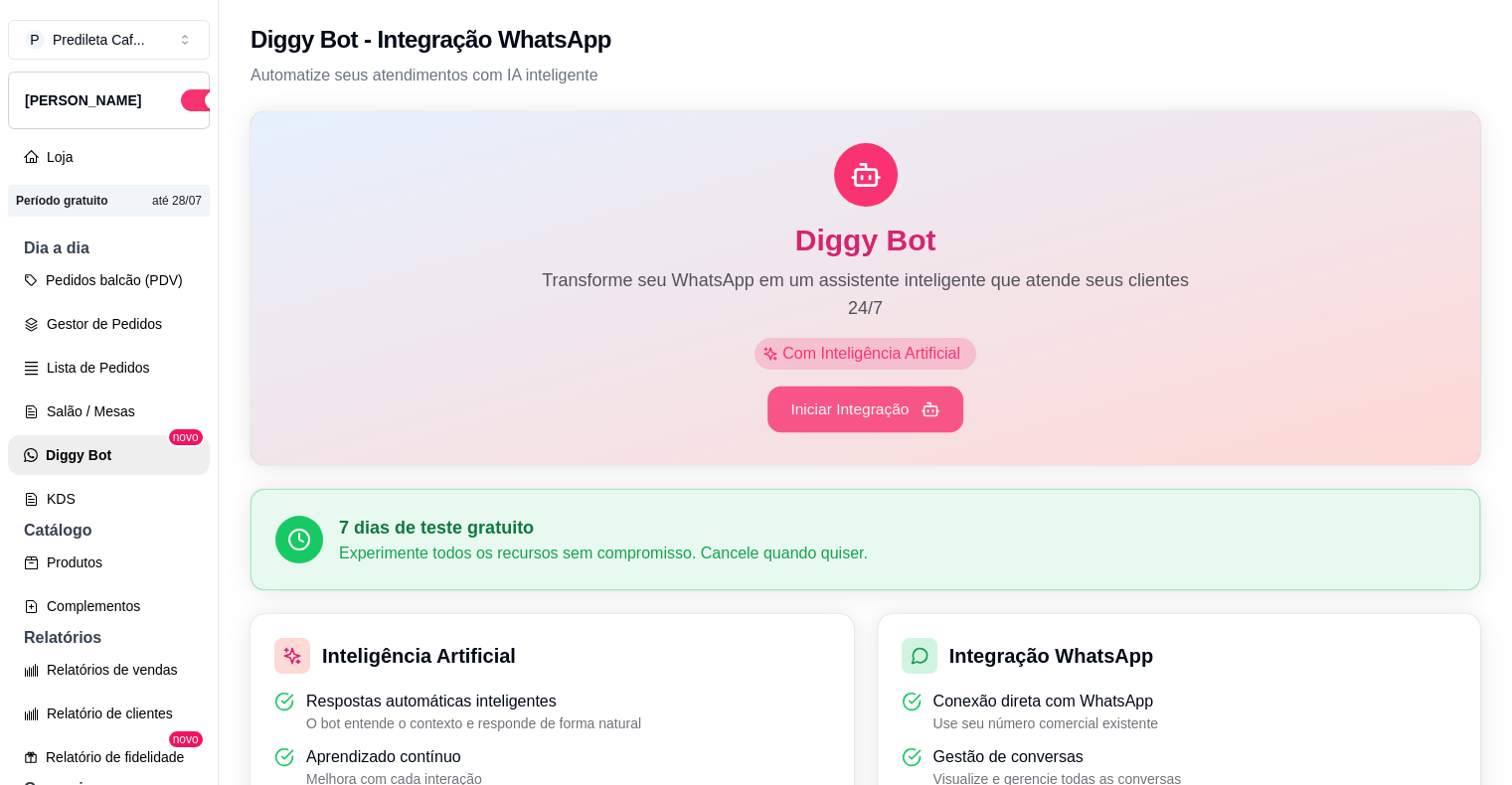 click on "Iniciar Integração" at bounding box center (865, 409) 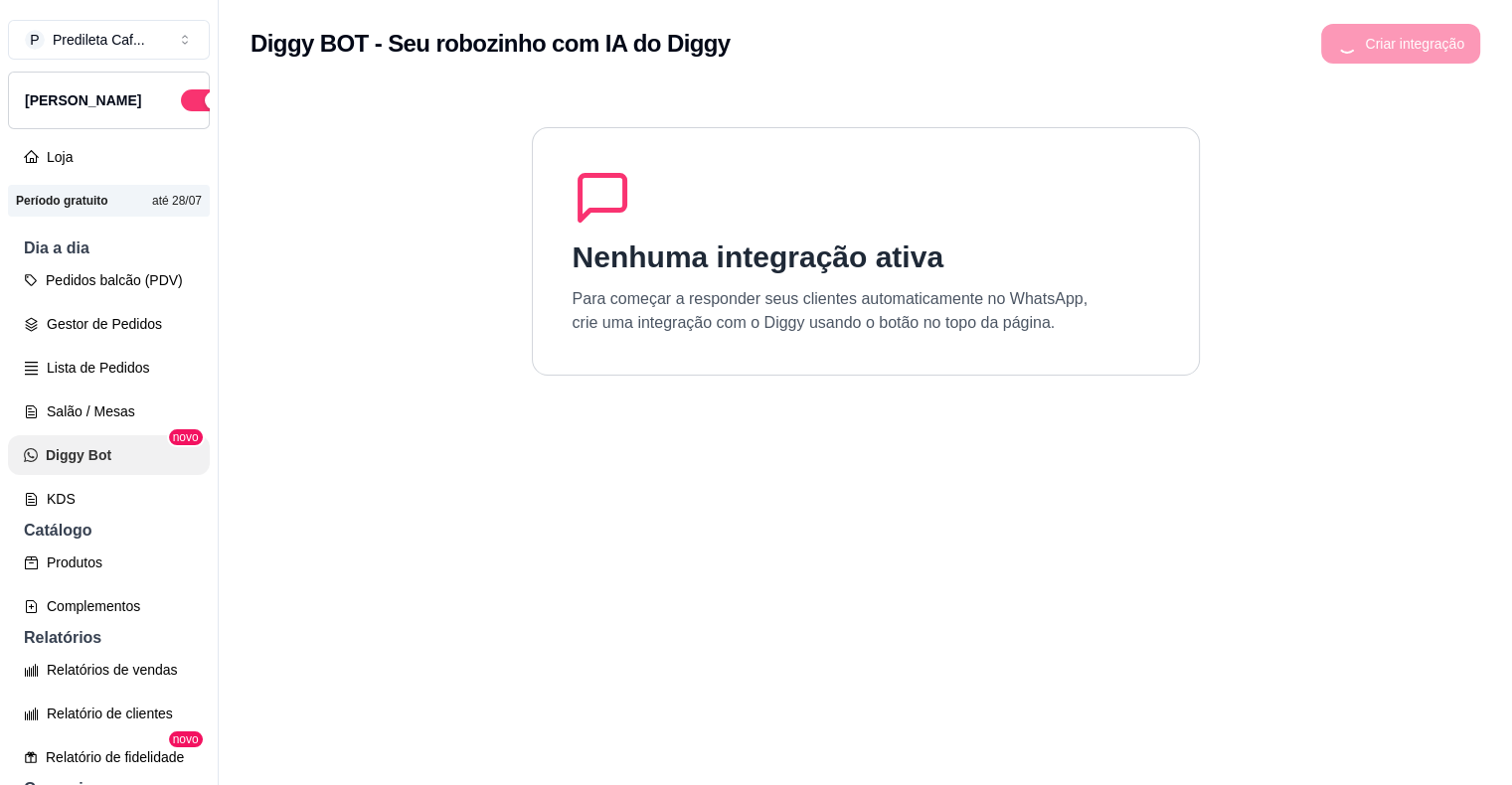 click on "Diggy Bot" at bounding box center (108, 455) 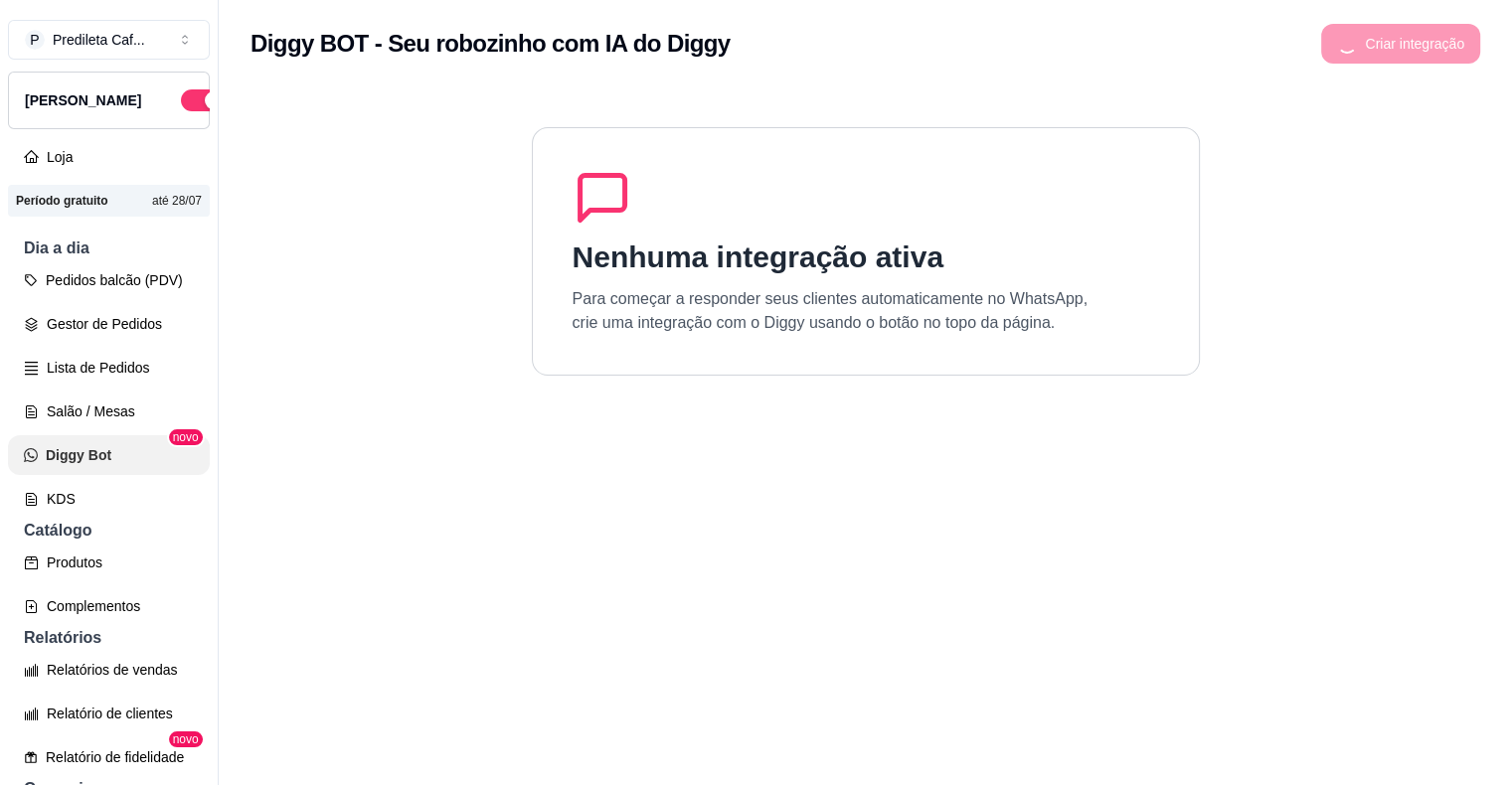 click on "Diggy Bot" at bounding box center (108, 455) 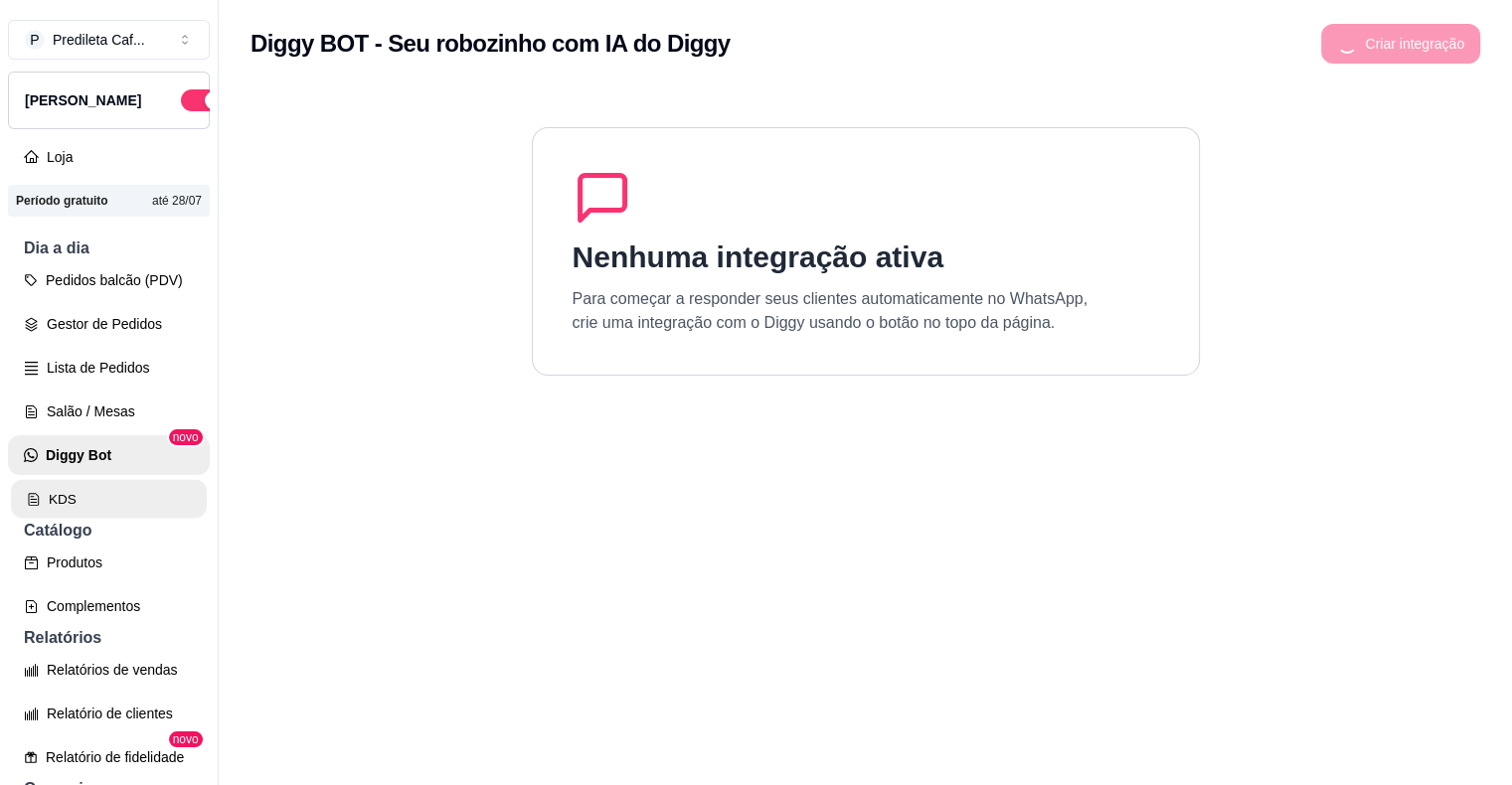 click on "KDS" at bounding box center [108, 499] 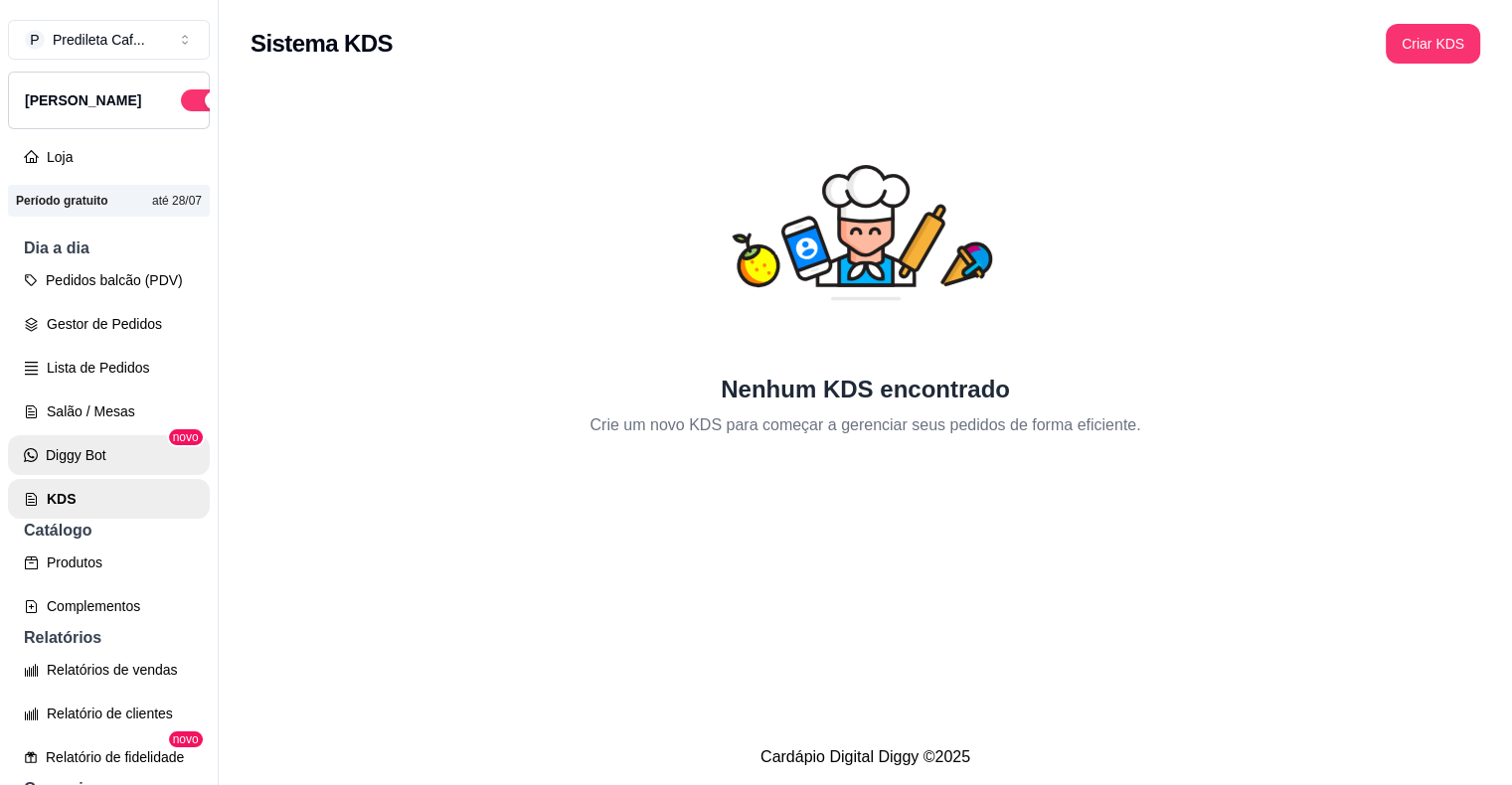 click on "Diggy Bot" at bounding box center [108, 455] 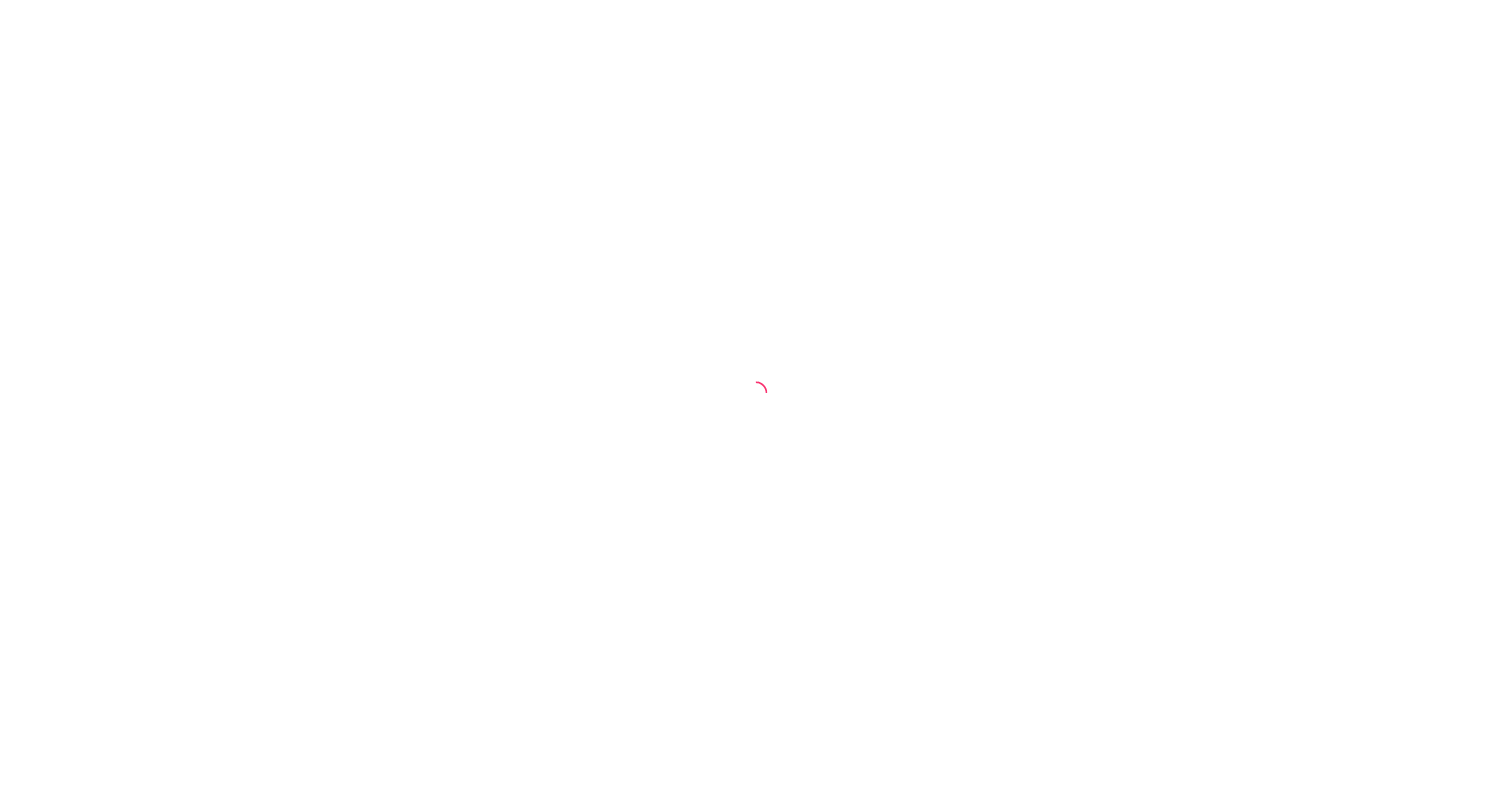 scroll, scrollTop: 0, scrollLeft: 0, axis: both 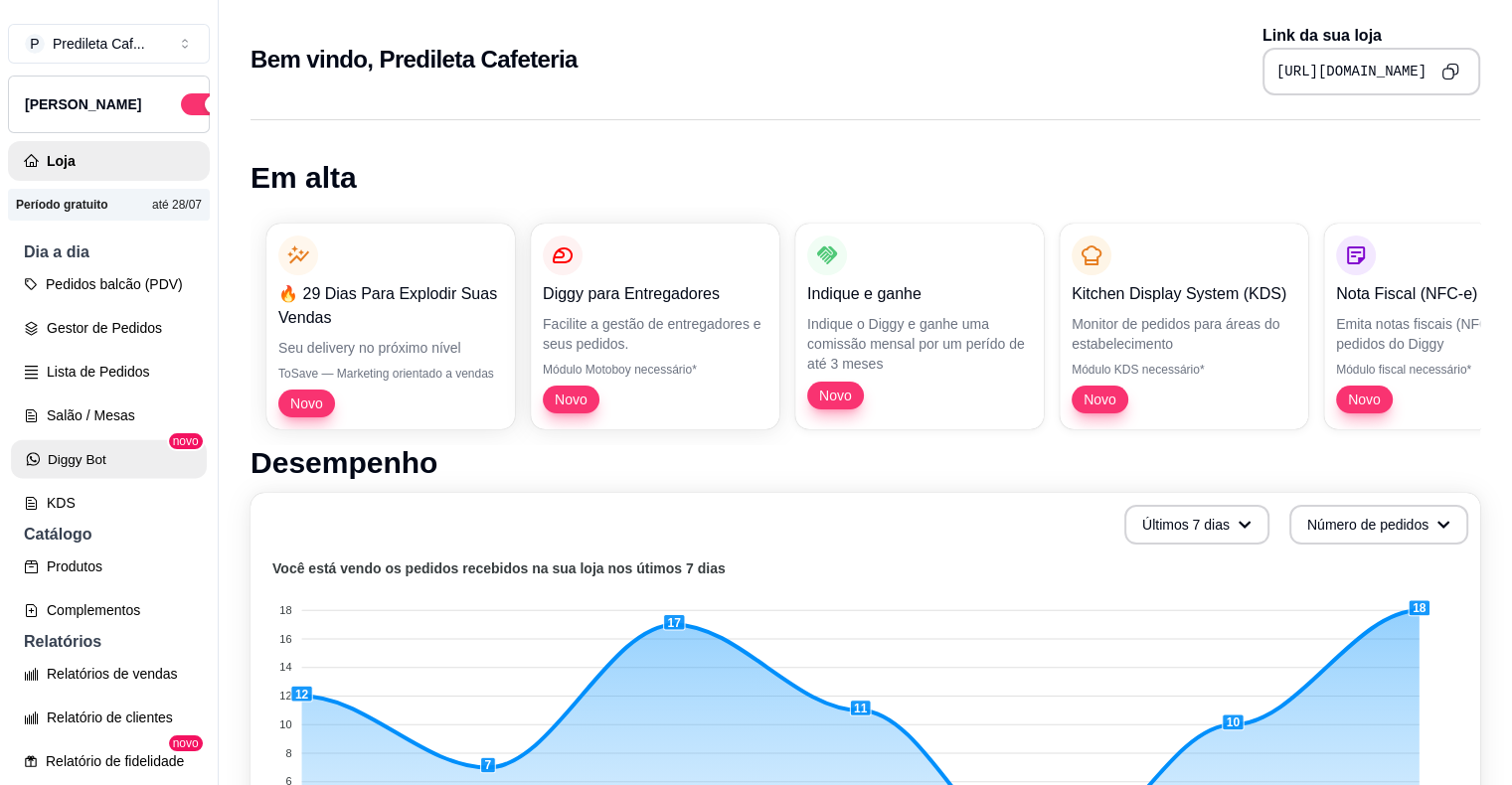 click on "Diggy Bot" at bounding box center [108, 459] 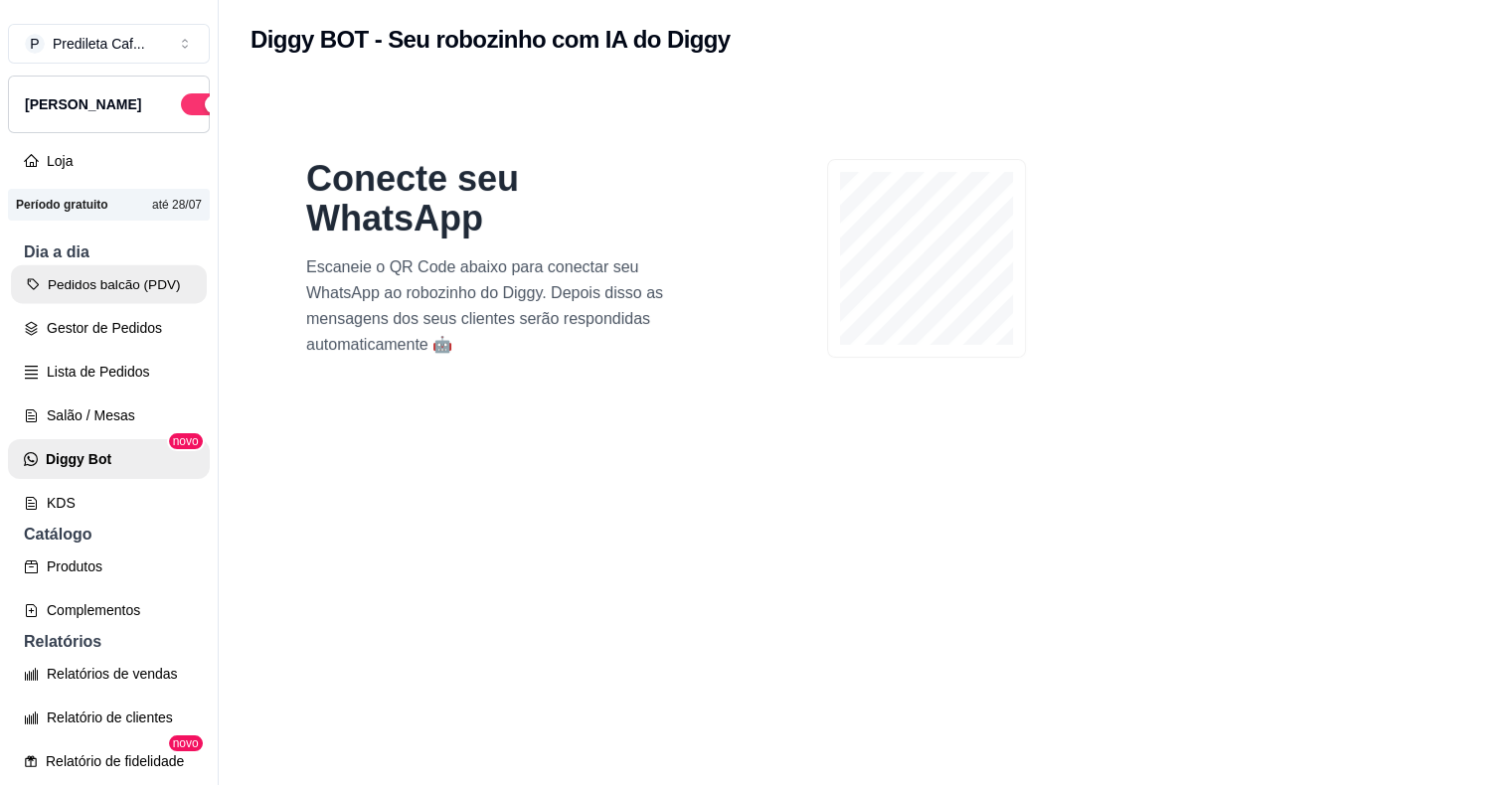 click on "Pedidos balcão (PDV)" at bounding box center [108, 284] 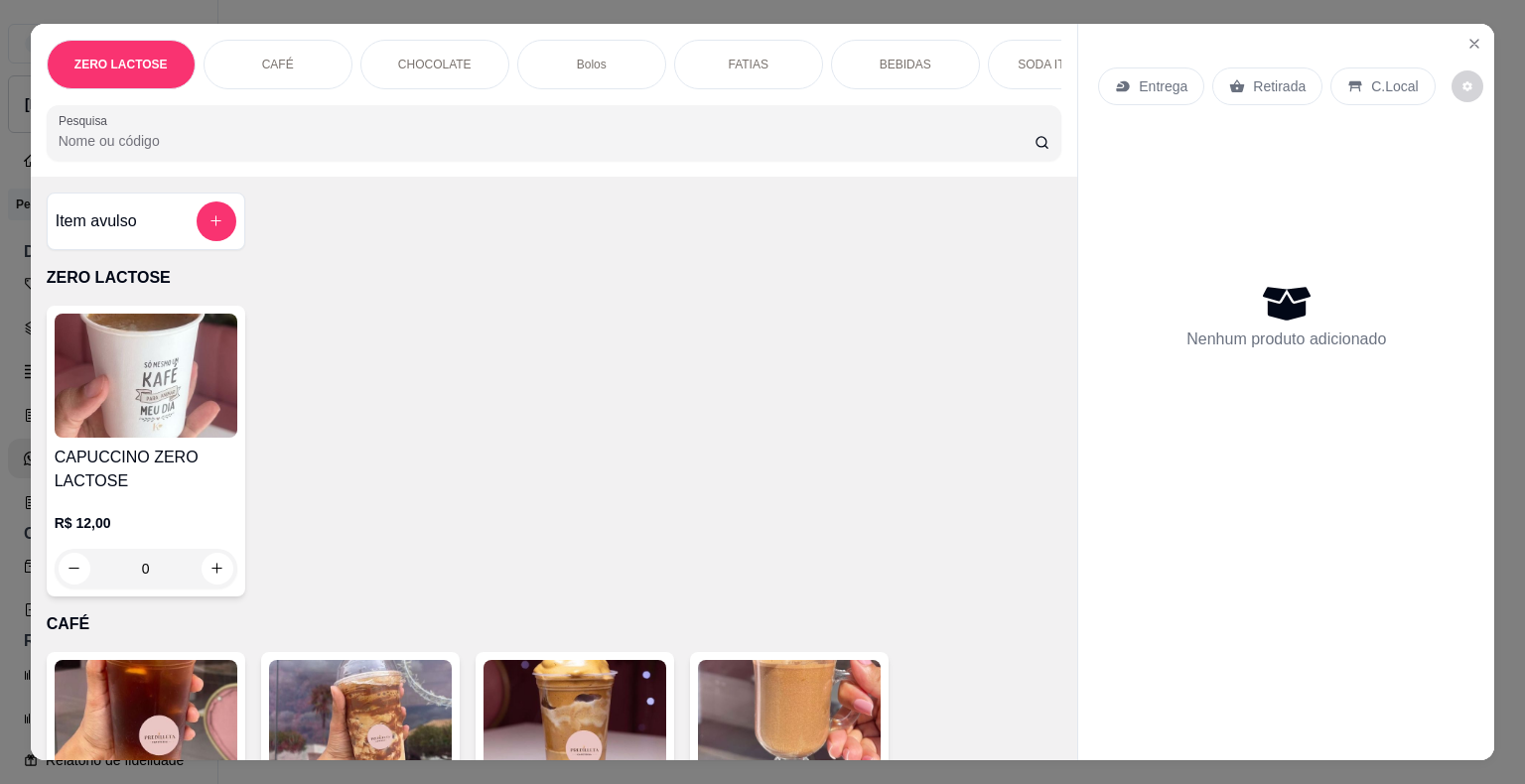click on "ZERO LACTOSE  CAFÉ CHOCOLATE Bolos FATIAS BEBIDAS SODA ITALIANA SALGADOS BROWNIE RECHEADO BOLO NO POTE TRADICIONAIS Tortelete Pesquisa Item avulso ZERO LACTOSE  CAPUCCINO ZERO LACTOSE    R$ 12,00 0 CAFÉ CITRUS COFFE   R$ 15,00 0 FRAPUCCINO   R$ 15,00 0 CAFÉ GELADO   R$ 12,00 0 CAPUCCINO   R$ 0,00 0 CAFÉ EXPRESSO   R$ 0,00 0 CAFÉ COM LEITE   R$ 10,00 0 CAFÉ TRADICIONAL   R$ 0,00 0 CHOCOLATE CHOCOLATE QUENTE   R$ 0,00 0 Bolos Bolo Nuvem de Ninho   R$ 16,00 0 BOLO DE CENOURA    R$ 17,00 0 CHOCOLATINHO   R$ 12,00 0 Esgotado Bolo Gelado de coco recheado   R$ 10,00 0 Bolo de Prestígio 🥰   R$ 17,00 0 Esgotado Bolos de Festa   R$ 40,00 0 Esgotado Morambrow   R$ 15,00 0 Bolo  De Abacaxi   R$ 10,00 0 FATIAS Torta Cookies   R$ 10,00 0 Fatia Bolo Chocolatudo   R$ 10,00 0 PIZZA BROWNIE DE KITKAT   R$ 15,00 0 PIZZA DE BROWNIE OREO   R$ 15,00 0 Fatia Brigadeiruda   R$ 12,00 0 Esgotado Fatia Duo Amor   R$ 12,00 0 Esgotado Fatia De Morango   R$ 12,00 0 Fatia De Bolo Cenoura\Chocolate   0   0" at bounding box center [762, 392] 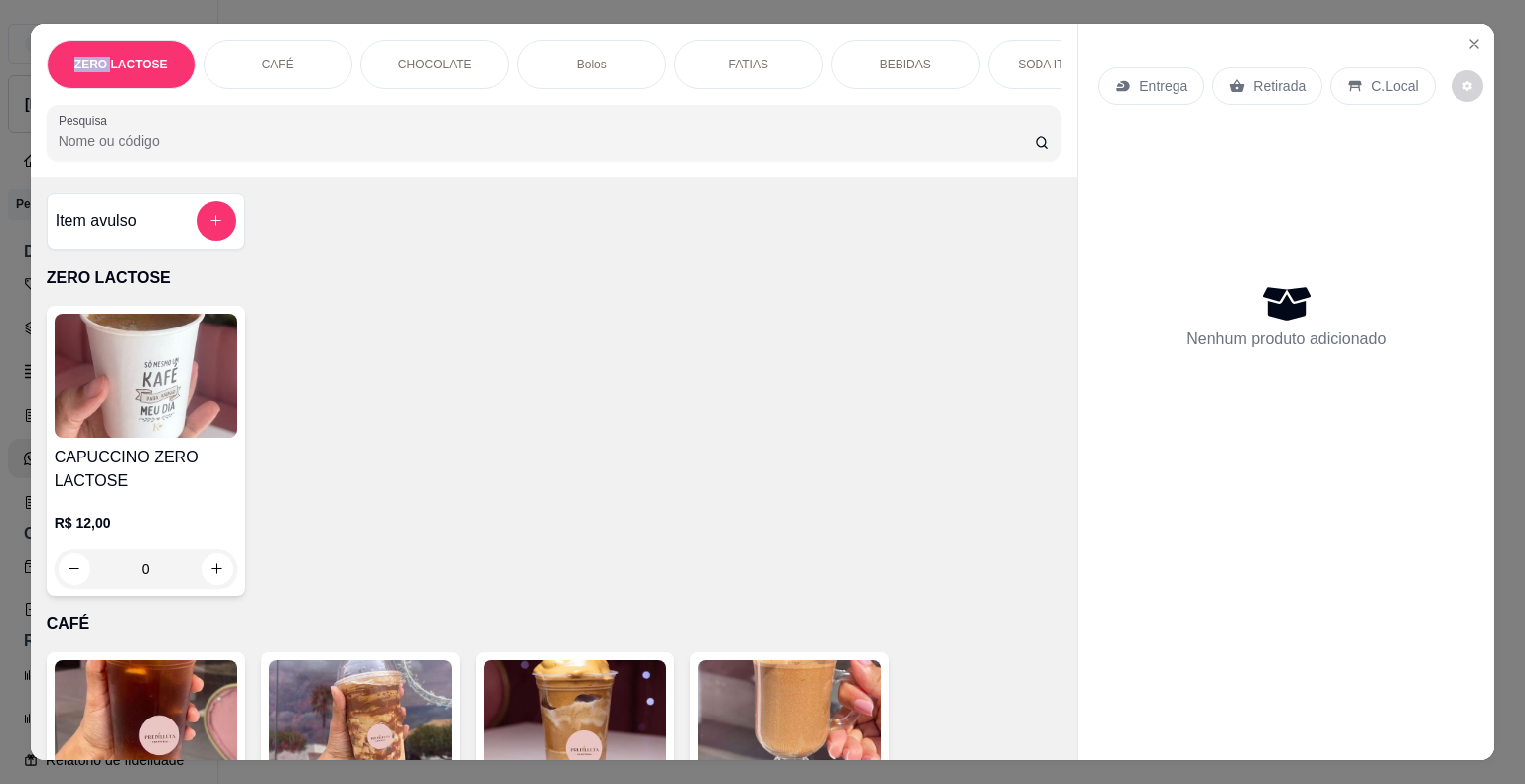 click on "ZERO LACTOSE  CAFÉ CHOCOLATE Bolos FATIAS BEBIDAS SODA ITALIANA SALGADOS BROWNIE RECHEADO BOLO NO POTE TRADICIONAIS Tortelete Pesquisa Item avulso ZERO LACTOSE  CAPUCCINO ZERO LACTOSE    R$ 12,00 0 CAFÉ CITRUS COFFE   R$ 15,00 0 FRAPUCCINO   R$ 15,00 0 CAFÉ GELADO   R$ 12,00 0 CAPUCCINO   R$ 0,00 0 CAFÉ EXPRESSO   R$ 0,00 0 CAFÉ COM LEITE   R$ 10,00 0 CAFÉ TRADICIONAL   R$ 0,00 0 CHOCOLATE CHOCOLATE QUENTE   R$ 0,00 0 Bolos Bolo Nuvem de Ninho   R$ 16,00 0 BOLO DE CENOURA    R$ 17,00 0 CHOCOLATINHO   R$ 12,00 0 Esgotado Bolo Gelado de coco recheado   R$ 10,00 0 Bolo de Prestígio 🥰   R$ 17,00 0 Esgotado Bolos de Festa   R$ 40,00 0 Esgotado Morambrow   R$ 15,00 0 Bolo  De Abacaxi   R$ 10,00 0 FATIAS Torta Cookies   R$ 10,00 0 Fatia Bolo Chocolatudo   R$ 10,00 0 PIZZA BROWNIE DE KITKAT   R$ 15,00 0 PIZZA DE BROWNIE OREO   R$ 15,00 0 Fatia Brigadeiruda   R$ 12,00 0 Esgotado Fatia Duo Amor   R$ 12,00 0 Esgotado Fatia De Morango   R$ 12,00 0 Fatia De Bolo Cenoura\Chocolate   0   0" at bounding box center (762, 392) 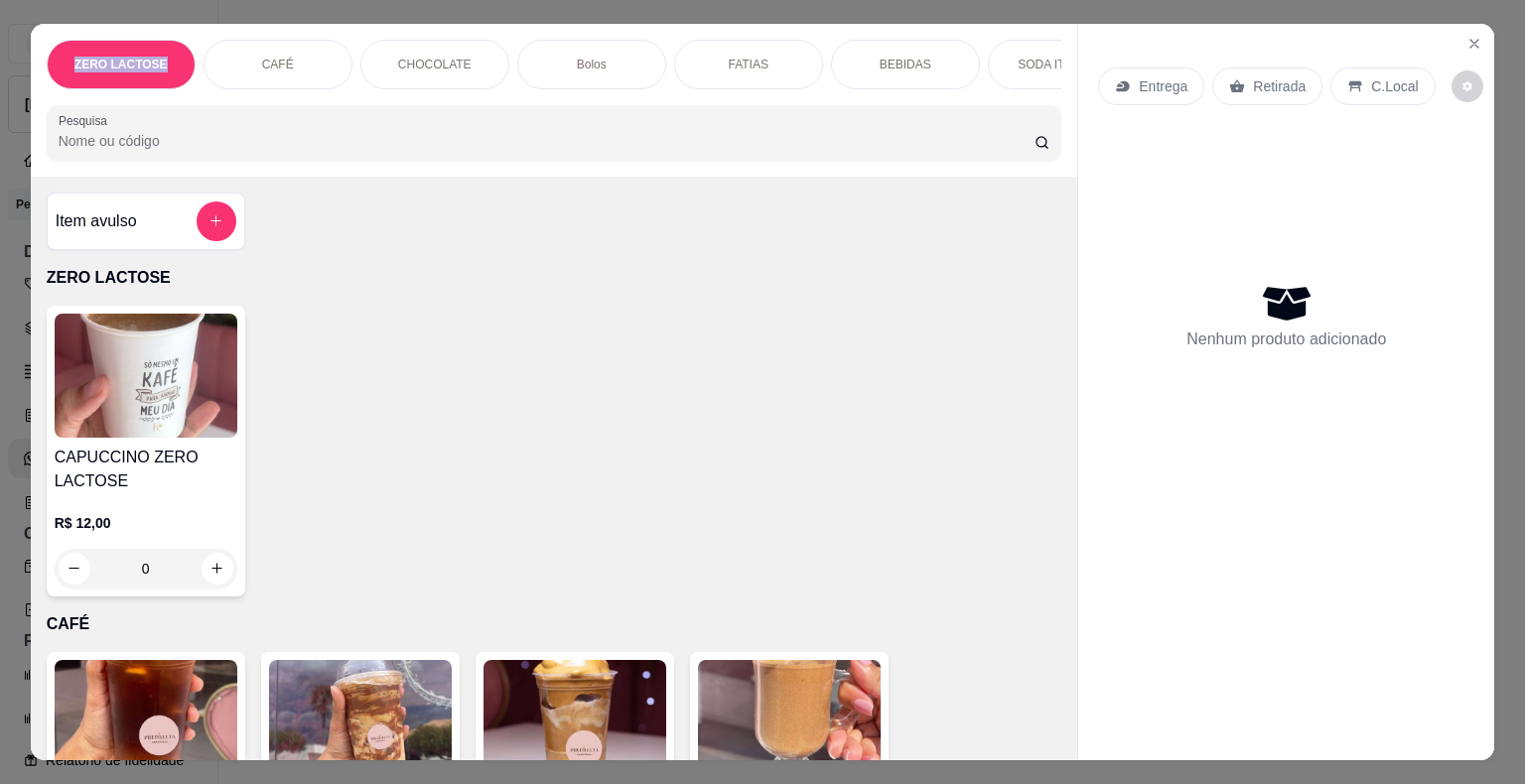 click on "ZERO LACTOSE  CAFÉ CHOCOLATE Bolos FATIAS BEBIDAS SODA ITALIANA SALGADOS BROWNIE RECHEADO BOLO NO POTE TRADICIONAIS Tortelete Pesquisa Item avulso ZERO LACTOSE  CAPUCCINO ZERO LACTOSE    R$ 12,00 0 CAFÉ CITRUS COFFE   R$ 15,00 0 FRAPUCCINO   R$ 15,00 0 CAFÉ GELADO   R$ 12,00 0 CAPUCCINO   R$ 0,00 0 CAFÉ EXPRESSO   R$ 0,00 0 CAFÉ COM LEITE   R$ 10,00 0 CAFÉ TRADICIONAL   R$ 0,00 0 CHOCOLATE CHOCOLATE QUENTE   R$ 0,00 0 Bolos Bolo Nuvem de Ninho   R$ 16,00 0 BOLO DE CENOURA    R$ 17,00 0 CHOCOLATINHO   R$ 12,00 0 Esgotado Bolo Gelado de coco recheado   R$ 10,00 0 Bolo de Prestígio 🥰   R$ 17,00 0 Esgotado Bolos de Festa   R$ 40,00 0 Esgotado Morambrow   R$ 15,00 0 Bolo  De Abacaxi   R$ 10,00 0 FATIAS Torta Cookies   R$ 10,00 0 Fatia Bolo Chocolatudo   R$ 10,00 0 PIZZA BROWNIE DE KITKAT   R$ 15,00 0 PIZZA DE BROWNIE OREO   R$ 15,00 0 Fatia Brigadeiruda   R$ 12,00 0 Esgotado Fatia Duo Amor   R$ 12,00 0 Esgotado Fatia De Morango   R$ 12,00 0 Fatia De Bolo Cenoura\Chocolate   0   0" at bounding box center [762, 392] 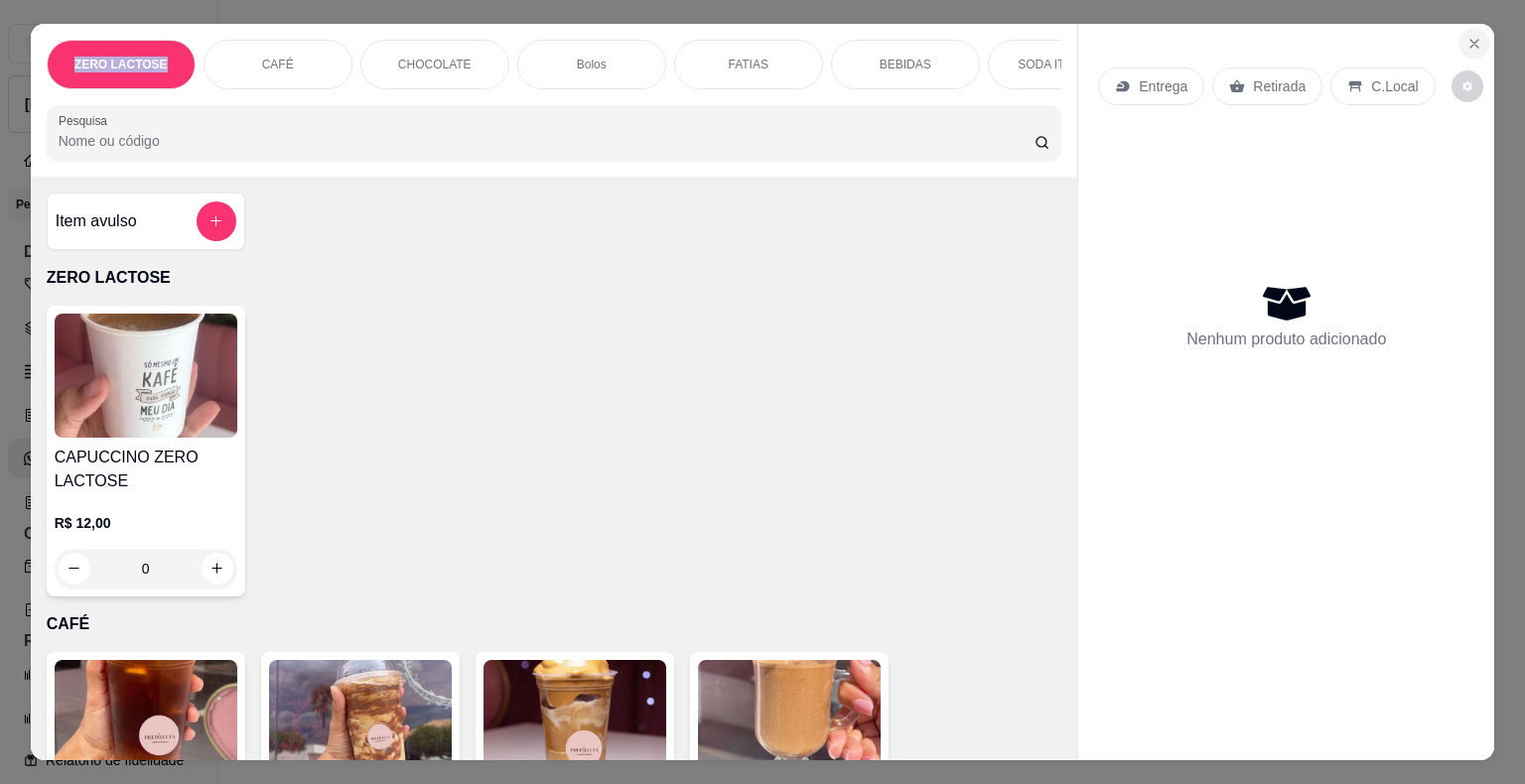 click 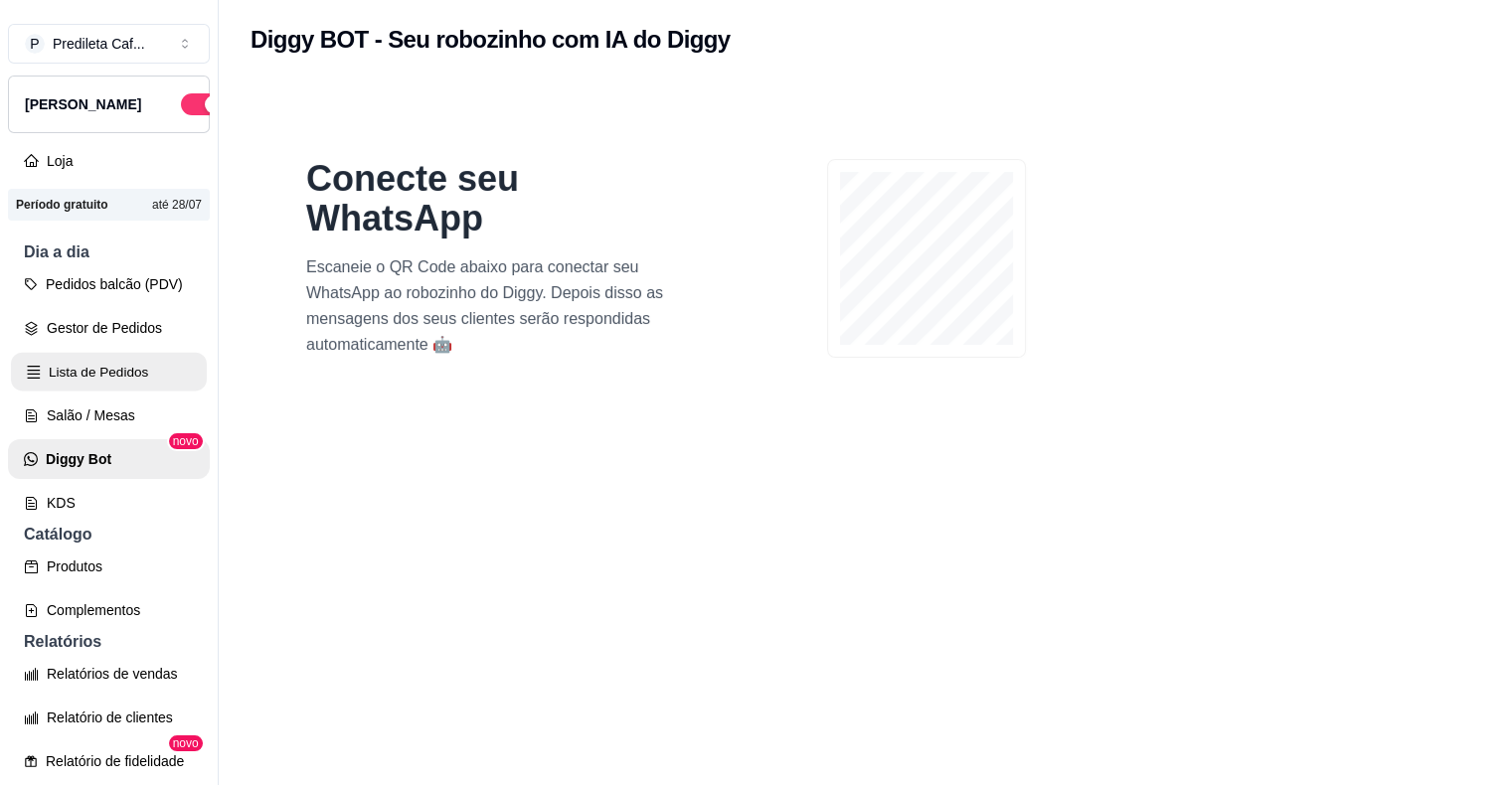 click on "Lista de Pedidos" at bounding box center (108, 372) 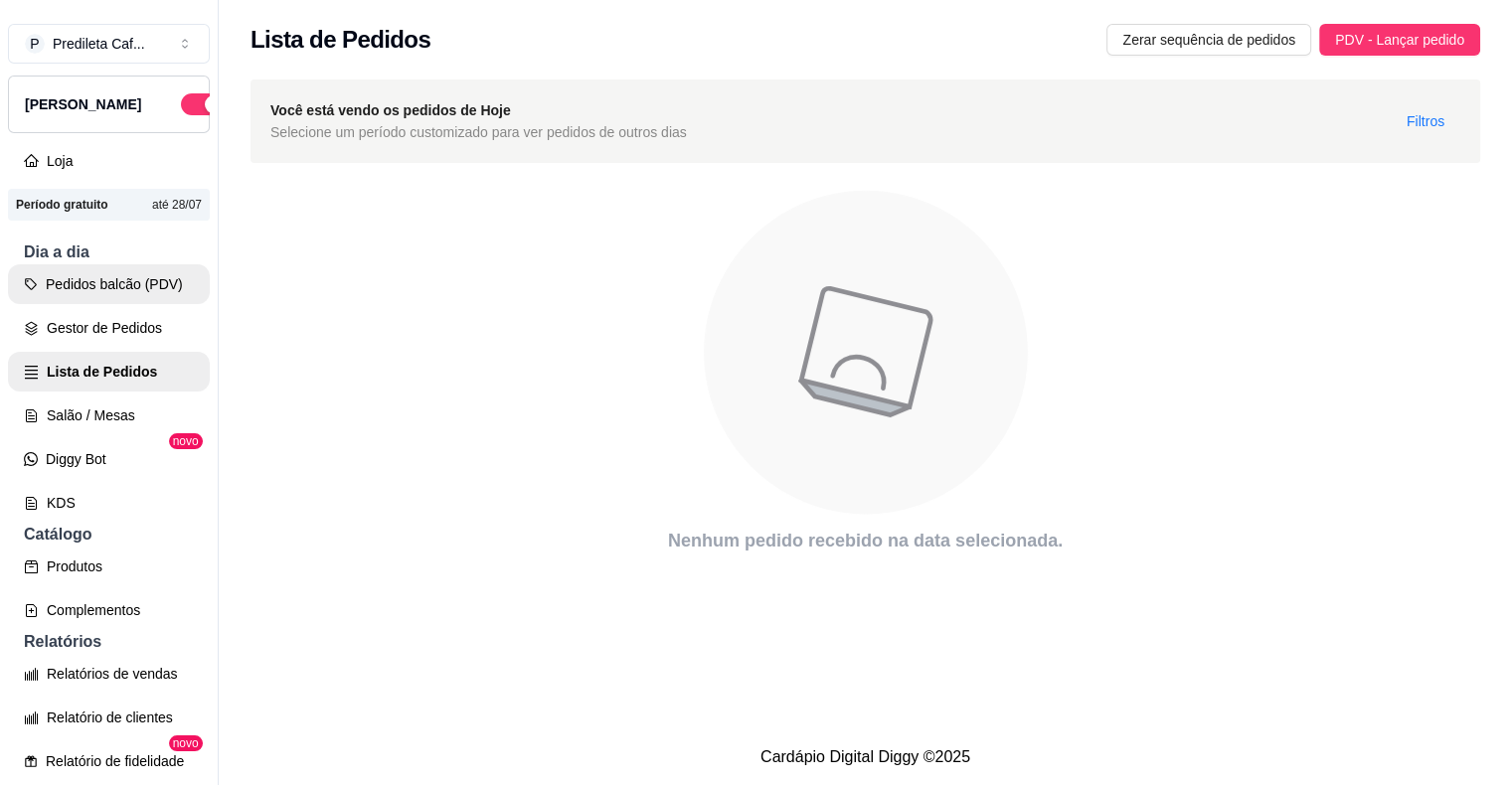 click on "Pedidos balcão (PDV)" at bounding box center (108, 284) 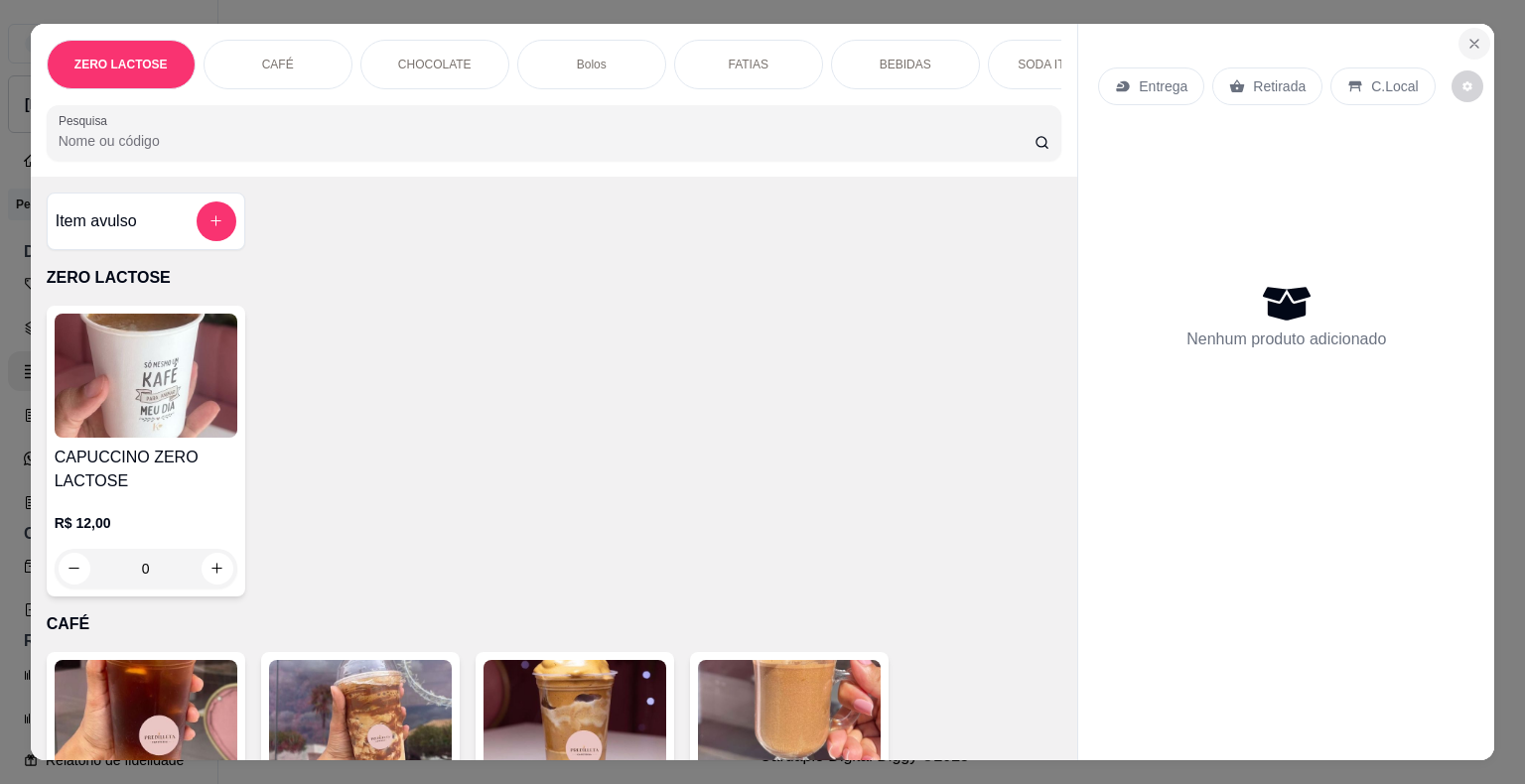 click 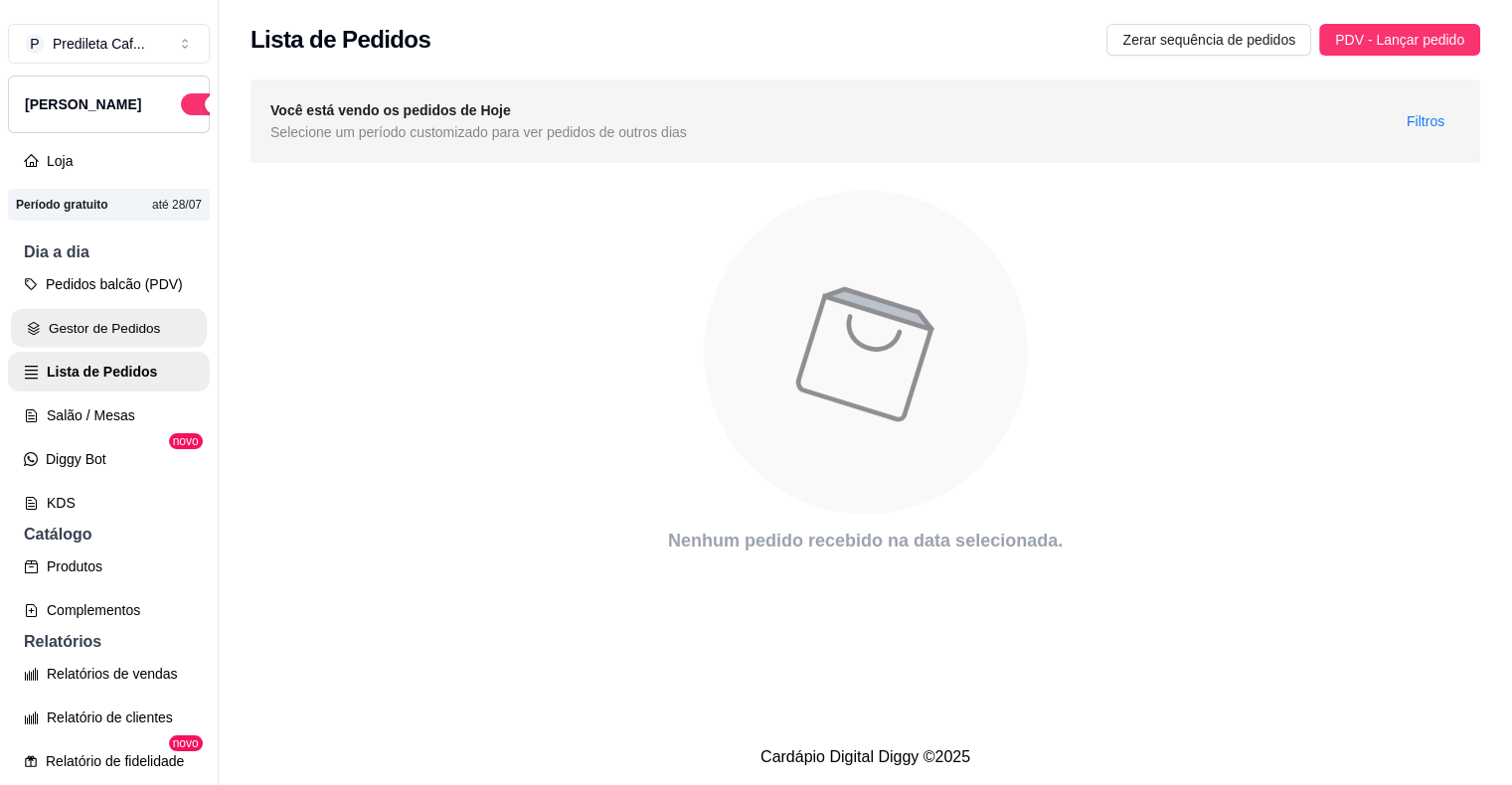 click on "Gestor de Pedidos" at bounding box center (108, 328) 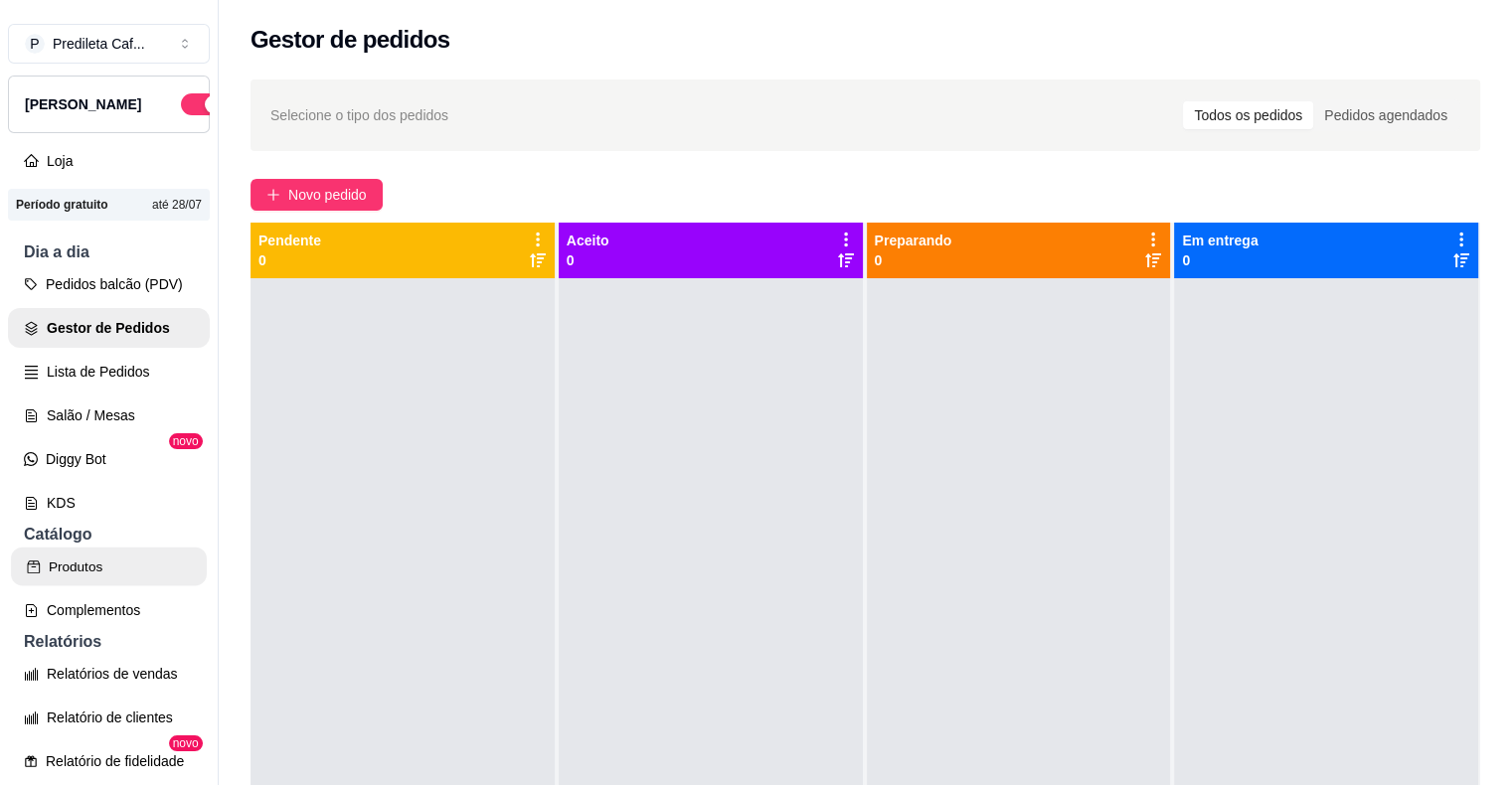 click on "Produtos" at bounding box center (108, 566) 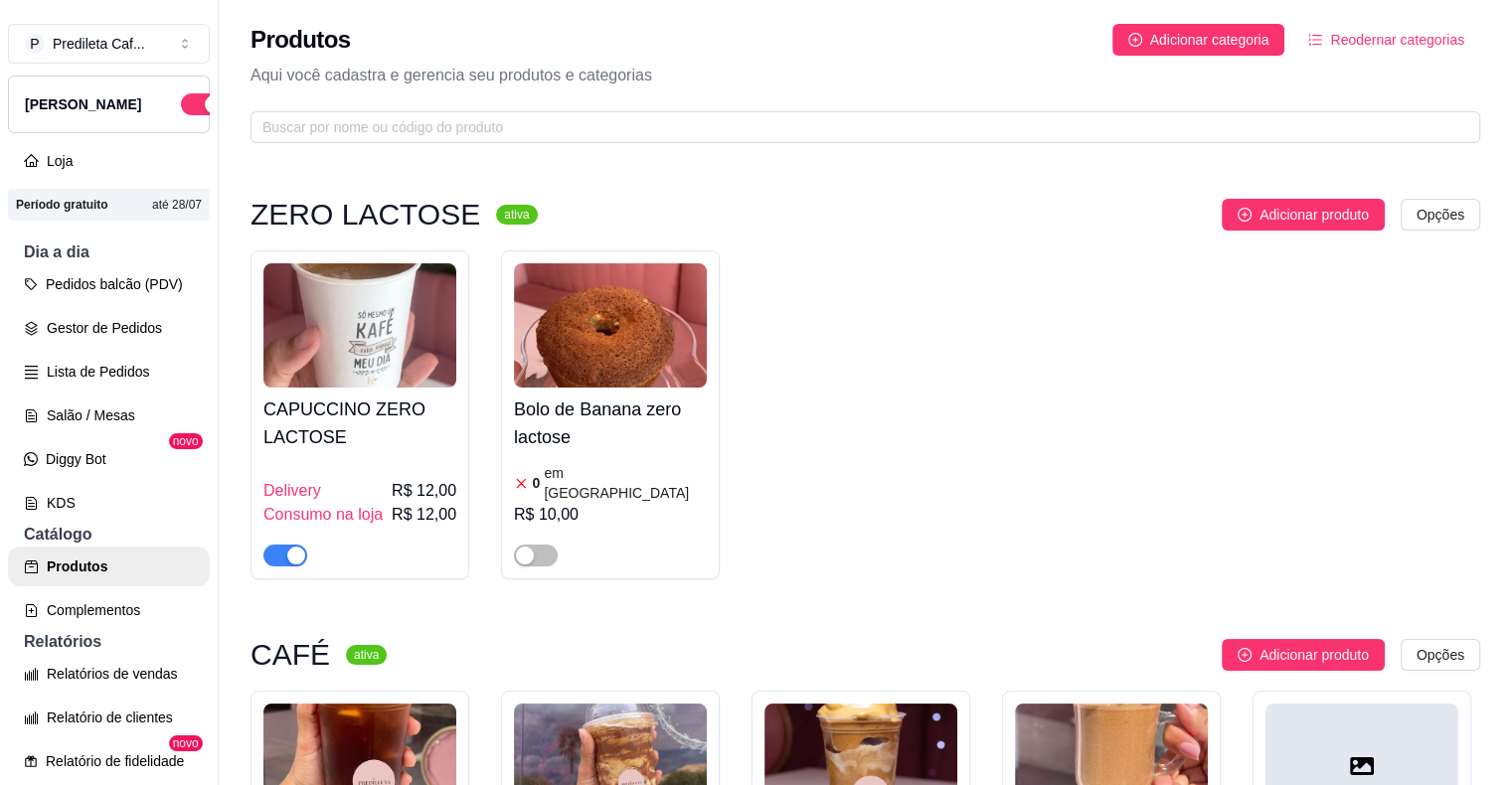 scroll, scrollTop: 673, scrollLeft: 0, axis: vertical 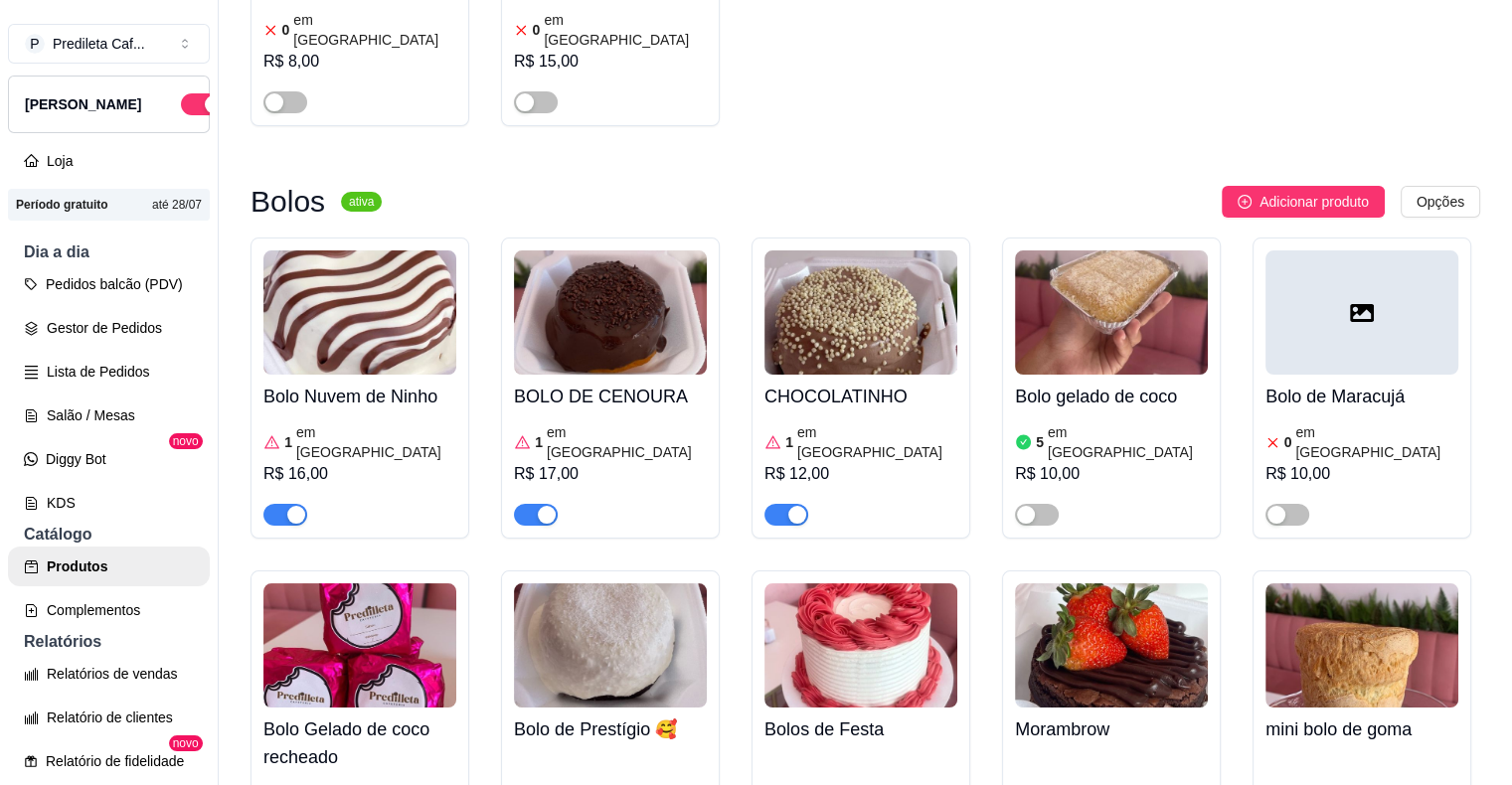 click on "Bolo gelado de coco" at bounding box center [1111, 396] 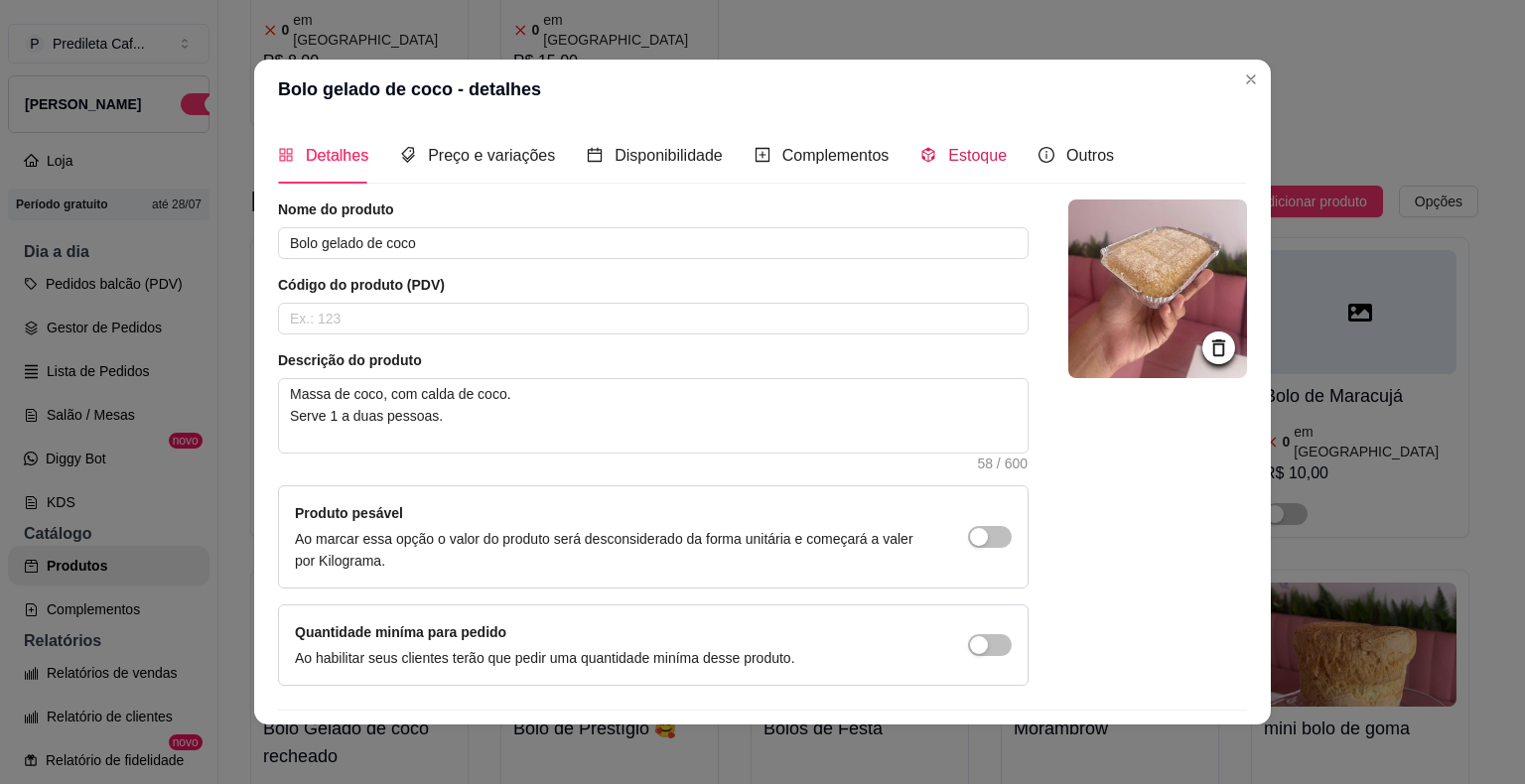 click on "Estoque" at bounding box center (977, 155) 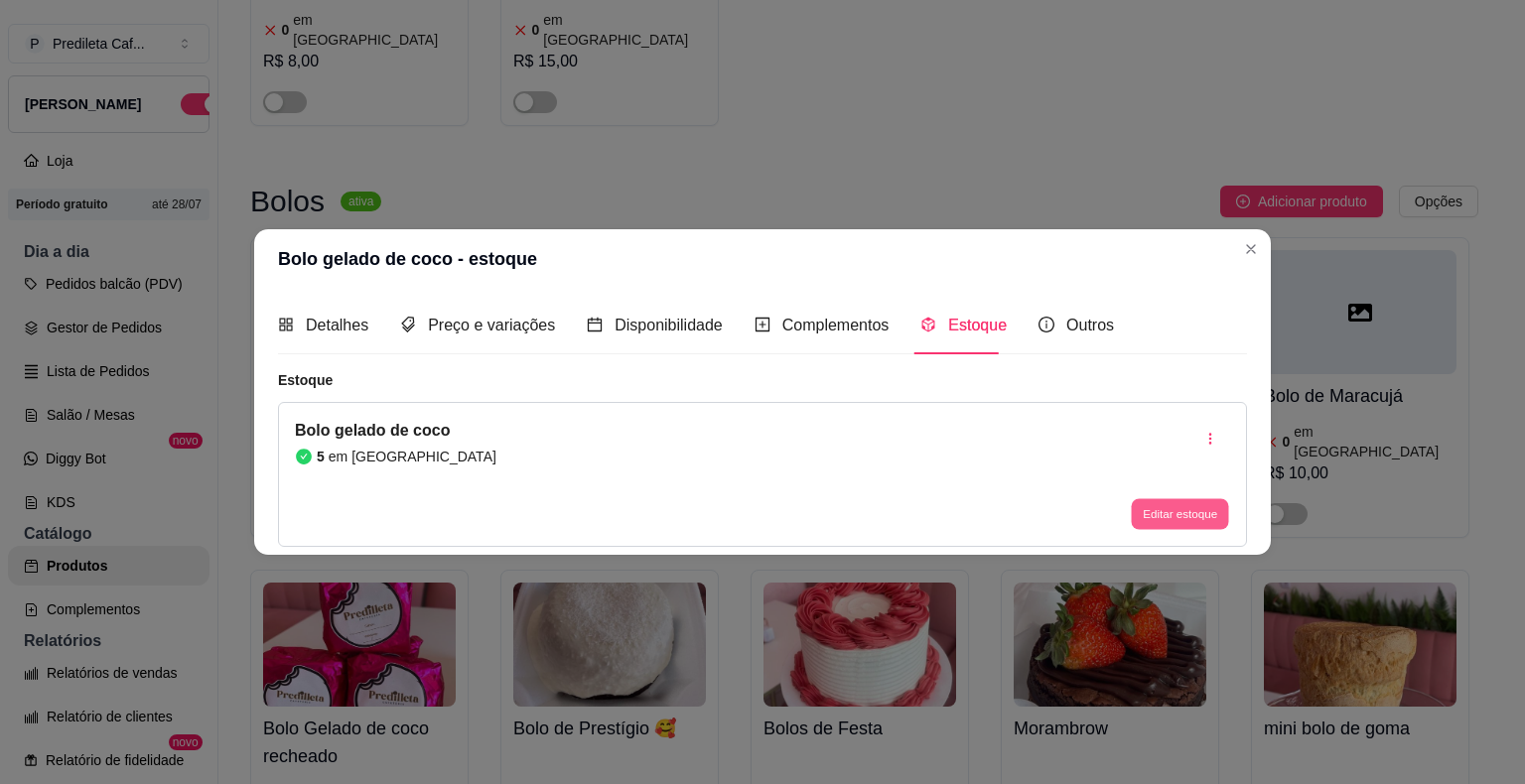 click on "Editar estoque" at bounding box center (1179, 513) 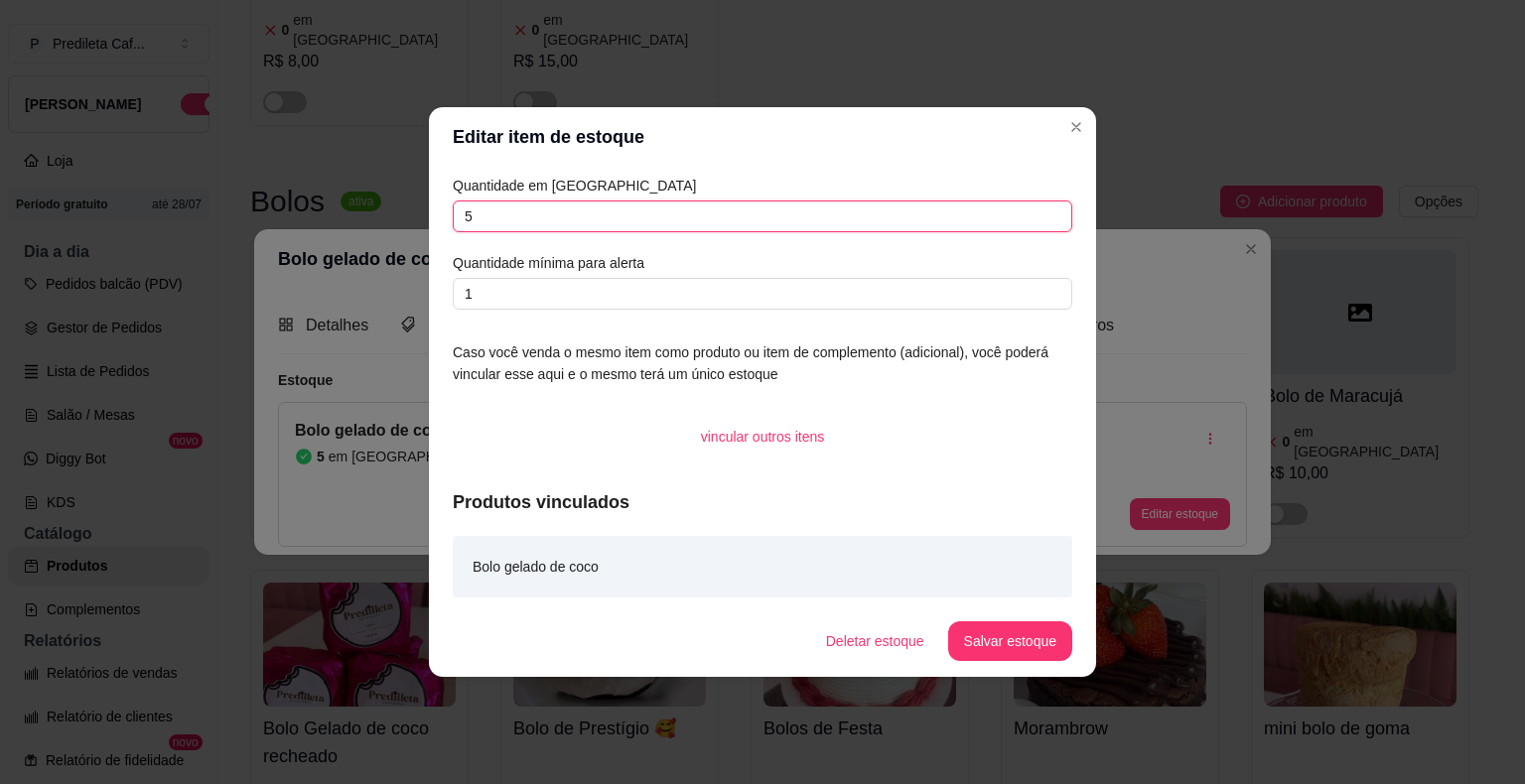 click on "5" at bounding box center (762, 216) 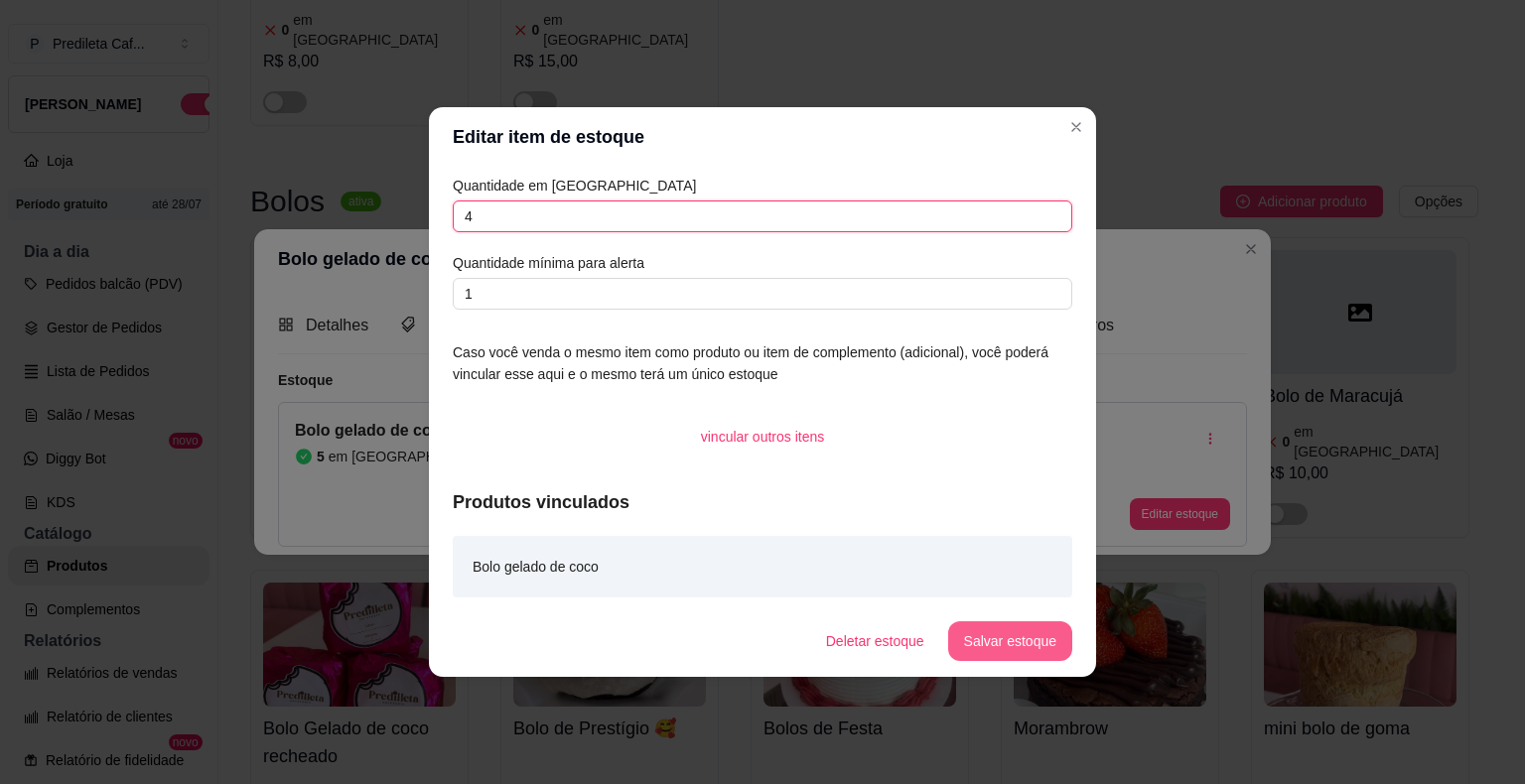 type on "4" 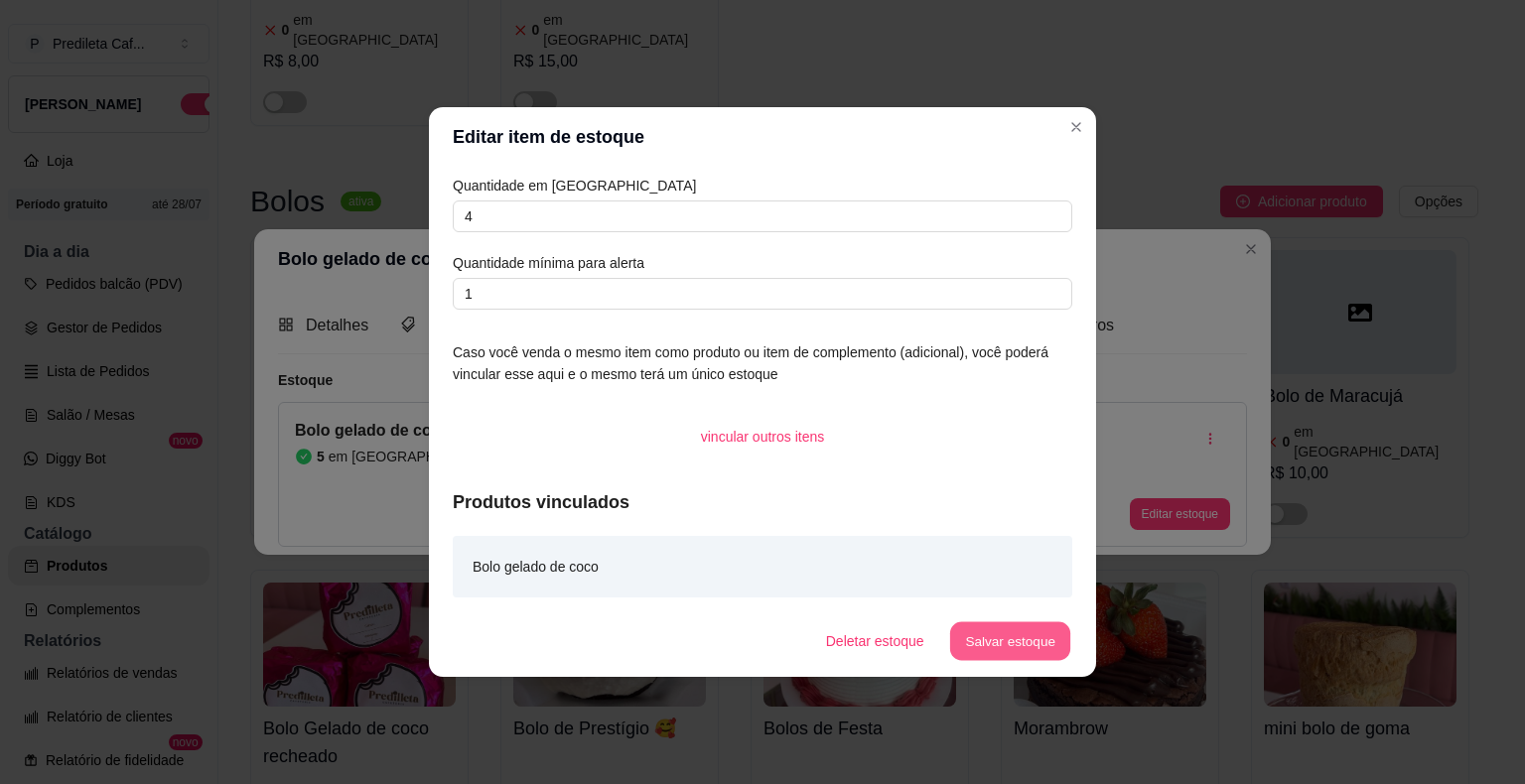 click on "Salvar estoque" at bounding box center (1010, 641) 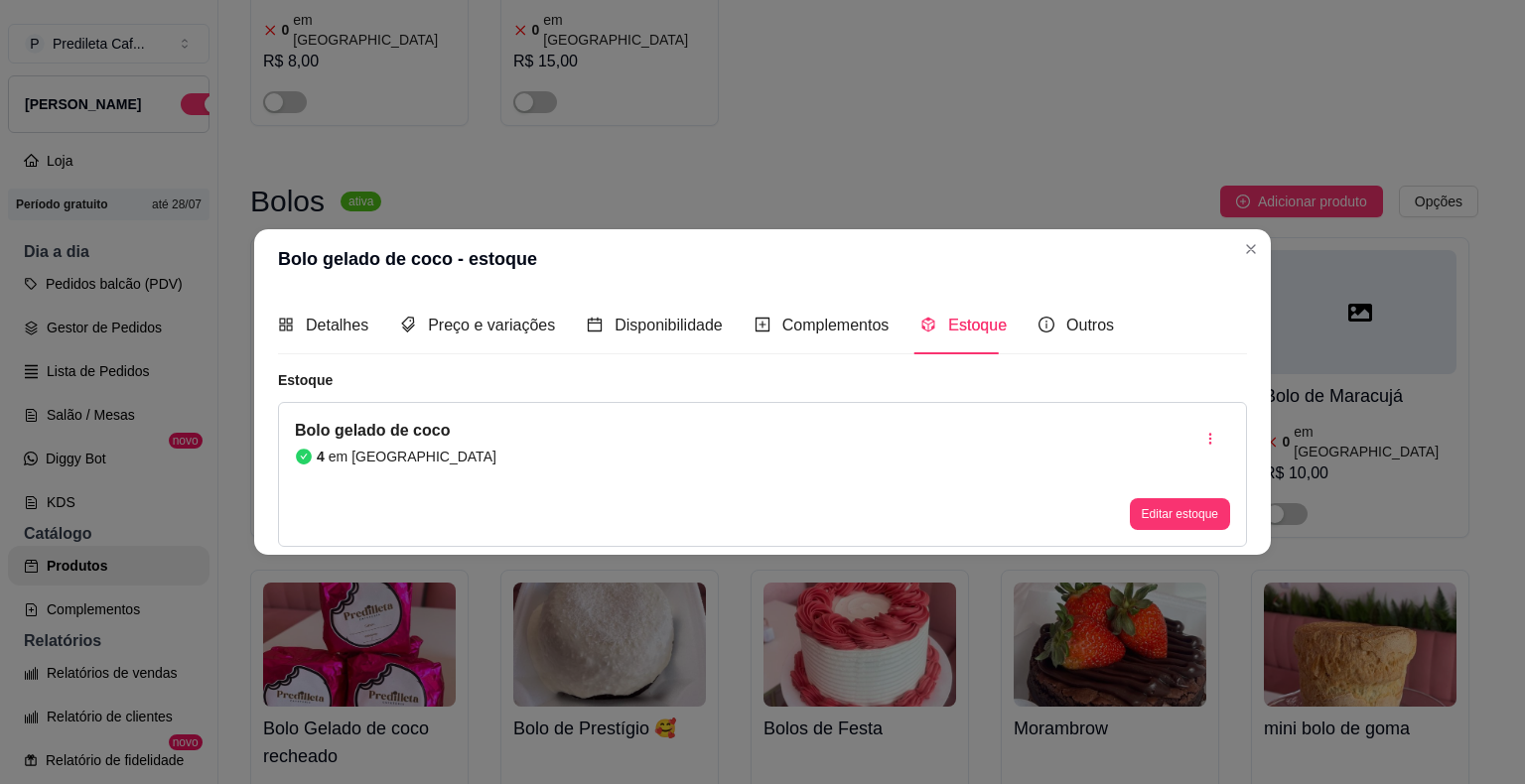 click on "Bolo gelado de coco  - estoque" at bounding box center [762, 259] 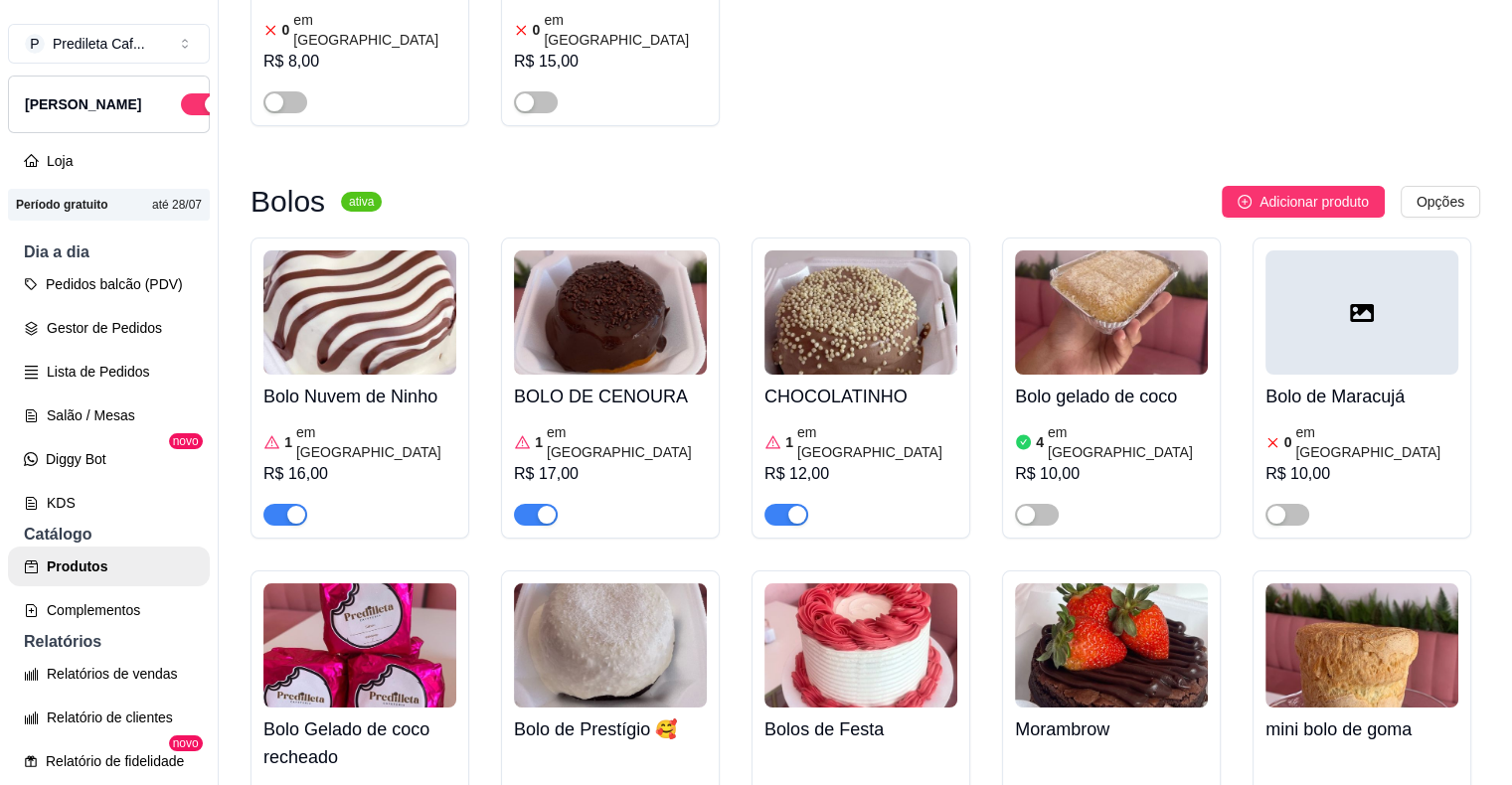 scroll, scrollTop: 2689, scrollLeft: 0, axis: vertical 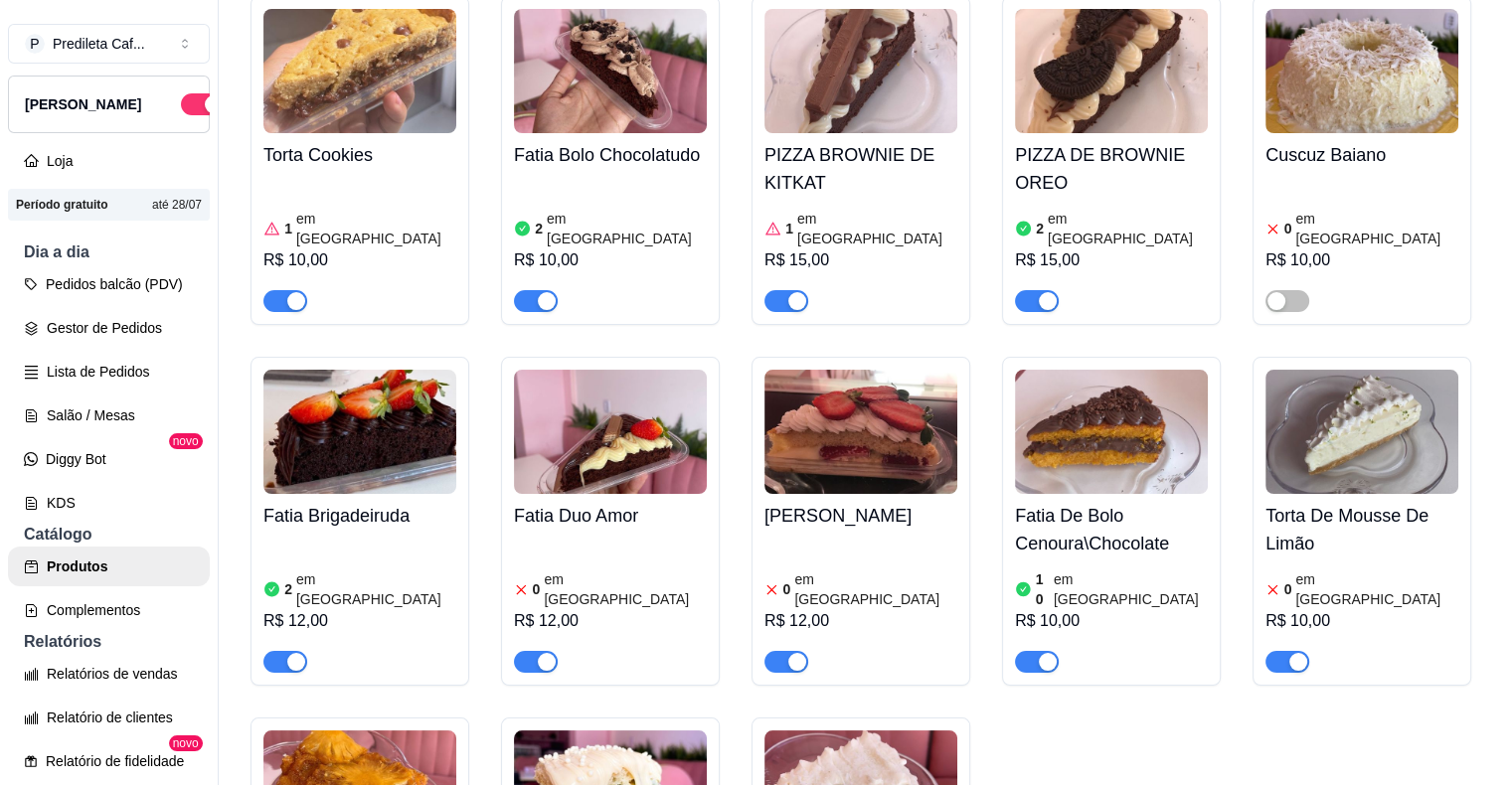 click on "Fatia Brigadeiruda   2 em estoque R$ 12,00" at bounding box center [360, 583] 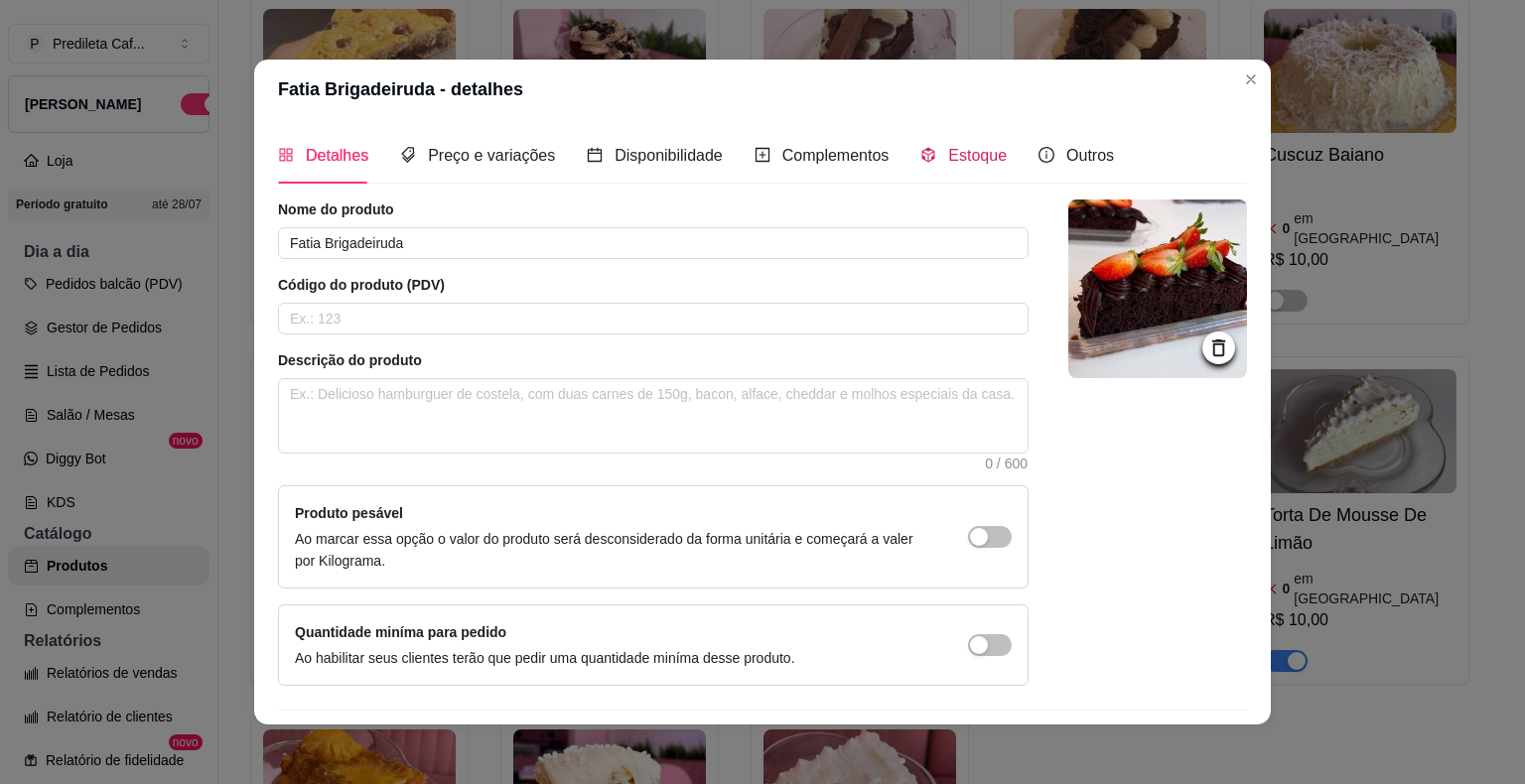 click on "Estoque" at bounding box center [977, 155] 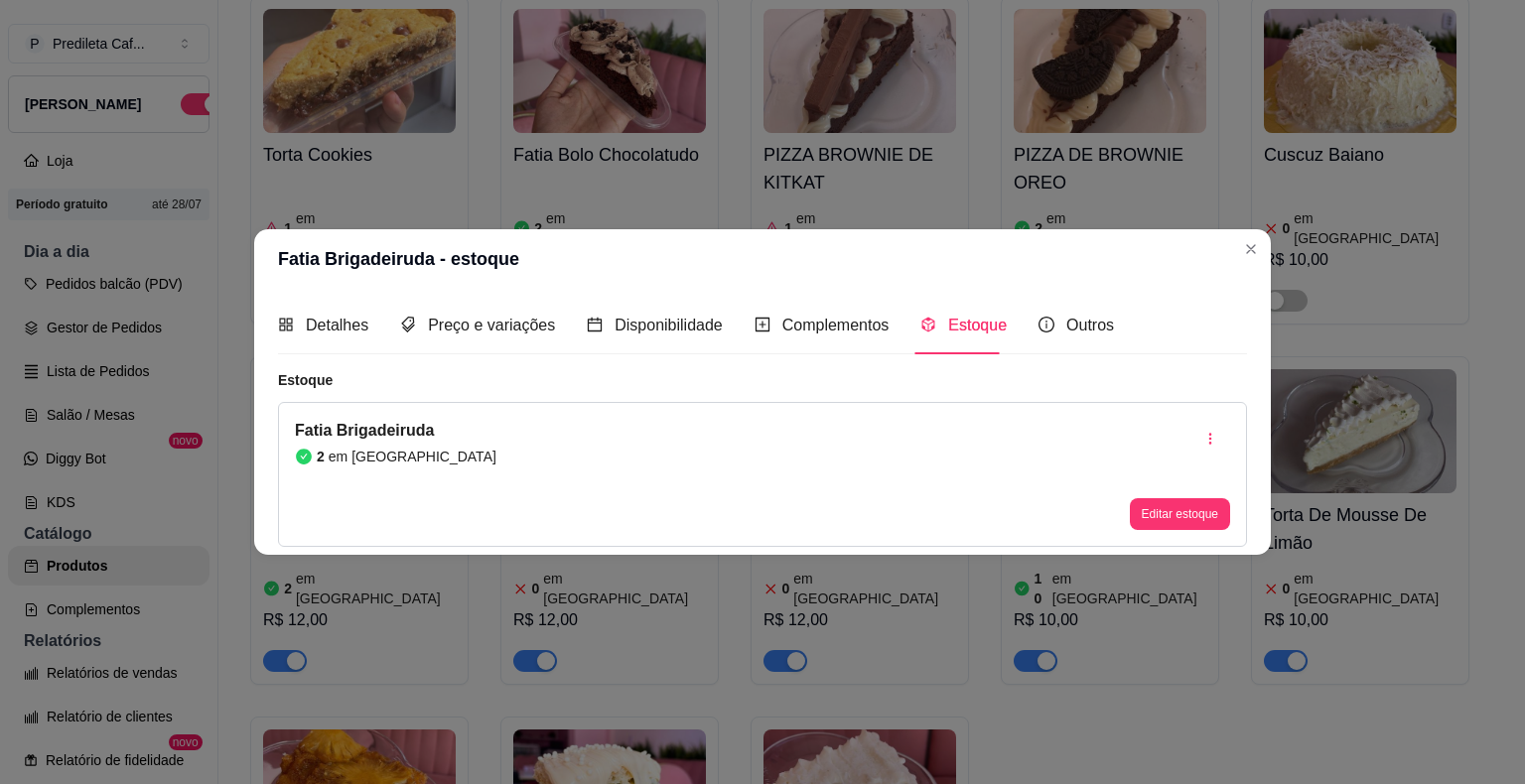 type 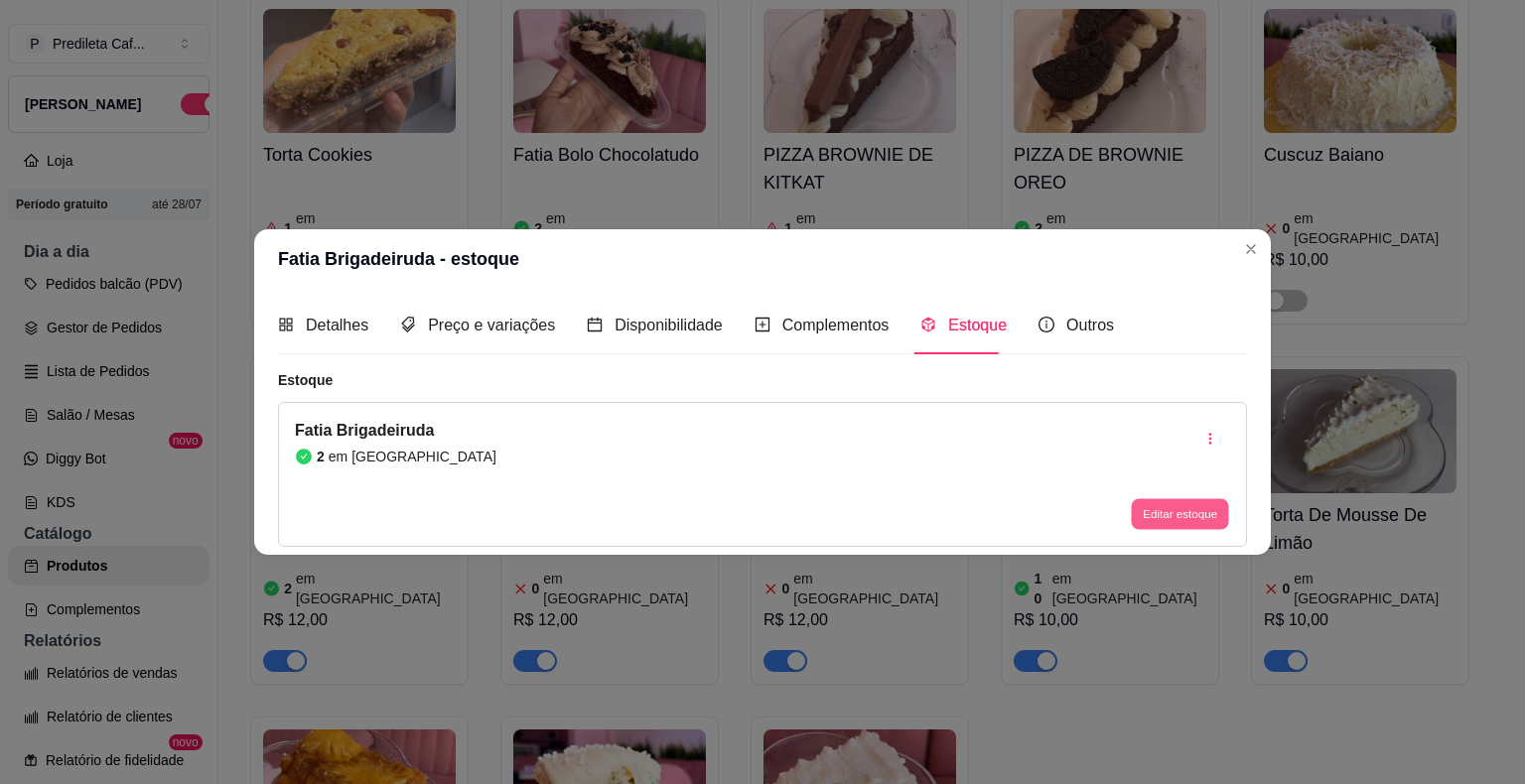 click on "Editar estoque" at bounding box center (1179, 513) 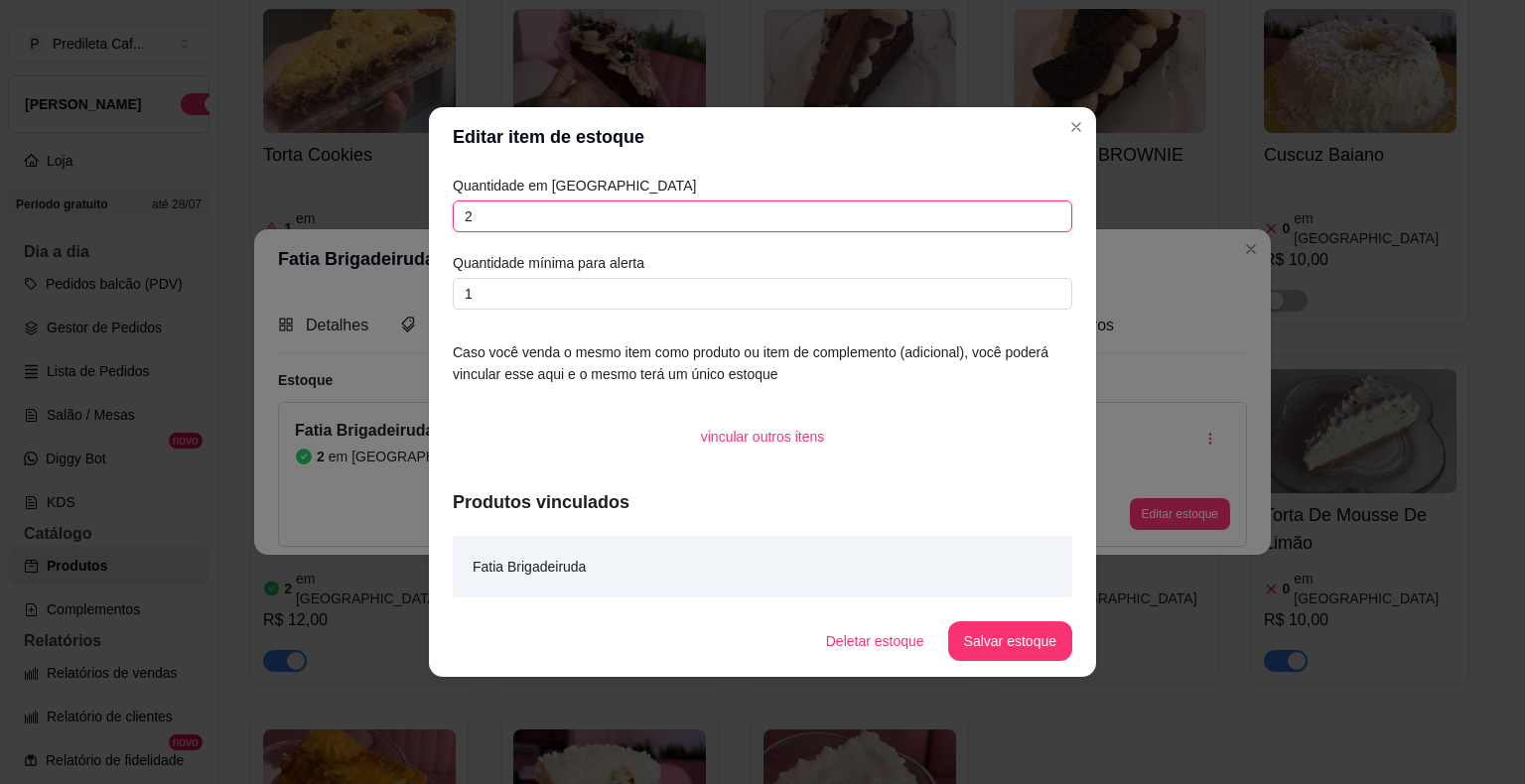 click on "2" at bounding box center [762, 216] 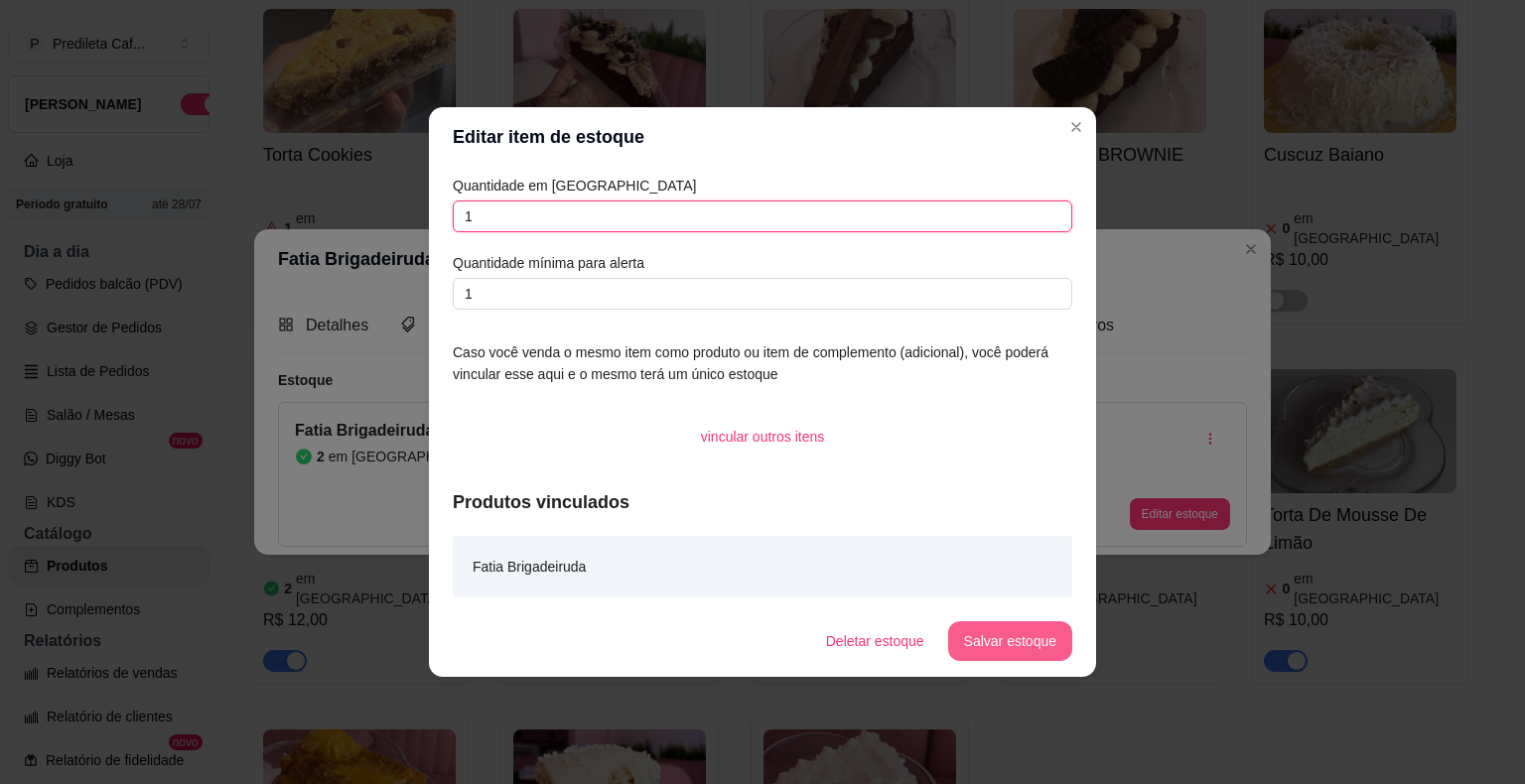 type on "1" 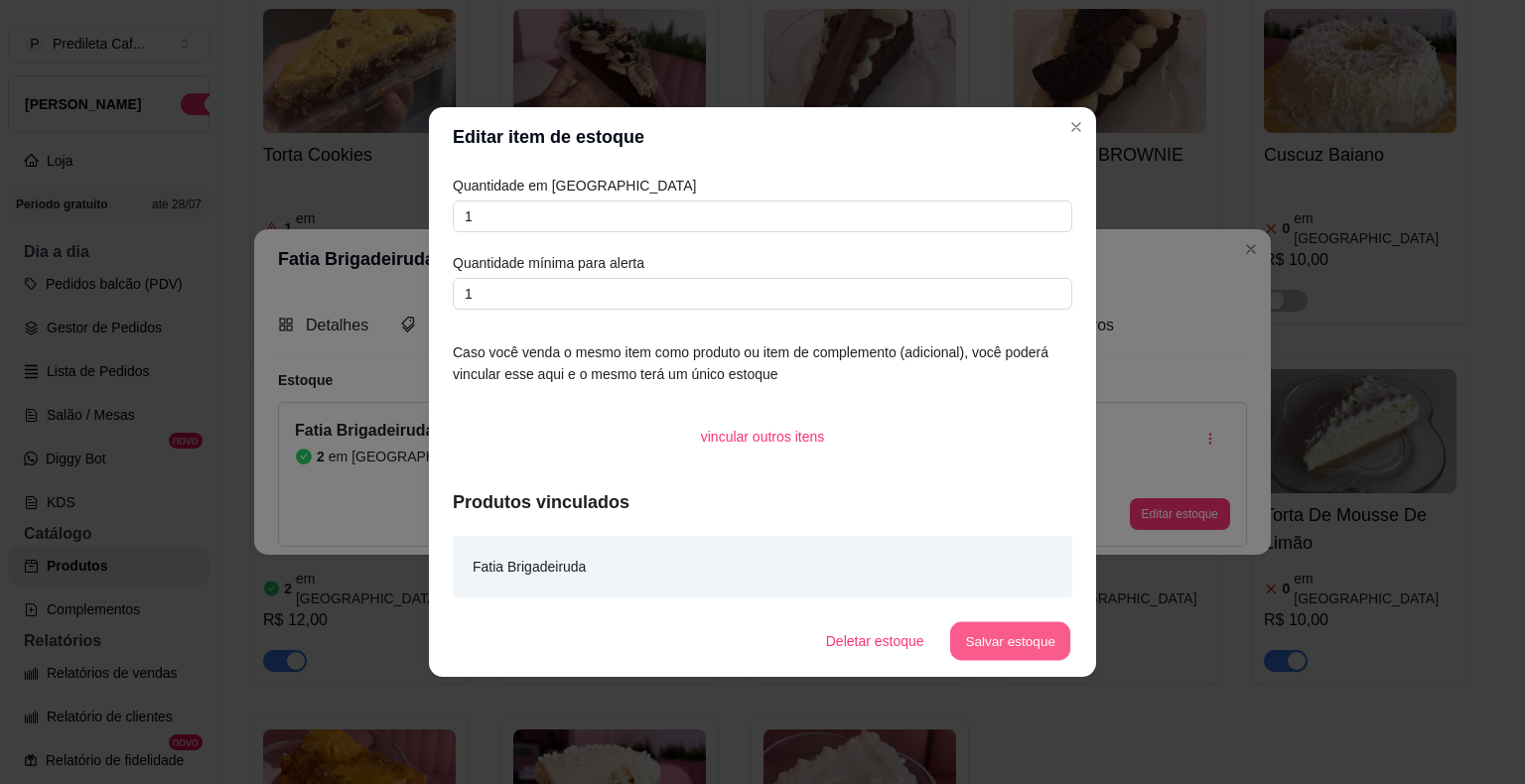 click on "Salvar estoque" at bounding box center [1010, 641] 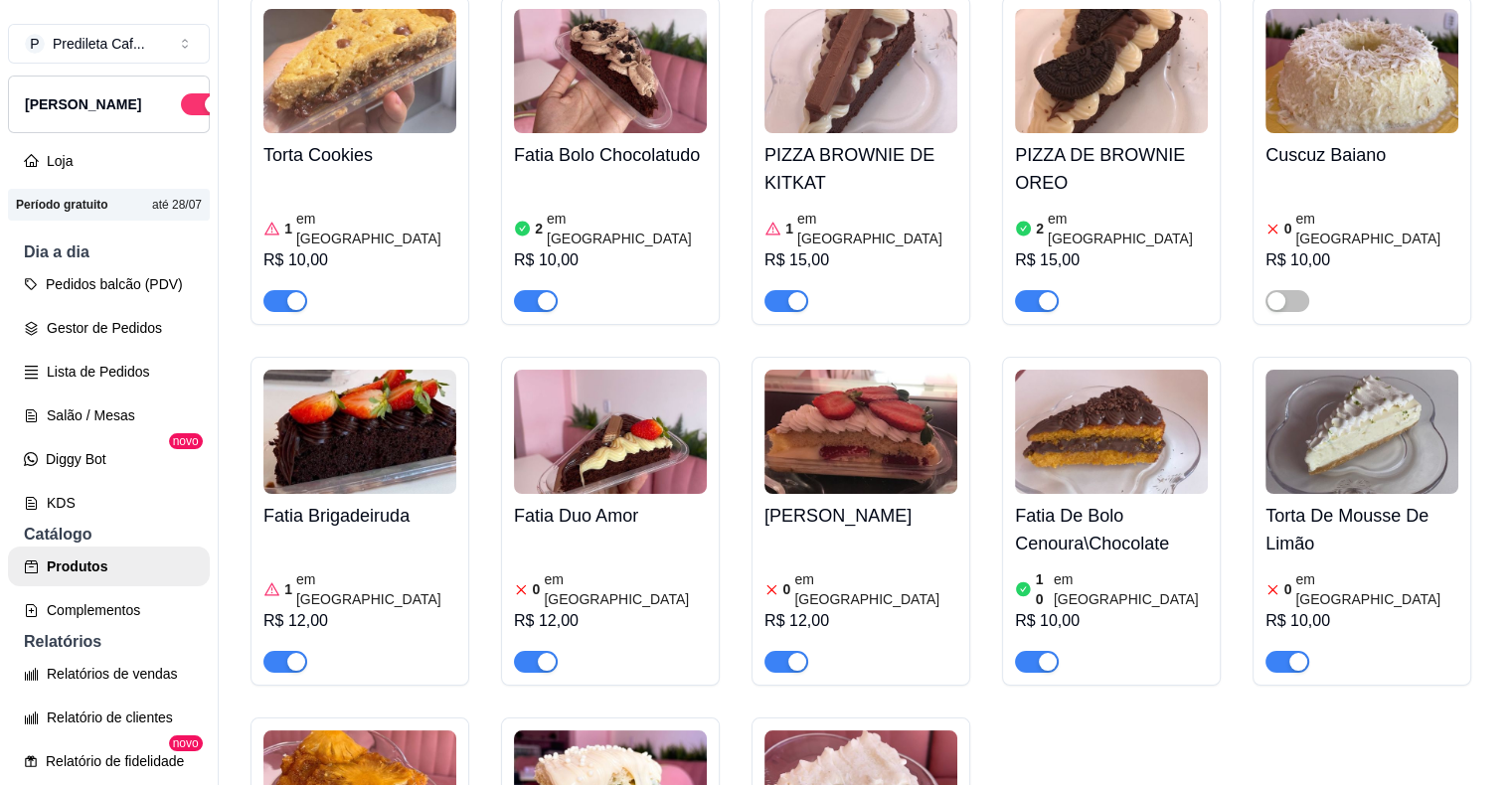 scroll, scrollTop: 4035, scrollLeft: 0, axis: vertical 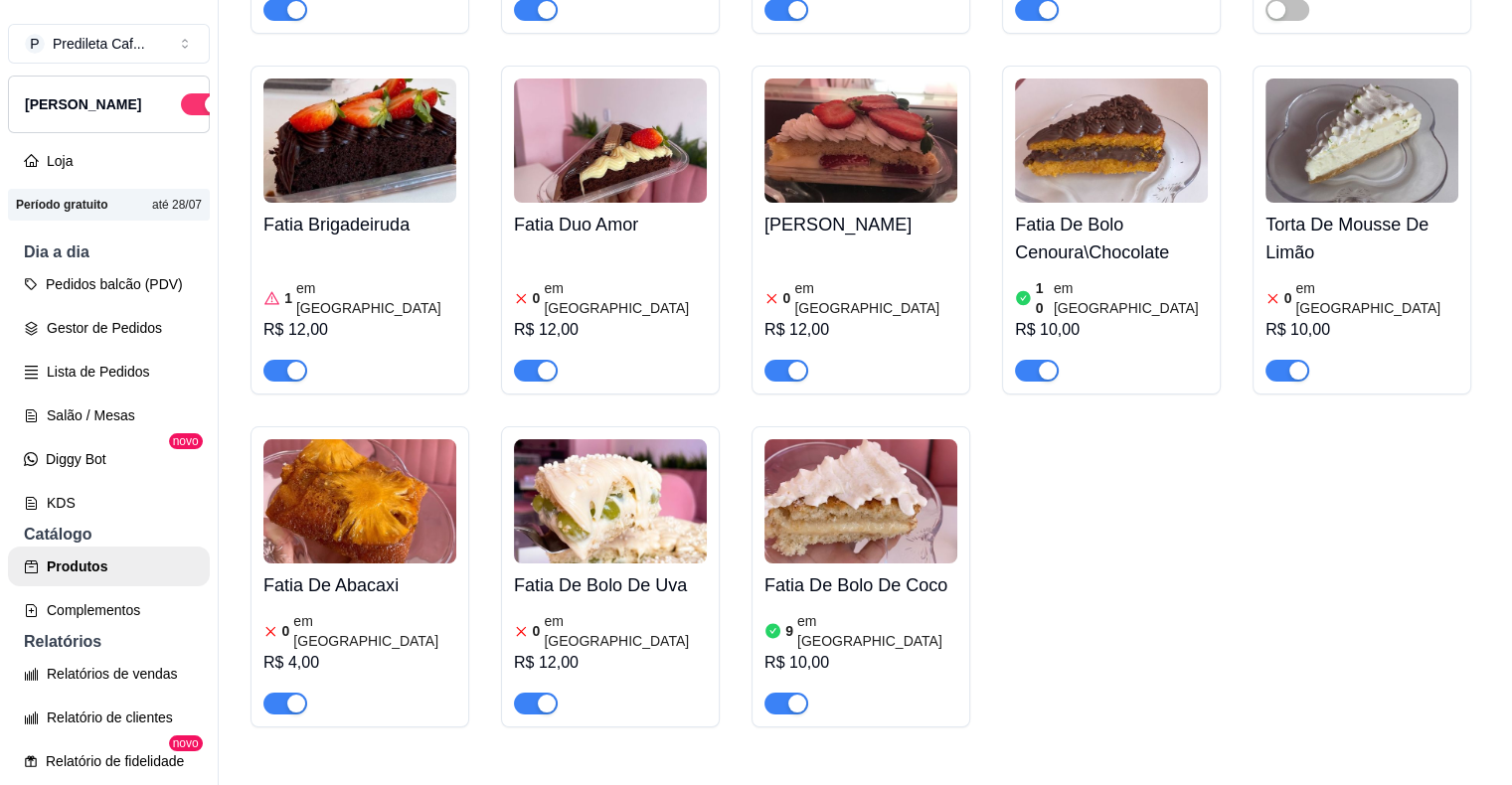 click at bounding box center (1362, 140) 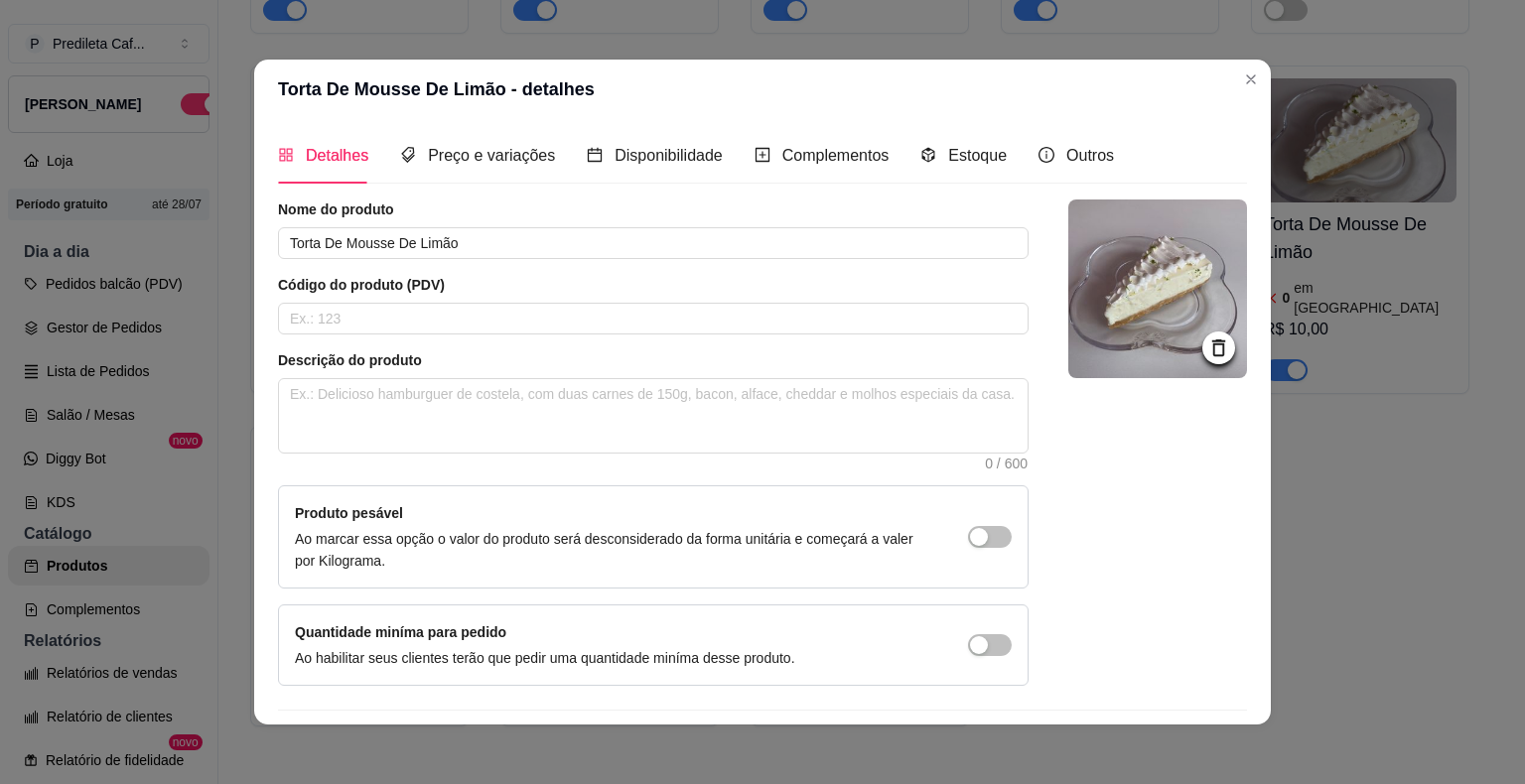 click on "Detalhes Preço e variações Disponibilidade Complementos Estoque Outros" at bounding box center (696, 155) 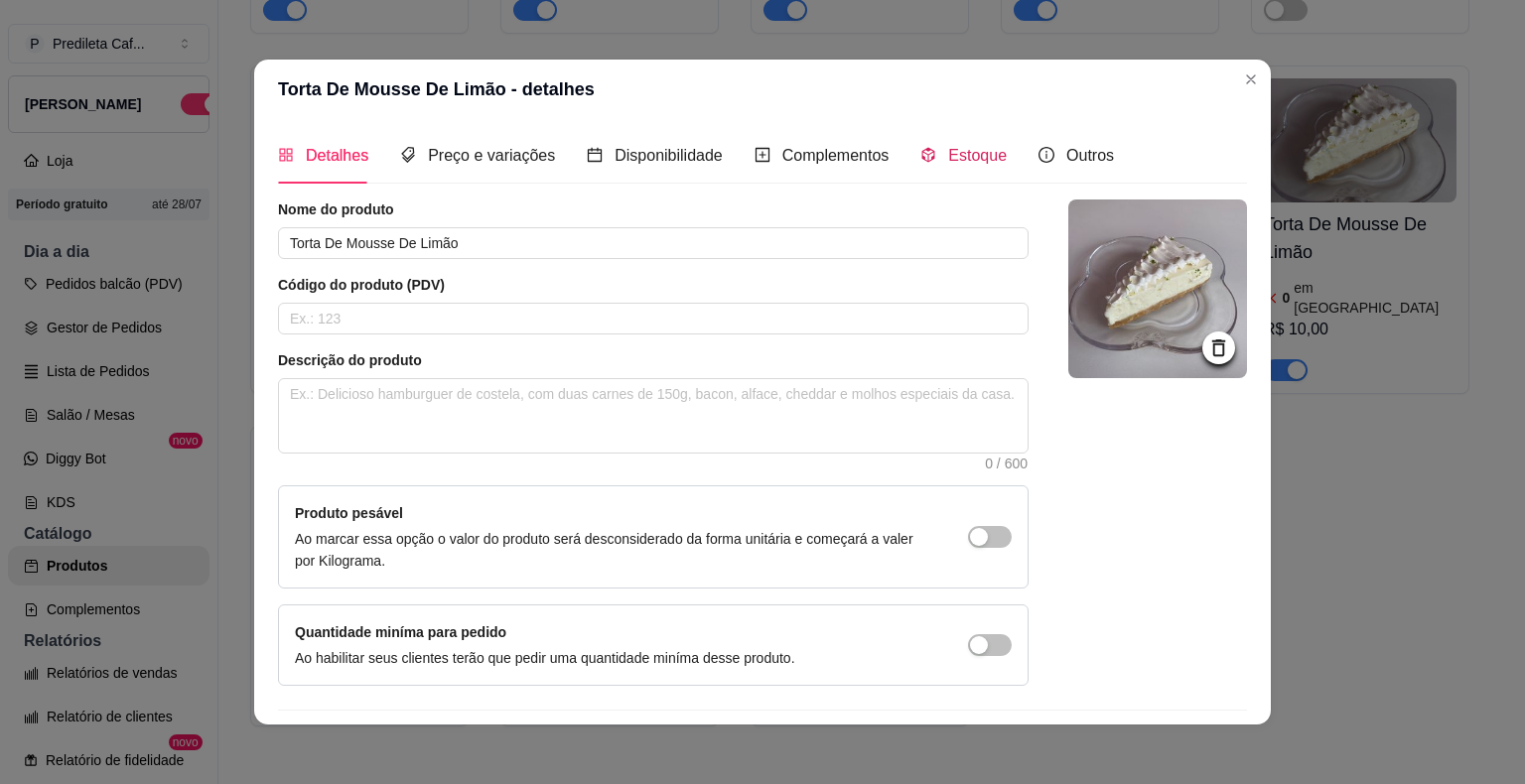 click 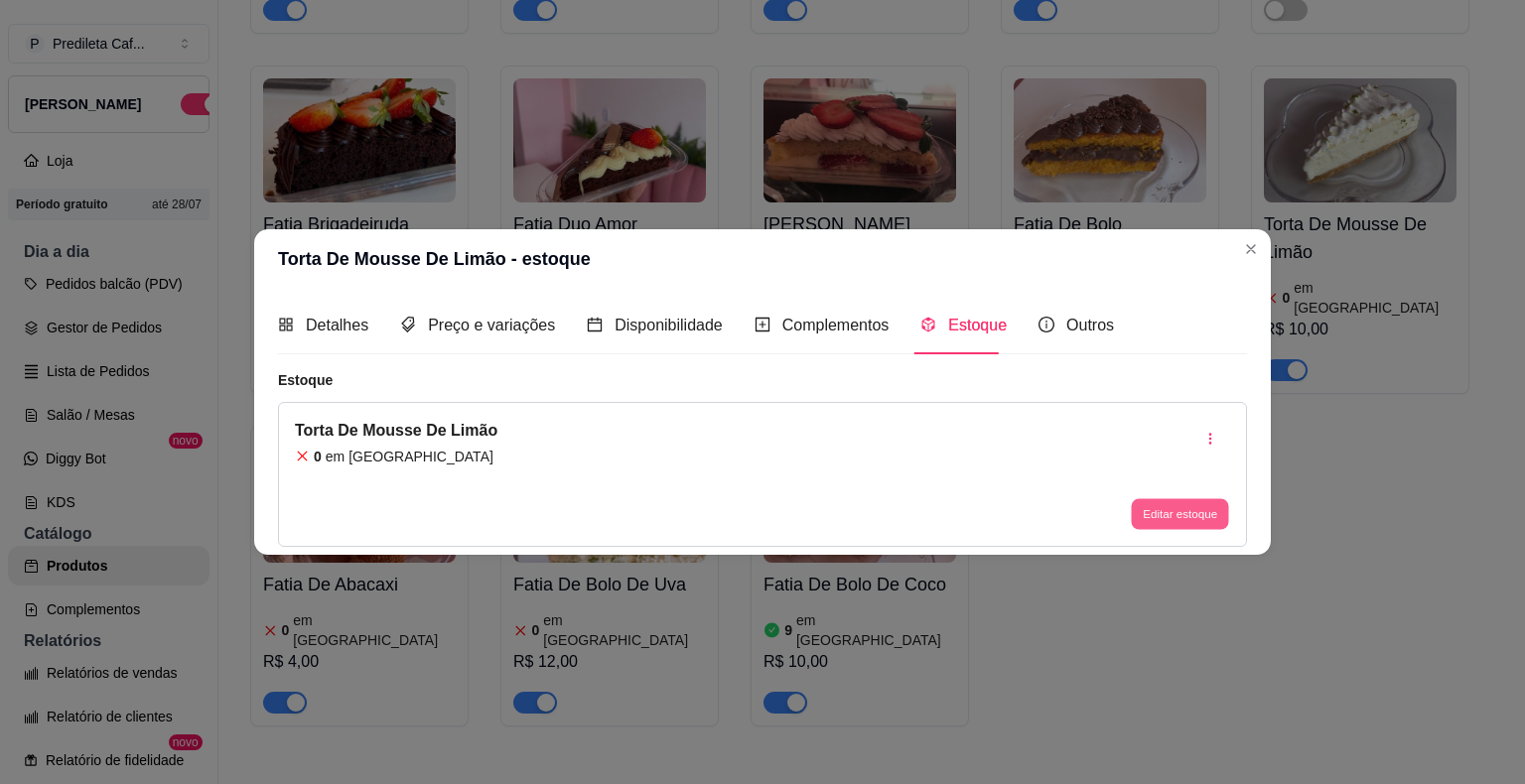 click on "Editar estoque" at bounding box center [1179, 513] 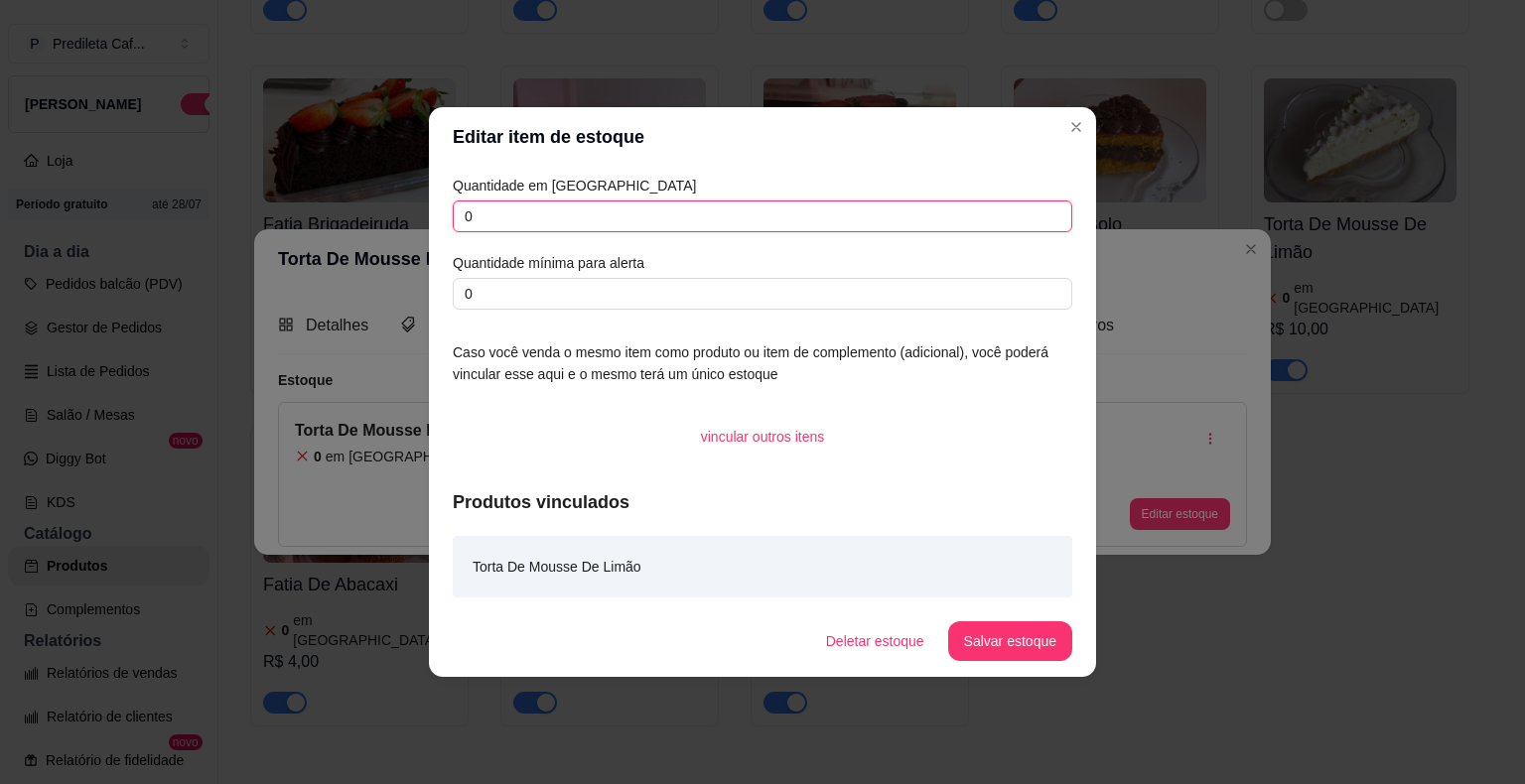 click on "0" at bounding box center [762, 216] 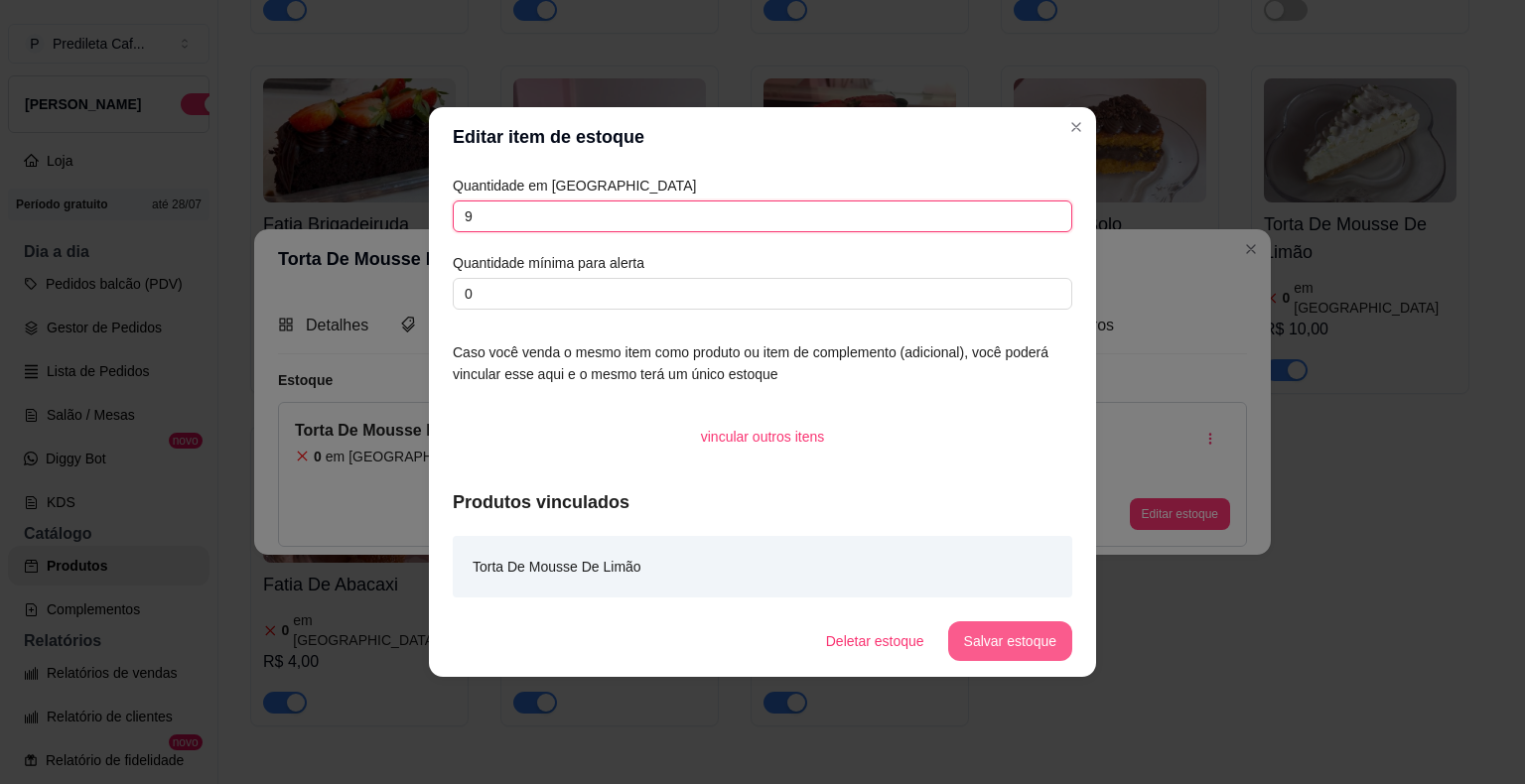 type on "9" 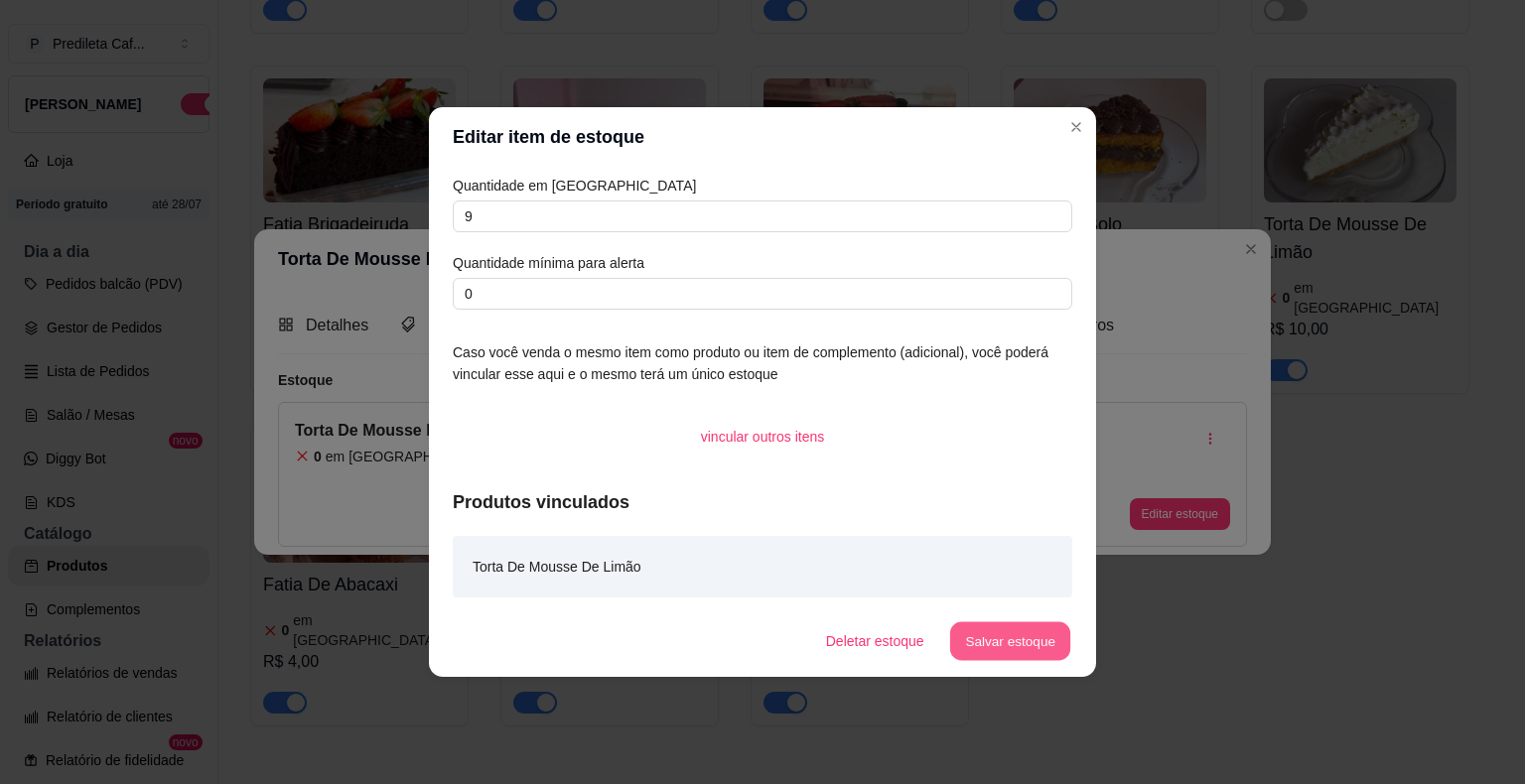 click on "Salvar estoque" at bounding box center [1010, 641] 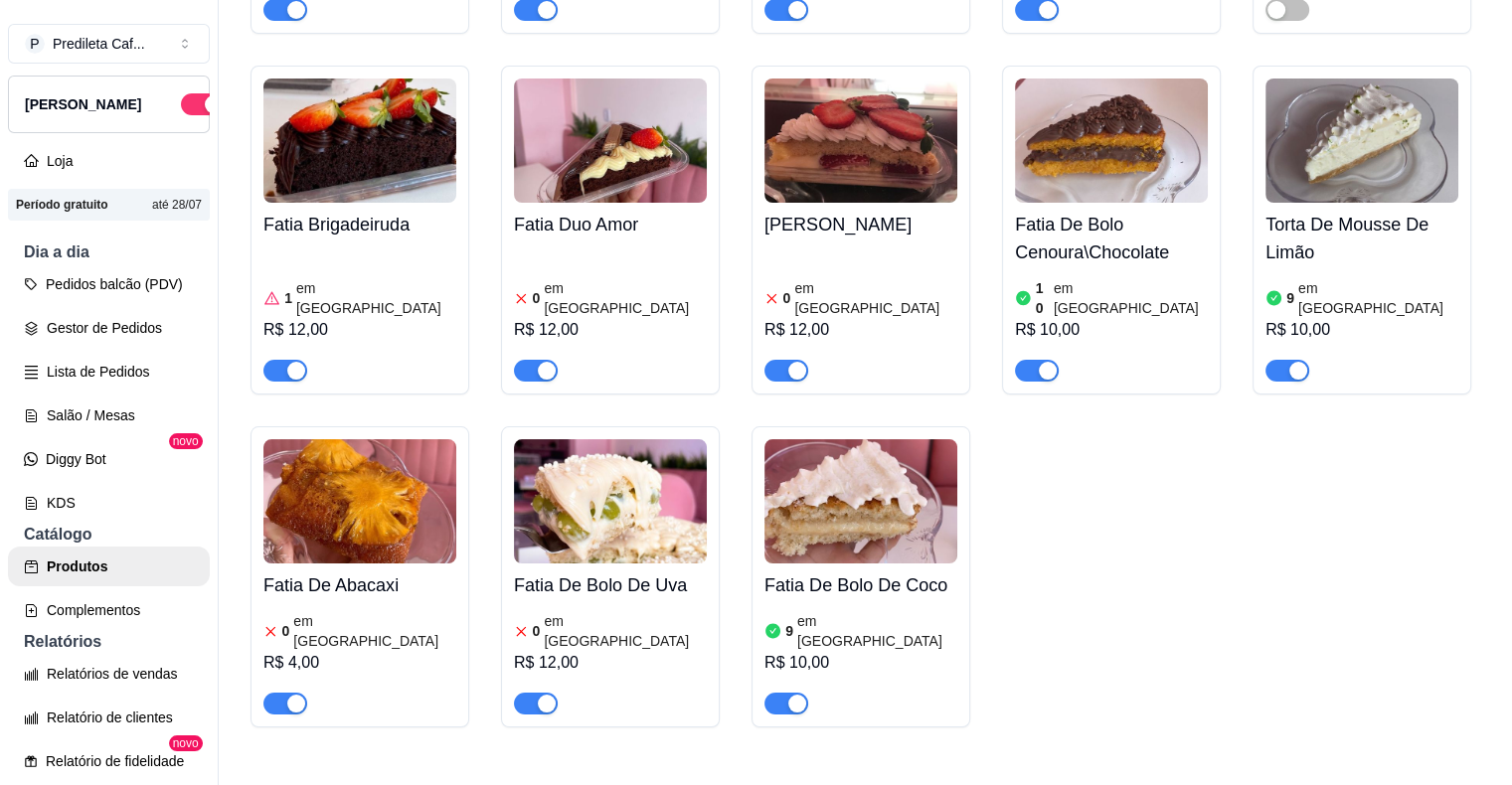 scroll, scrollTop: 4327, scrollLeft: 0, axis: vertical 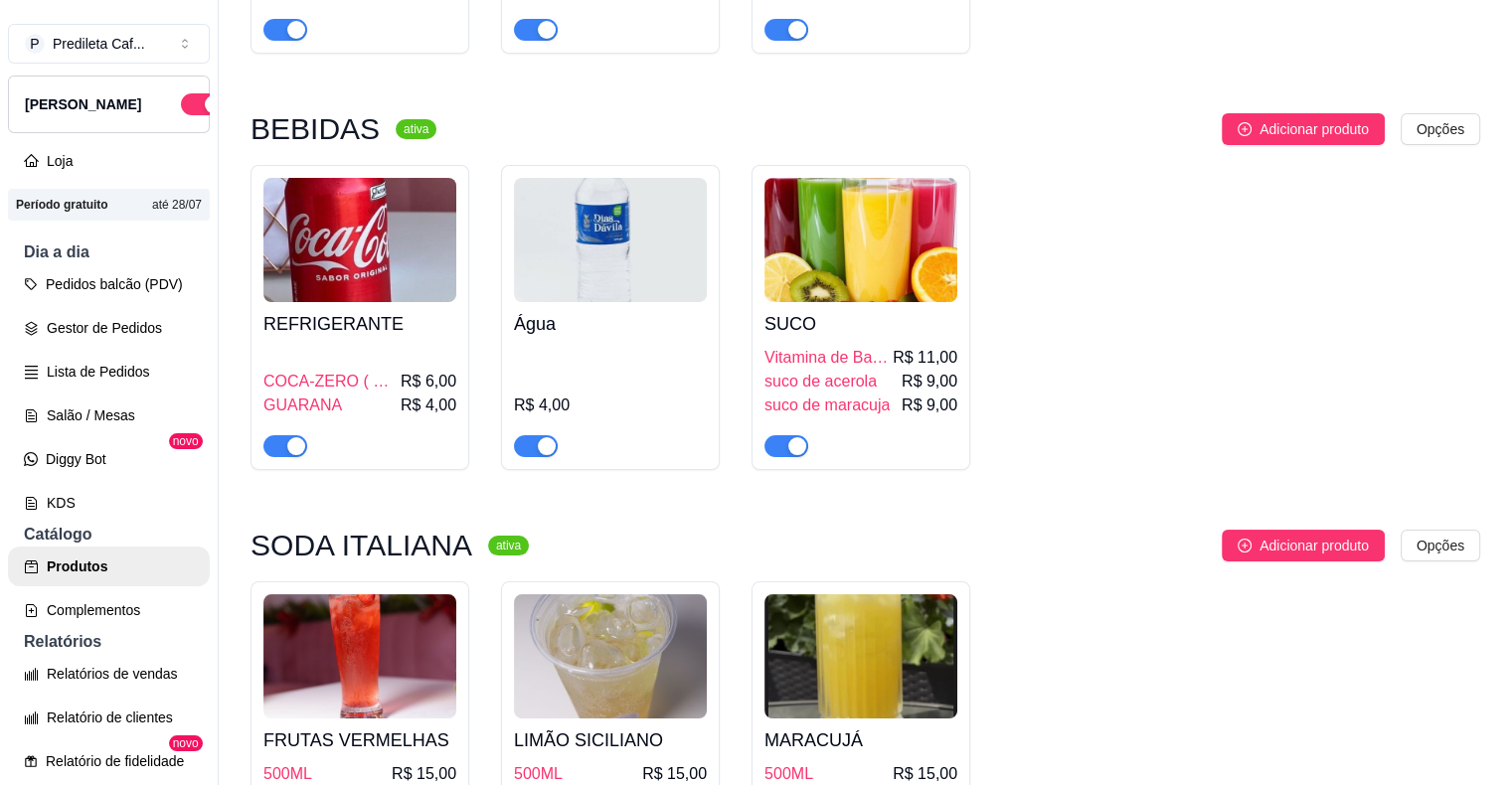 click at bounding box center (861, -173) 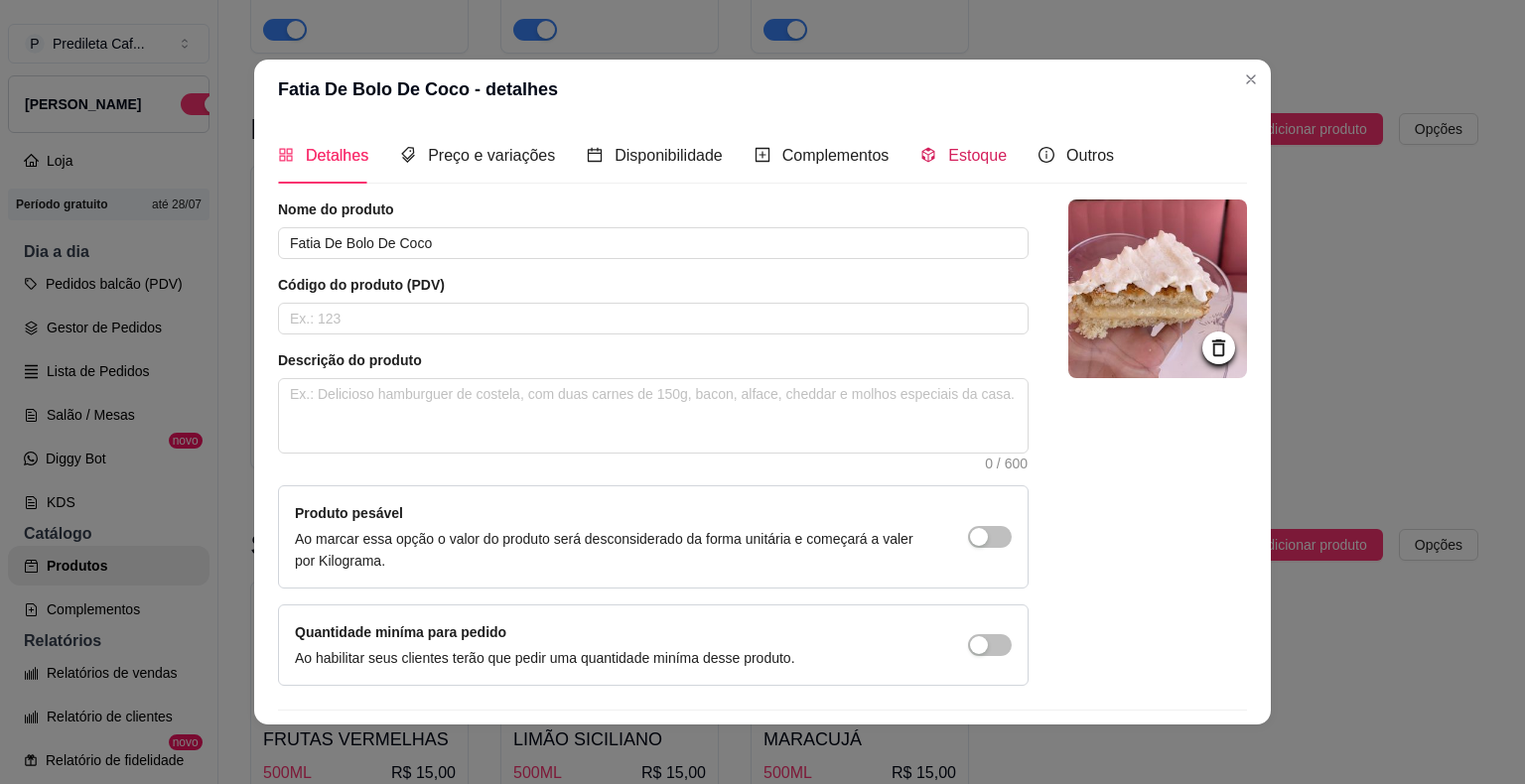 click on "Estoque" at bounding box center (977, 155) 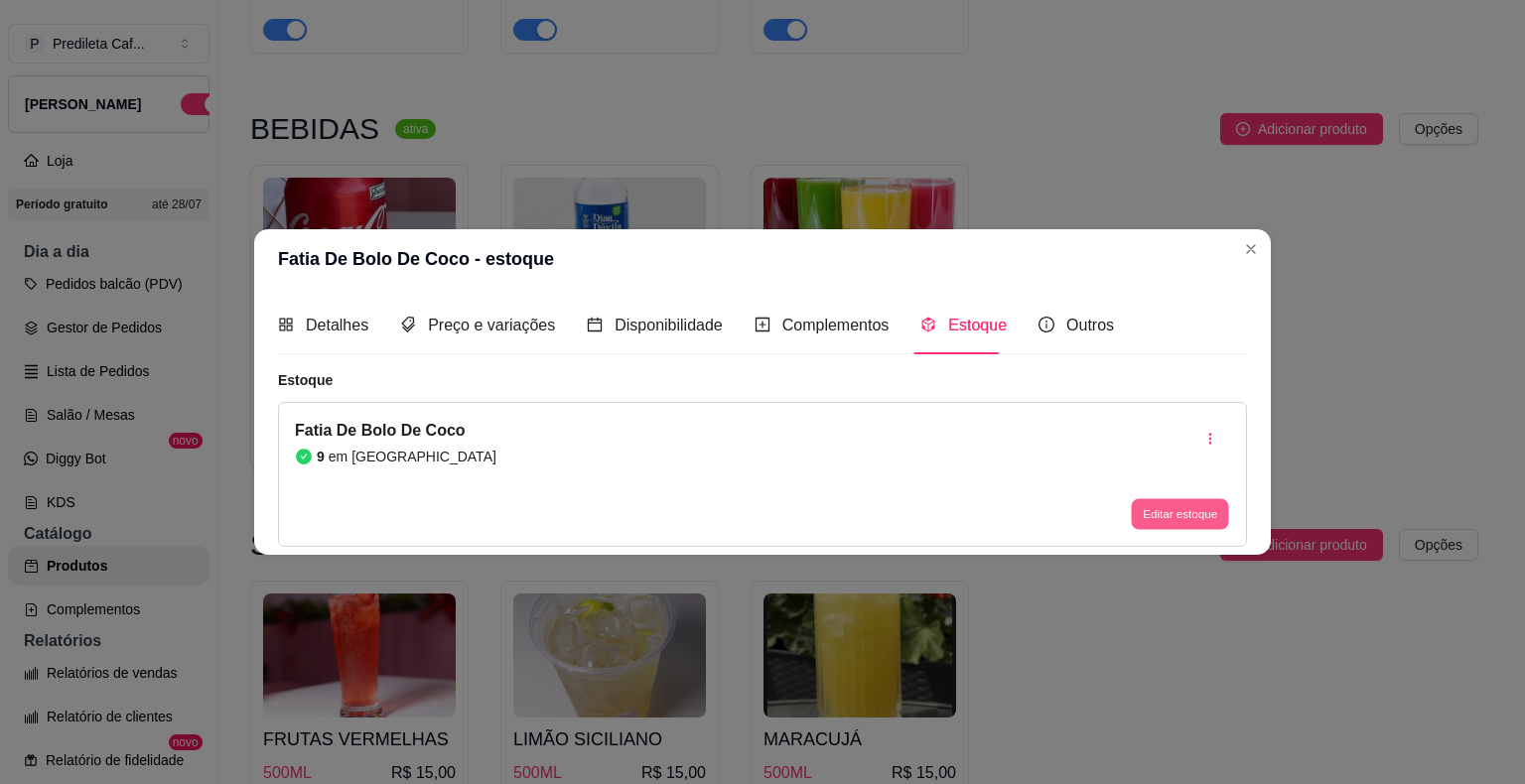 click on "Editar estoque" at bounding box center [1179, 513] 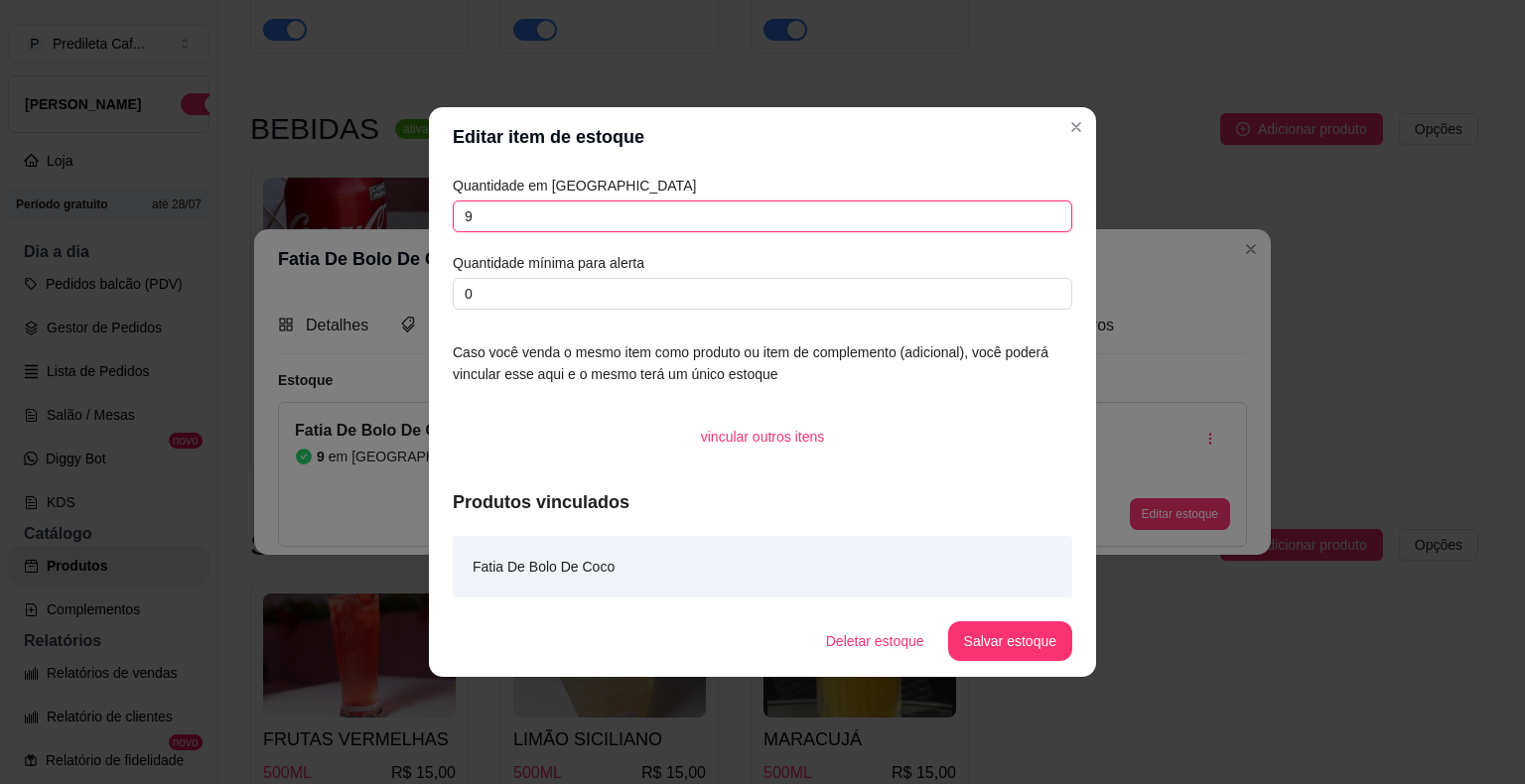 click on "9" at bounding box center [762, 216] 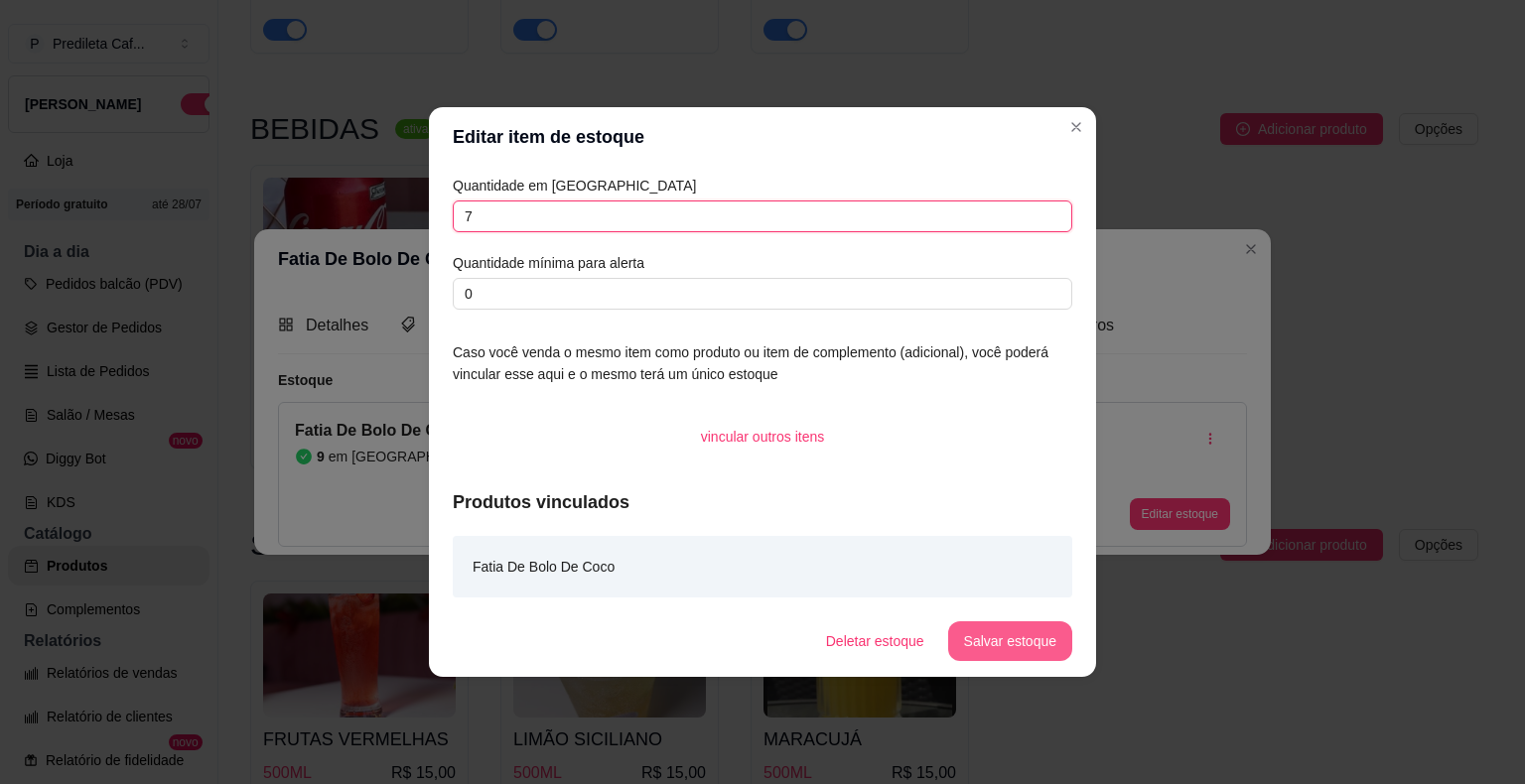 type on "7" 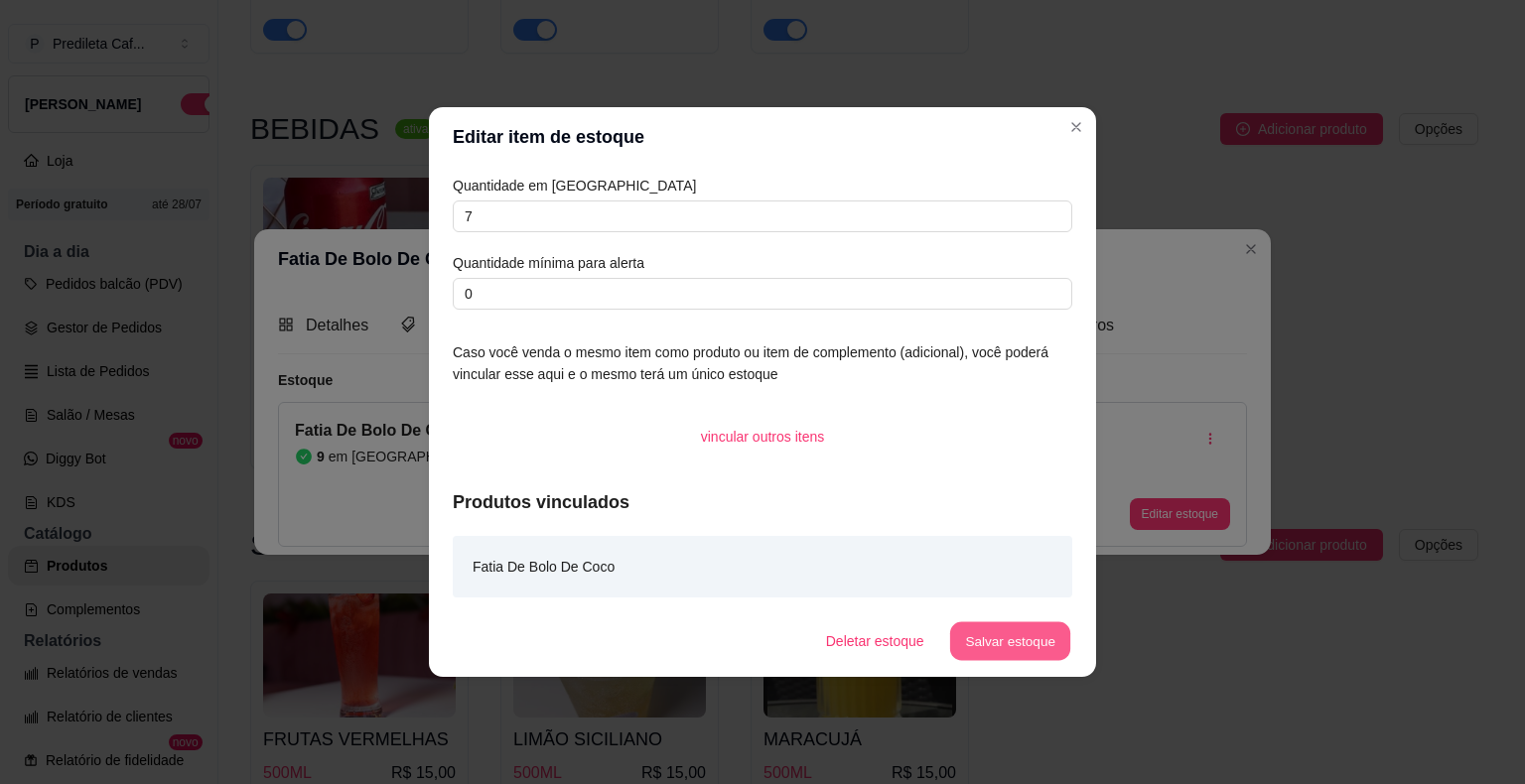 click on "Salvar estoque" at bounding box center [1010, 641] 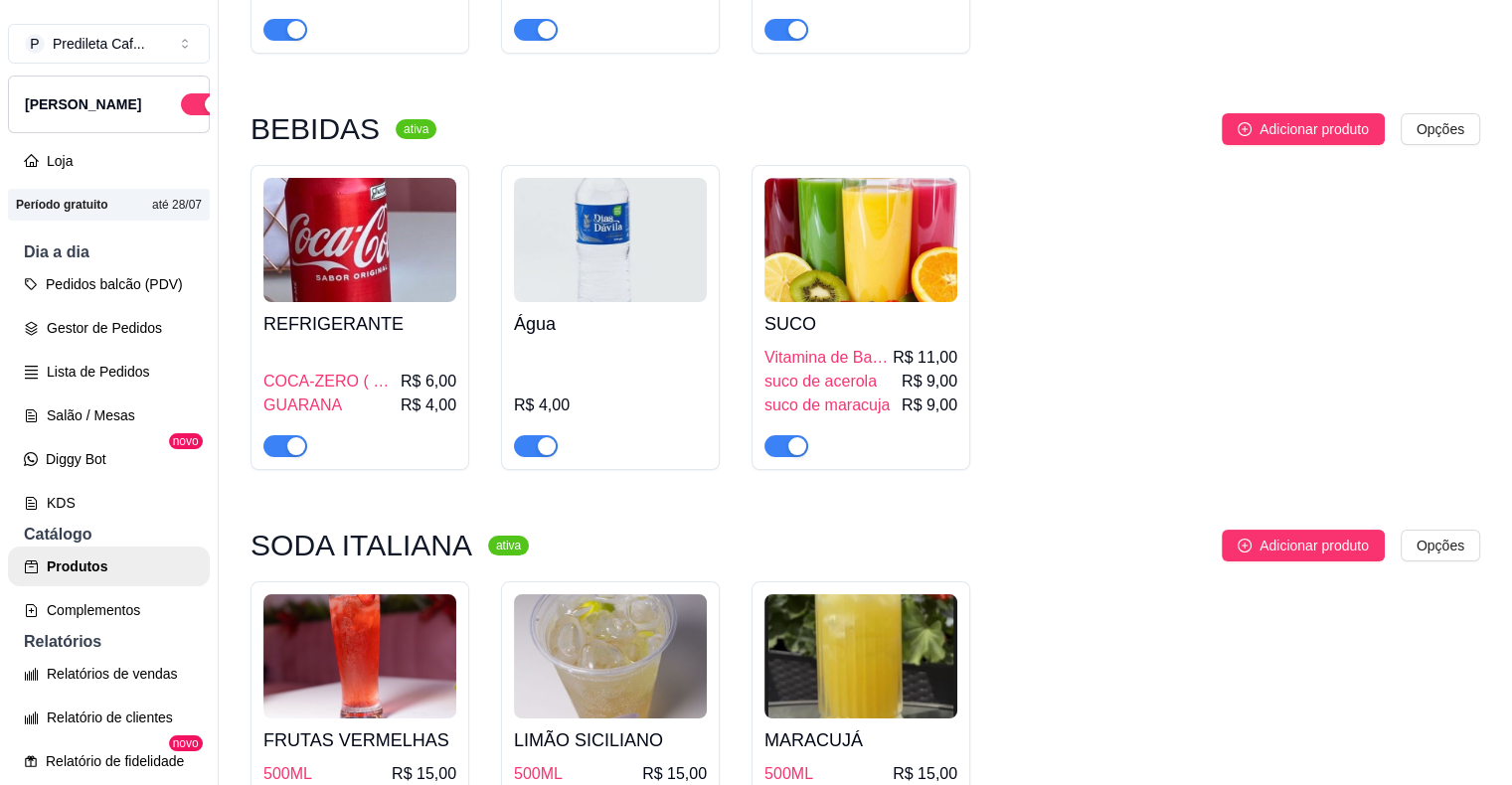 scroll, scrollTop: 5000, scrollLeft: 0, axis: vertical 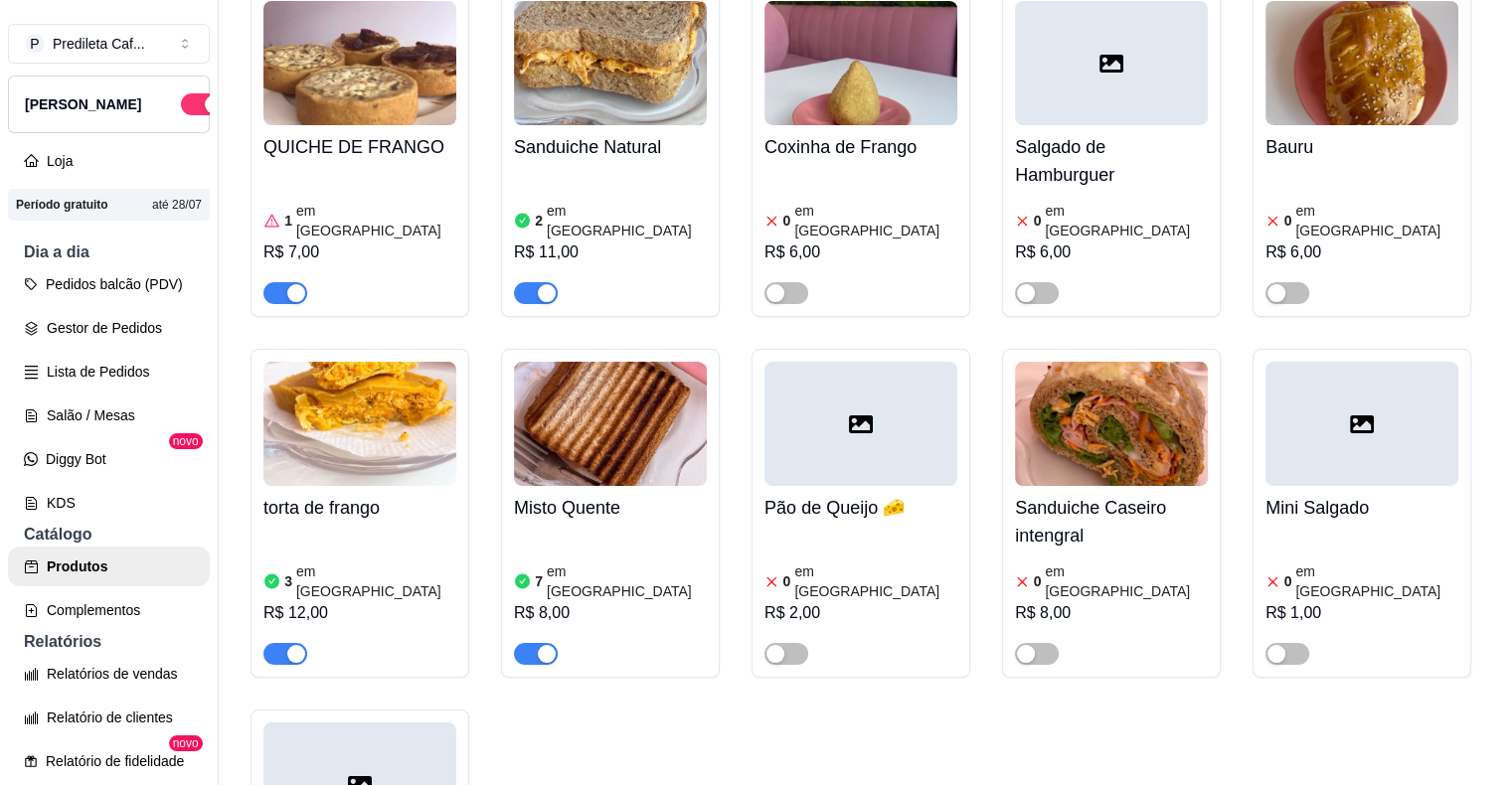 click on "1 em estoque R$ 7,00" at bounding box center (360, 236) 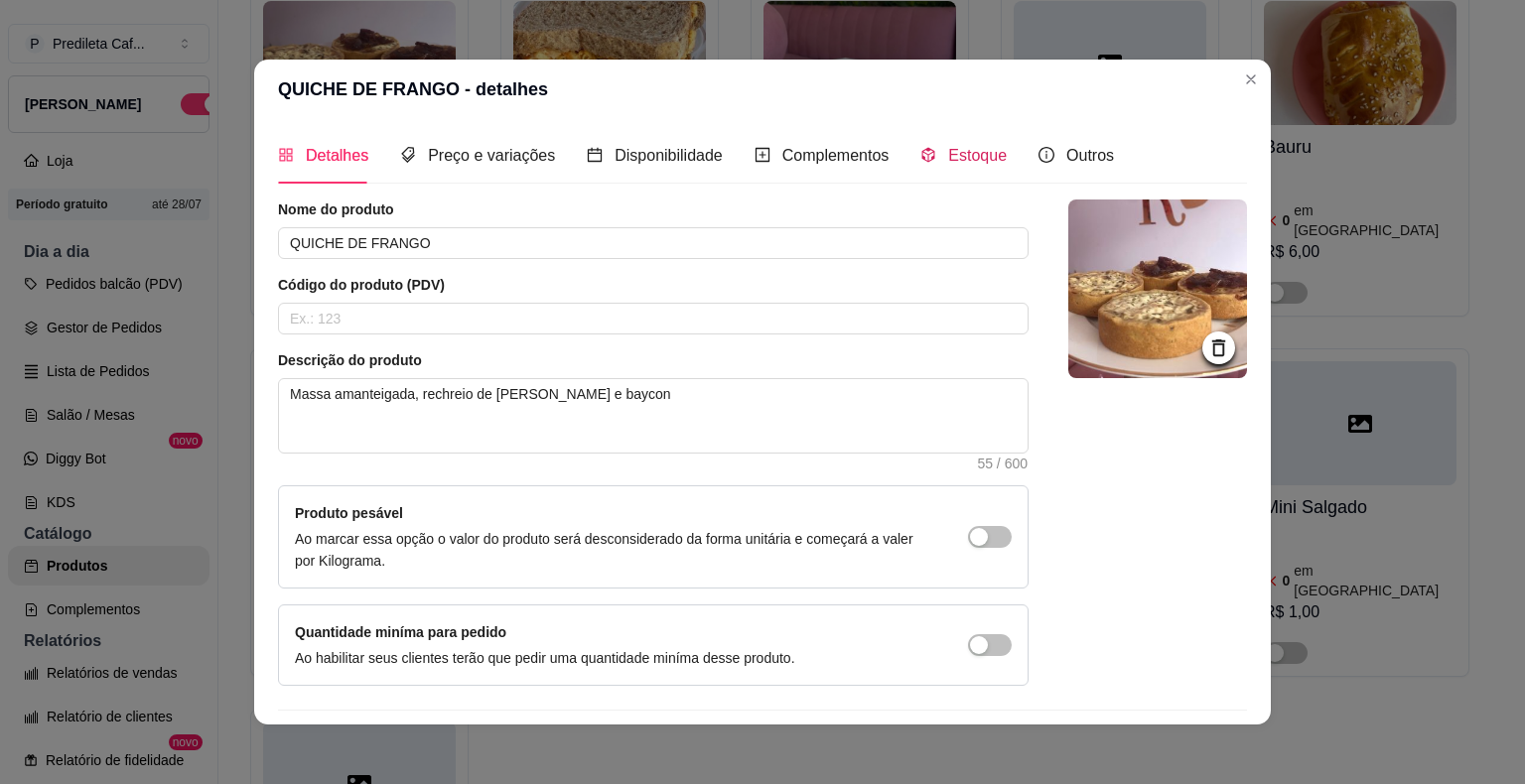 click on "Estoque" at bounding box center (977, 155) 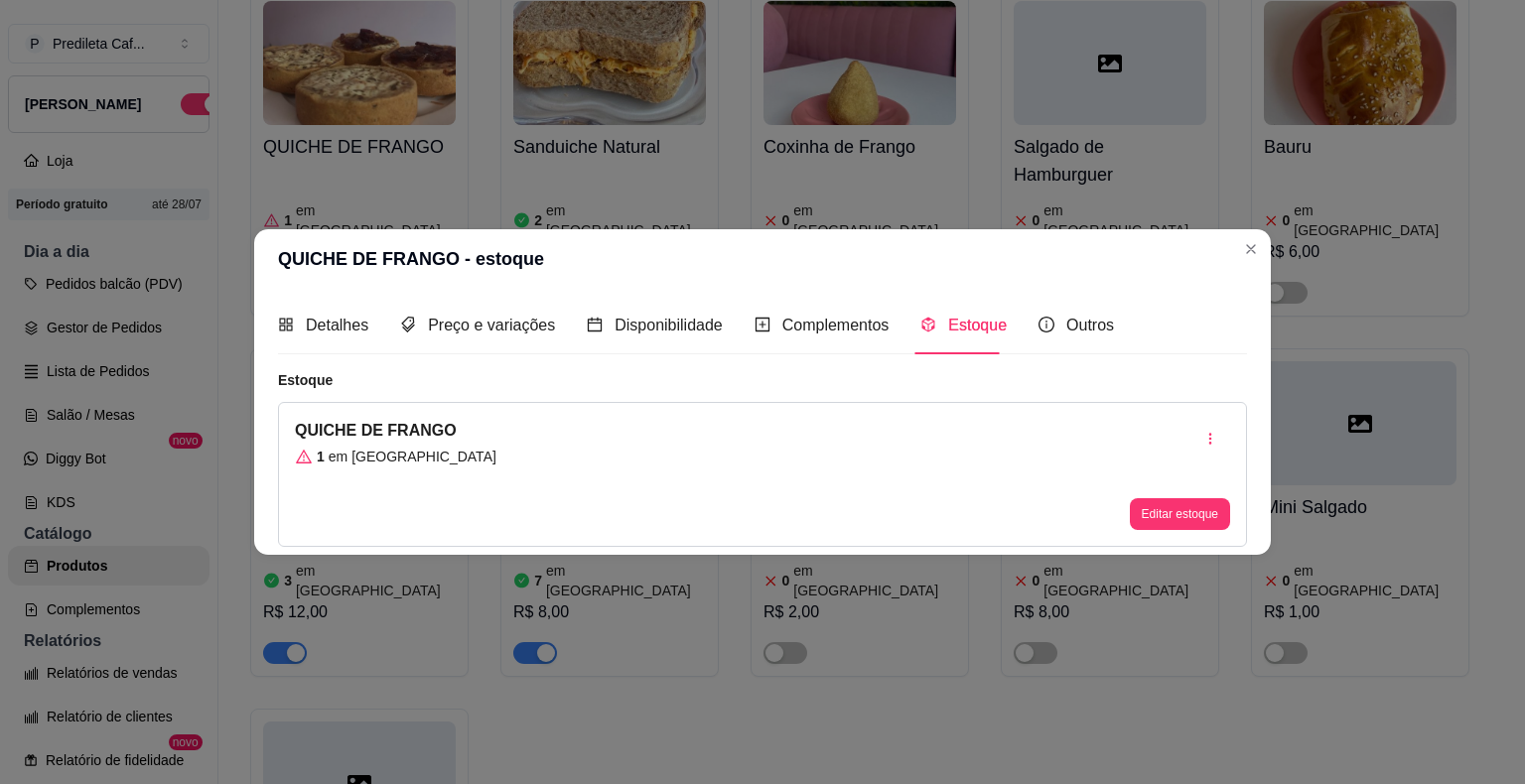 type 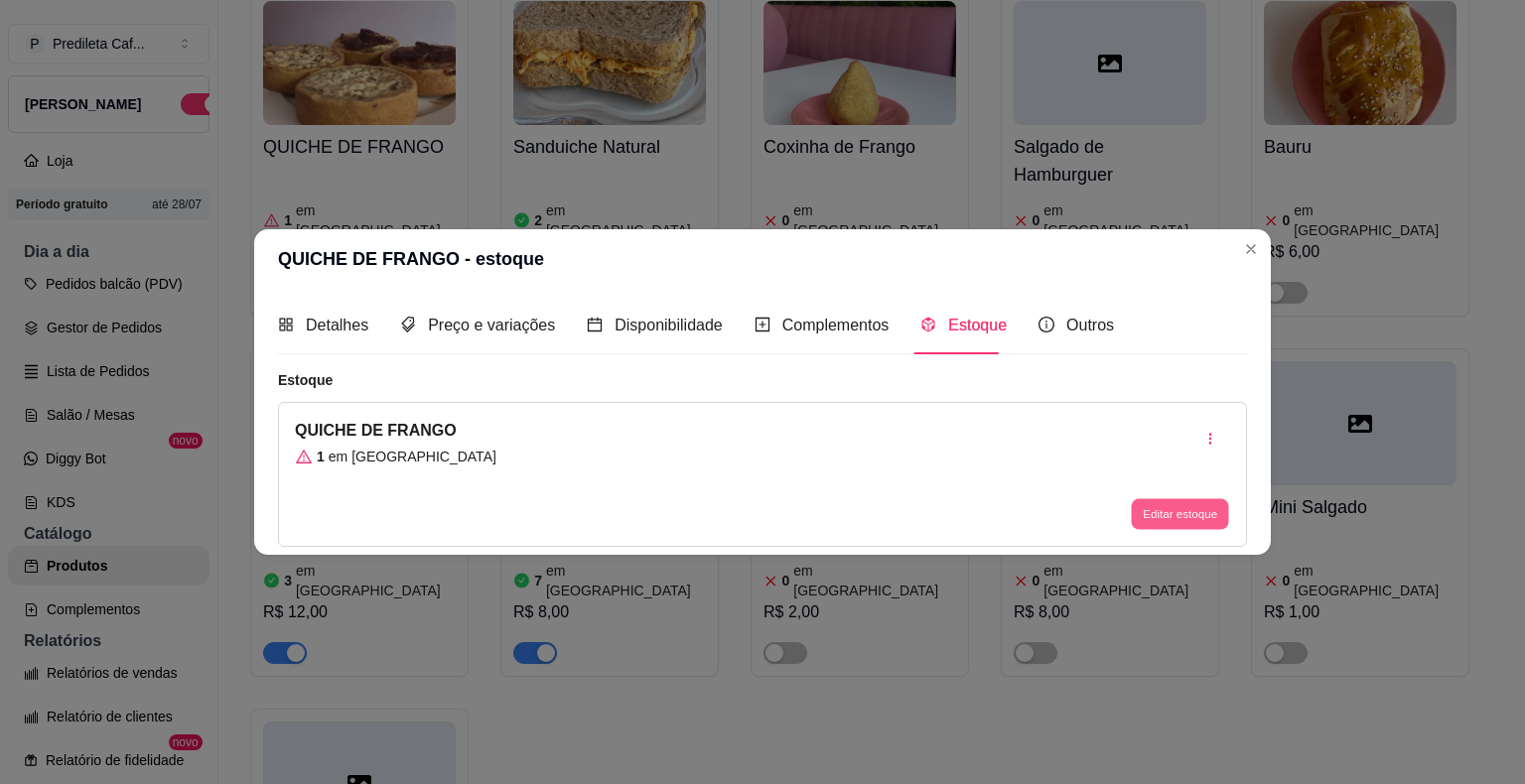 click on "Editar estoque" at bounding box center [1179, 513] 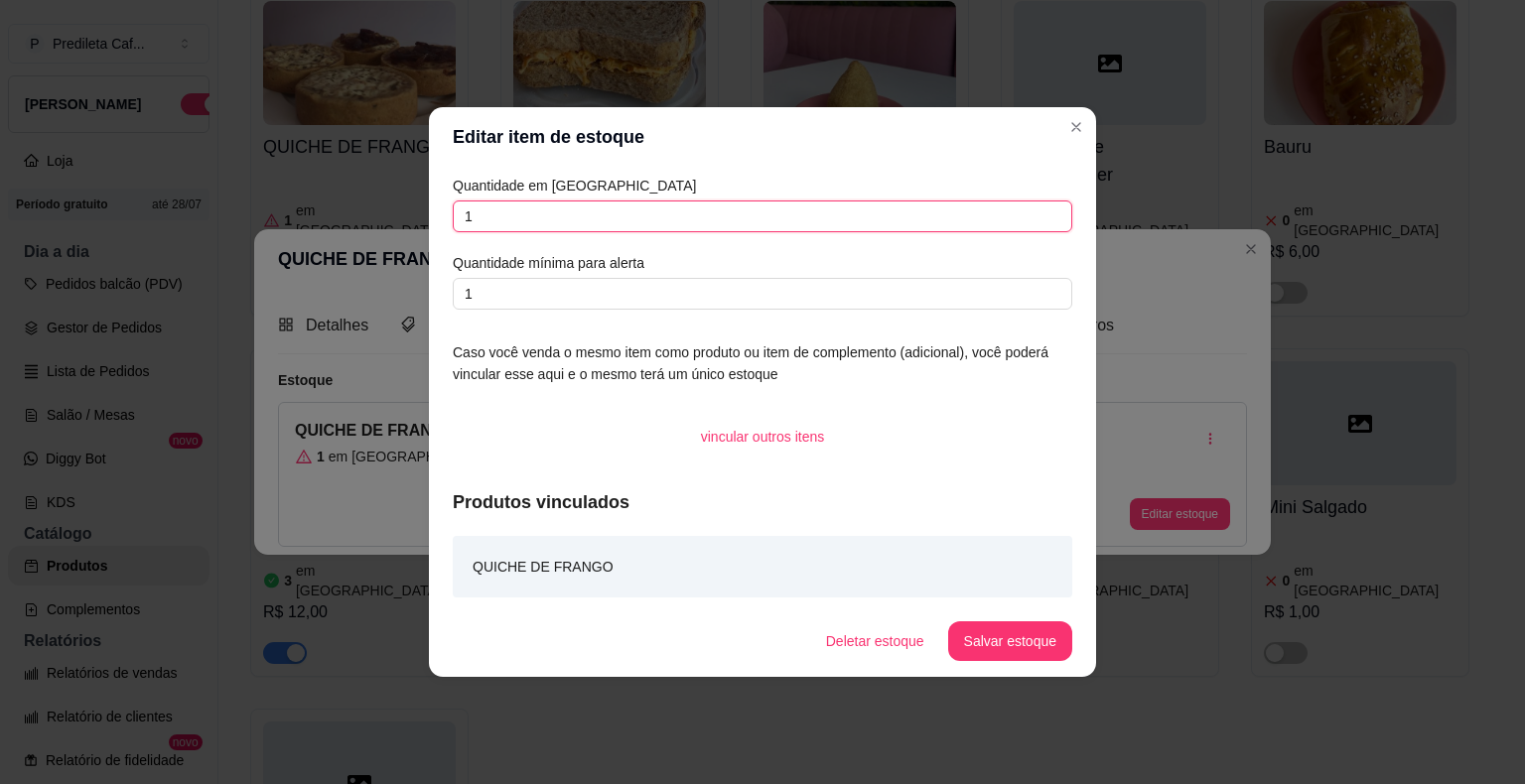 click on "1" at bounding box center (762, 216) 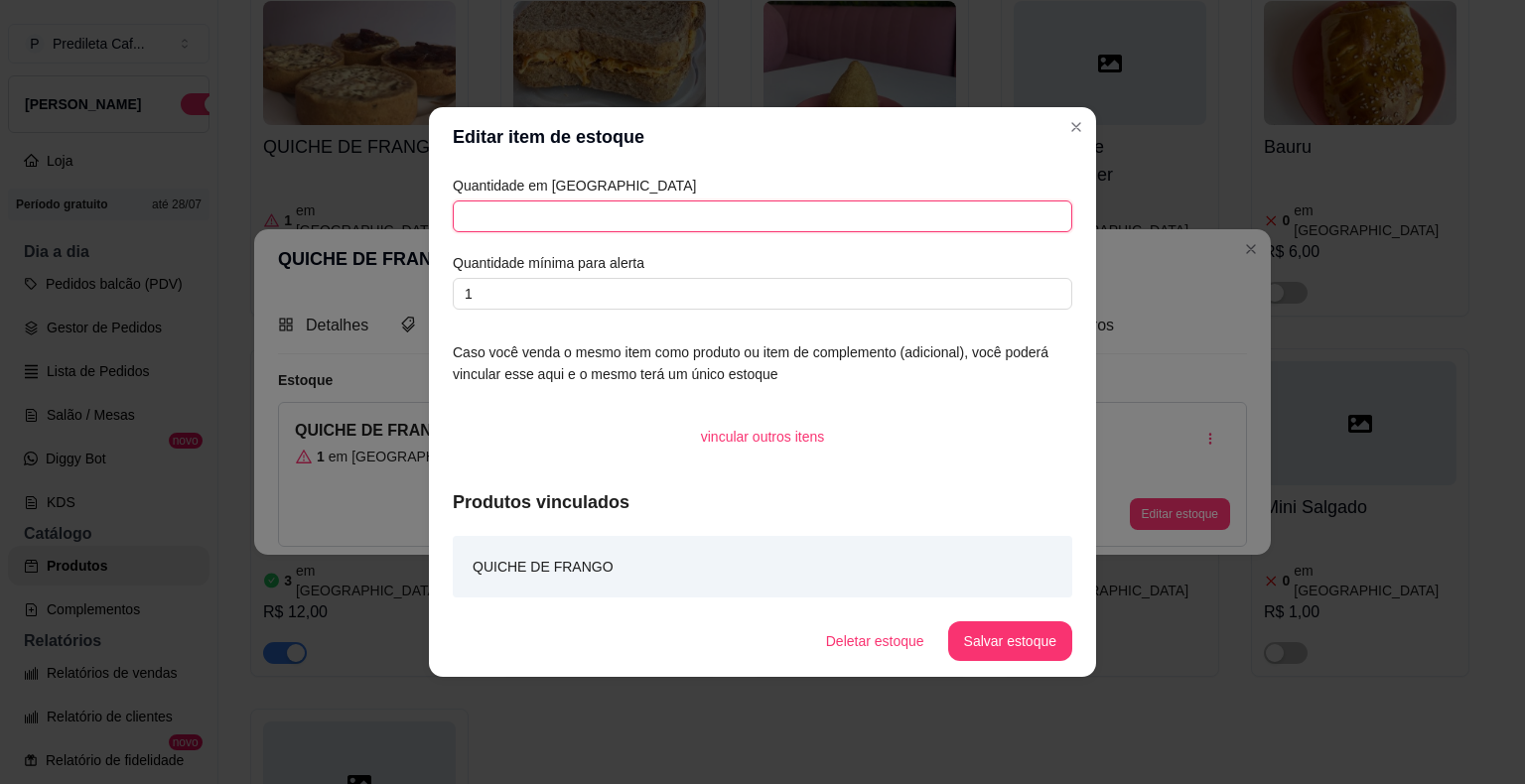 type on "7" 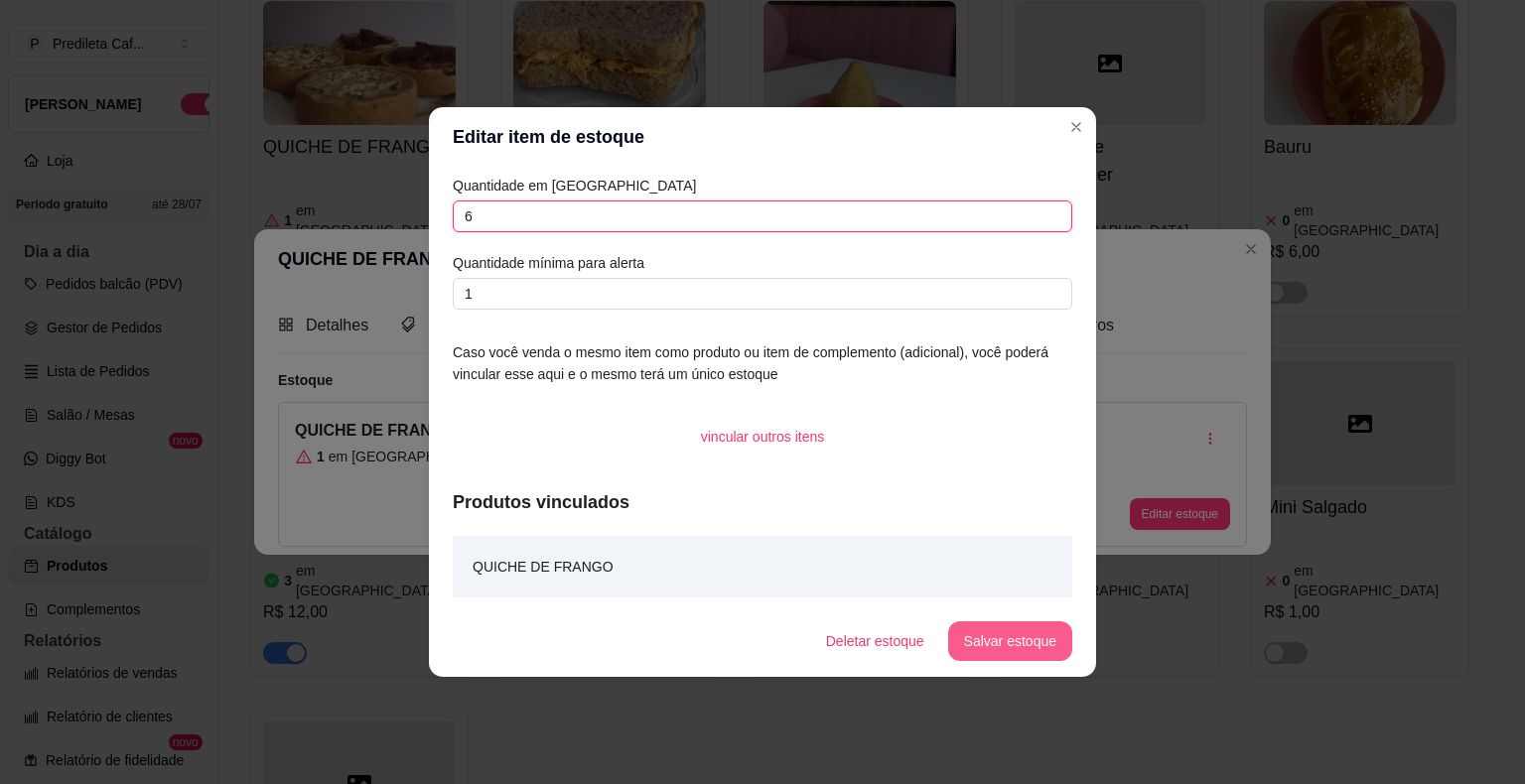 type on "6" 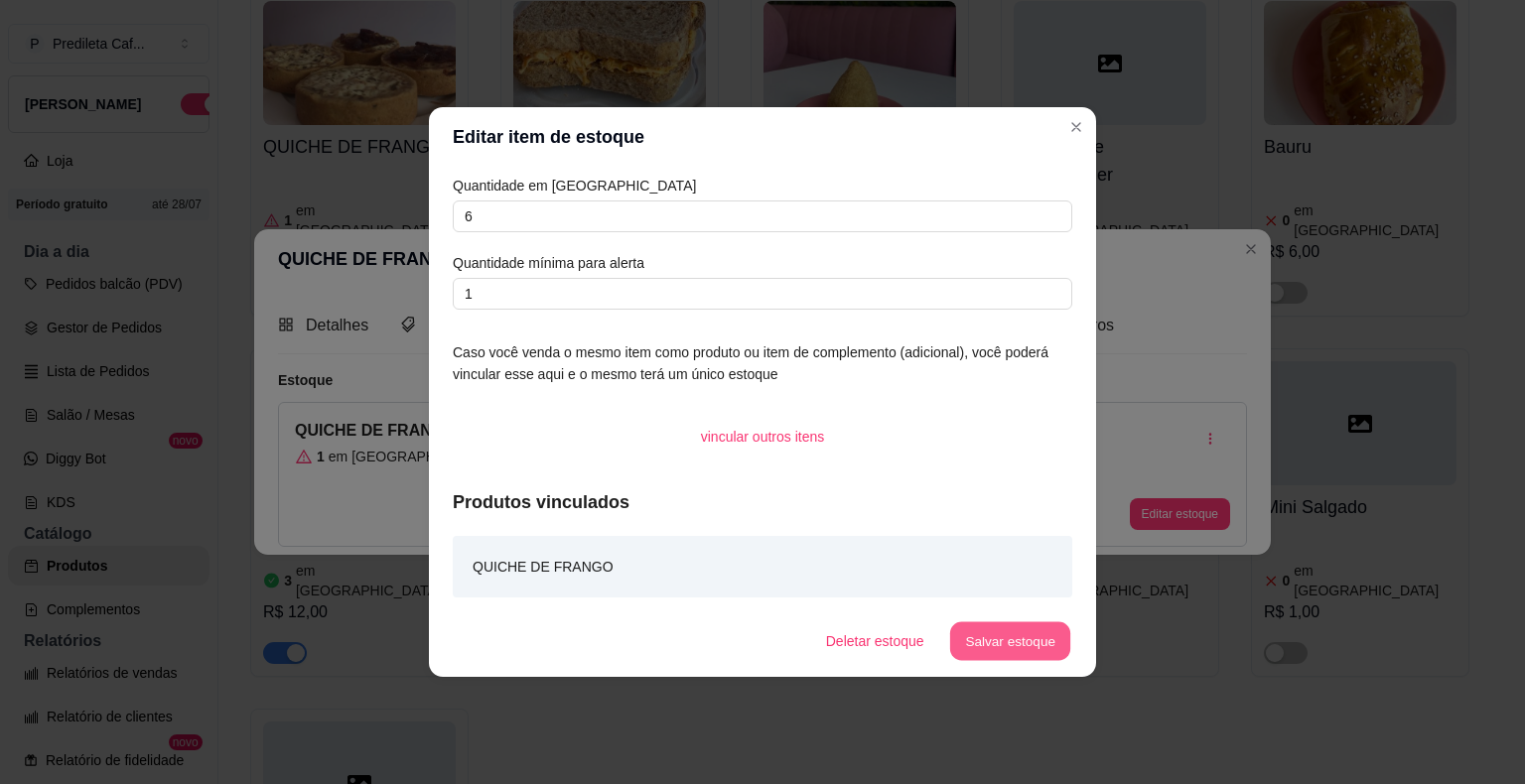 click on "Salvar estoque" at bounding box center (1010, 641) 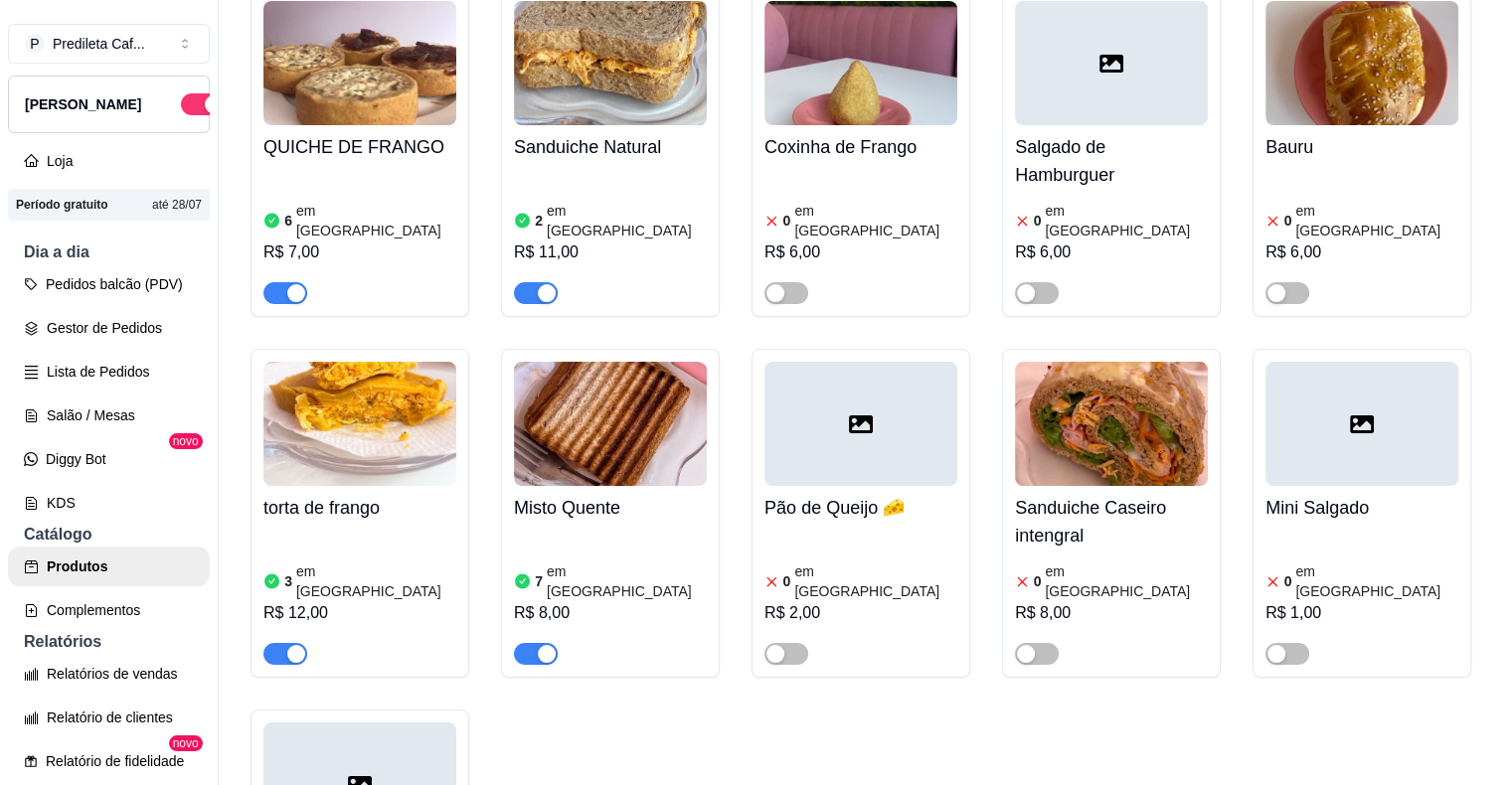 click on "ZERO LACTOSE  ativa Adicionar produto Opções CAPUCCINO ZERO LACTOSE    Delivery  R$ 12,00 Consumo na loja  R$ 12,00 Bolo de Banana zero lactose    0 em estoque R$ 10,00 CAFÉ ativa Adicionar produto Opções CITRUS COFFE   DELIVERY 500ML R$ 17,00 CONSUMO NA LOJA R$ 15,00 FRAPUCCINO   Consumo na loja  R$ 15,00 Delivery  R$ 15,00 CAFÉ GELADO   CONSUMO NA LOJA  R$ 12,00 DELIVERY R$ 12,00 CAPUCCINO   DELIVERY R$ 12,00 CONSUMO NA LOJA R$ 12,00 CAFÉ EXPRESSO   SIMPLES  ( forte ) R$ 6,00 DUPLO ( médio intensidade ) R$ 8,00 CAFÉ COM LEITE   R$ 10,00 CAFÉ TRADICIONAL   CAFÉ R$ 4,00 CAFÉ COM LEITE R$ 6,00 CHOCOLATE ativa Adicionar produto Opções CHOCOLATE QUENTE   PARA DELIVERY  R$ 14,00 CONSUMO NA LOJA 170 ML R$ 17,00 CONSUMO NA LOJA 130 R$ 14,00  Slice Cake ativa Adicionar produto Opções Slice Cake de Red Velvet    0 em estoque R$ 8,00 Cheescake de Morango   0 em estoque R$ 15,00 Bolos ativa Adicionar produto Opções Bolo Nuvem de Ninho   1 em estoque R$ 16,00 BOLO DE CENOURA    1" at bounding box center [865, -763] 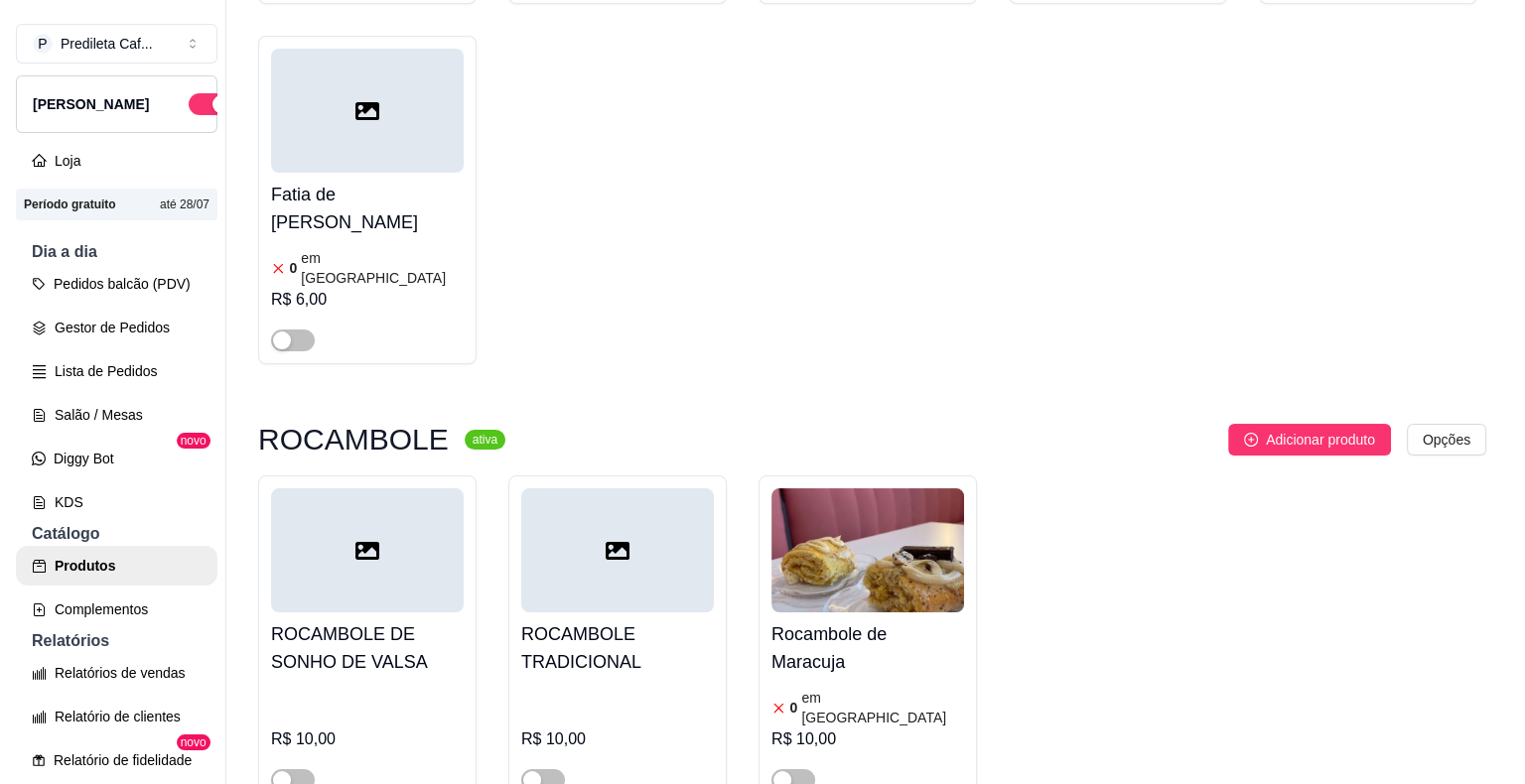 scroll, scrollTop: 7011, scrollLeft: 0, axis: vertical 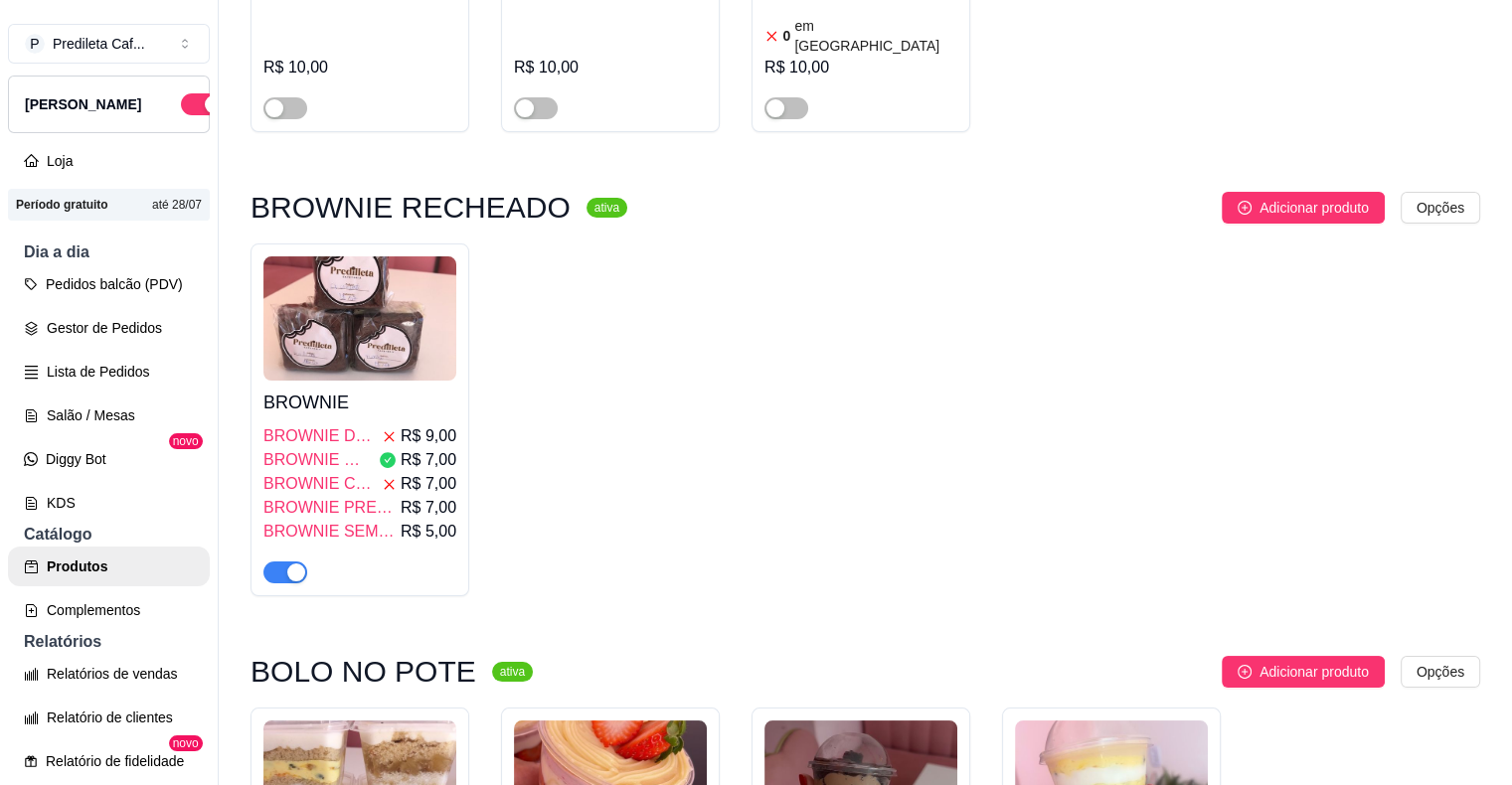 click at bounding box center [360, 318] 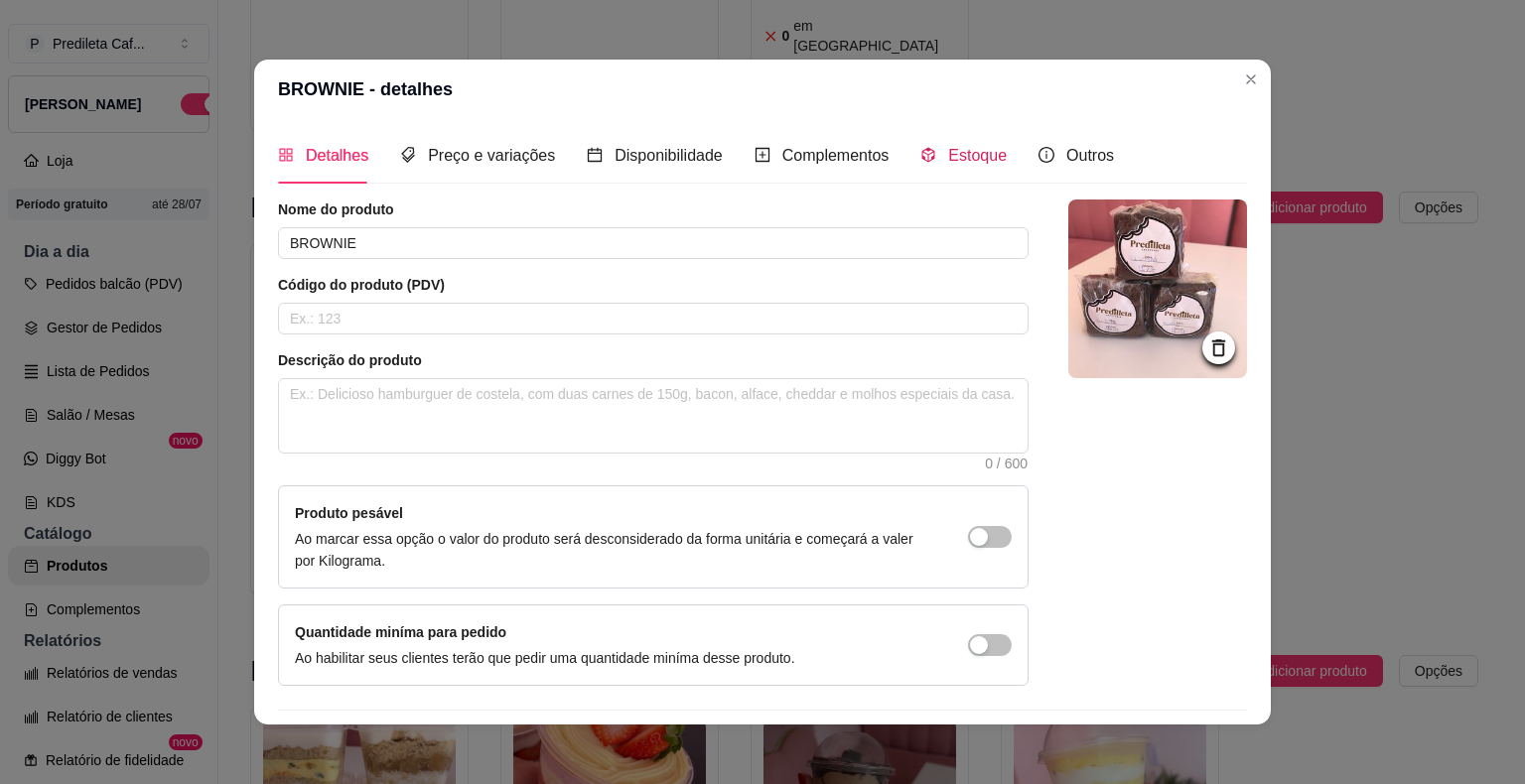 click on "Estoque" at bounding box center [963, 155] 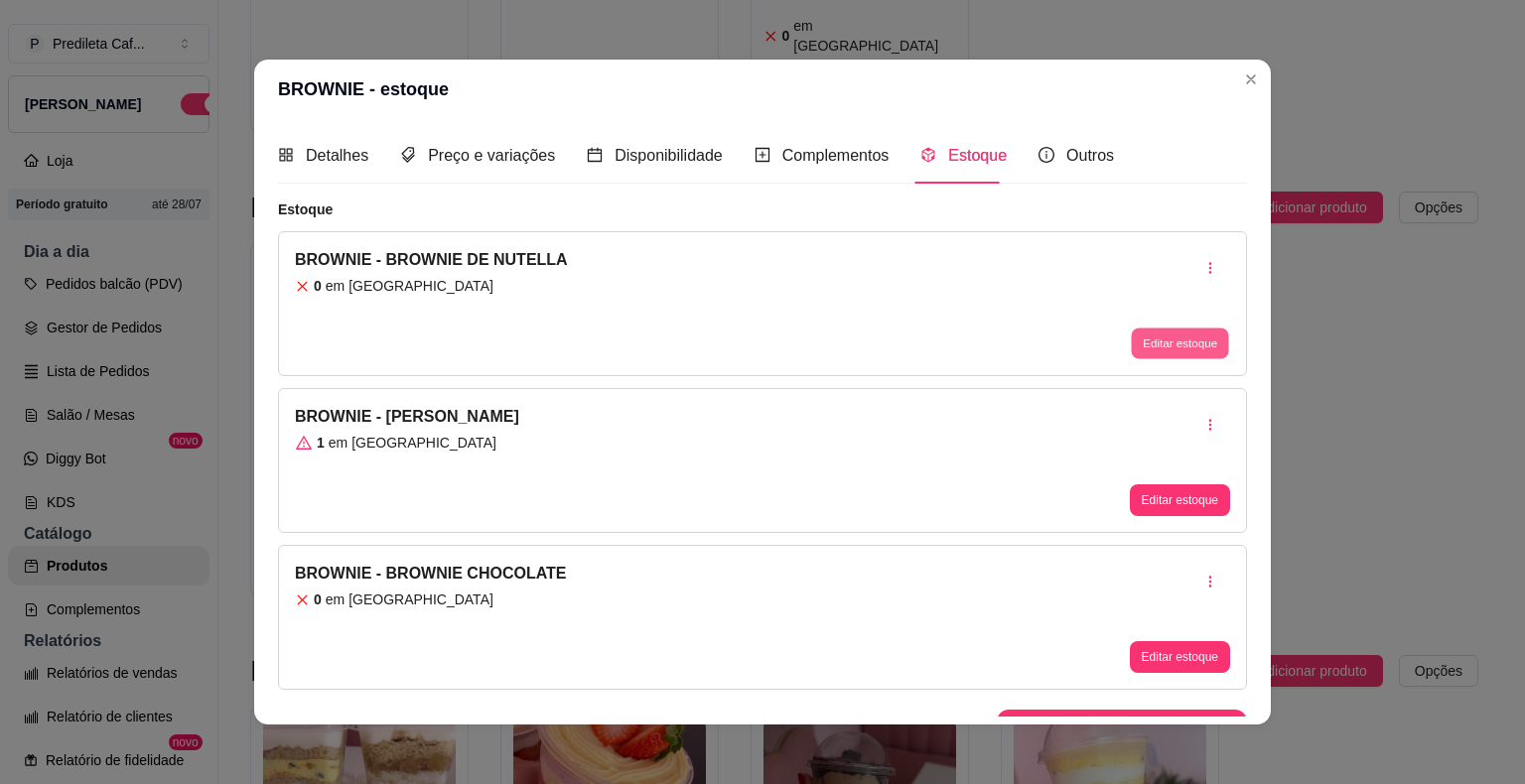 click on "Editar estoque" at bounding box center (1179, 343) 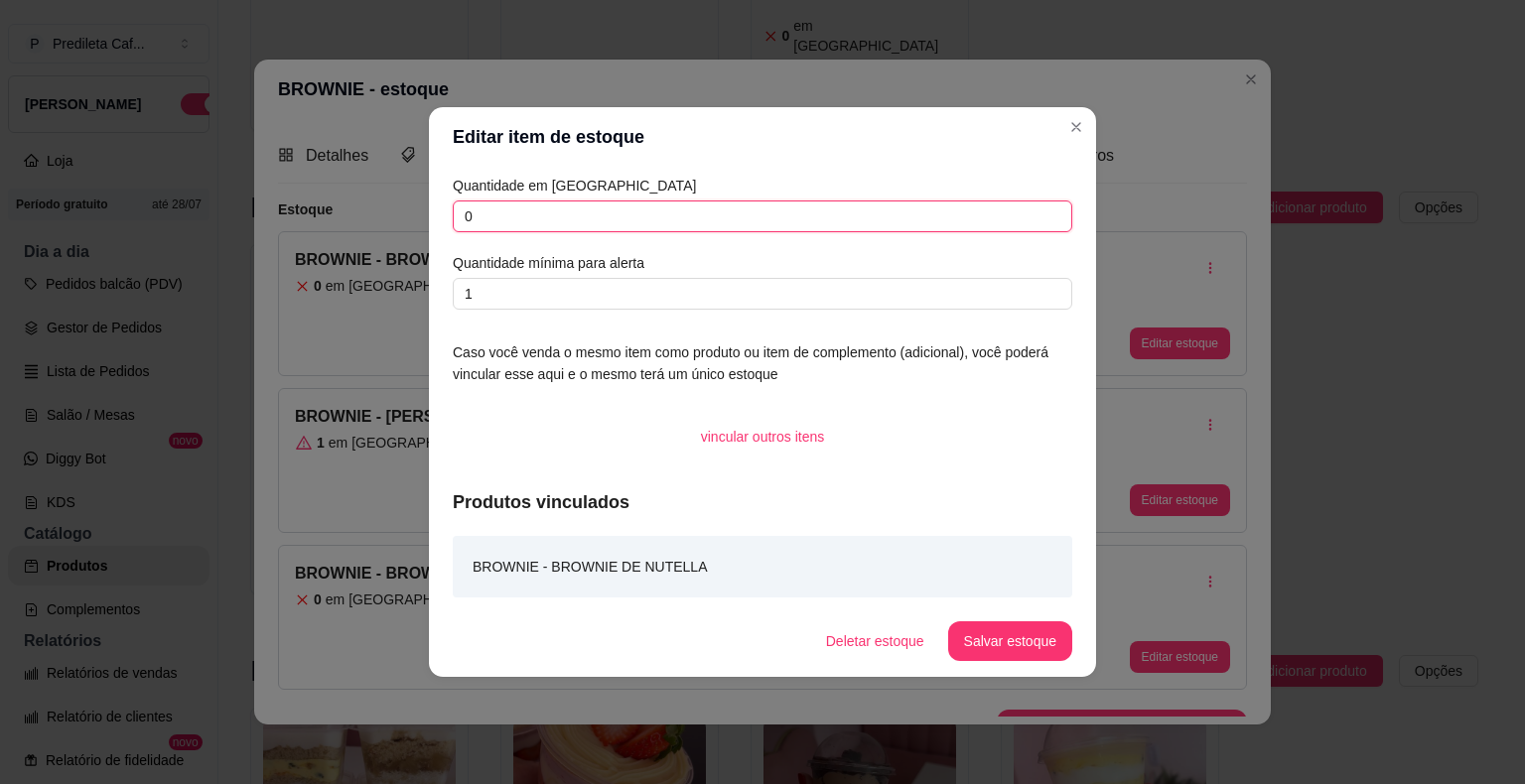 click on "0" at bounding box center [762, 216] 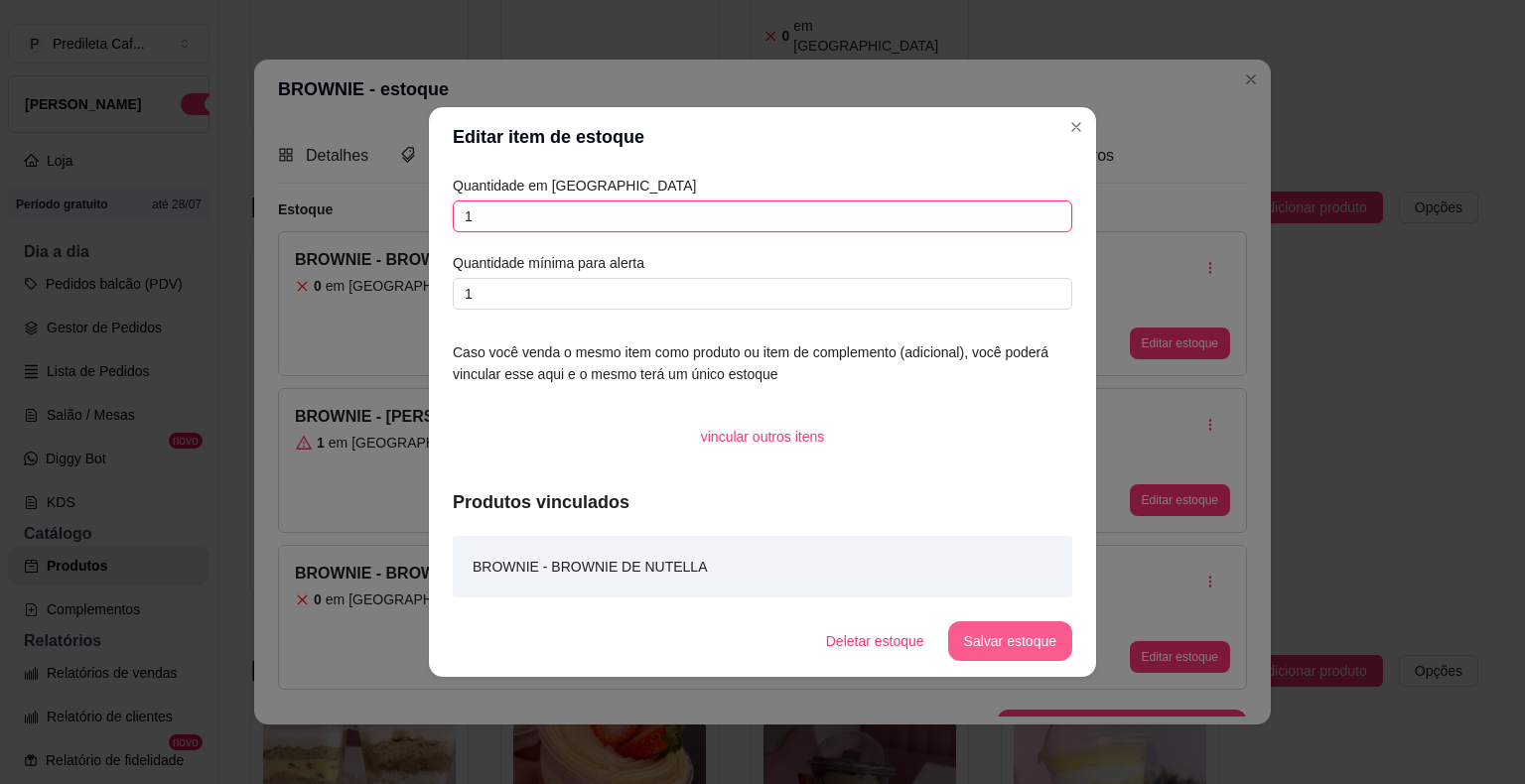 type on "1" 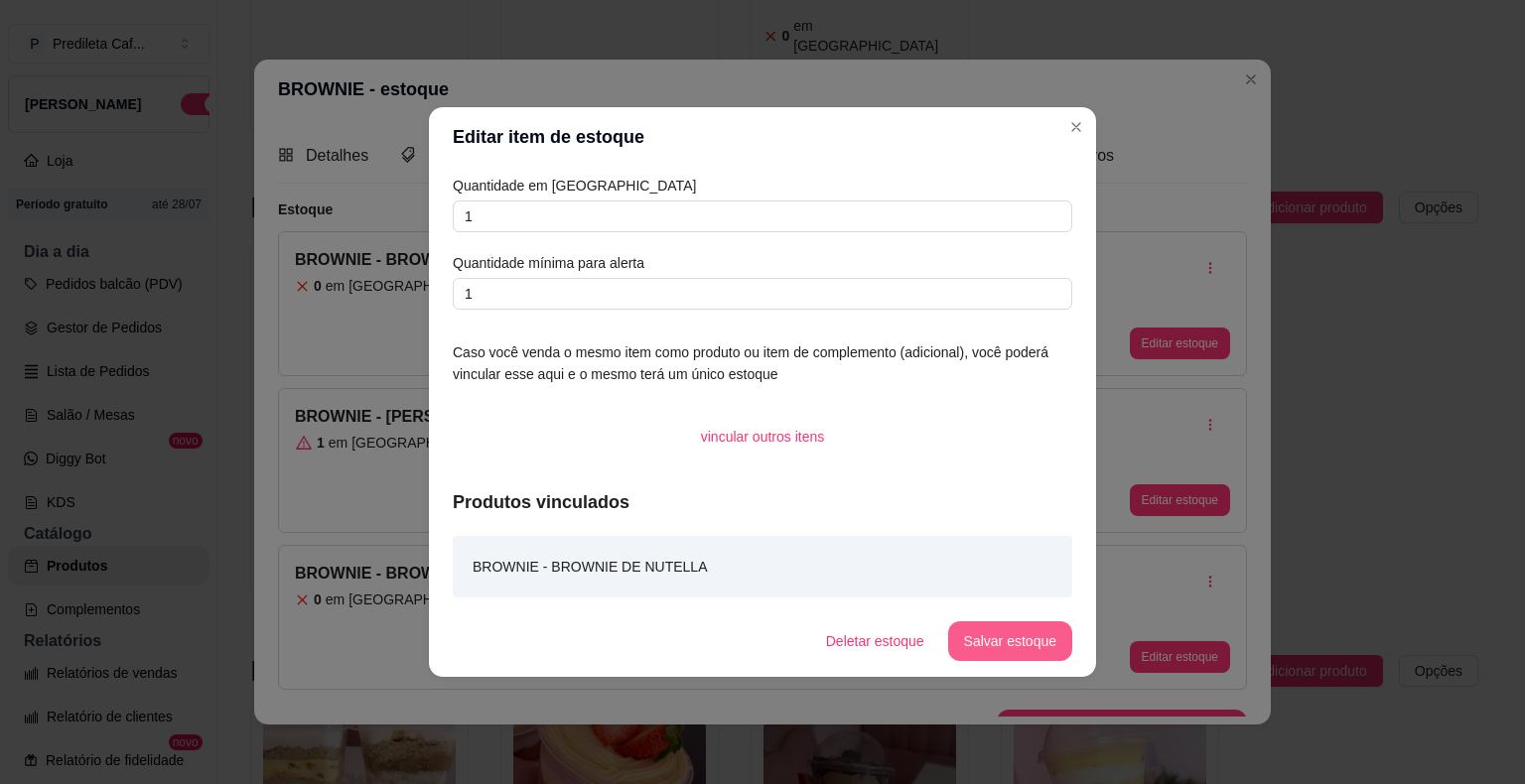 click on "Salvar estoque" at bounding box center (1010, 641) 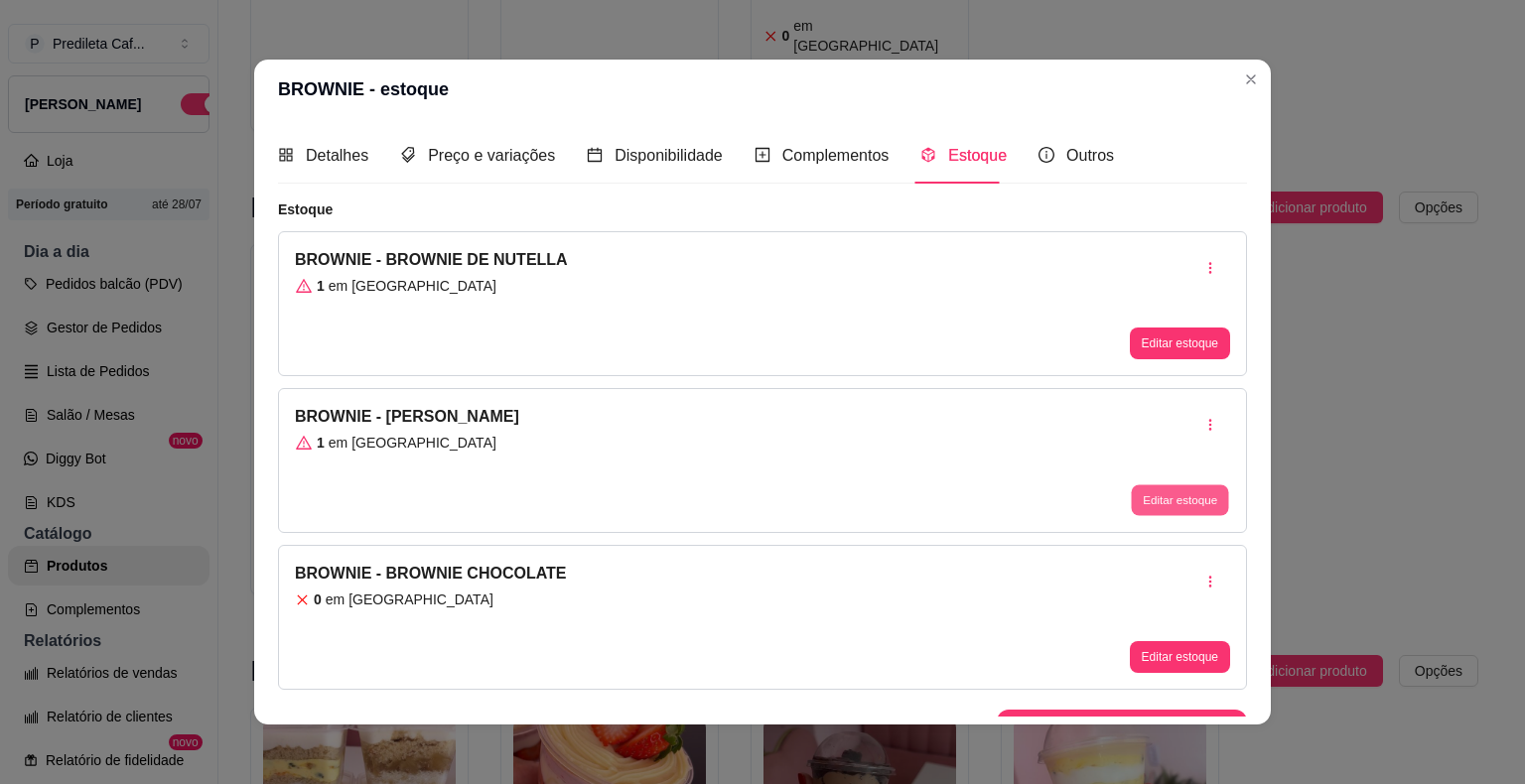 click on "Editar estoque" at bounding box center (1179, 500) 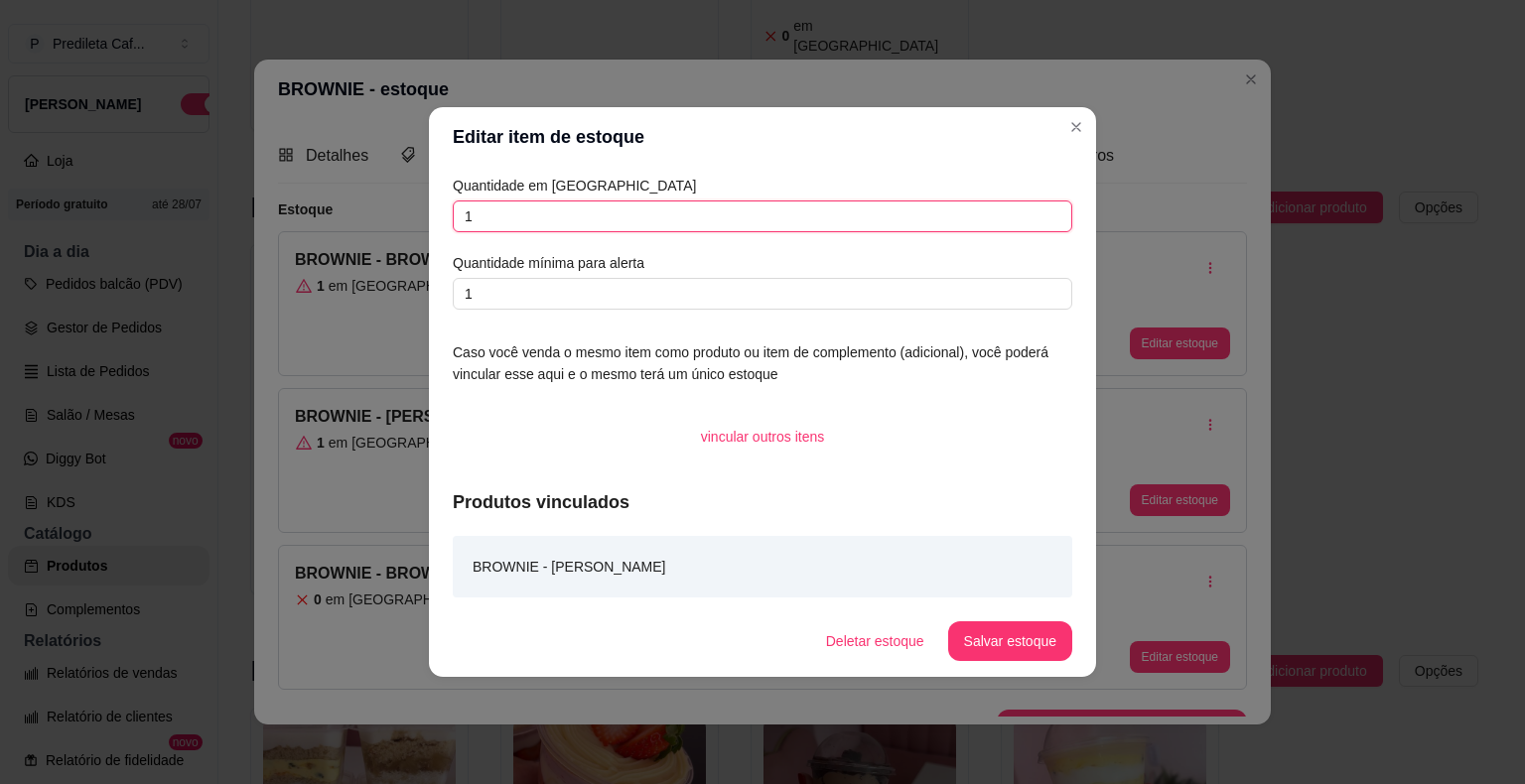 click on "1" at bounding box center [762, 216] 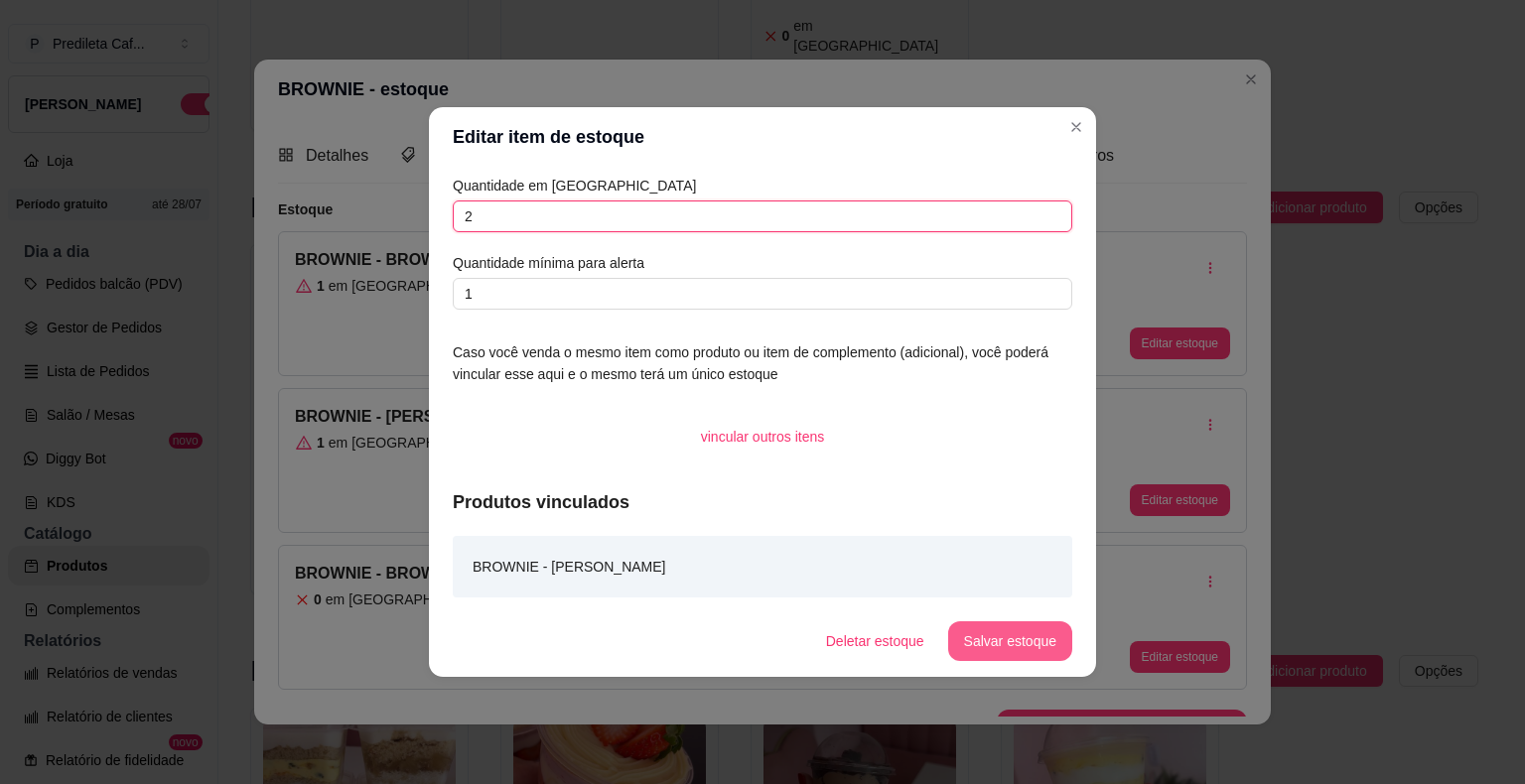 type on "2" 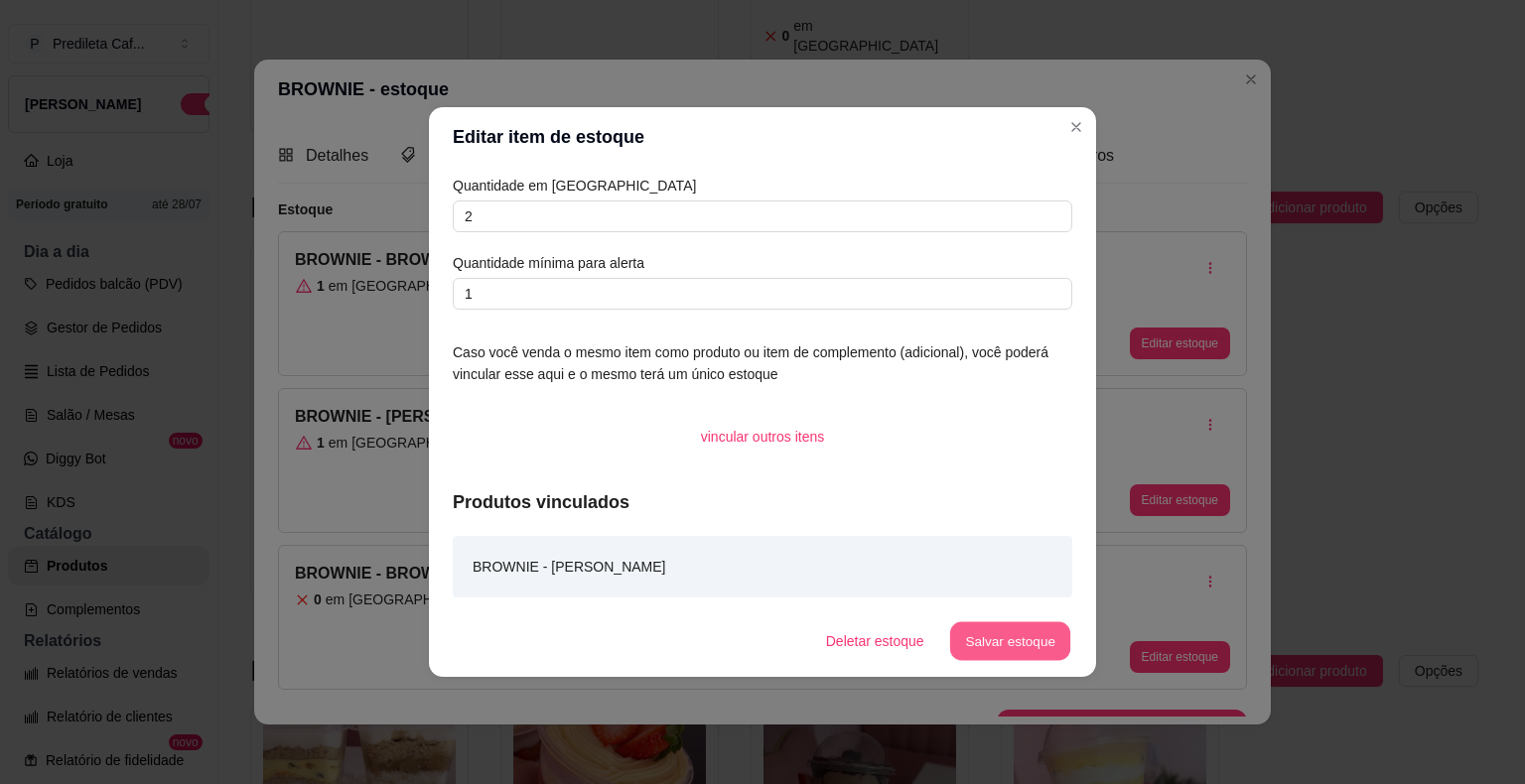 click on "Salvar estoque" at bounding box center (1010, 641) 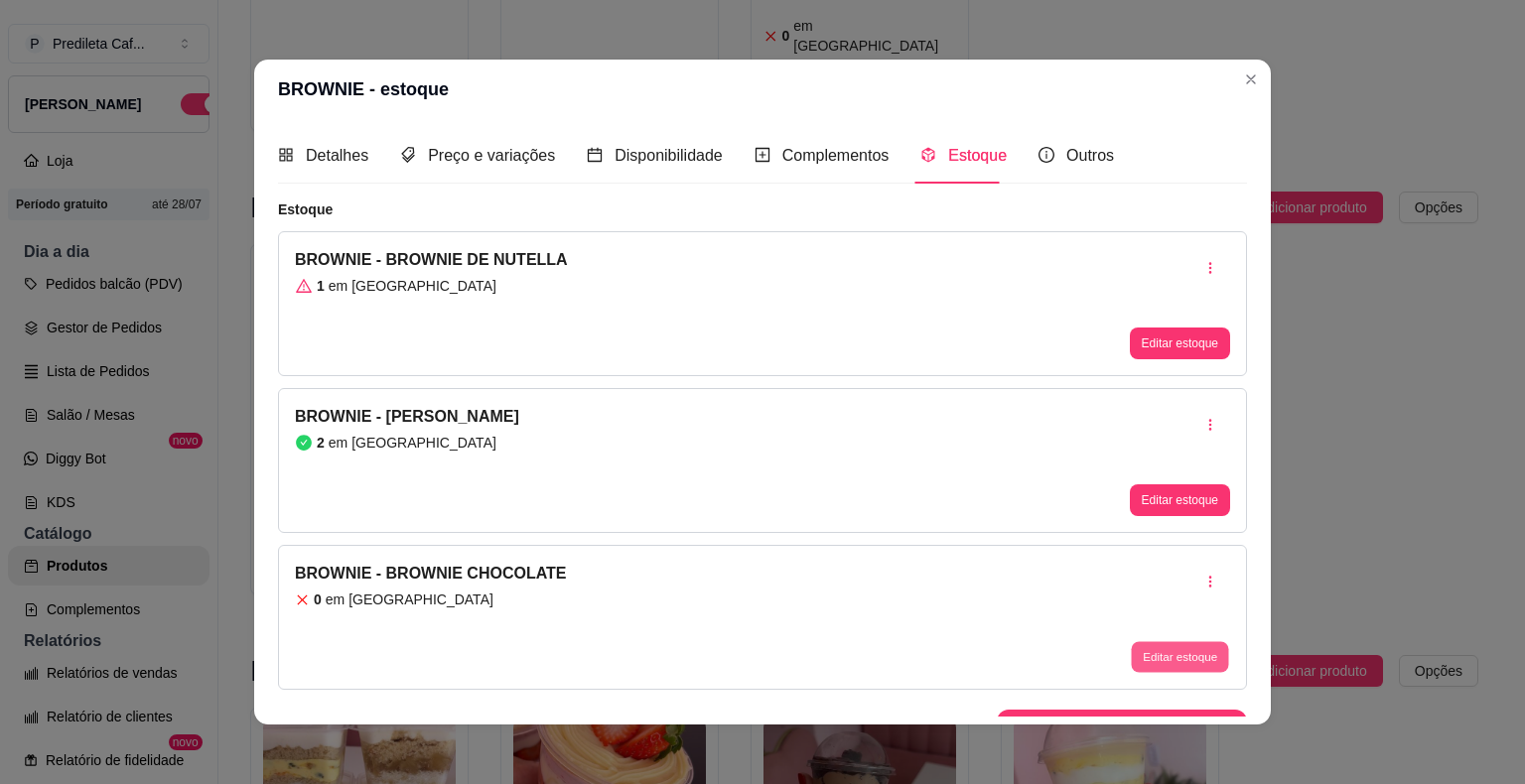 click on "Editar estoque" at bounding box center [1179, 657] 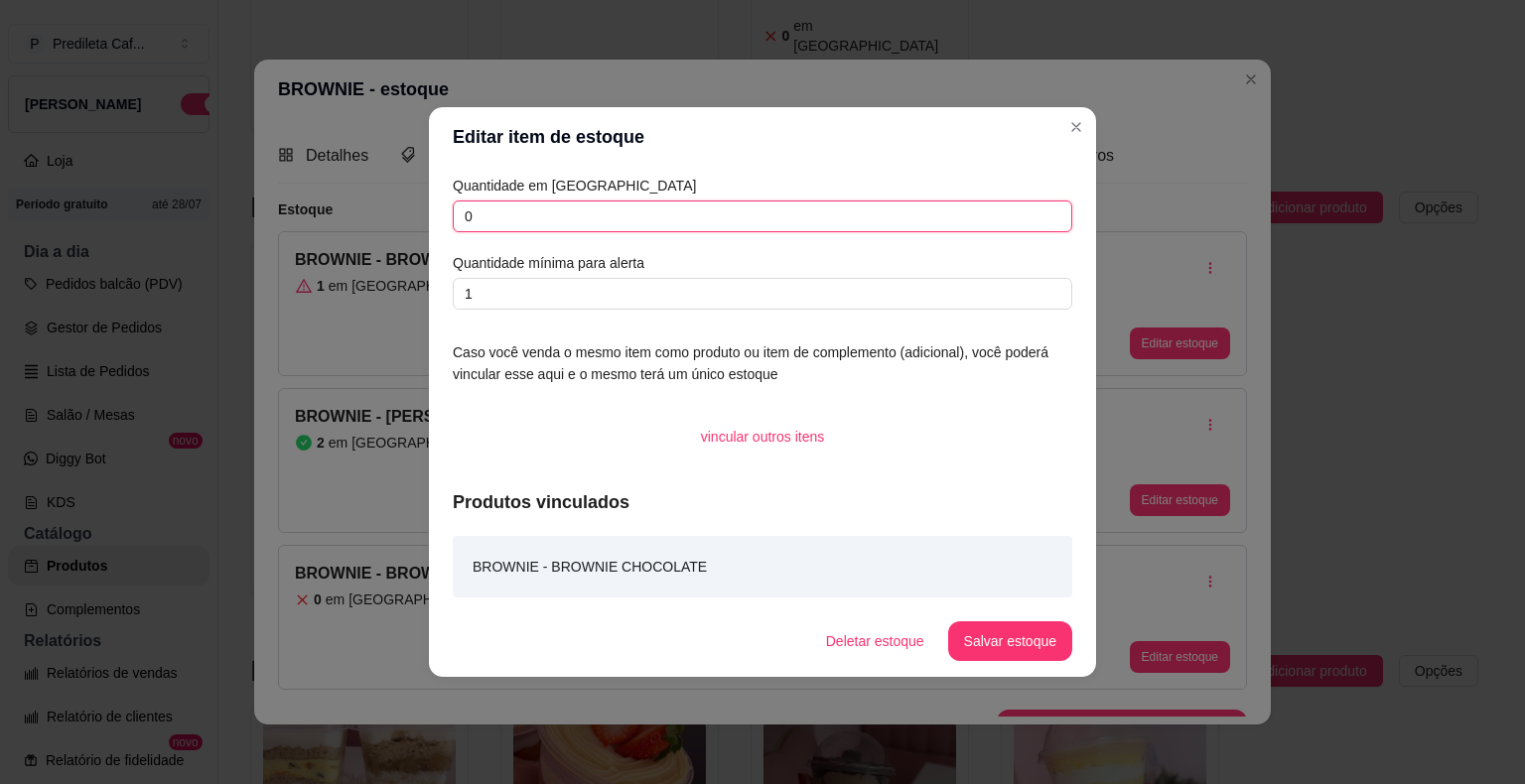 click on "0" at bounding box center [762, 216] 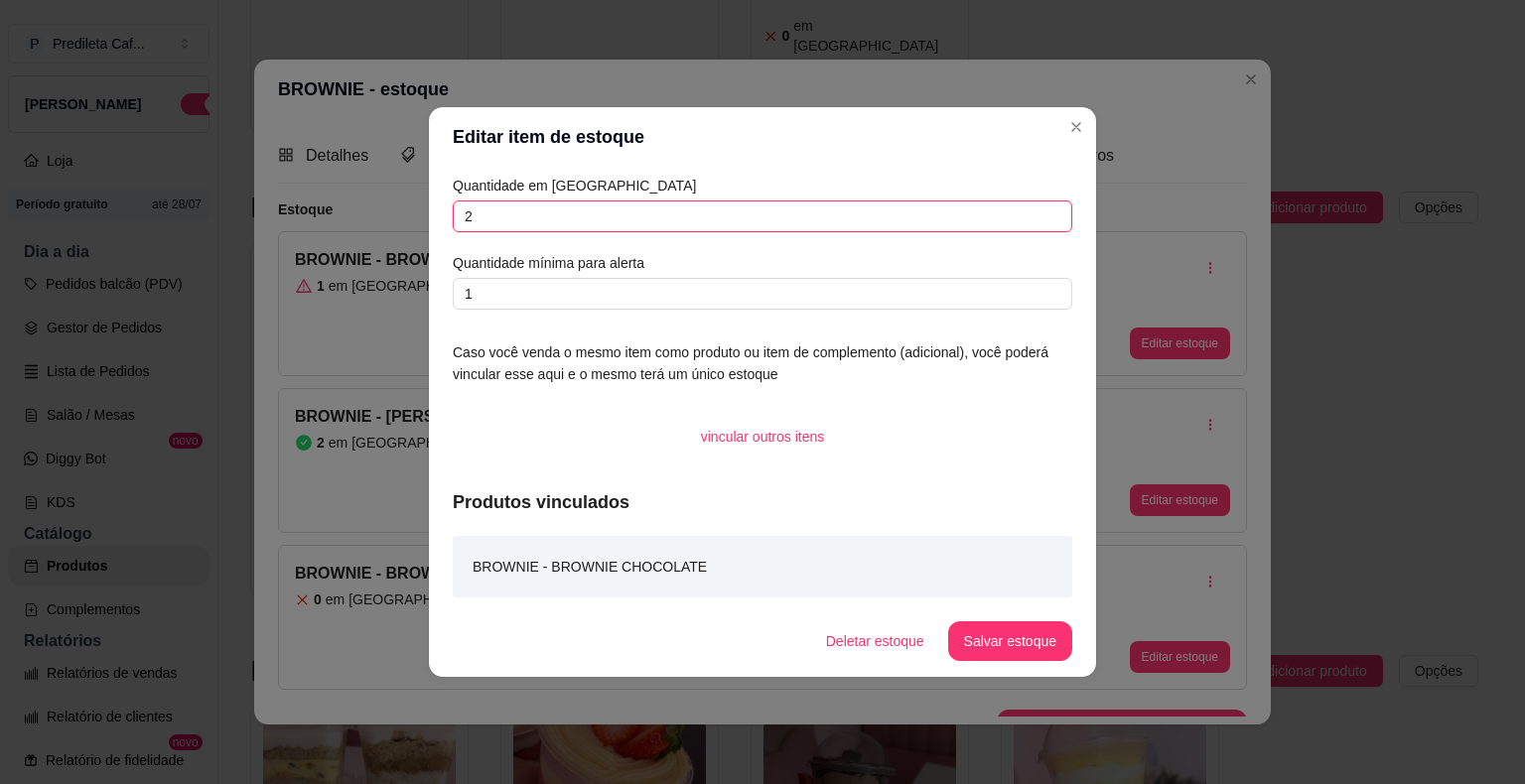 type on "2" 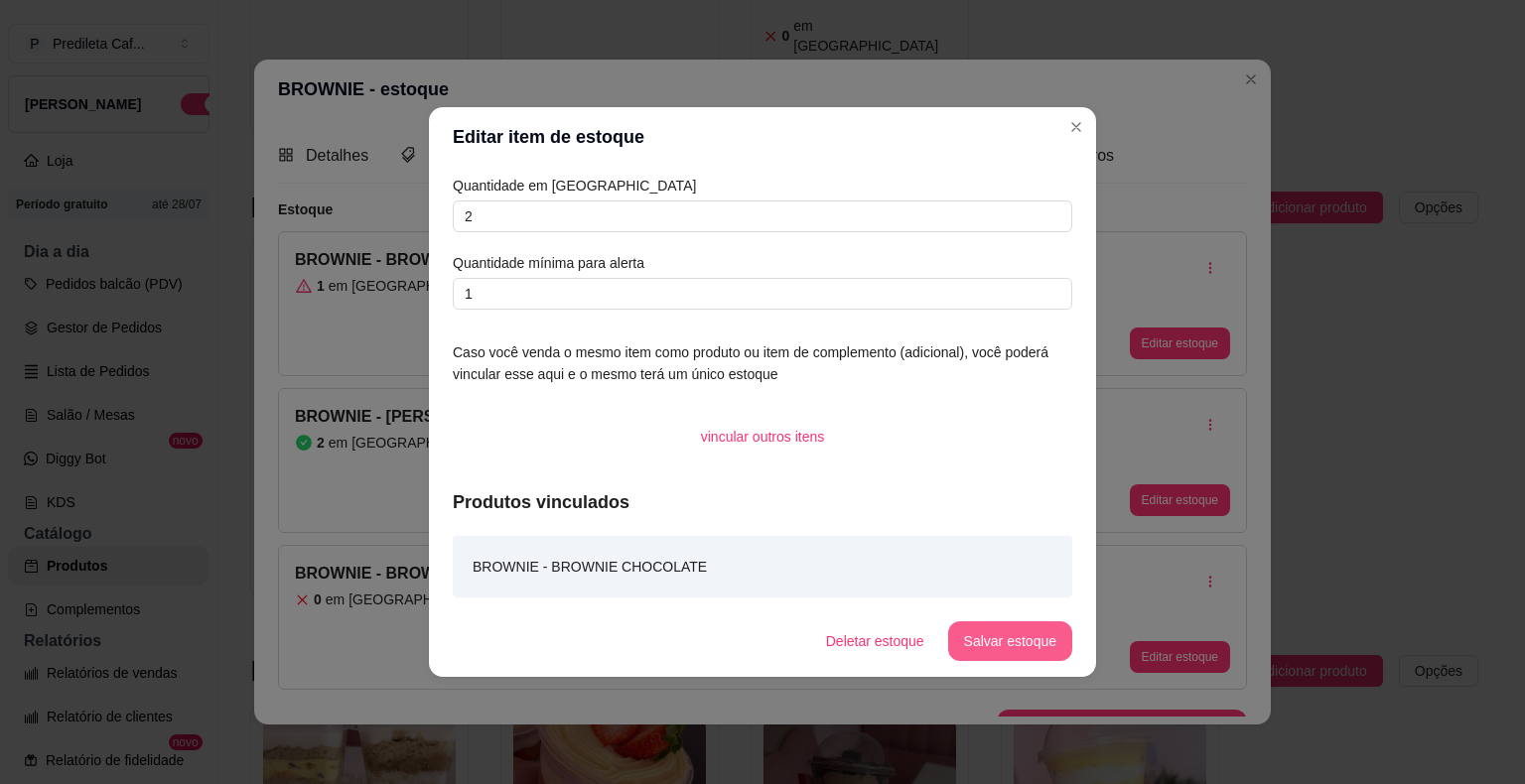drag, startPoint x: 1048, startPoint y: 666, endPoint x: 1046, endPoint y: 651, distance: 15.132746 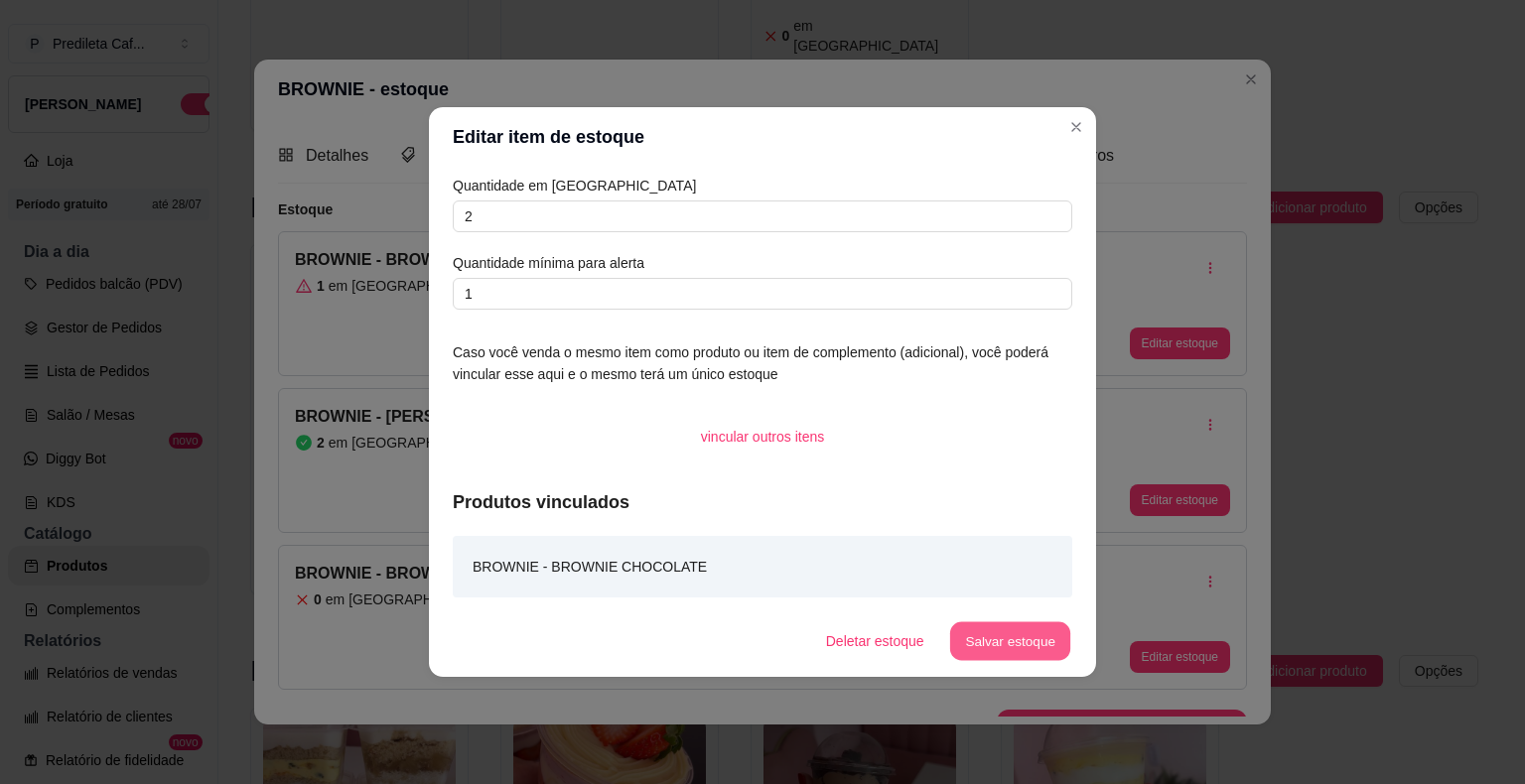 click on "Salvar estoque" at bounding box center (1010, 641) 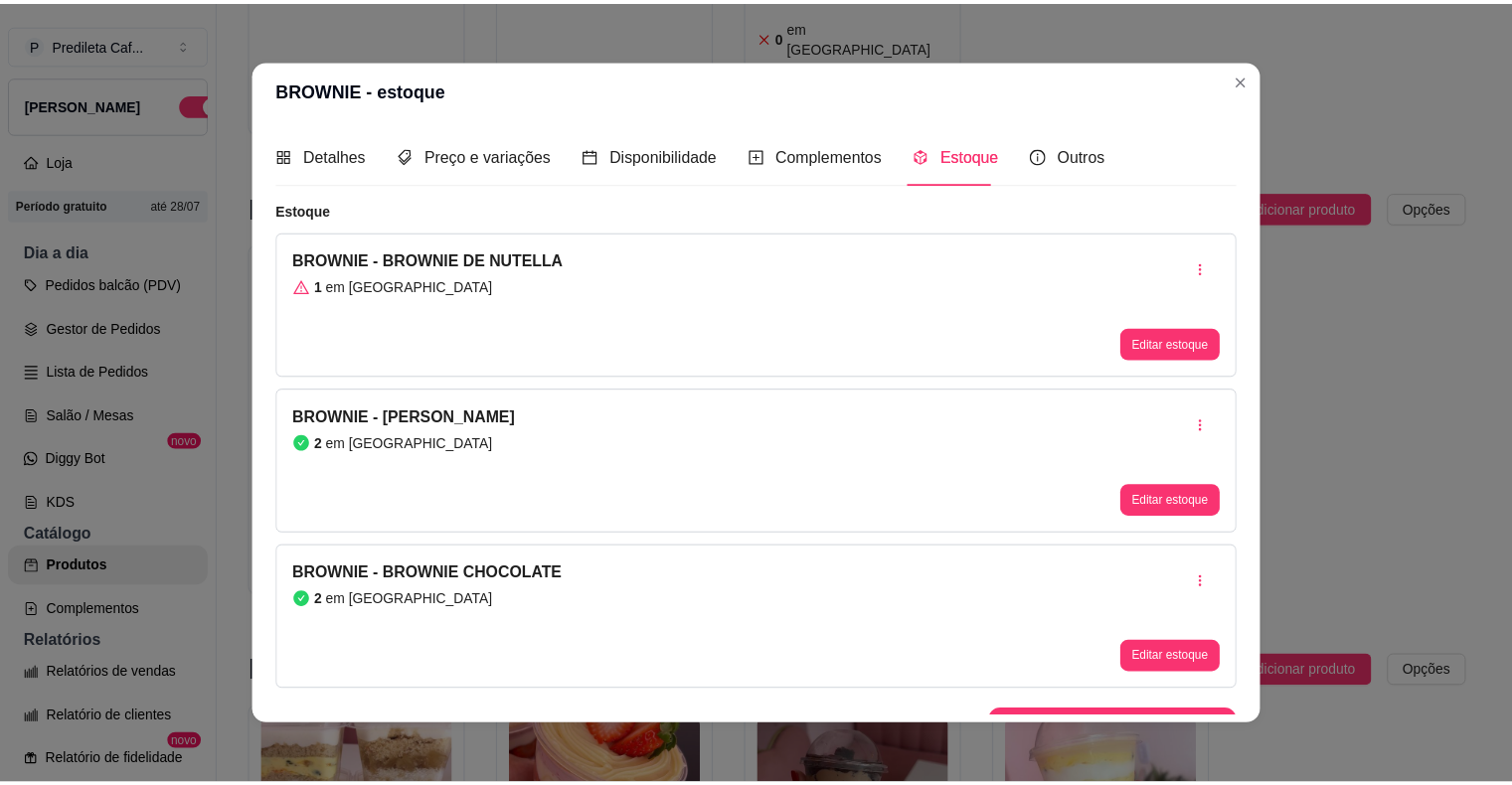 scroll, scrollTop: 31, scrollLeft: 0, axis: vertical 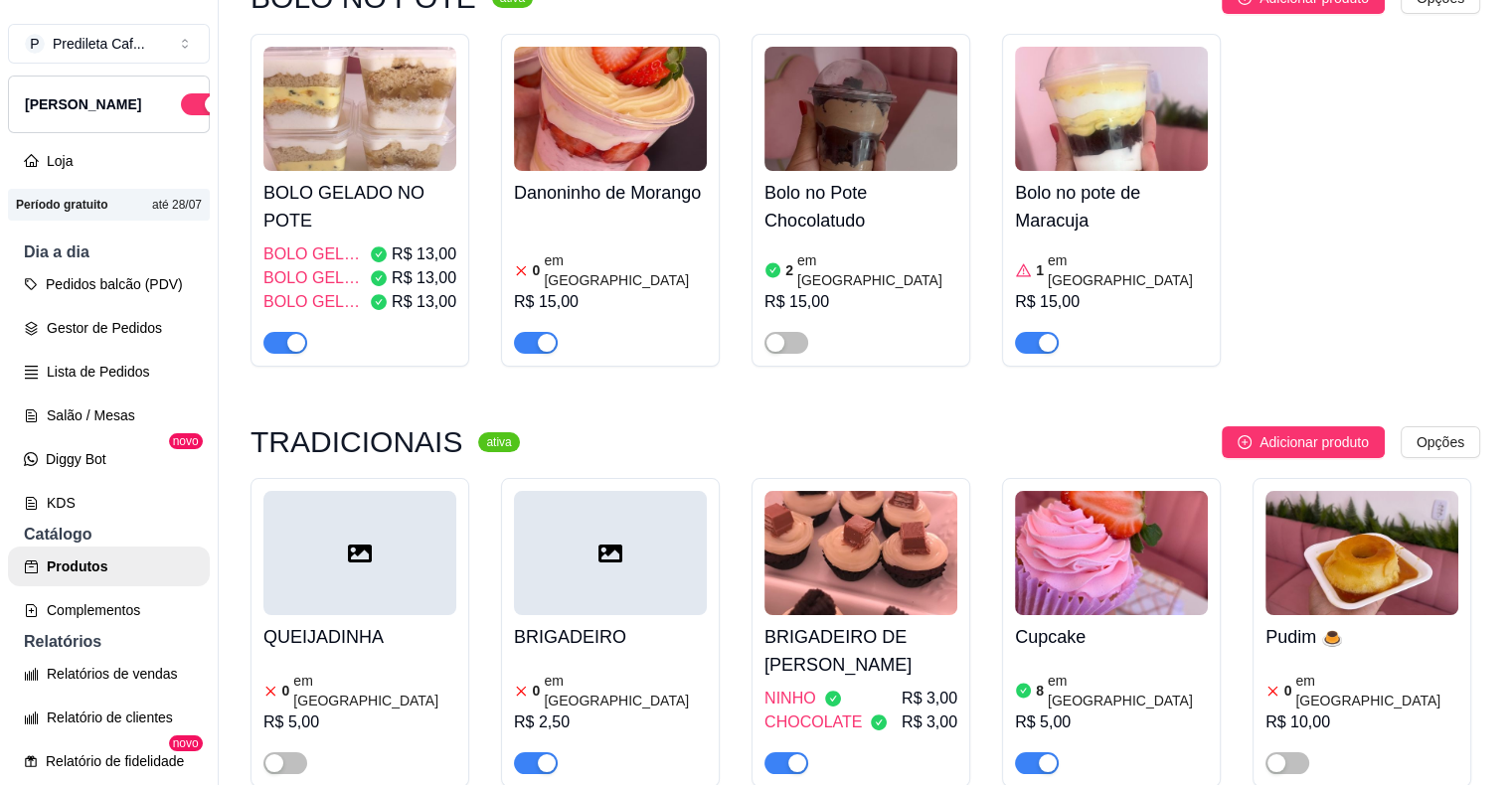 click at bounding box center [861, 108] 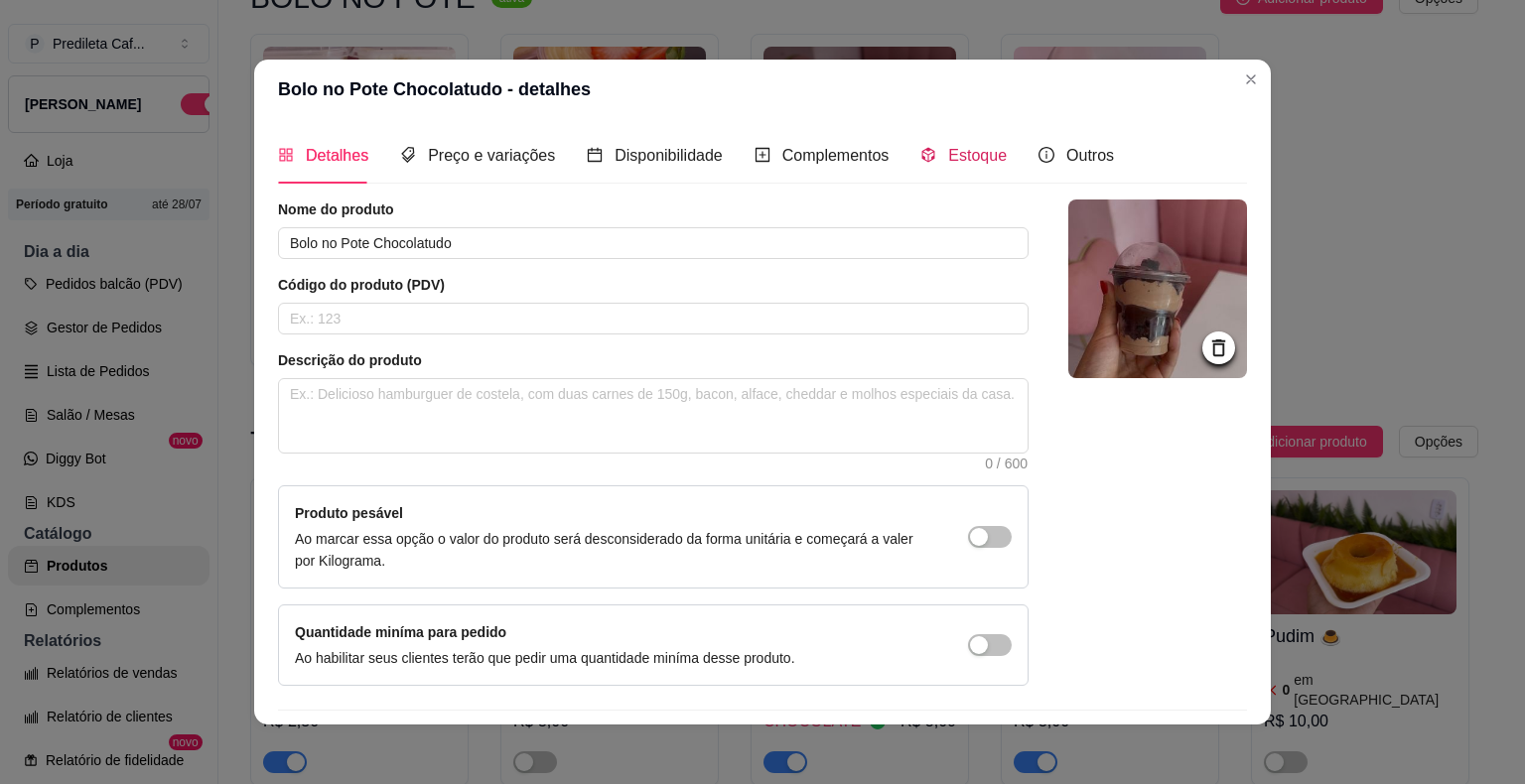 click on "Estoque" at bounding box center (977, 155) 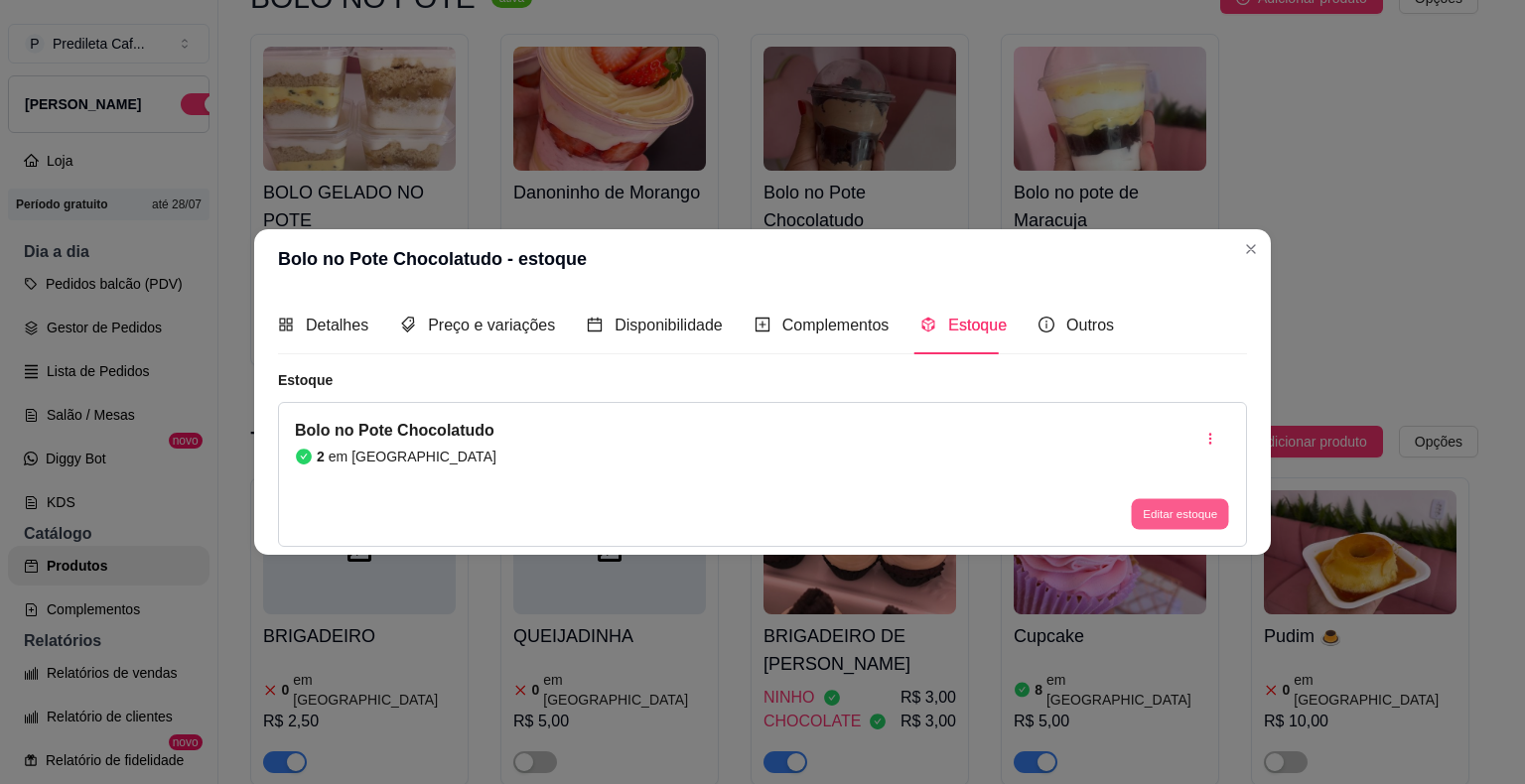 click on "Editar estoque" at bounding box center [1179, 513] 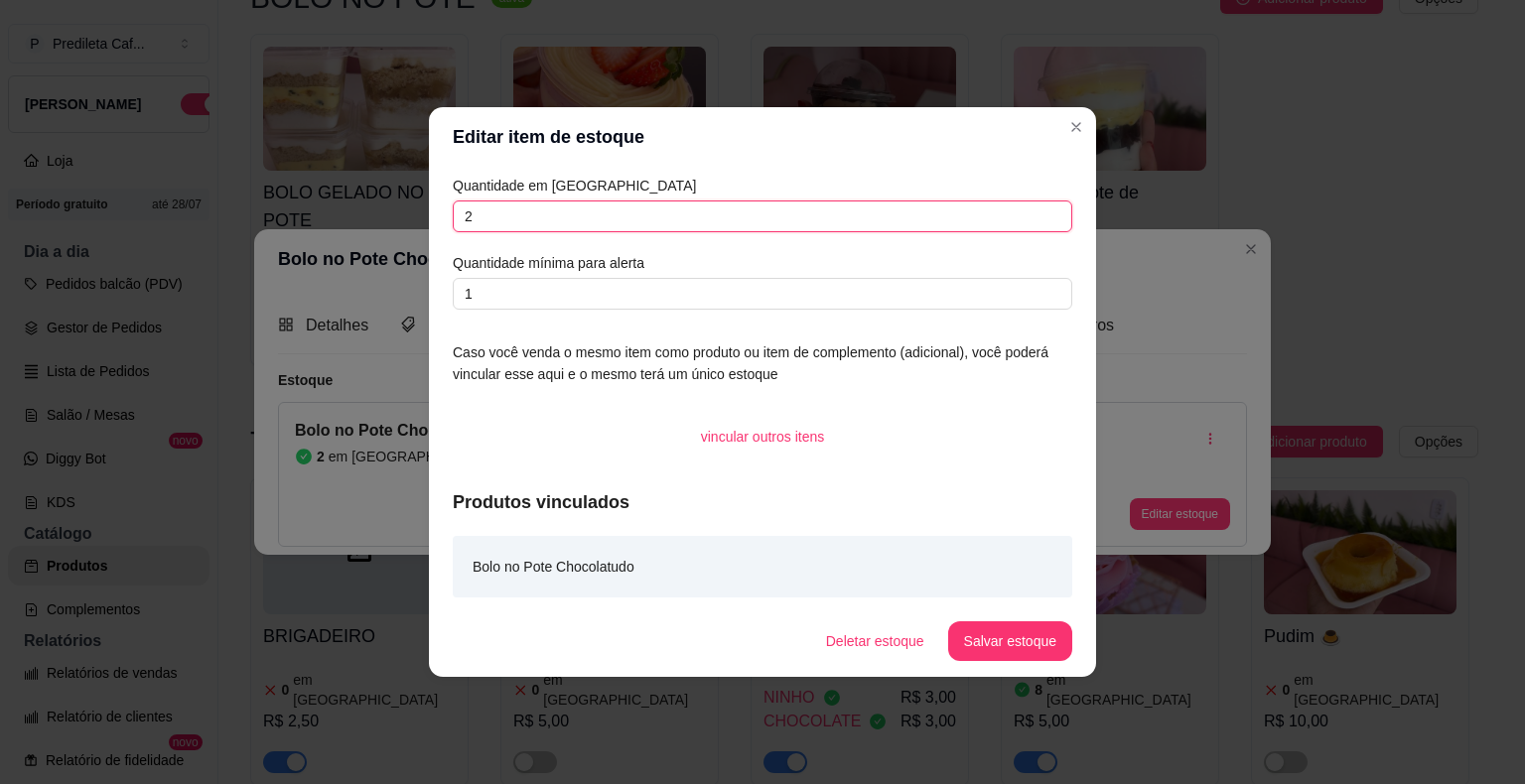 click on "2" at bounding box center (762, 216) 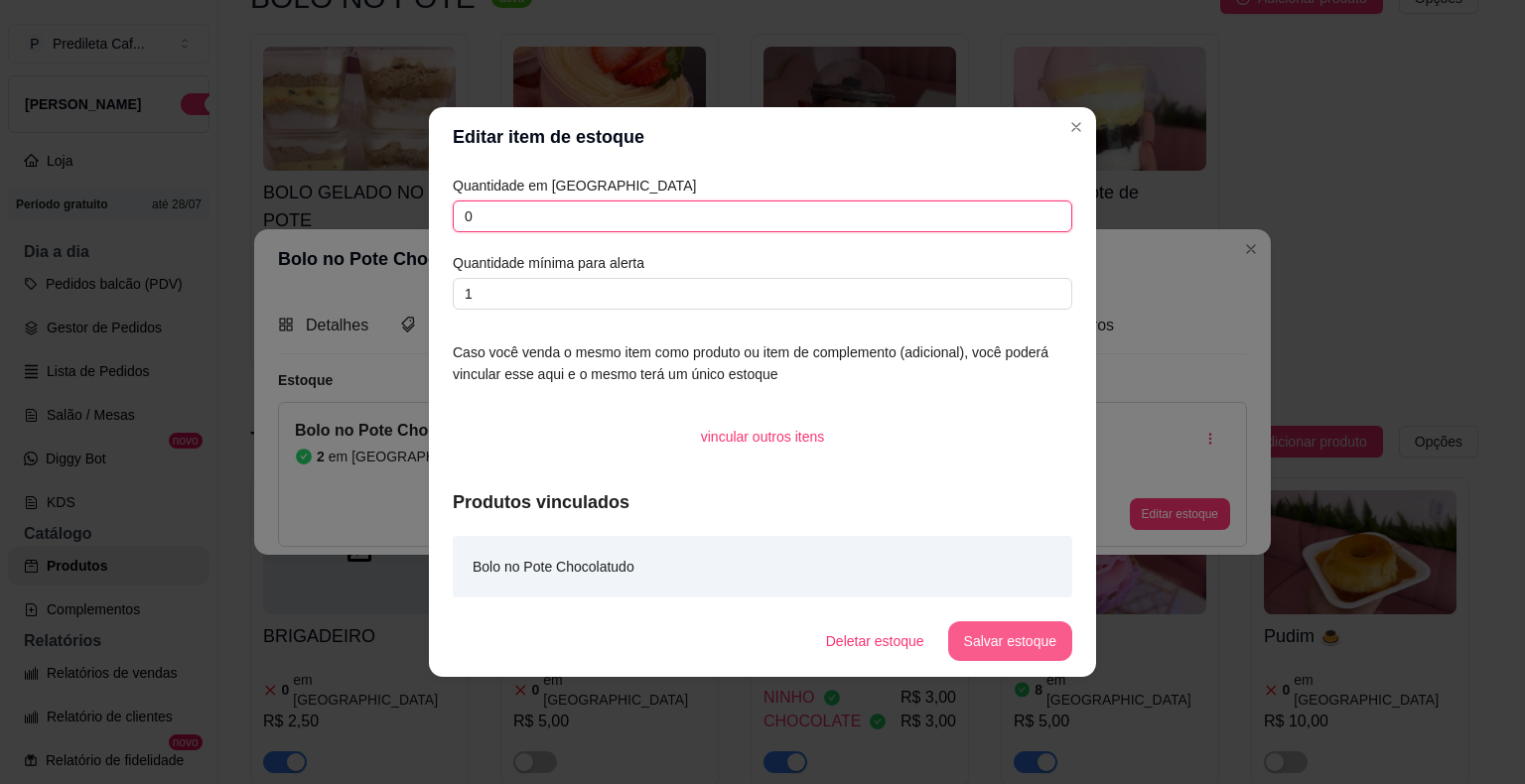type on "0" 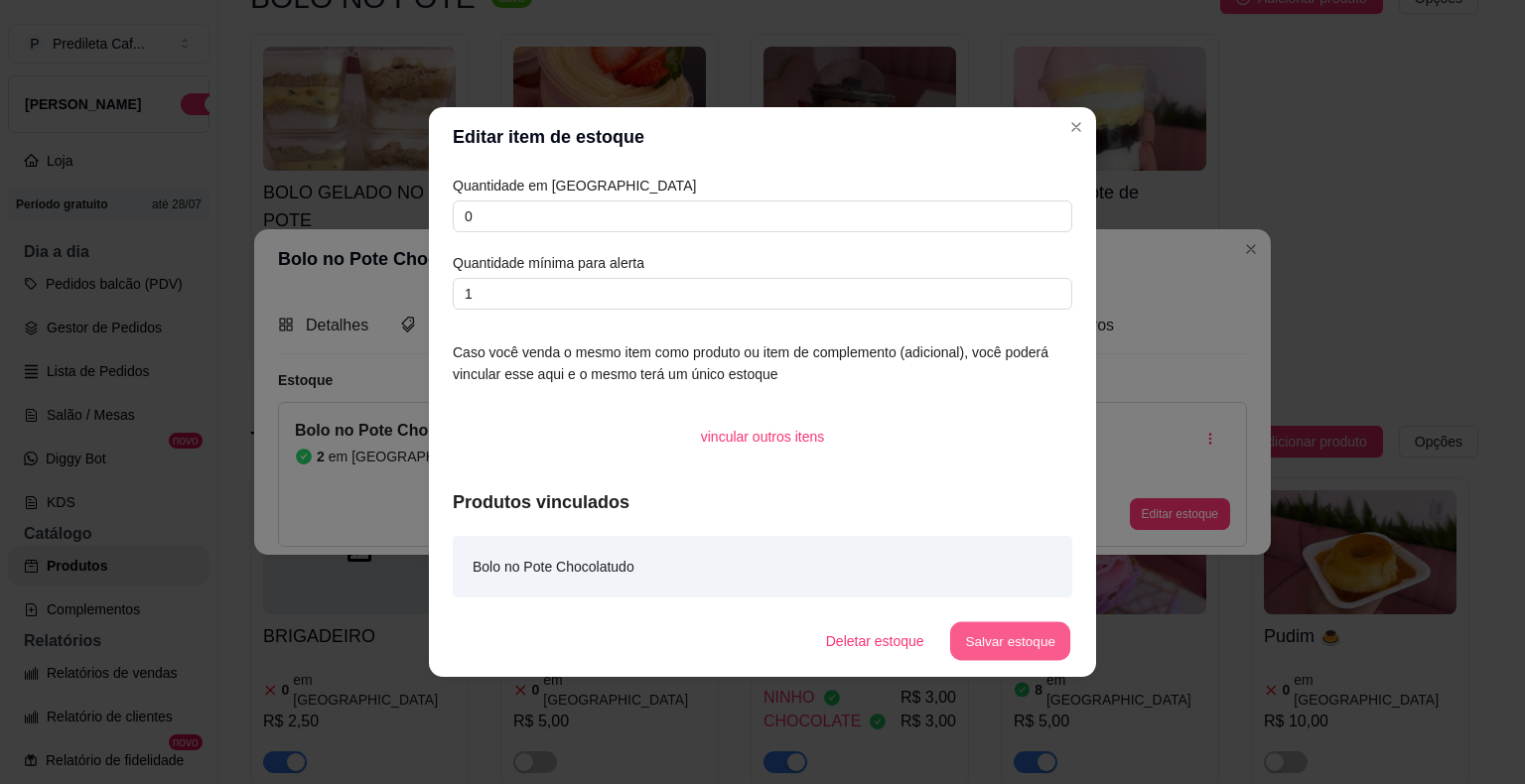 click on "Salvar estoque" at bounding box center (1010, 641) 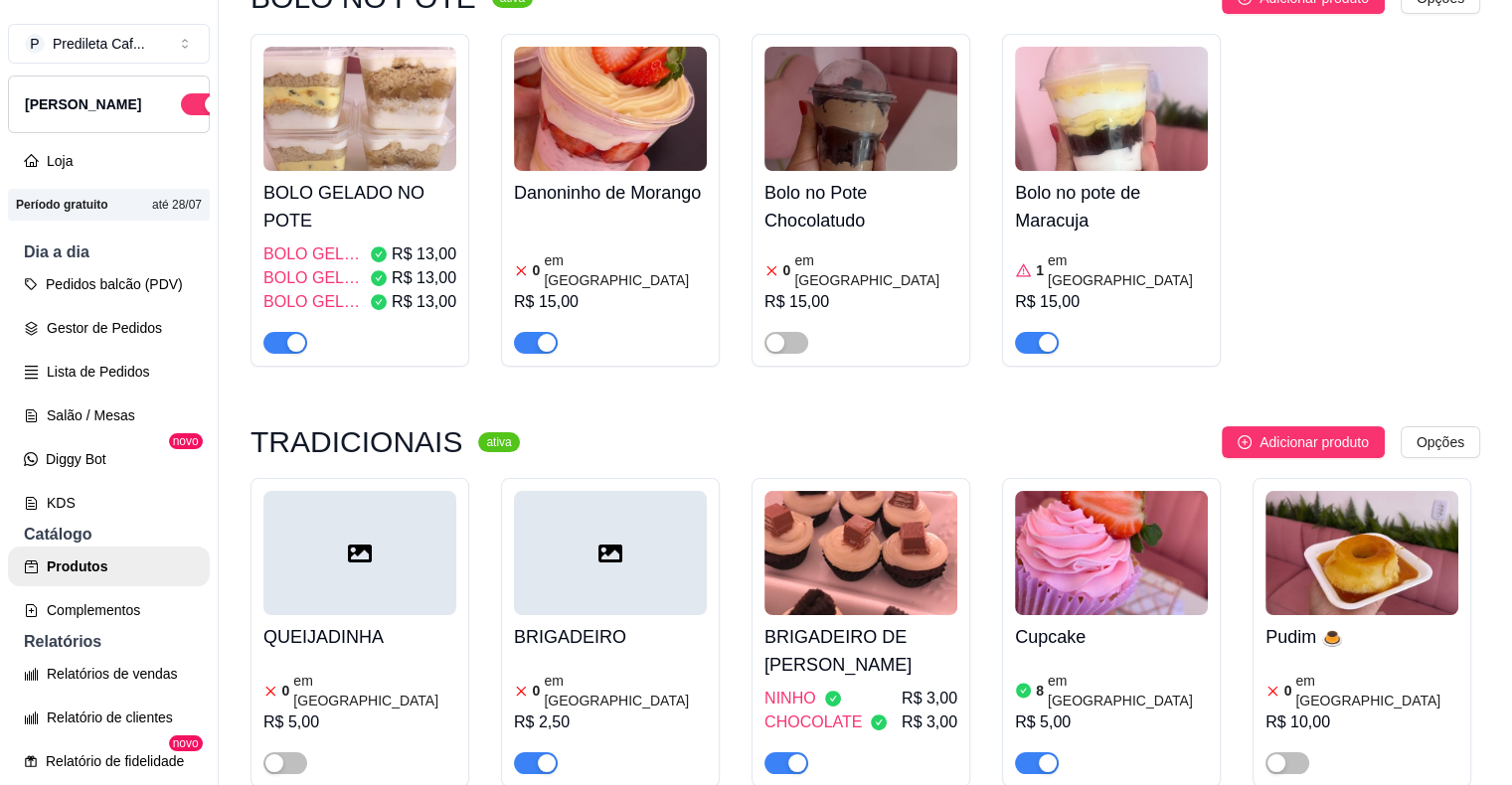 click on "BOLO GELADO NO POTE   BOLO GELADO DE MORANGO R$ 13,00 BOLO GELADO DE MARACUJA R$ 13,00 BOLO GELADO DE ABACAXI COM COCO R$ 13,00 Danoninho de Morango   0 em estoque R$ 15,00 Bolo no Pote Chocolatudo   0 em estoque R$ 15,00 Bolo no pote de Maracuja   1 em estoque R$ 15,00" at bounding box center (865, 200) 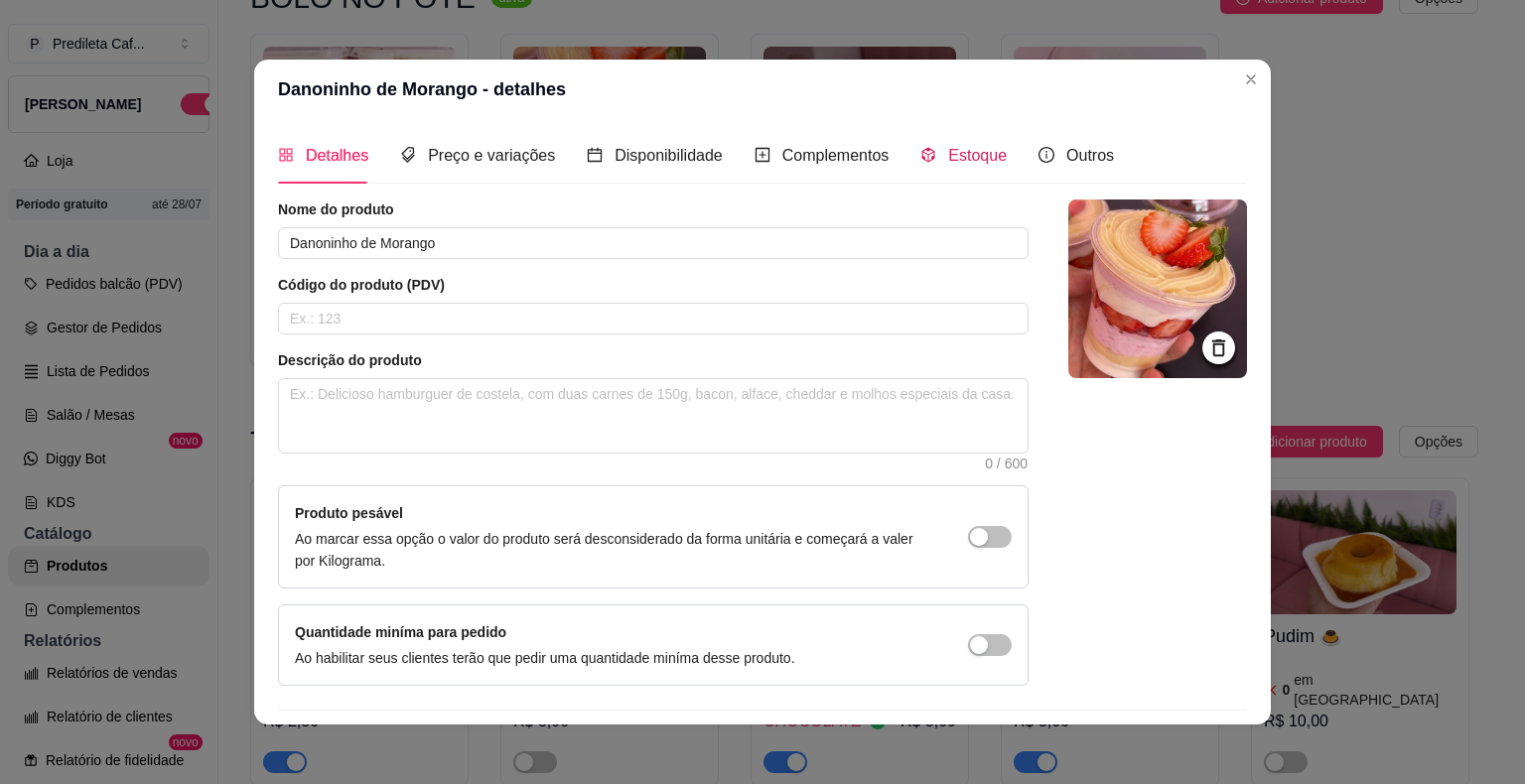 click on "Estoque" at bounding box center (963, 155) 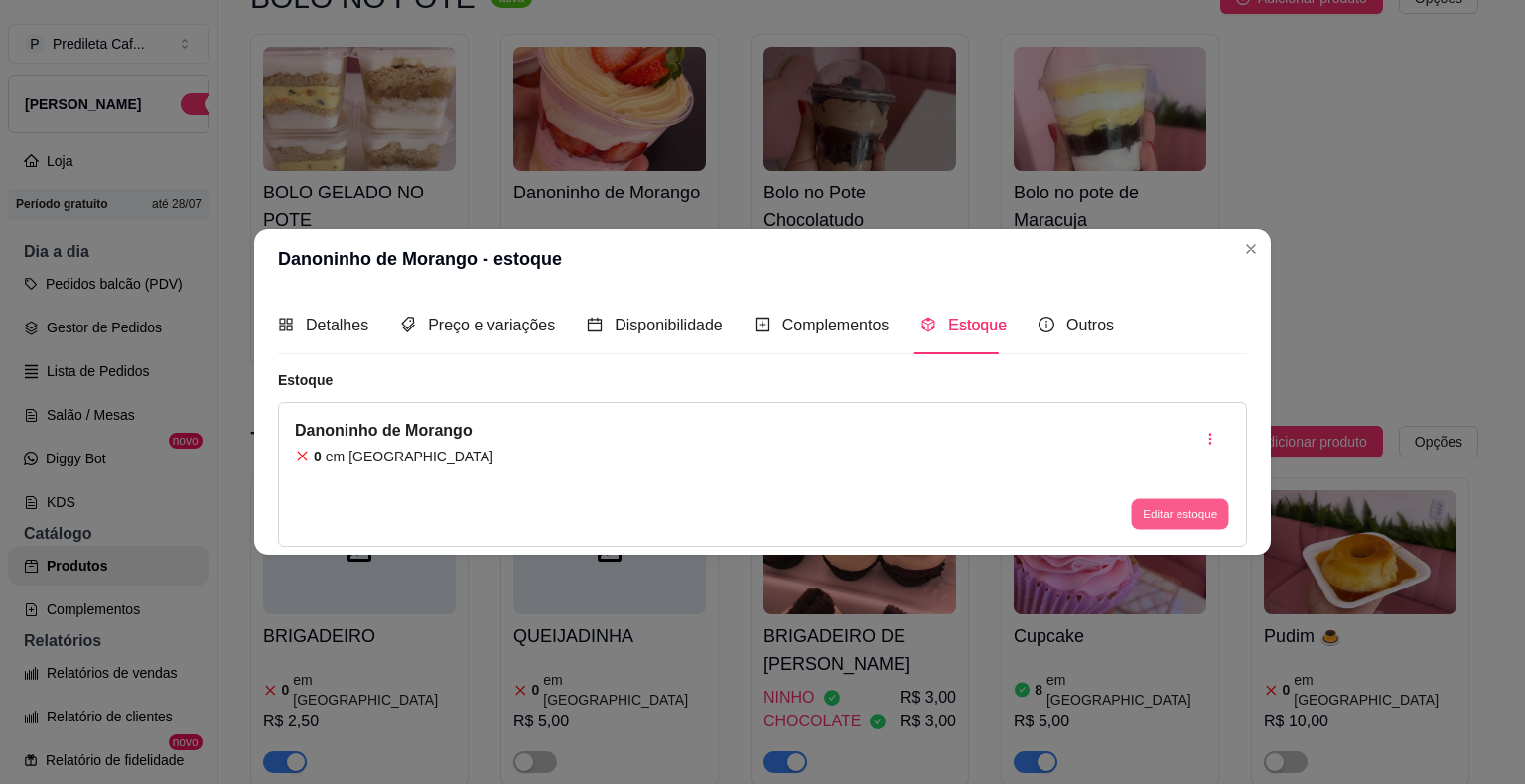 click on "Editar estoque" at bounding box center [1179, 513] 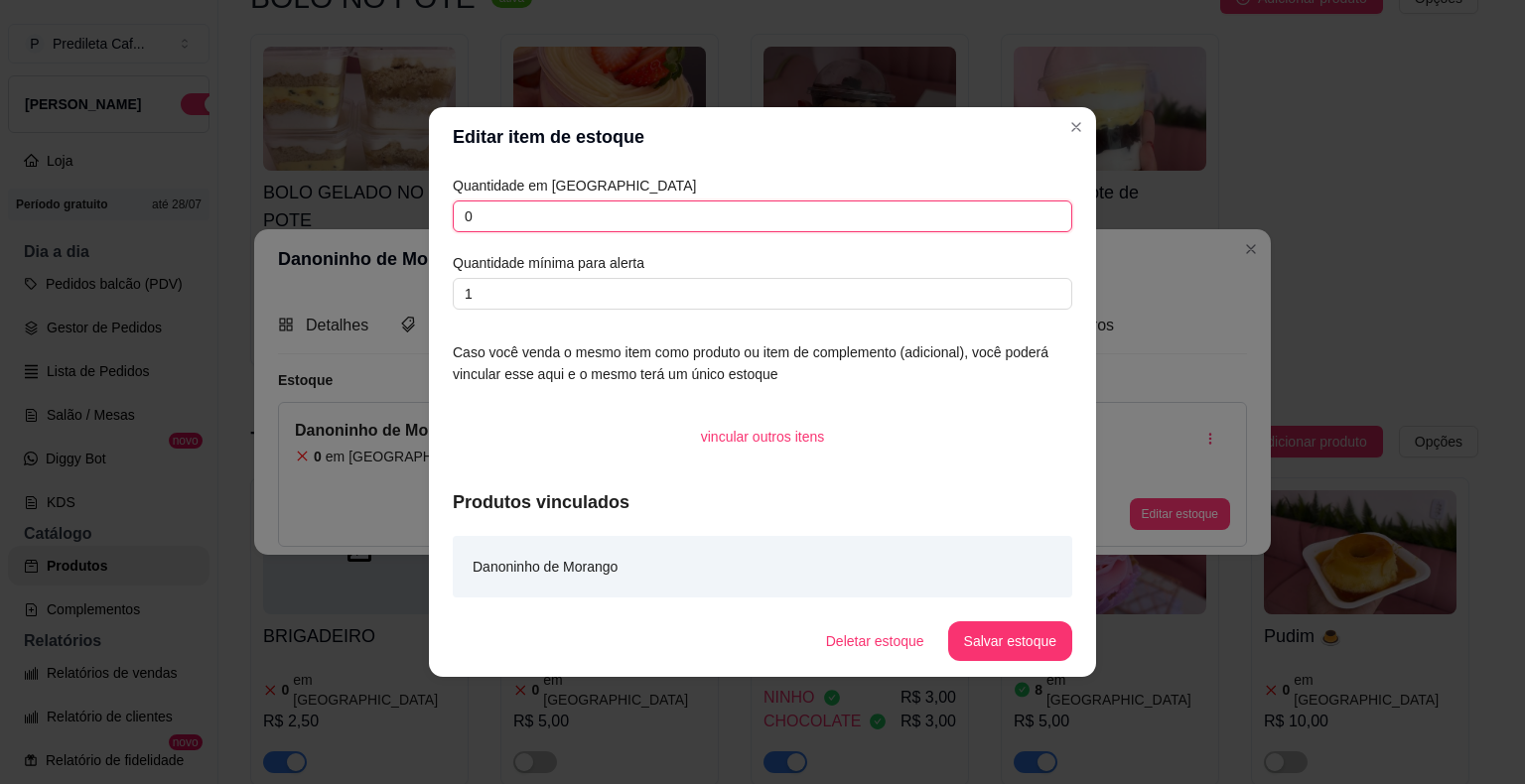 click on "0" at bounding box center [762, 216] 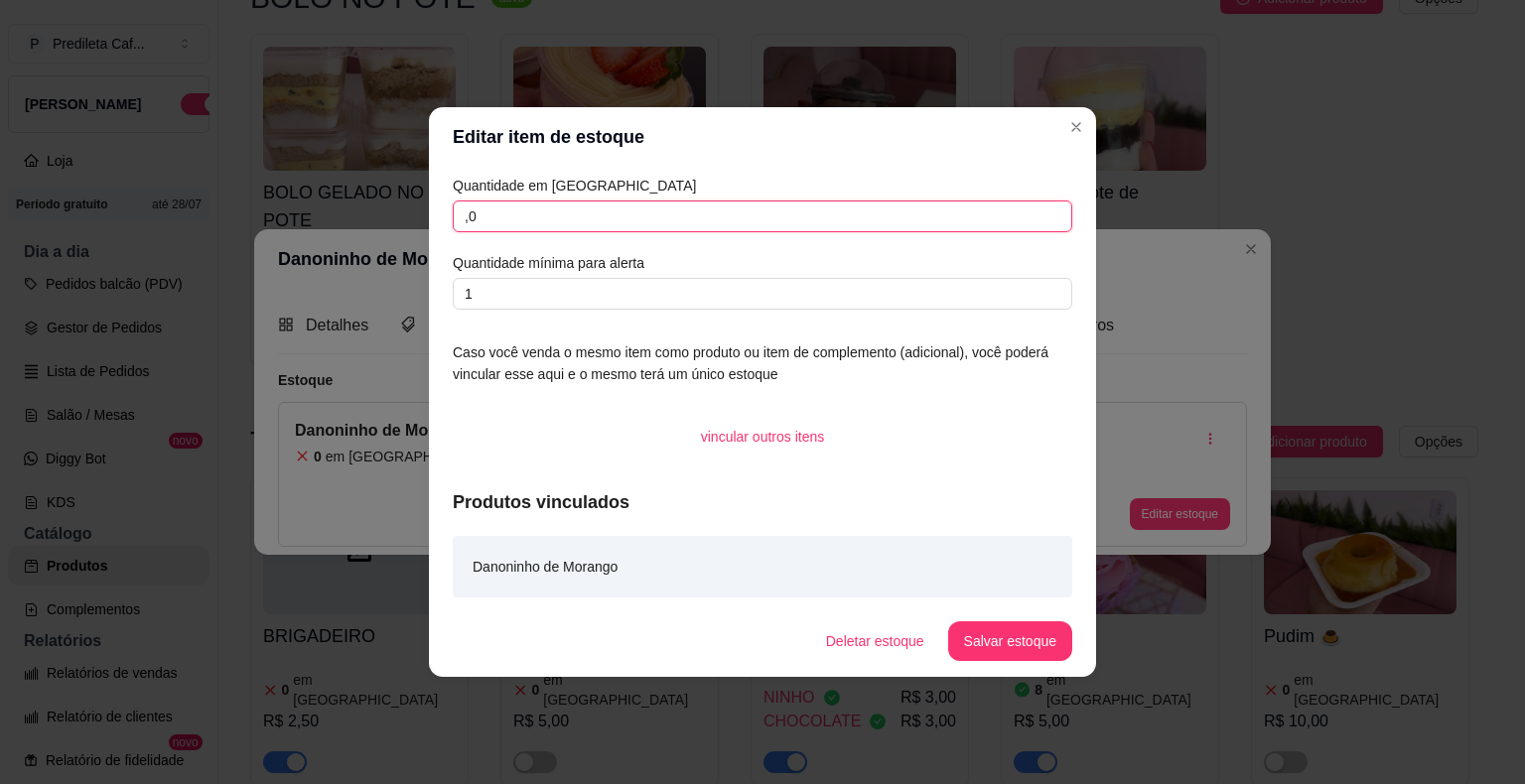 type on "," 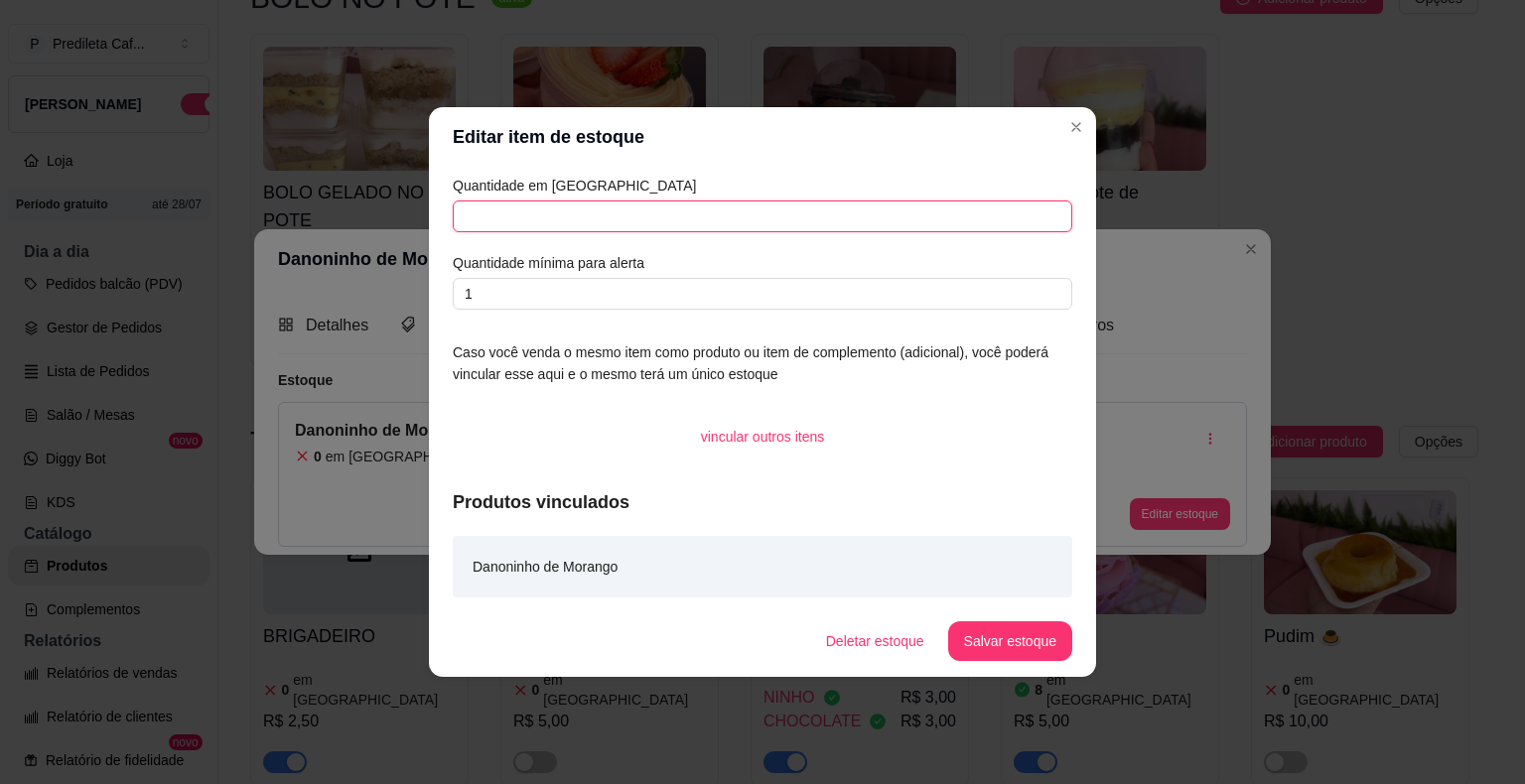 type on "0" 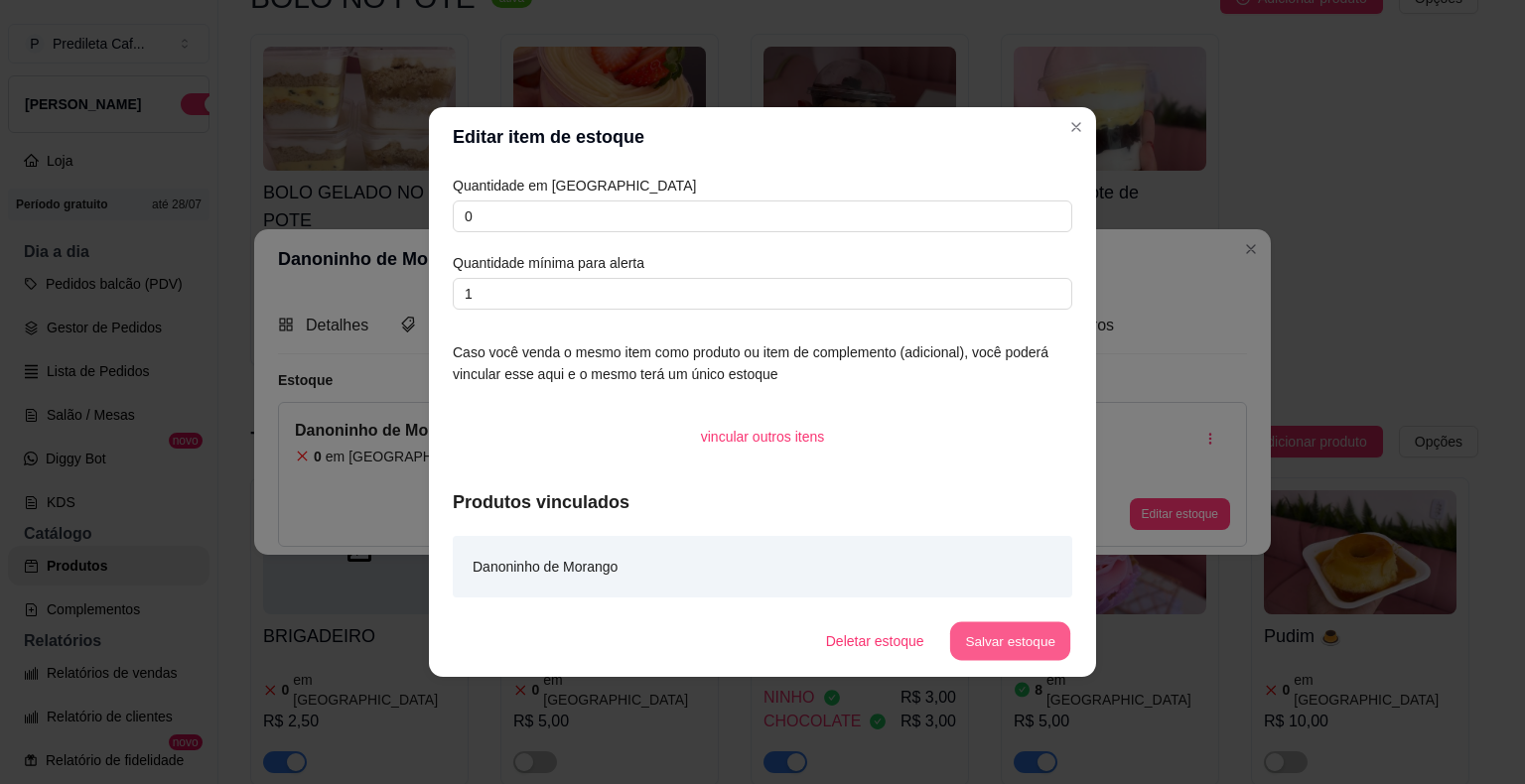 click on "Salvar estoque" at bounding box center [1010, 641] 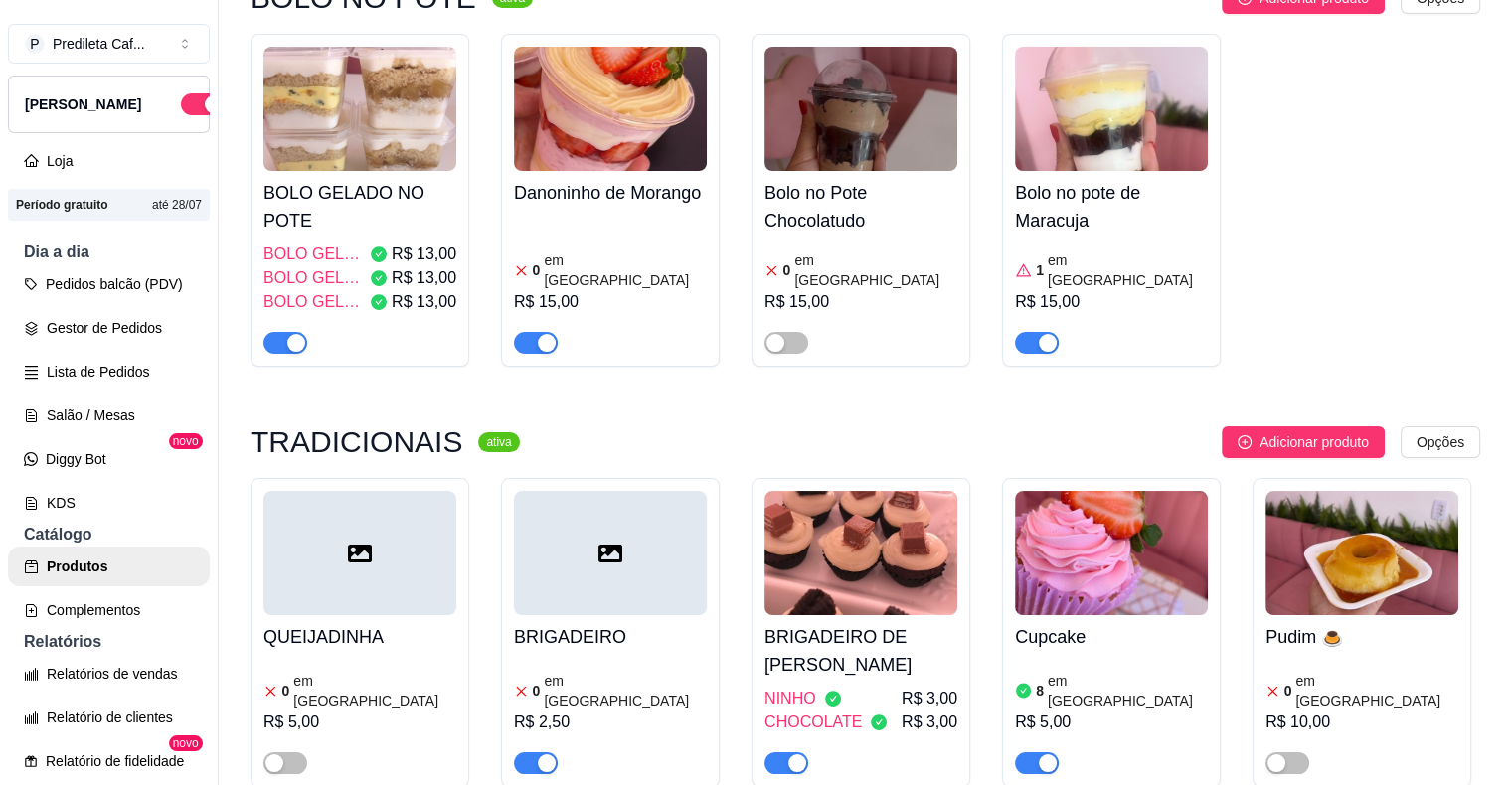 click at bounding box center [360, 108] 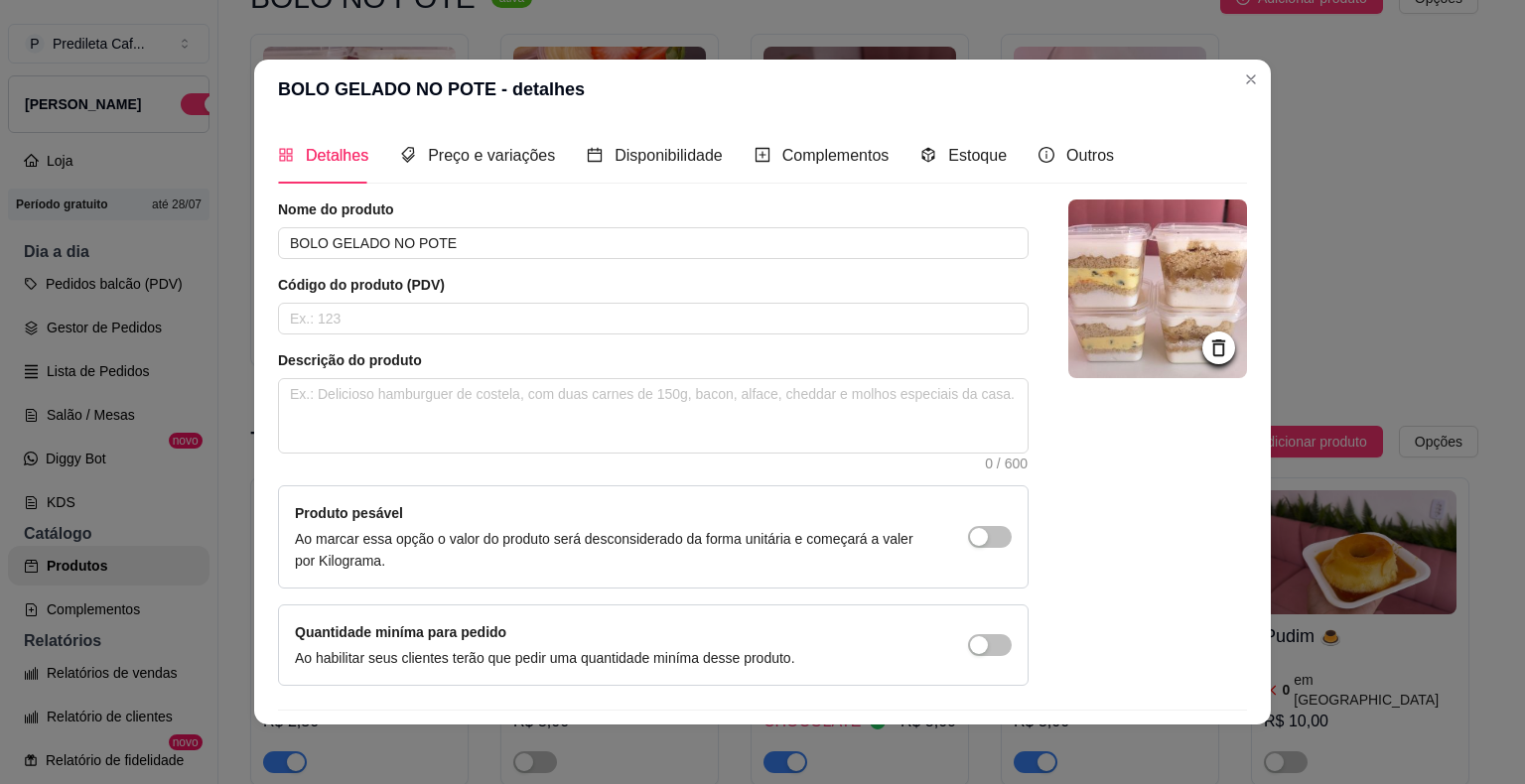 click on "Detalhes Preço e variações Disponibilidade Complementos Estoque Outros" at bounding box center [696, 155] 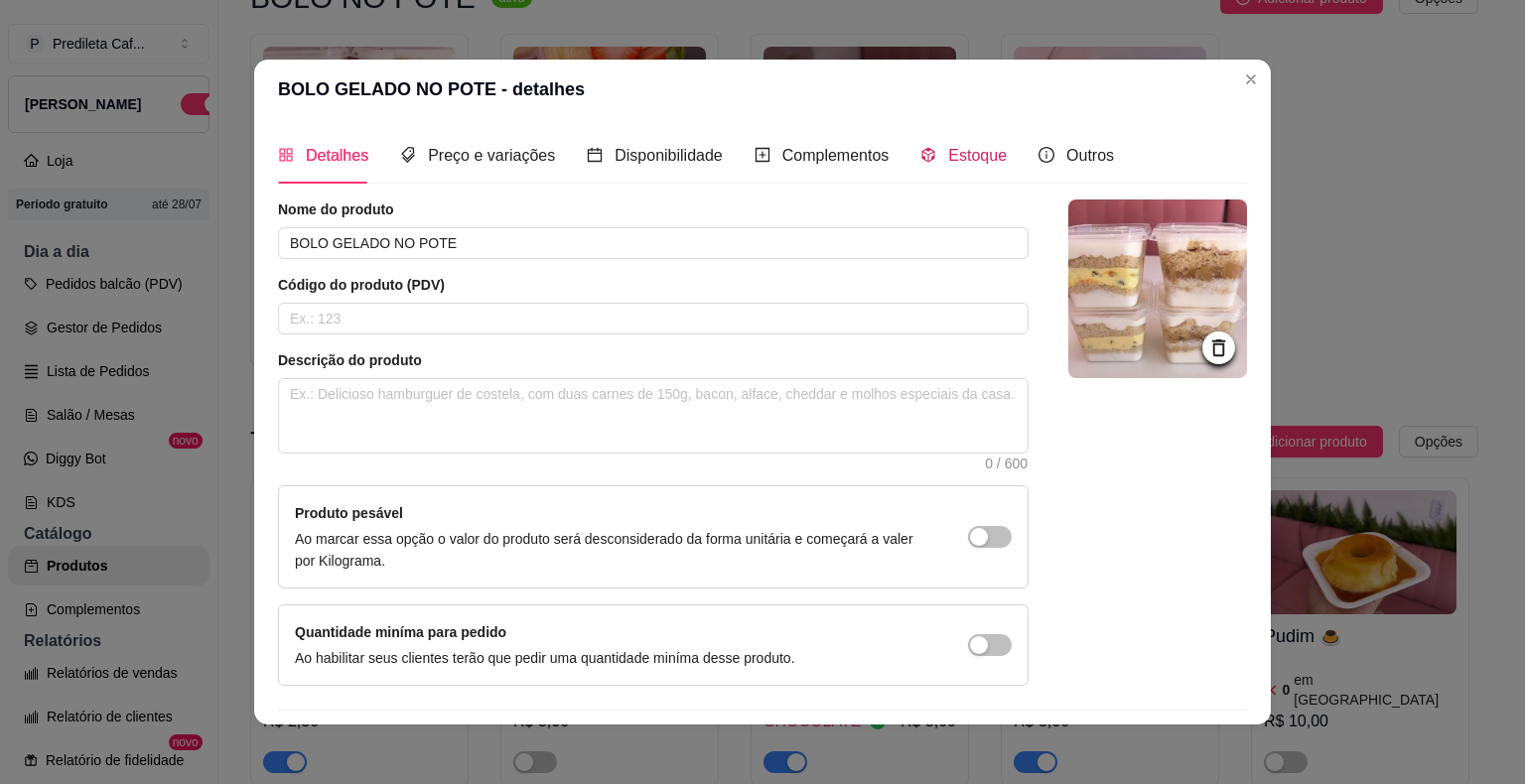 click 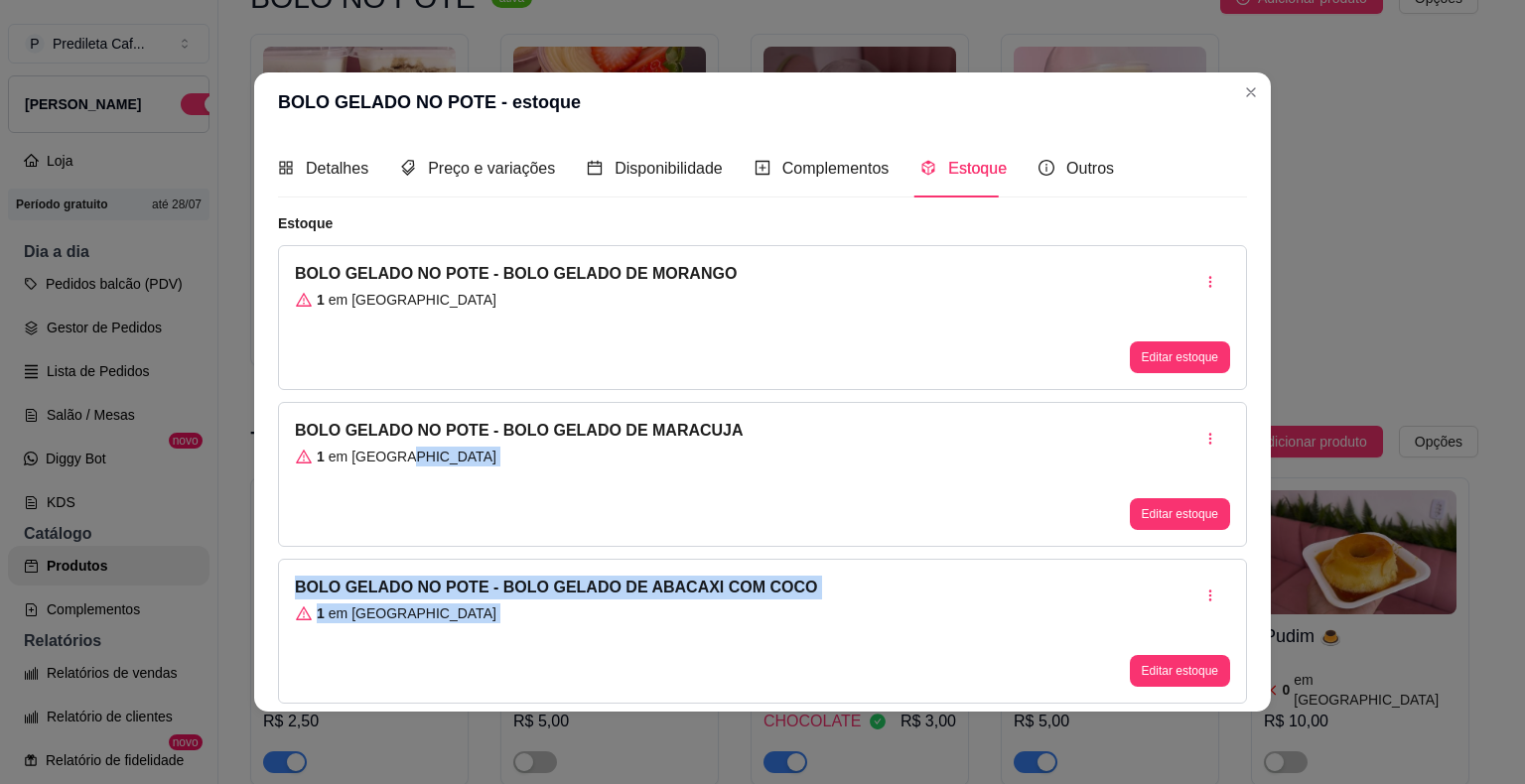 drag, startPoint x: 699, startPoint y: 458, endPoint x: 1120, endPoint y: 719, distance: 495.34029 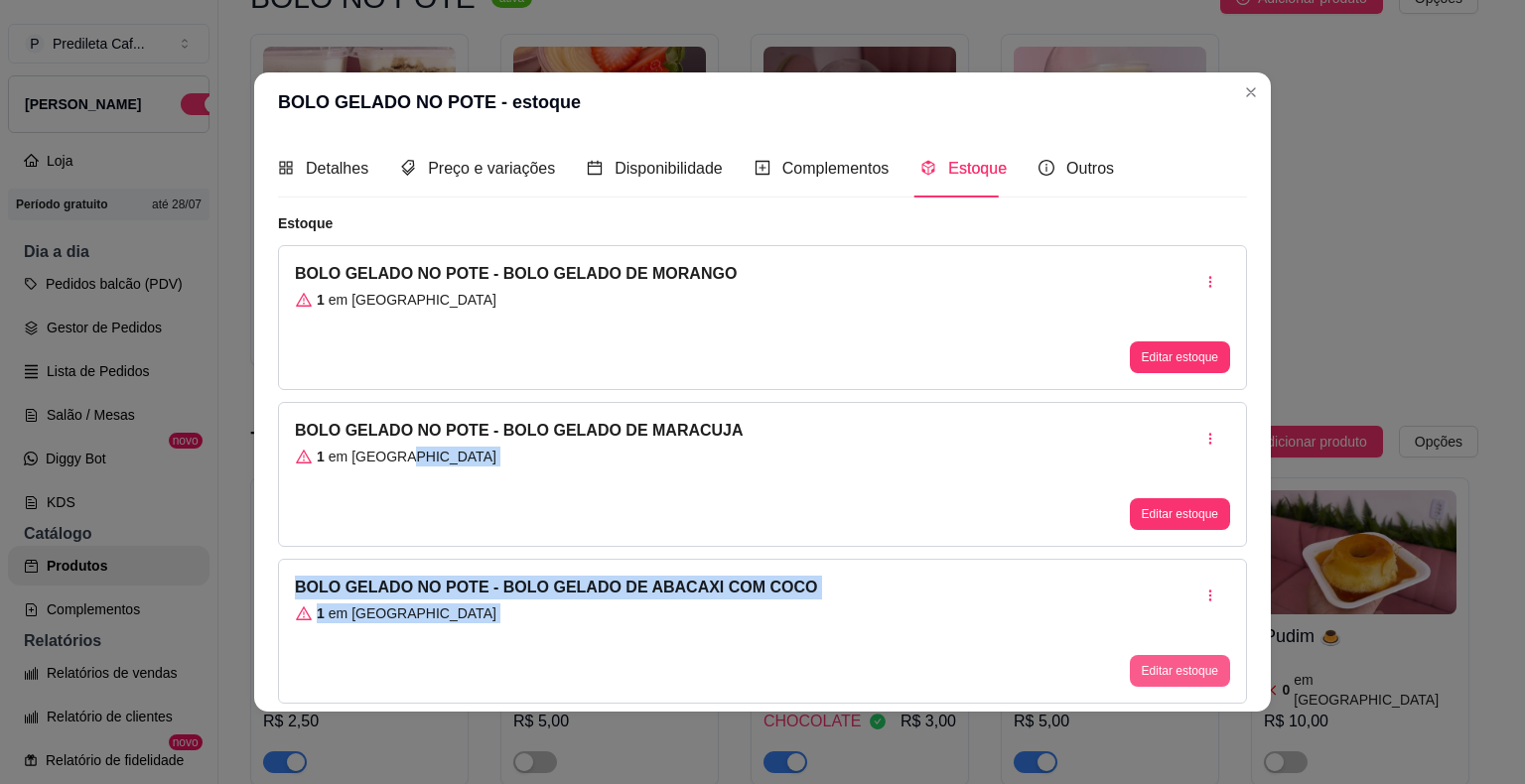 click on "Editar estoque" at bounding box center [1179, 671] 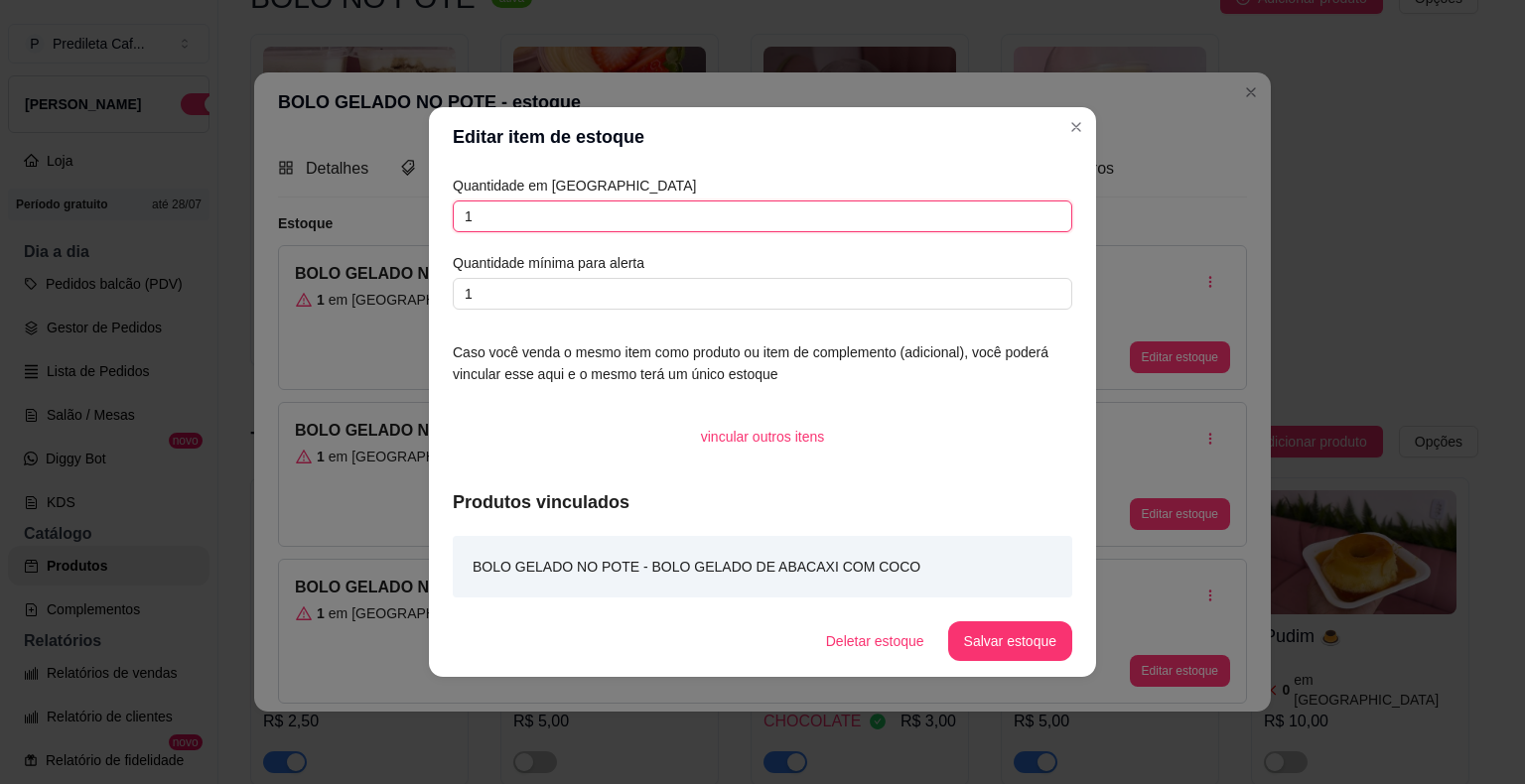click on "1" at bounding box center (762, 216) 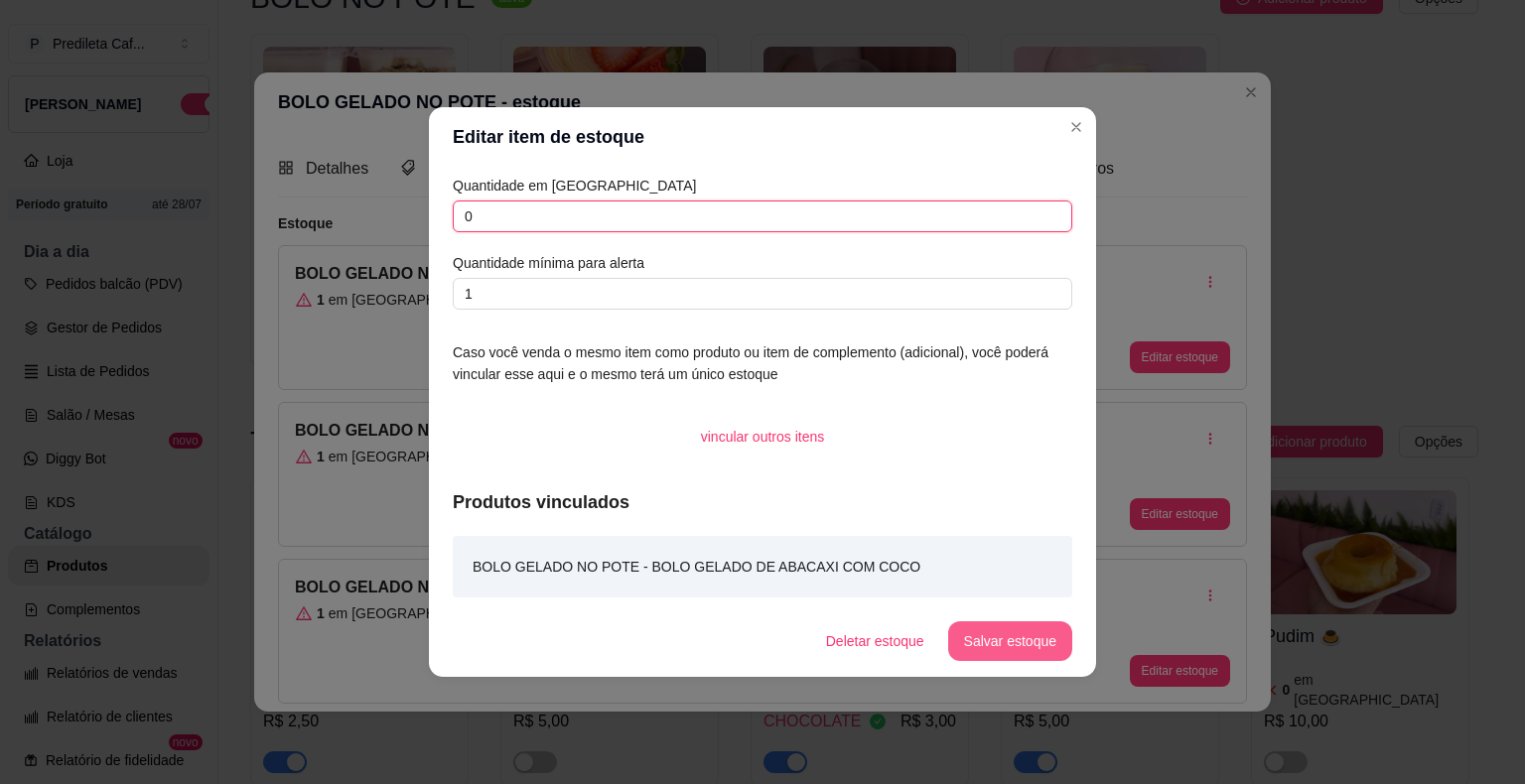 type on "0" 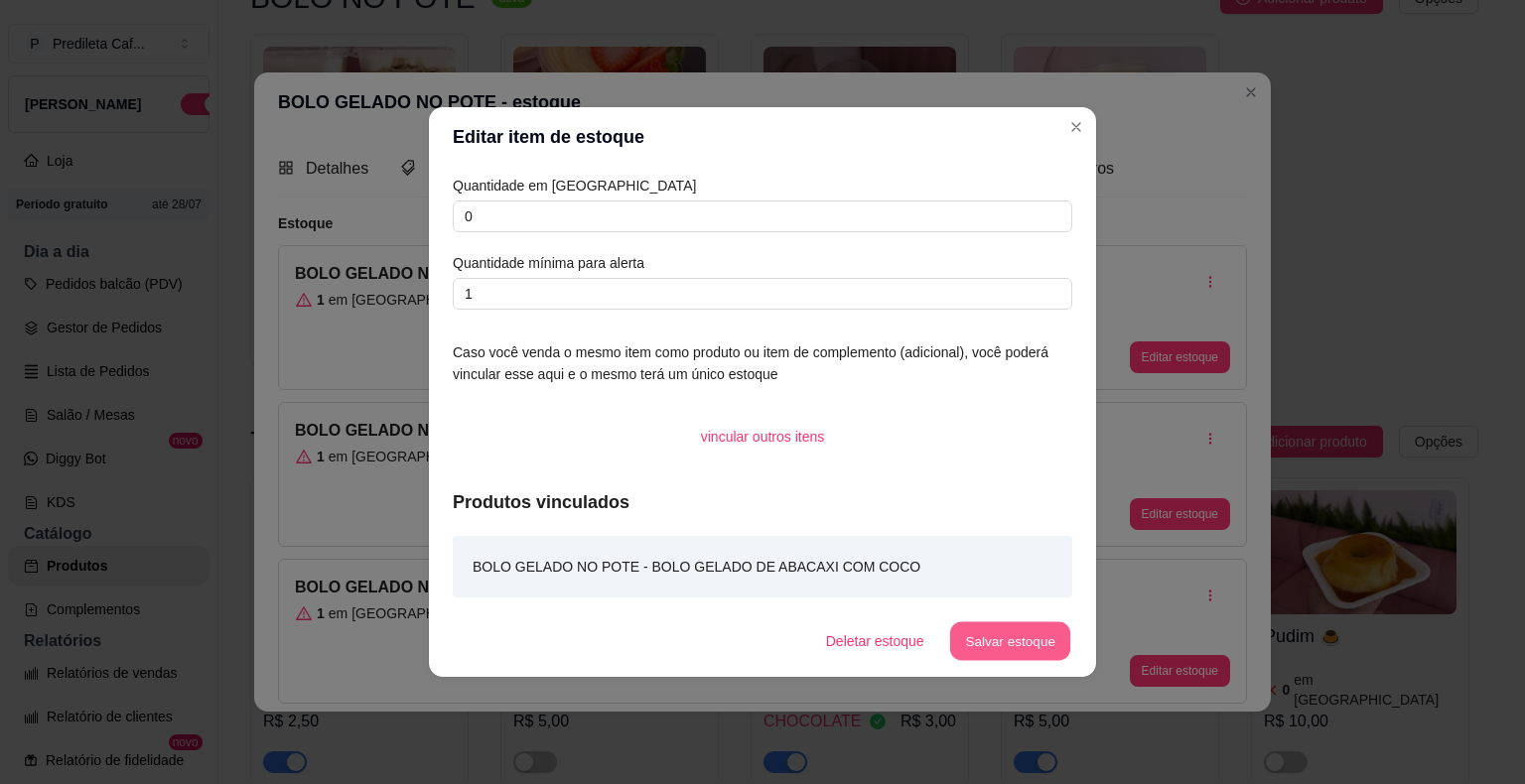 click on "Salvar estoque" at bounding box center (1010, 641) 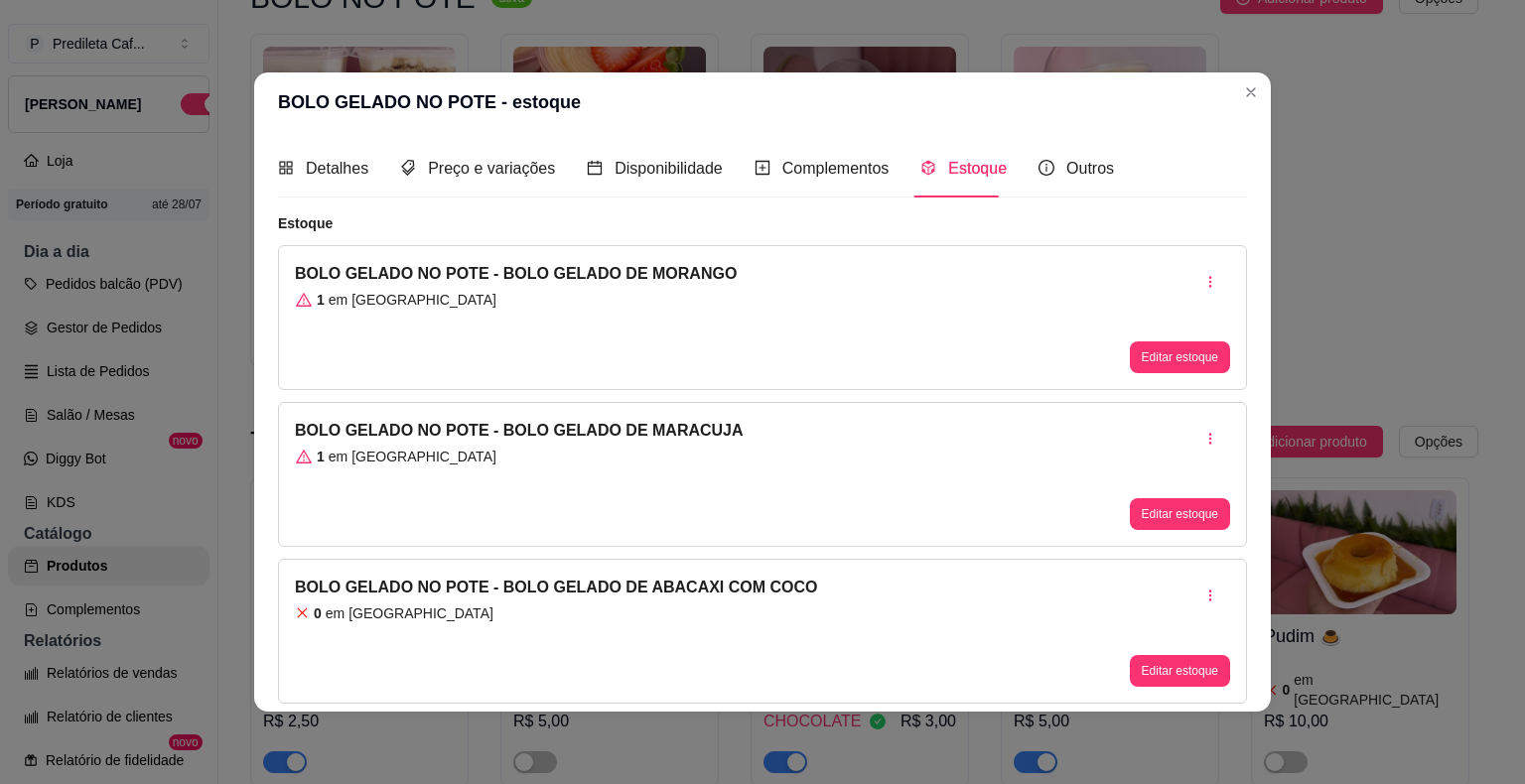 click on "Detalhes Preço e variações Disponibilidade Complementos Estoque Outros Nome do produto BOLO GELADO NO POTE Código do produto (PDV) Descrição do produto 0 / 600 Produto pesável Ao marcar essa opção o valor do produto será desconsiderado da forma unitária e começará a valer por Kilograma. Quantidade miníma para pedido Ao habilitar seus clientes terão que pedir uma quantidade miníma desse produto. Copiar link do produto Deletar produto Salvar Estoque BOLO GELADO NO POTE - BOLO GELADO DE MORANGO 1 em estoque Editar estoque BOLO GELADO NO POTE - BOLO GELADO DE MARACUJA 1 em estoque Editar estoque BOLO GELADO NO POTE - BOLO GELADO DE ABACAXI COM COCO 0 em estoque Editar estoque" at bounding box center [762, 421] 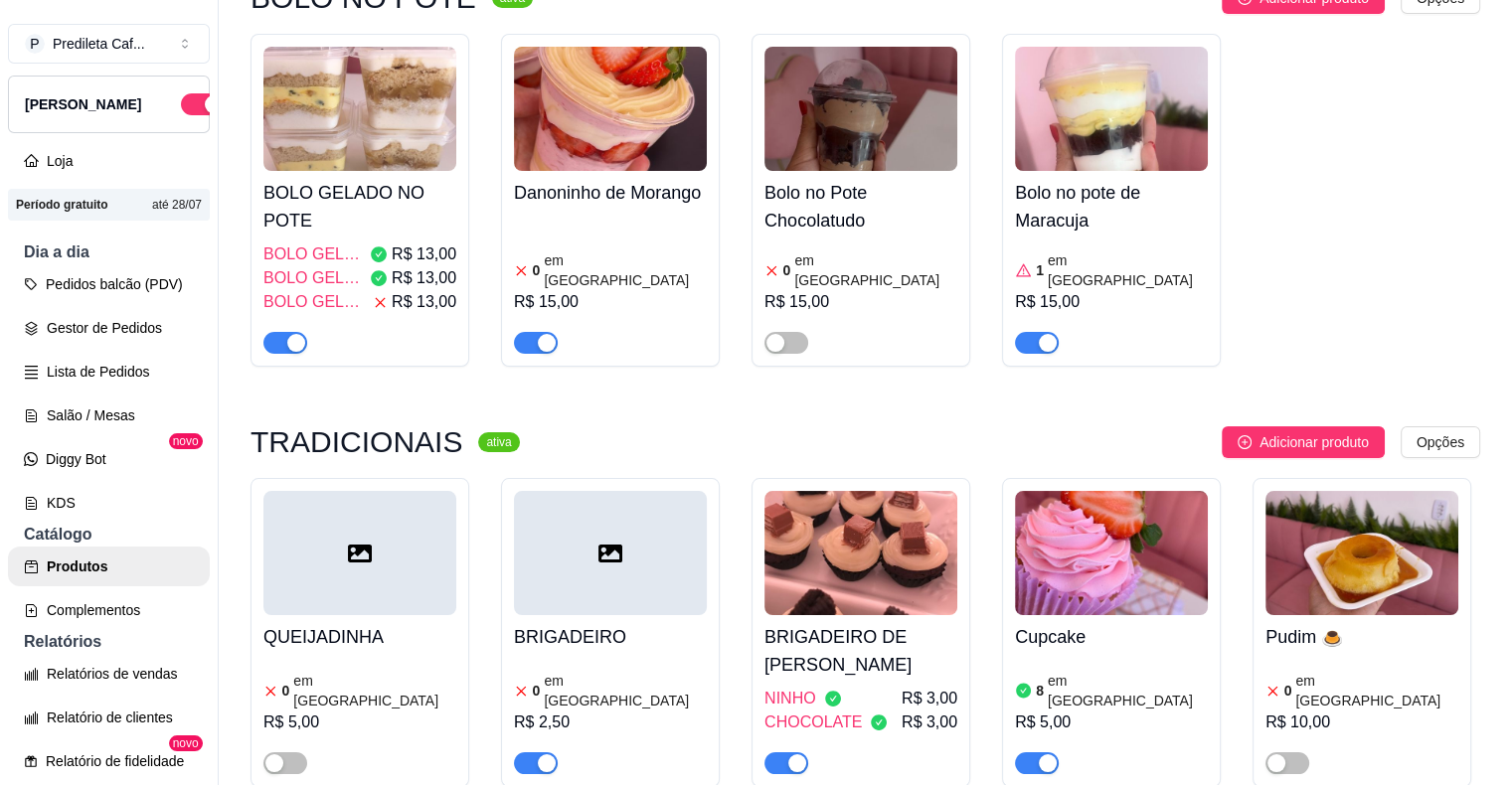 scroll, scrollTop: 8367, scrollLeft: 0, axis: vertical 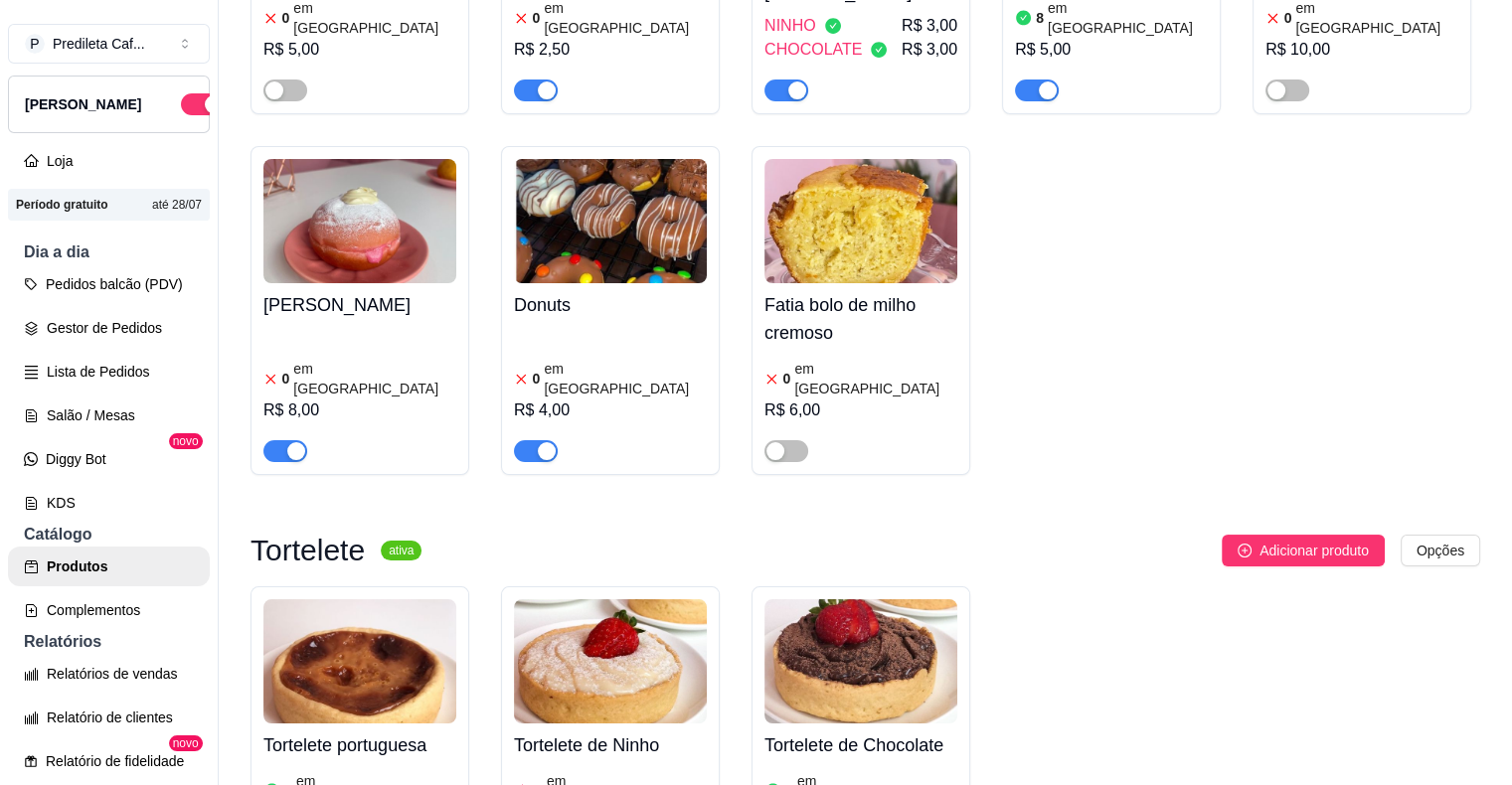 drag, startPoint x: 1002, startPoint y: 26, endPoint x: 1032, endPoint y: 31, distance: 30.413813 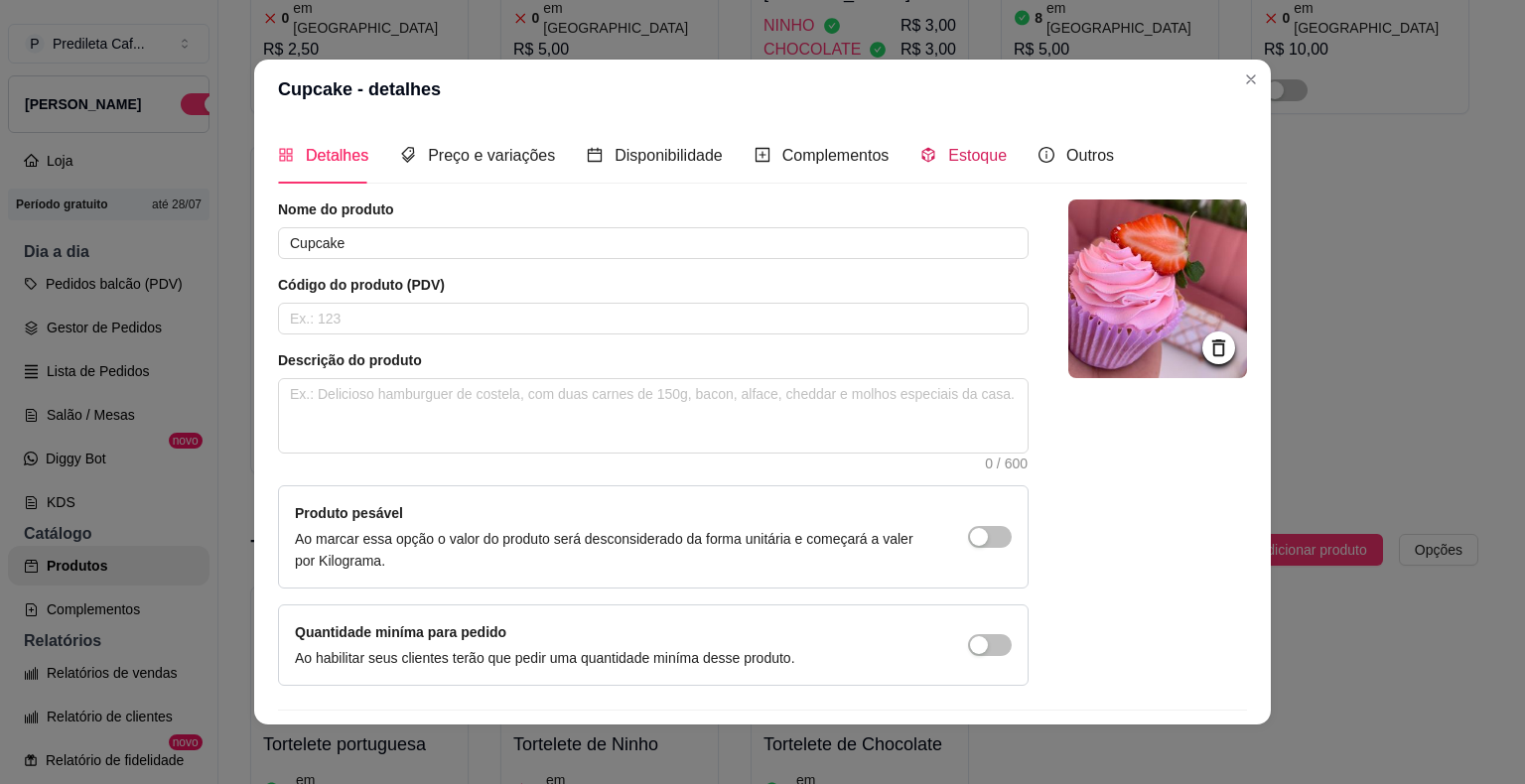 click on "Estoque" at bounding box center (977, 155) 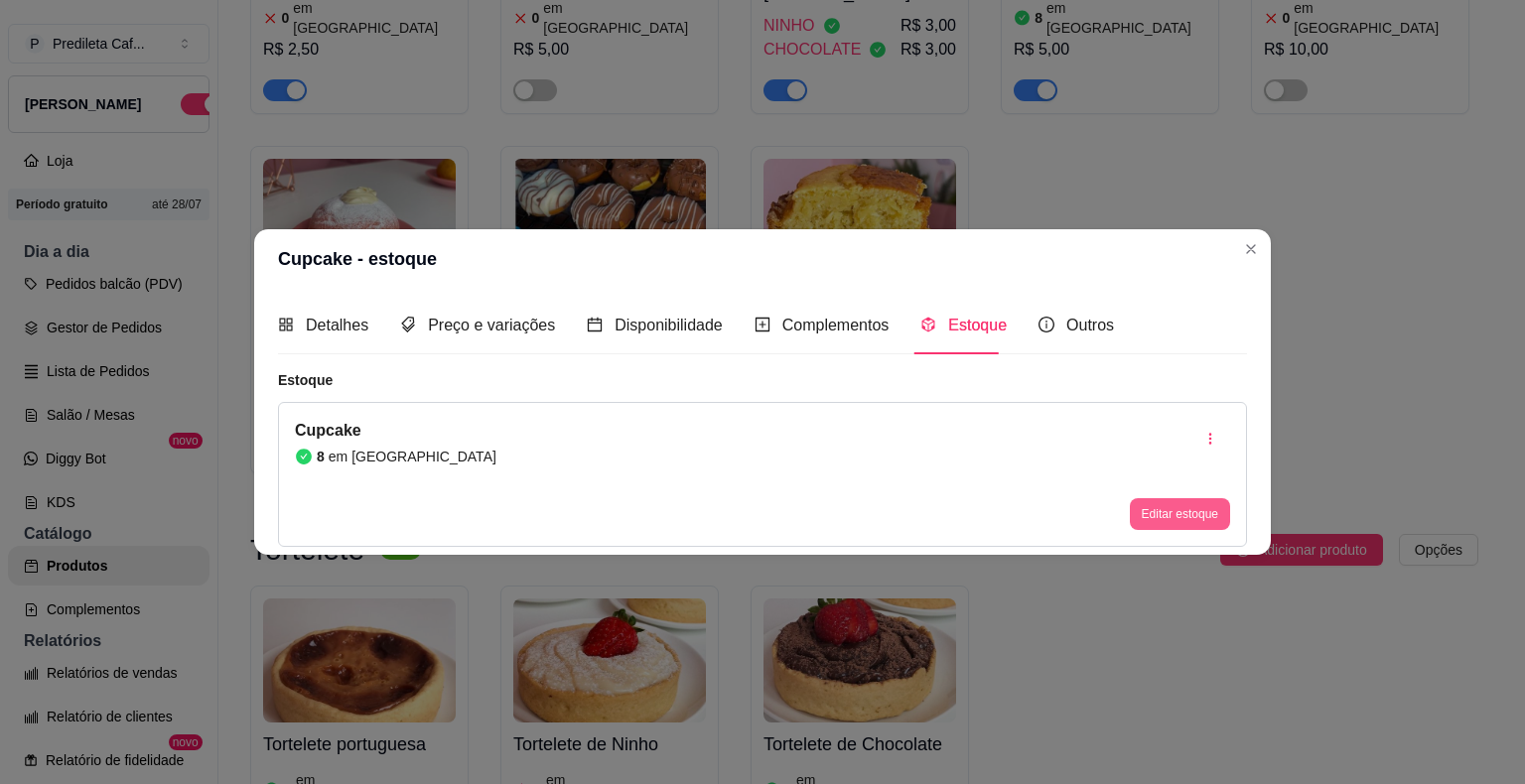 click on "Editar estoque" at bounding box center (1179, 514) 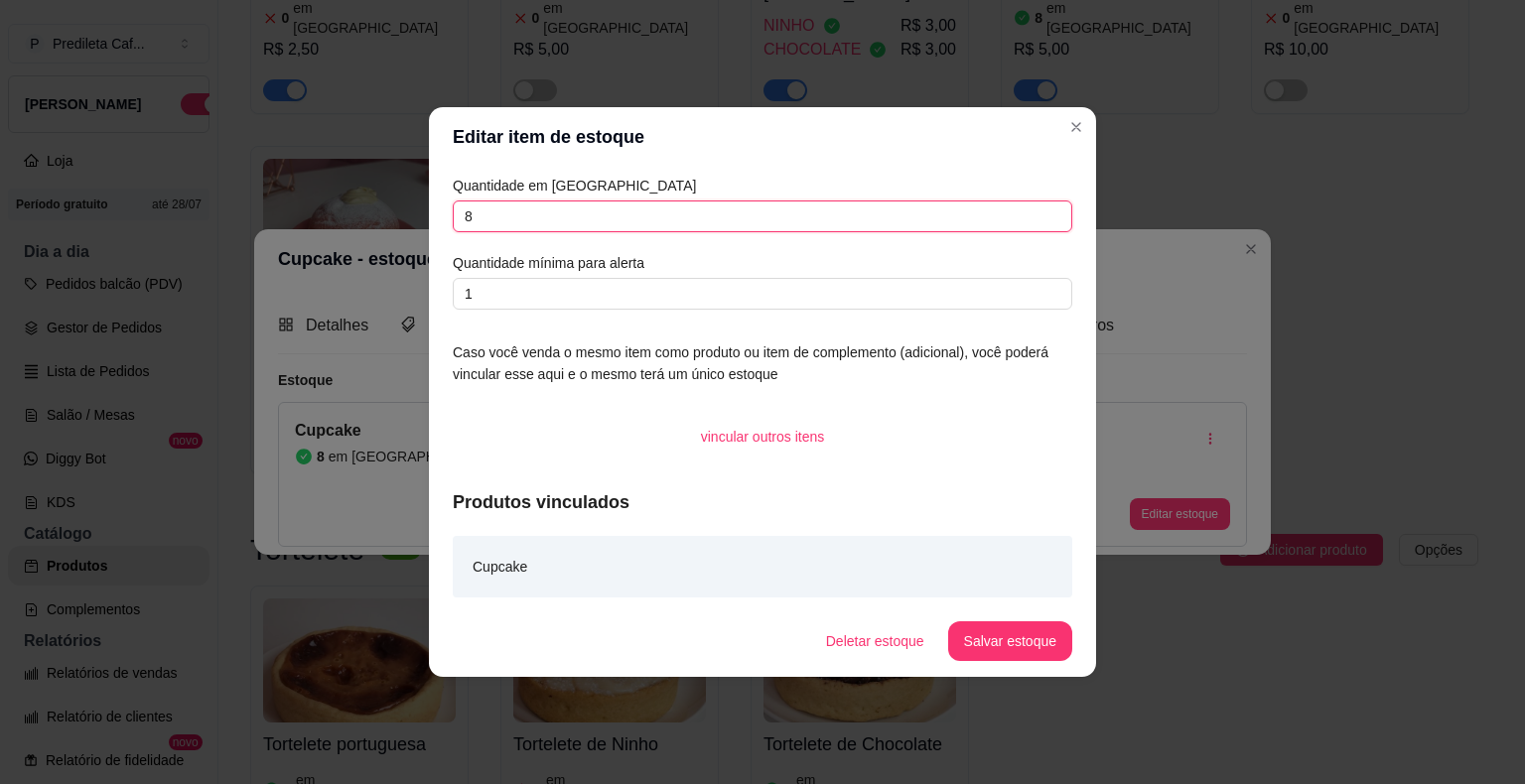 click on "8" at bounding box center [762, 216] 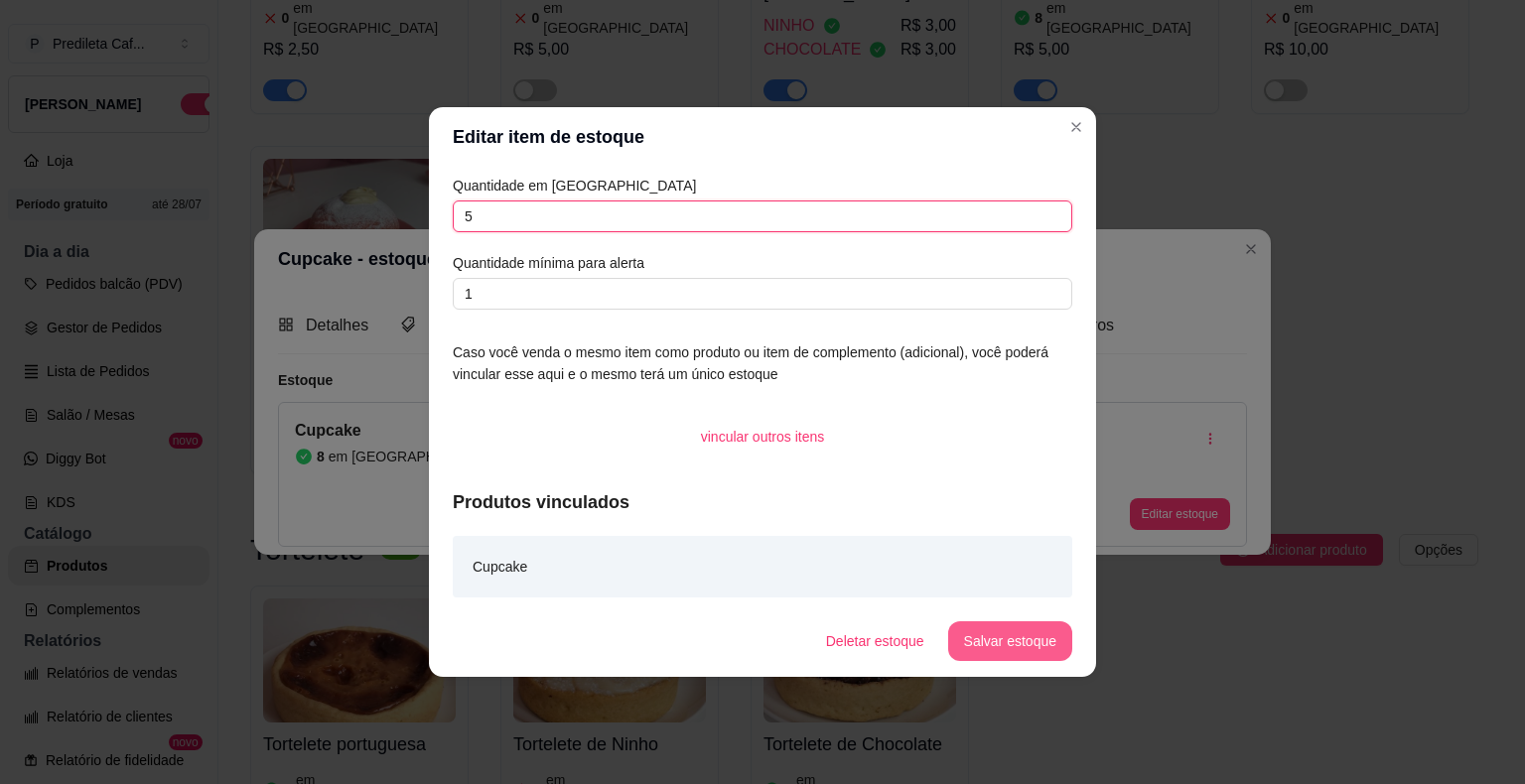 type on "5" 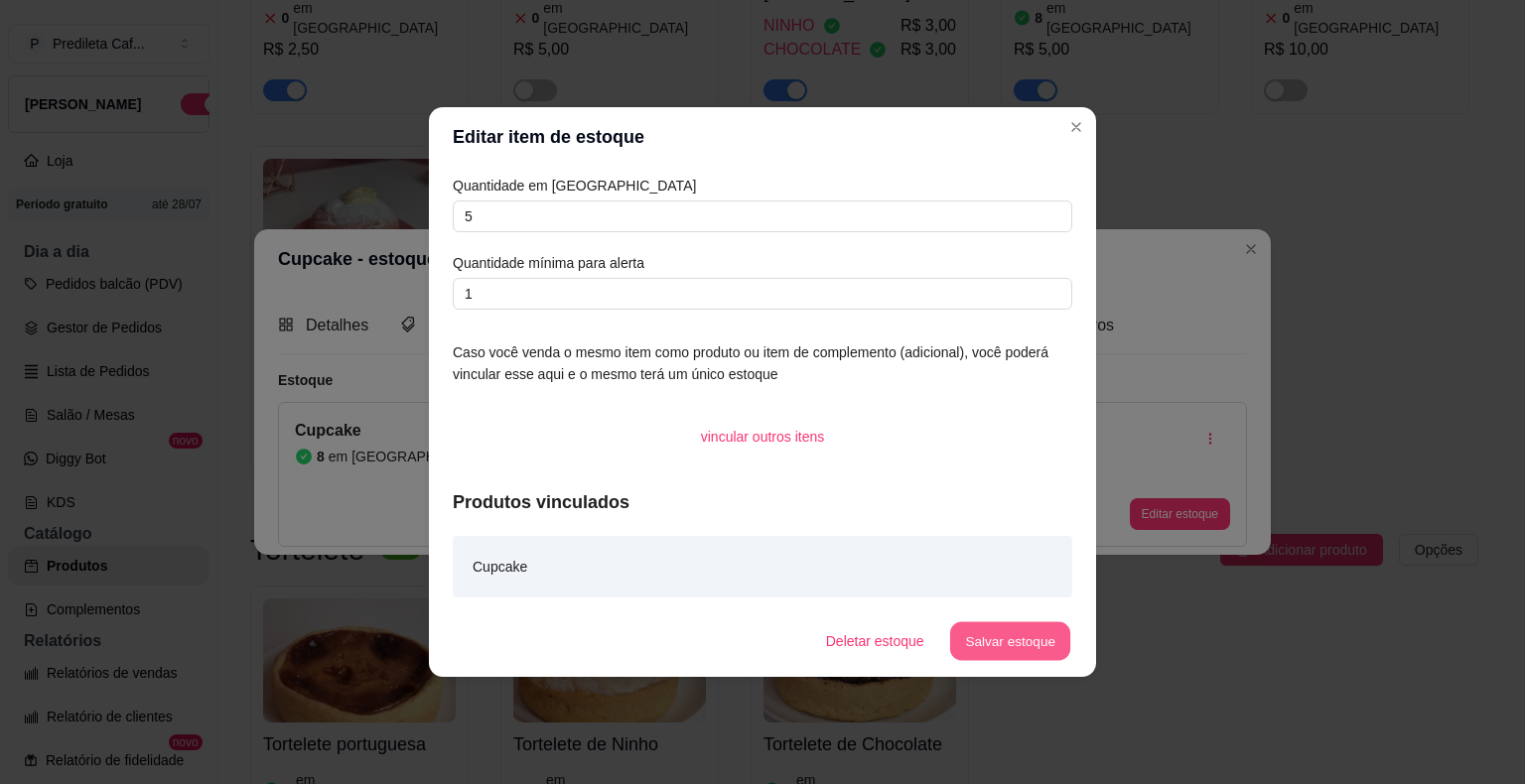 click on "Salvar estoque" at bounding box center [1010, 641] 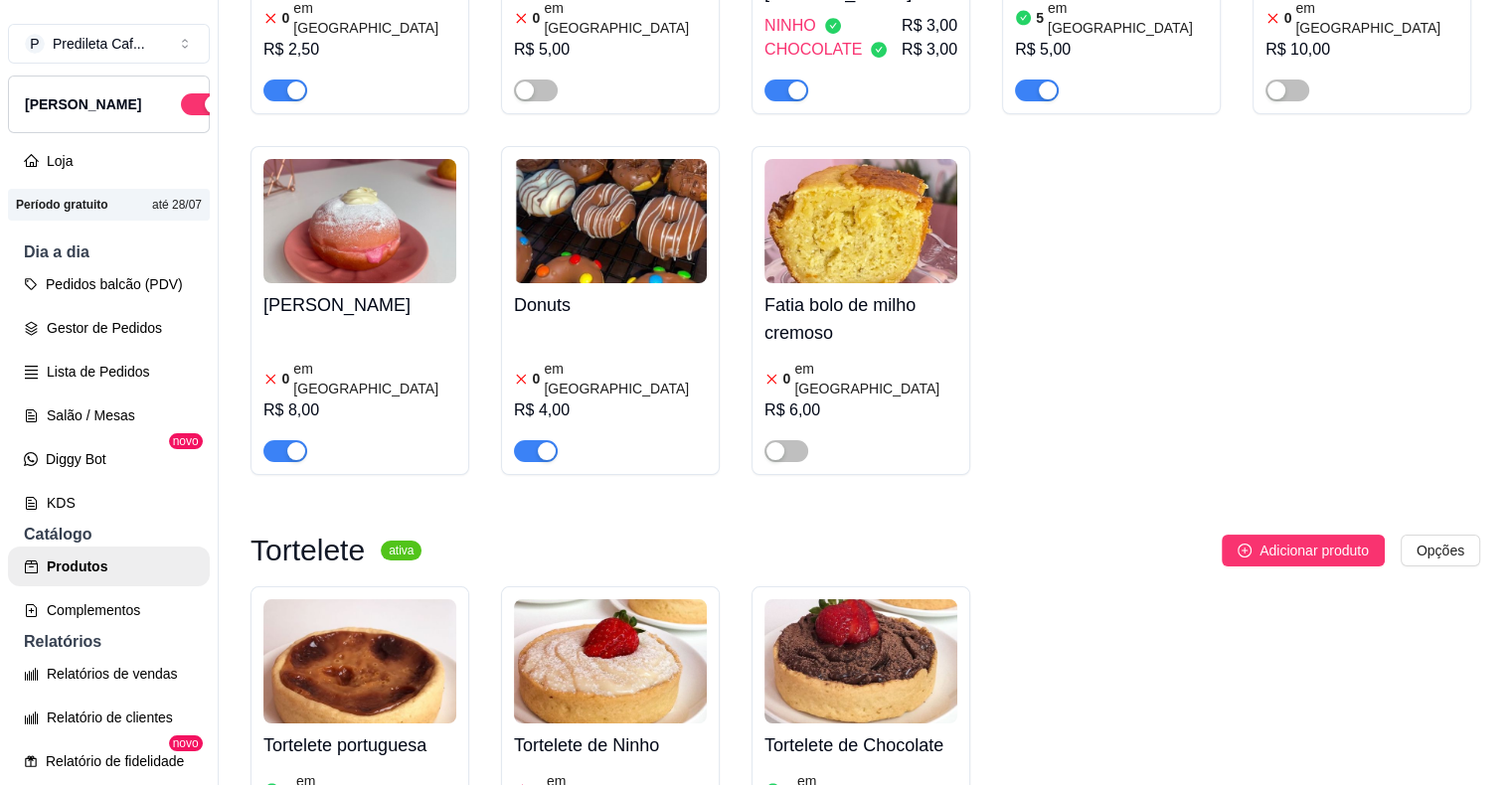 scroll, scrollTop: 9007, scrollLeft: 0, axis: vertical 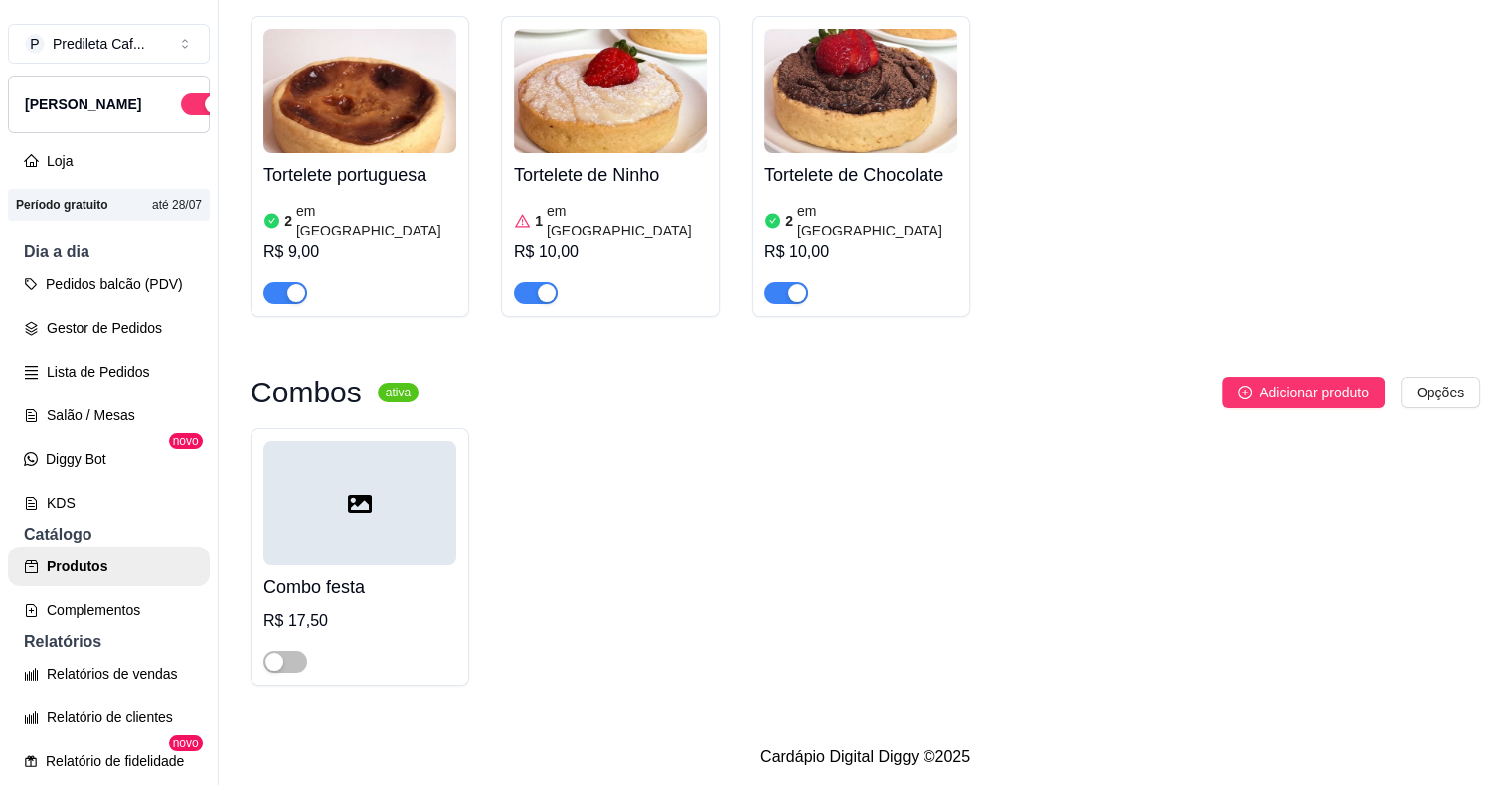 click on "Tortelete de Ninho" at bounding box center [610, 175] 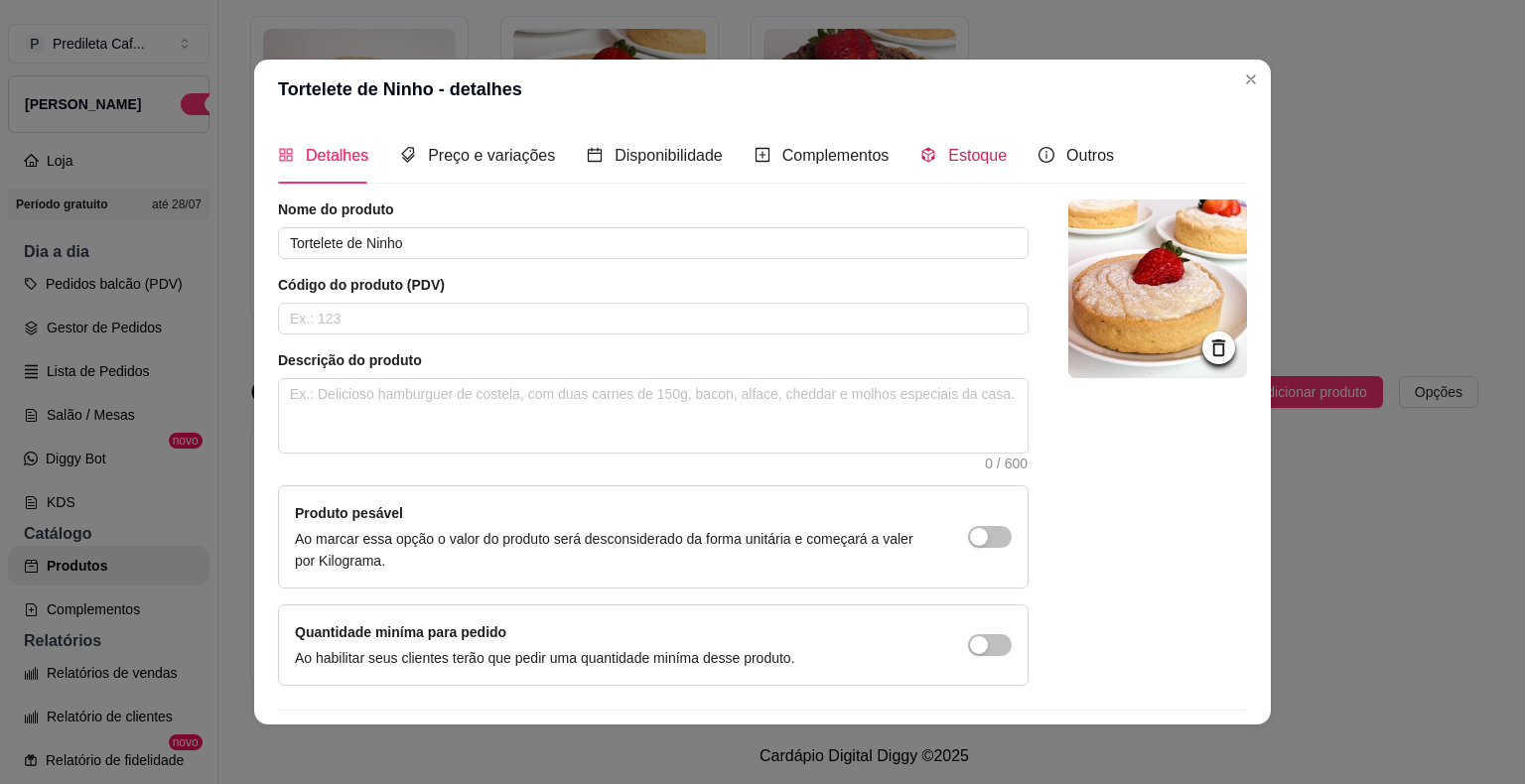 click on "Estoque" at bounding box center (977, 155) 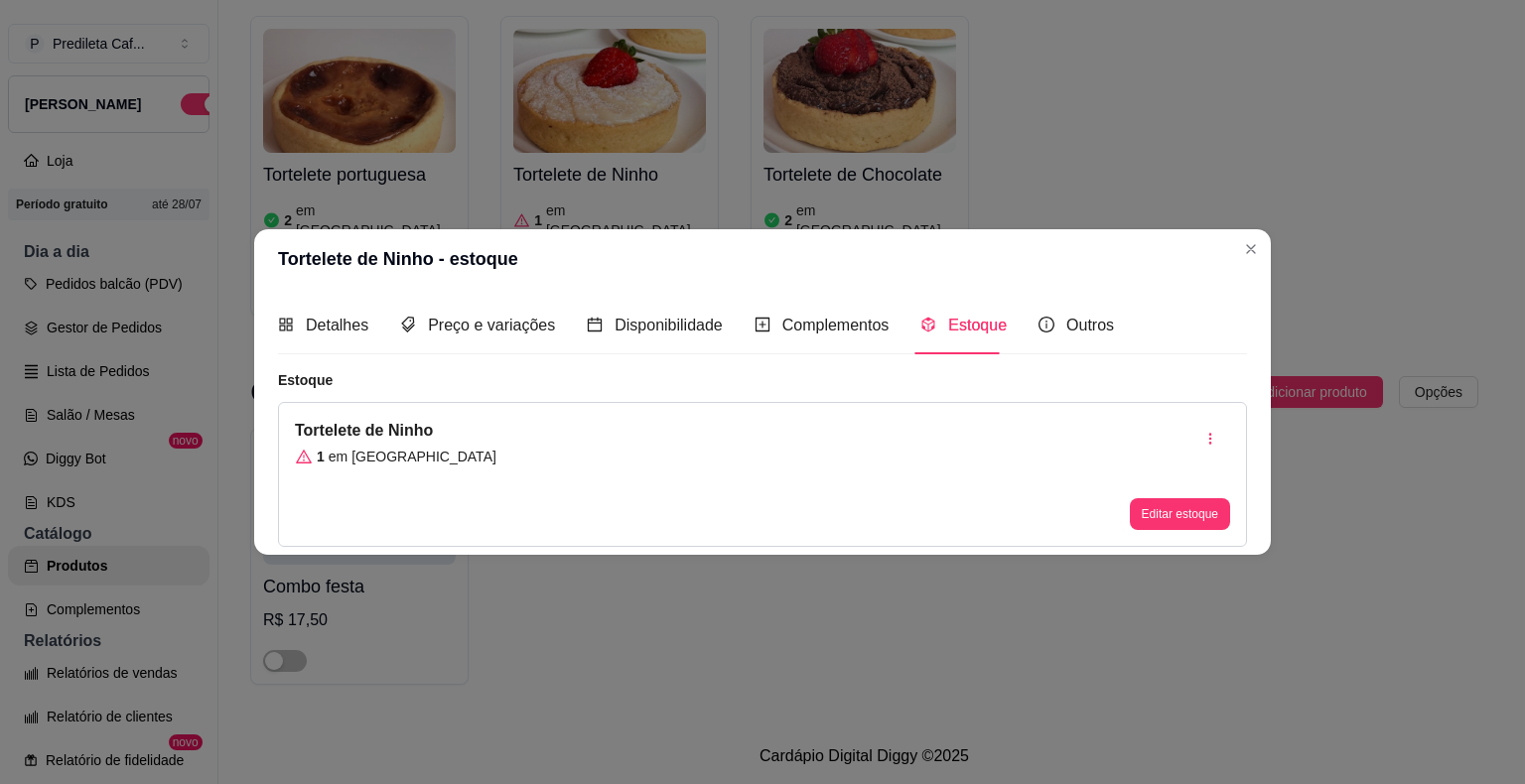 type 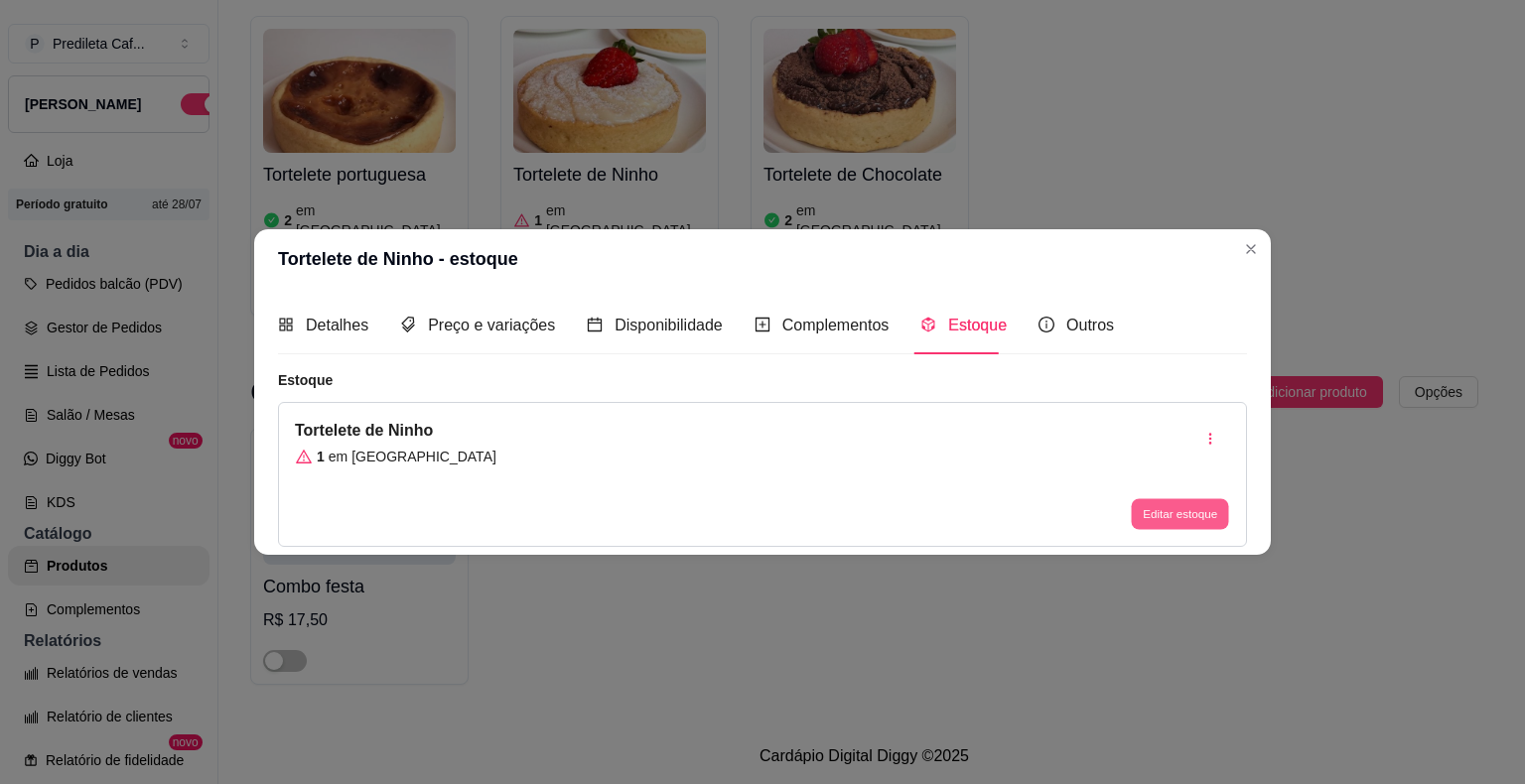 click on "Editar estoque" at bounding box center [1179, 513] 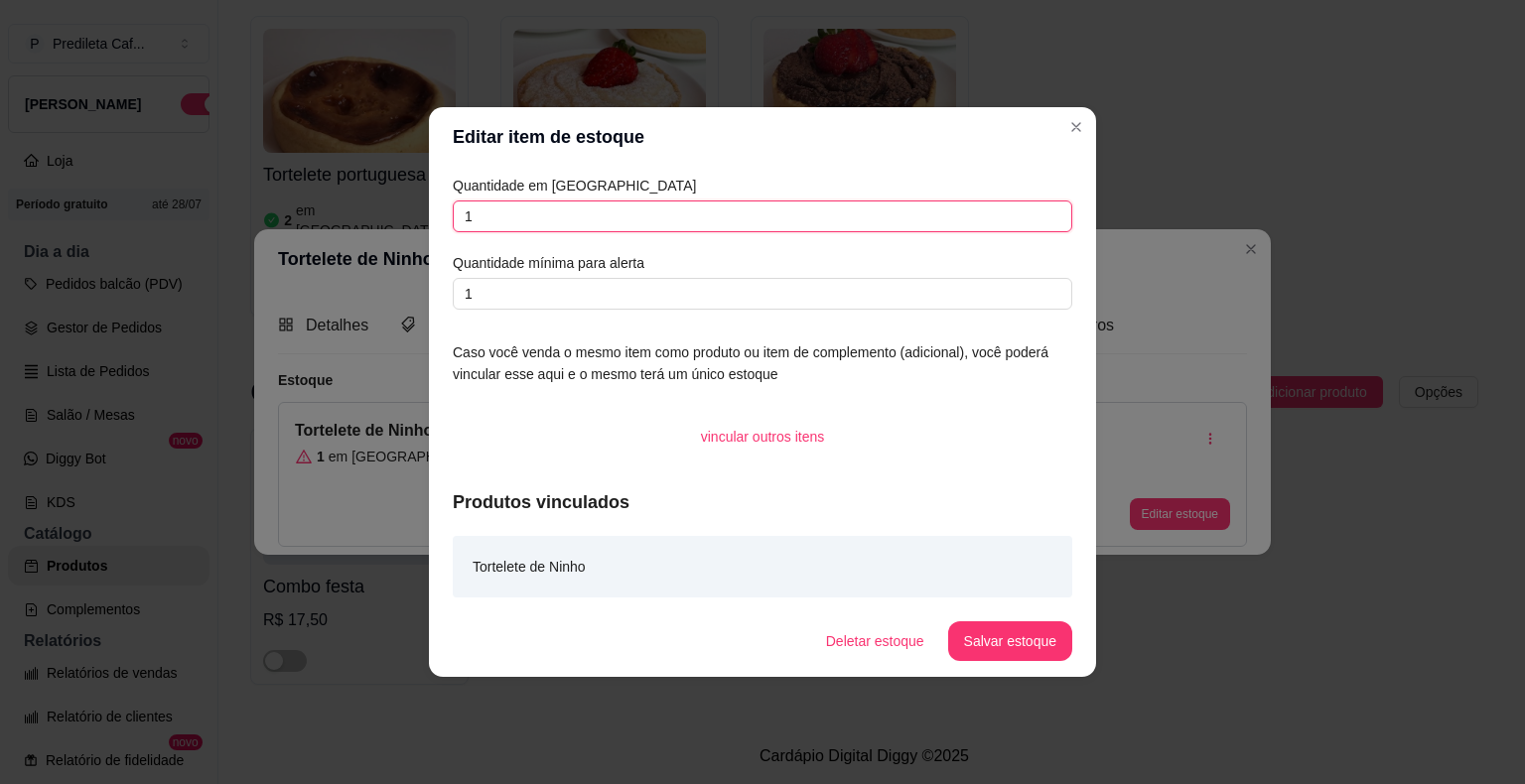 click on "1" at bounding box center [762, 216] 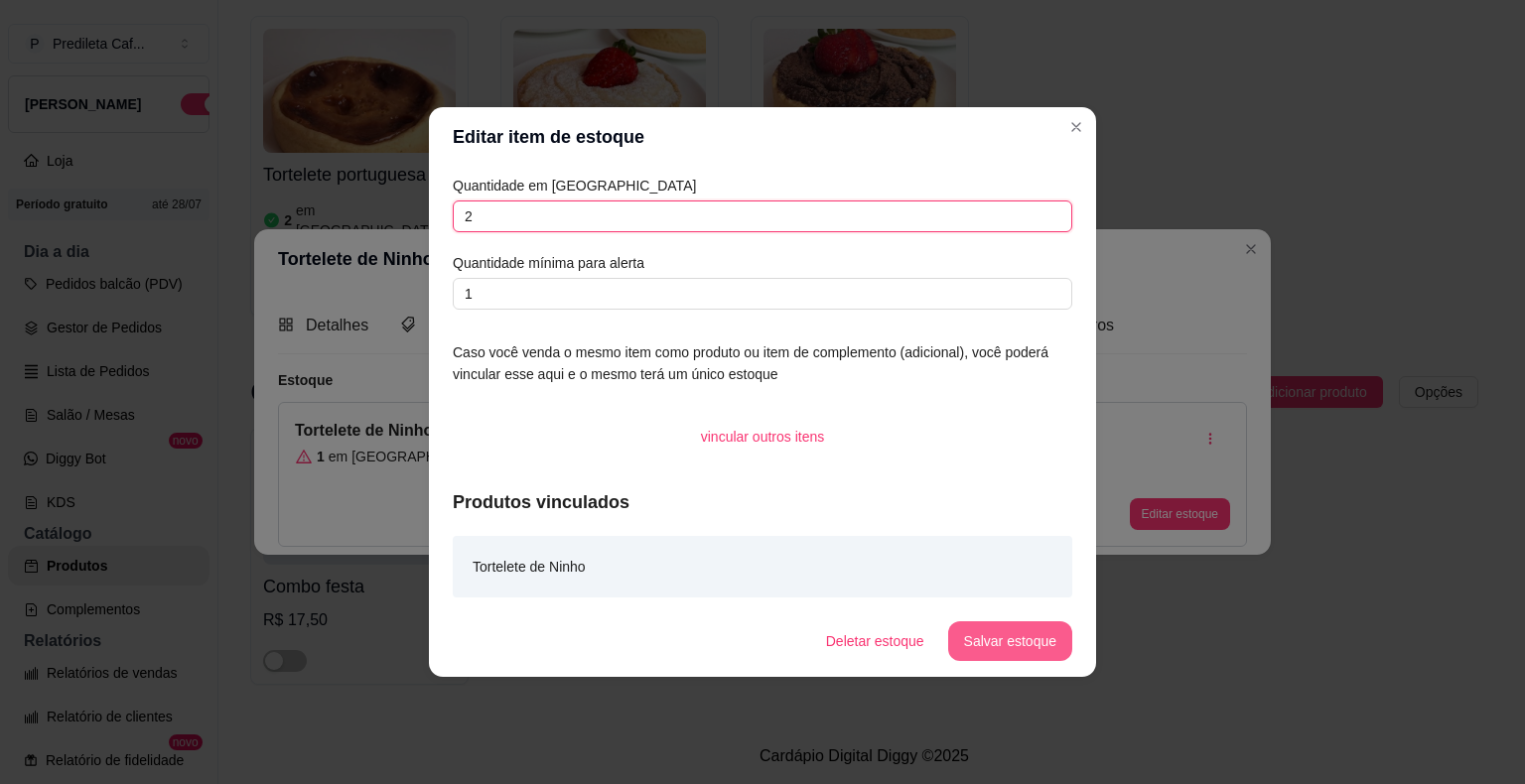 type on "2" 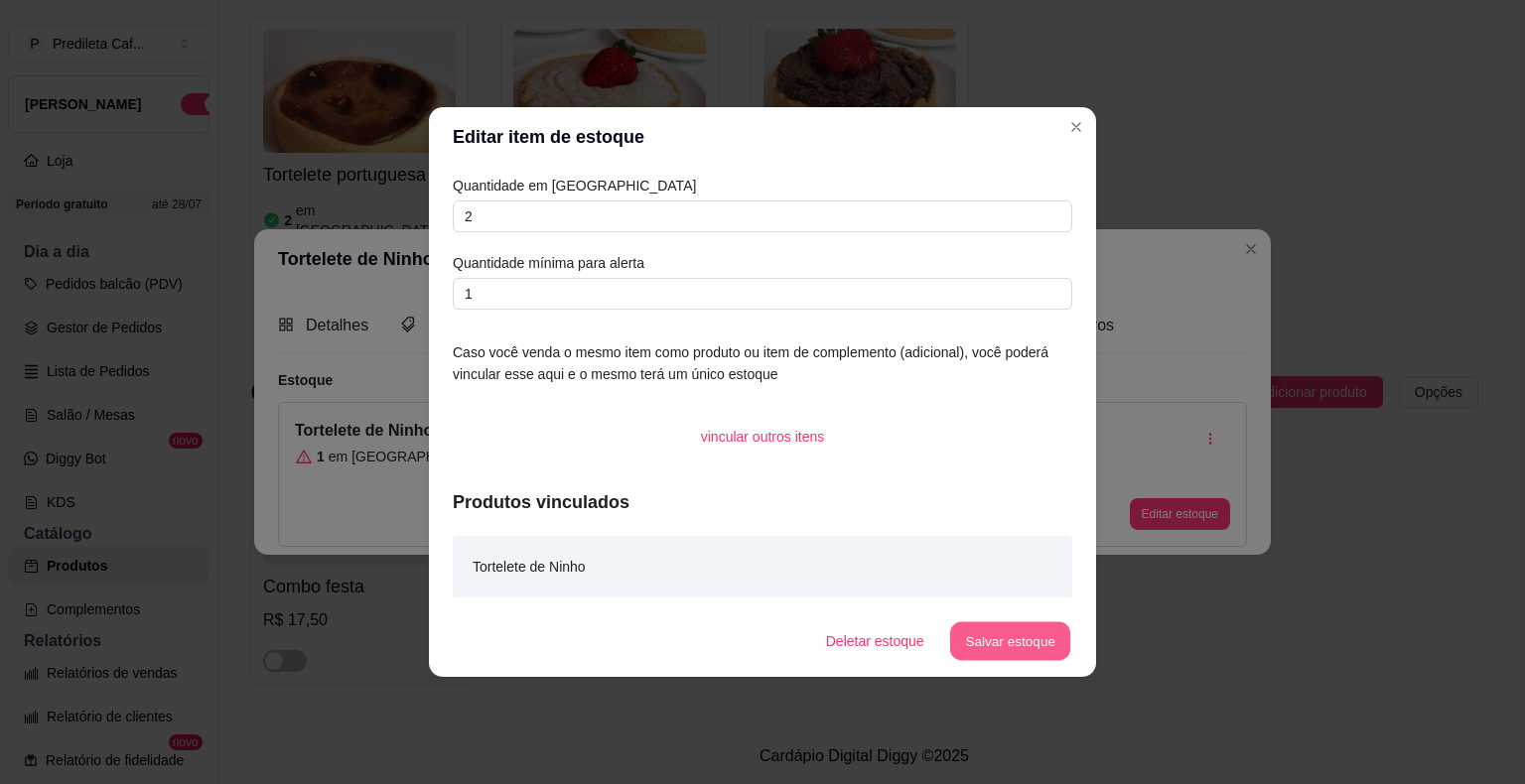 click on "Salvar estoque" at bounding box center (1010, 641) 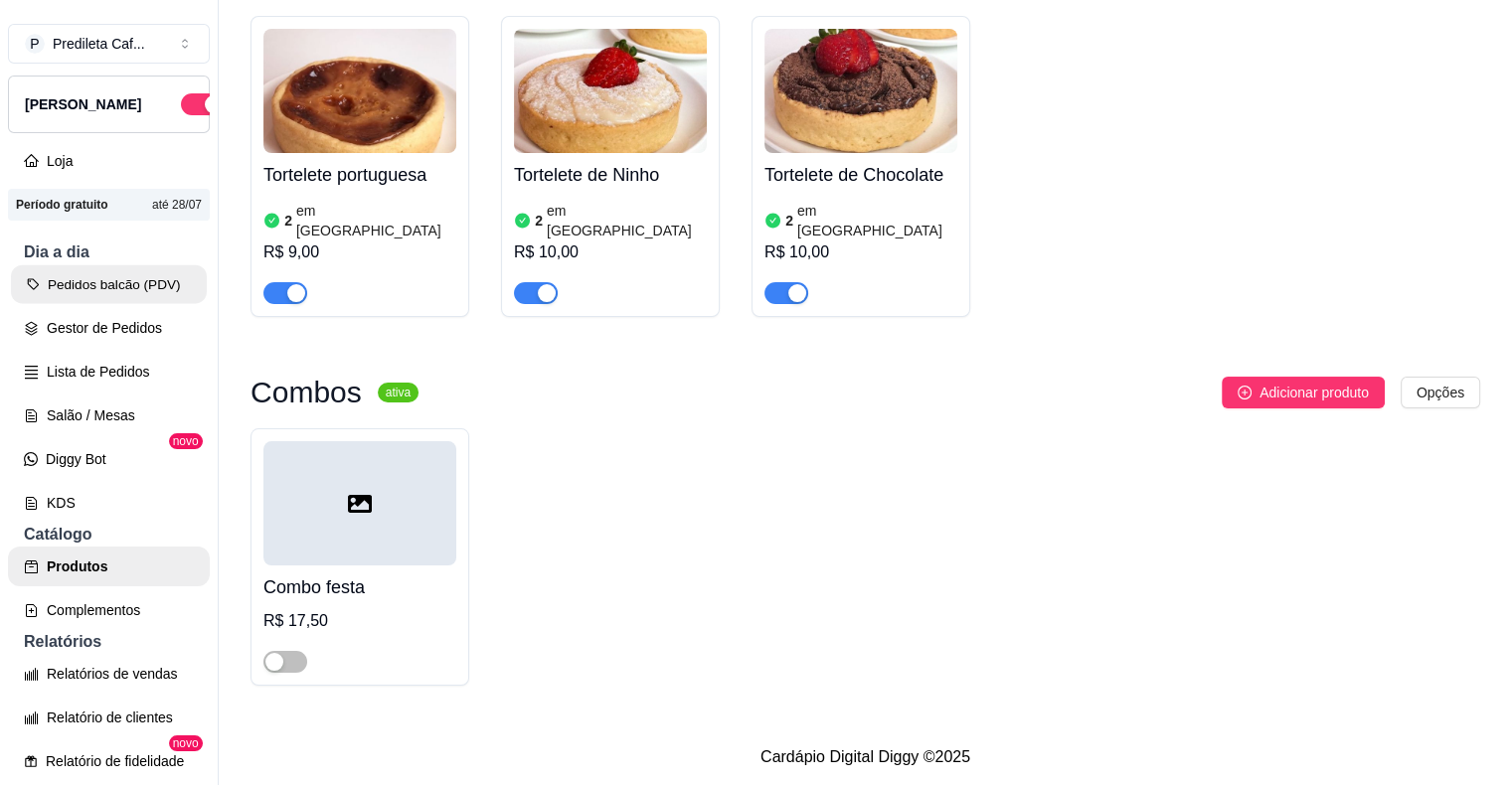click on "Pedidos balcão (PDV)" at bounding box center [108, 284] 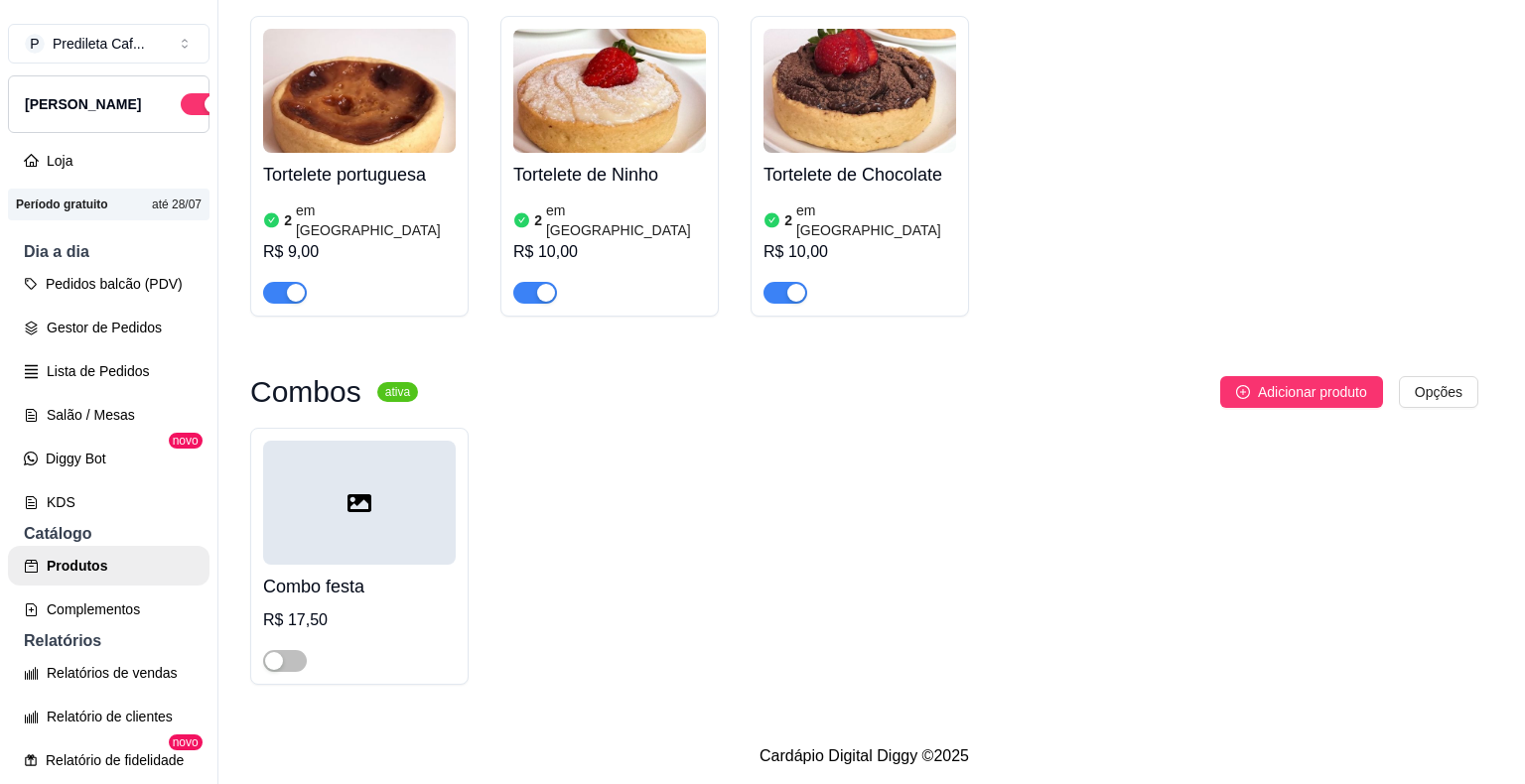 click on "CAPUCCINO ZERO LACTOSE    R$ 12,00 0" at bounding box center [146, 451] 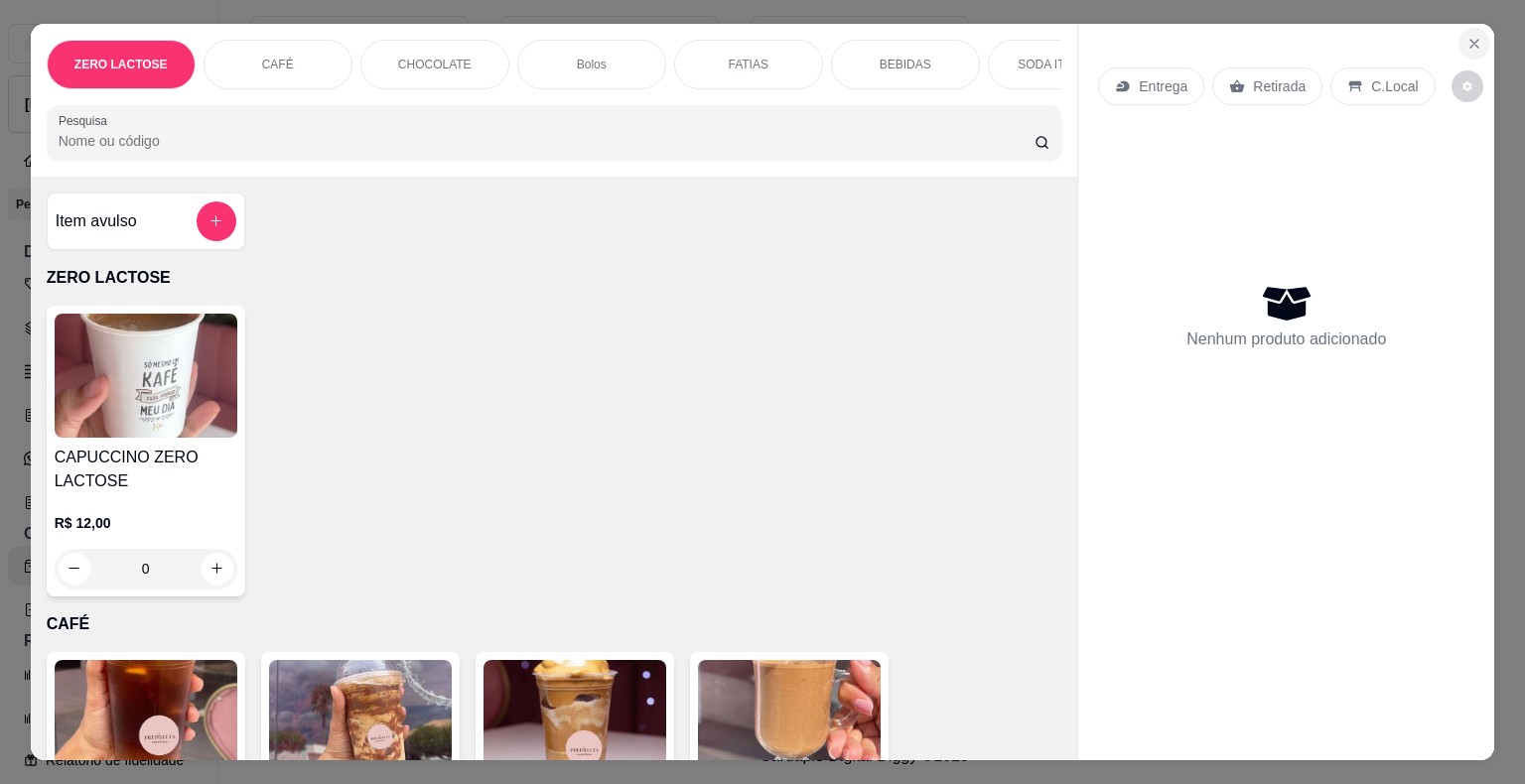 click 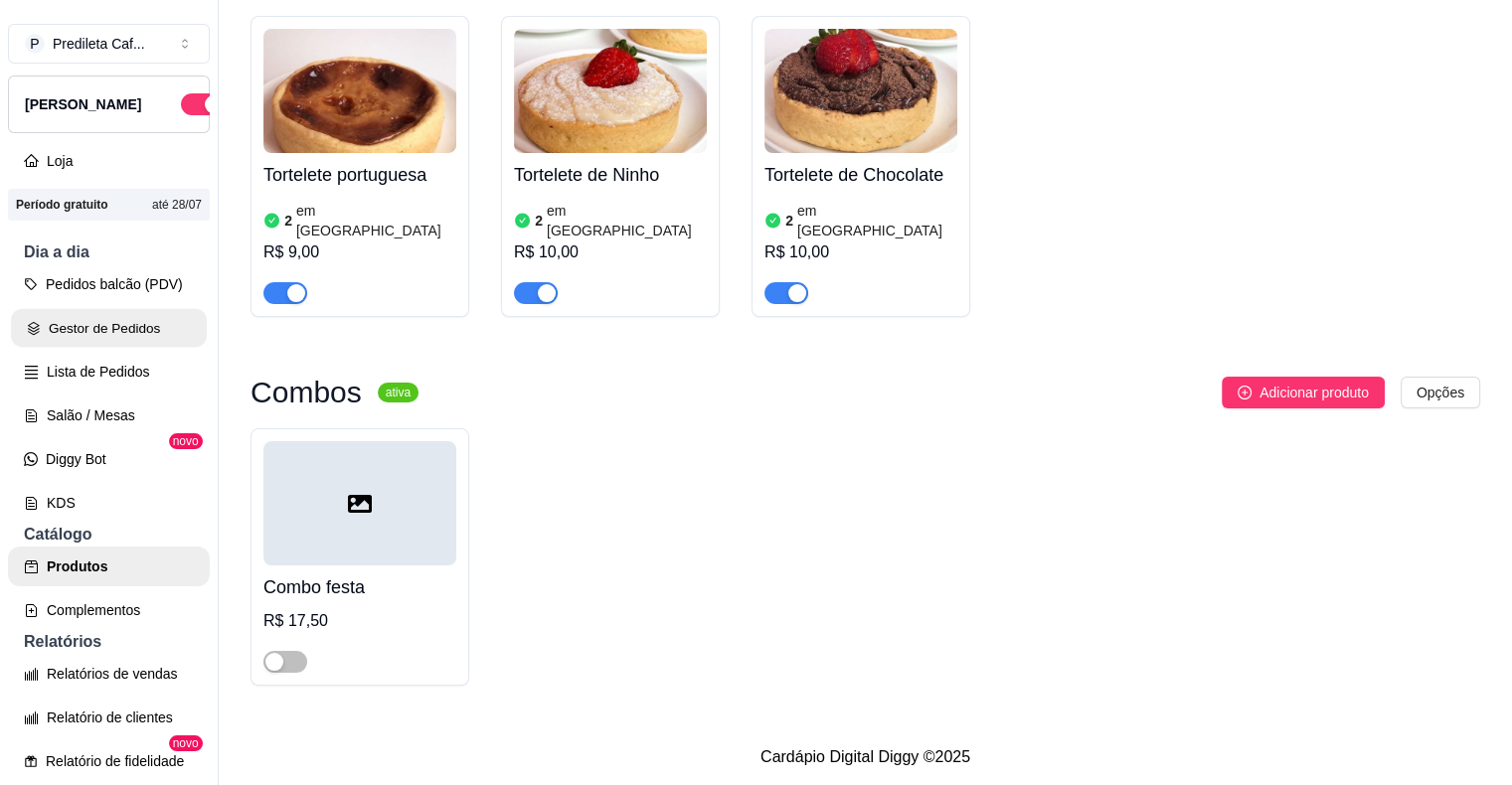 click on "Gestor de Pedidos" at bounding box center [108, 328] 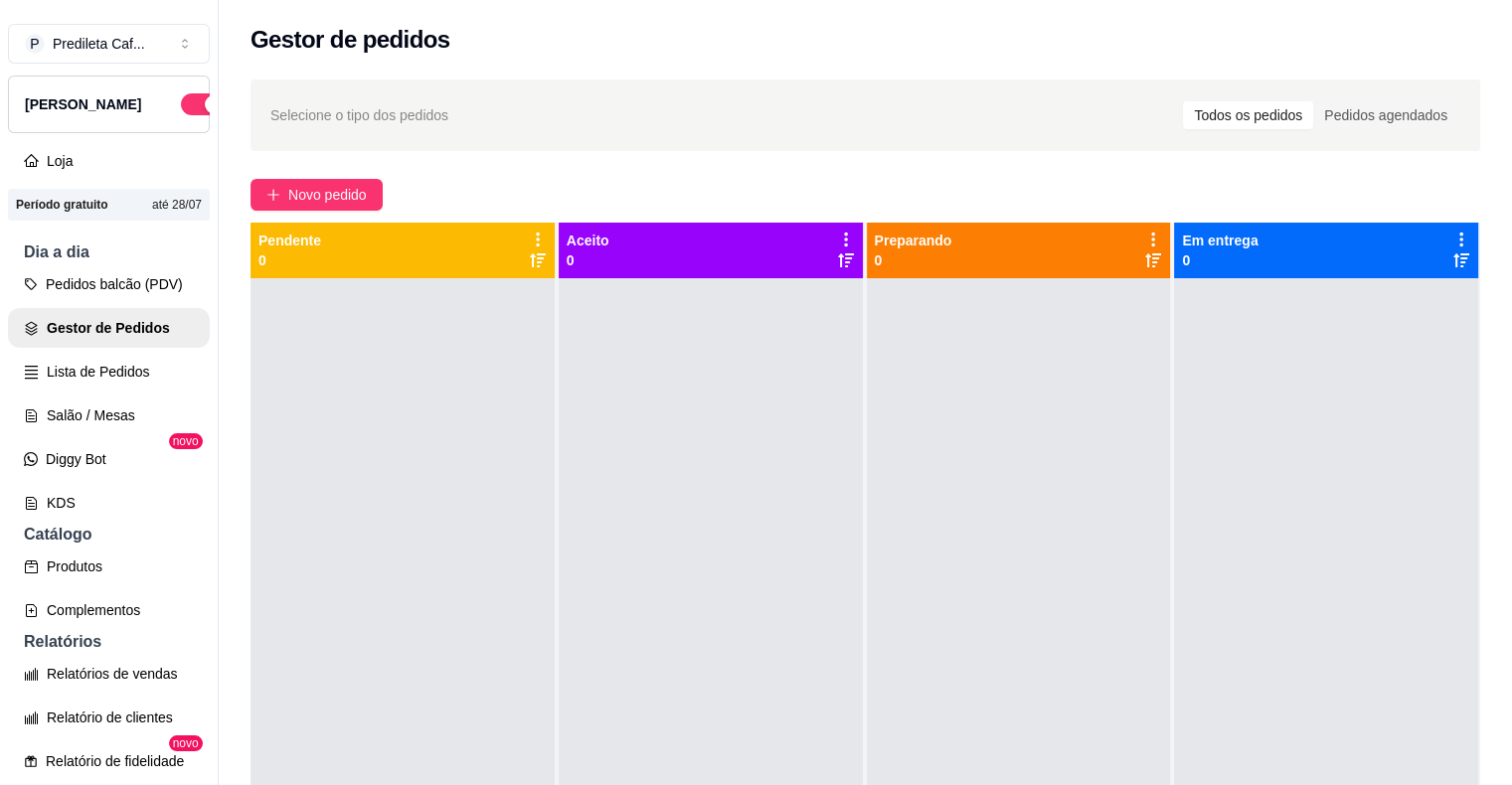 scroll, scrollTop: 575, scrollLeft: 0, axis: vertical 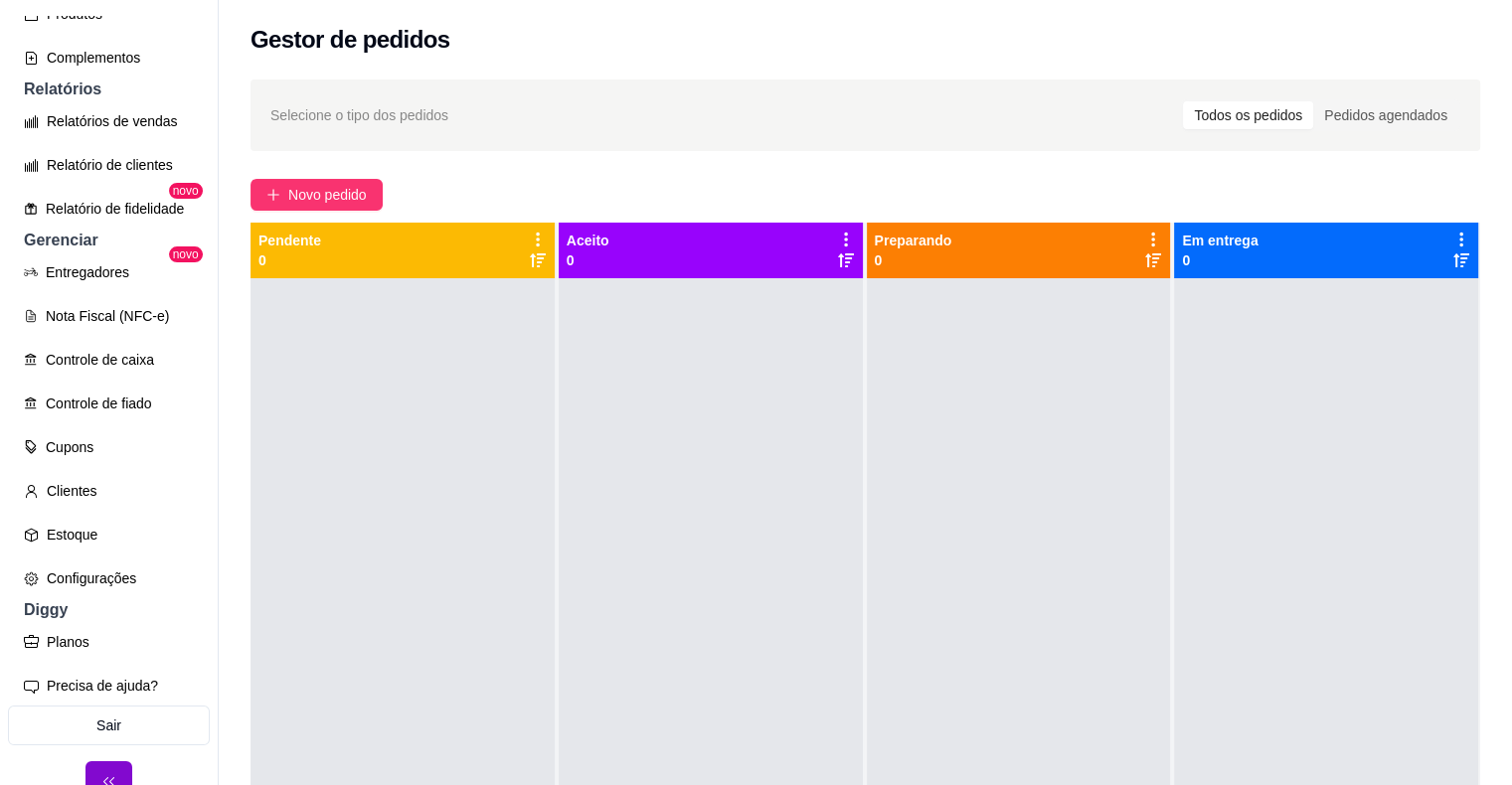 click on "P Predileta Caf ... Loja Aberta Loja Período gratuito até 28/07   Dia a dia Pedidos balcão (PDV) Gestor de Pedidos Lista de Pedidos Salão / Mesas Diggy Bot novo KDS Catálogo Produtos Complementos Relatórios Relatórios de vendas Relatório de clientes Relatório de fidelidade novo Gerenciar Entregadores novo Nota Fiscal (NFC-e) Controle de caixa Controle de fiado Cupons Clientes Estoque Configurações Diggy Planos Precisa de ajuda? Sair" at bounding box center [109, 408] 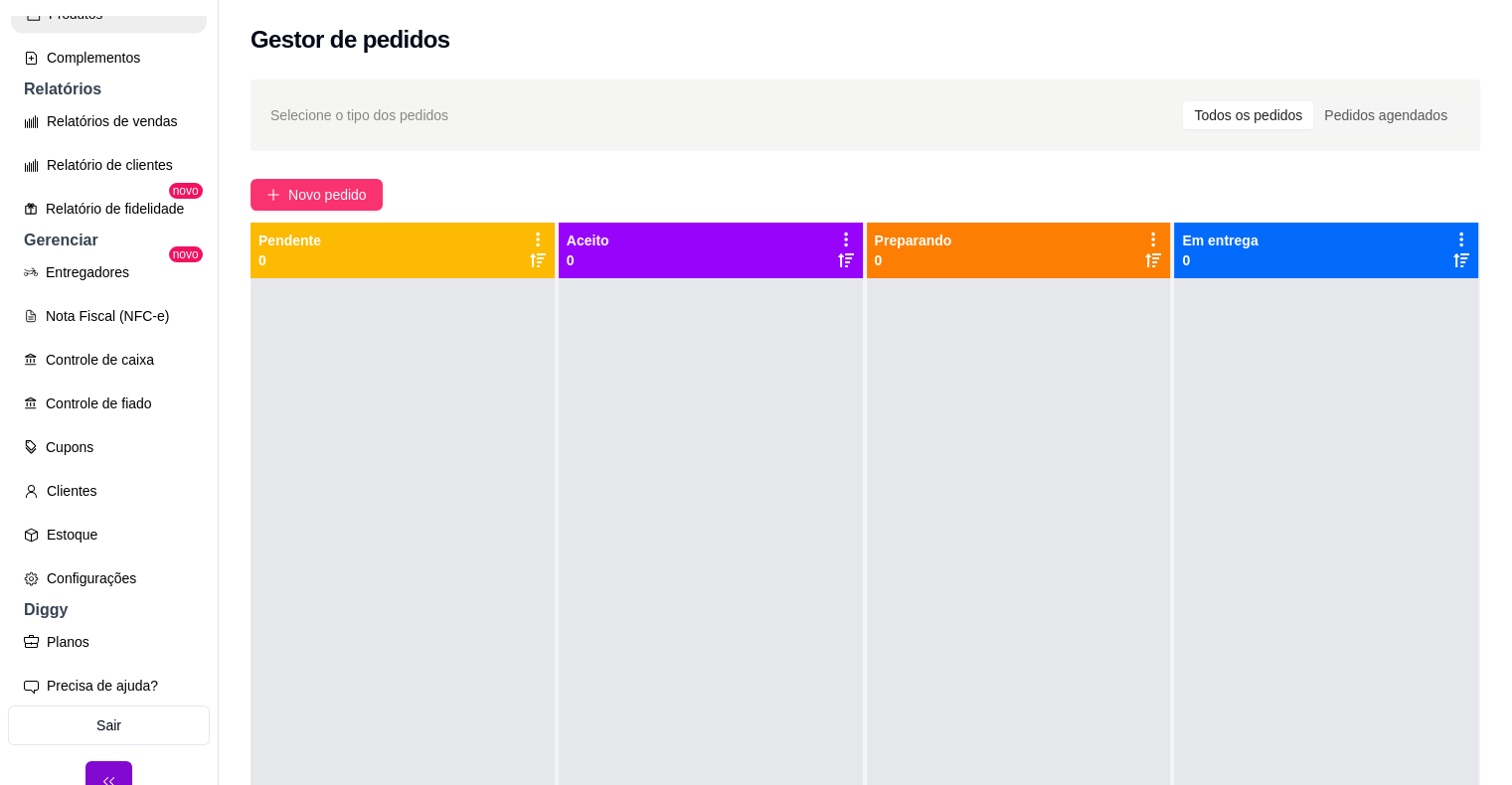 click on "Produtos" at bounding box center (108, 14) 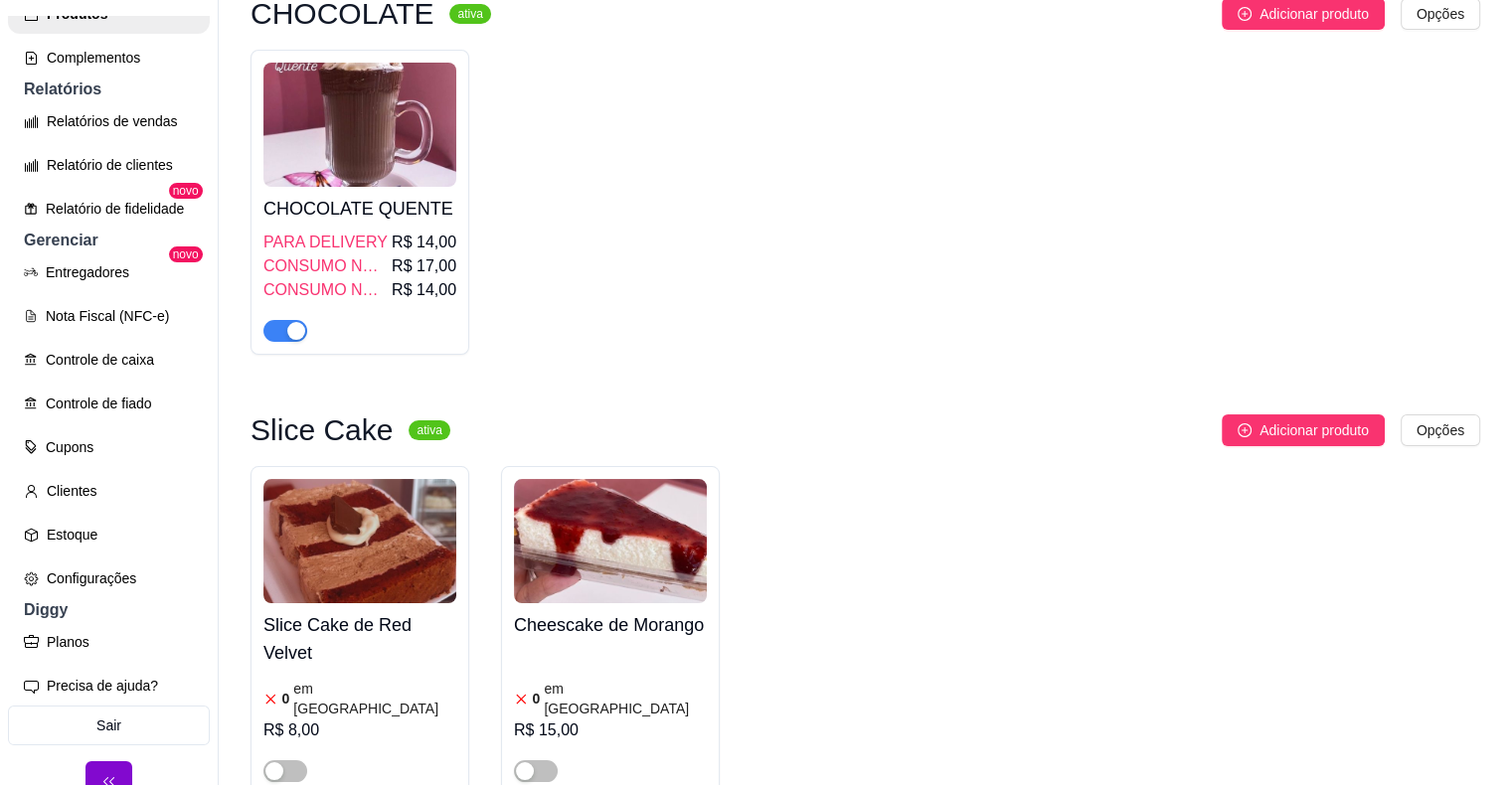 scroll, scrollTop: 2470, scrollLeft: 0, axis: vertical 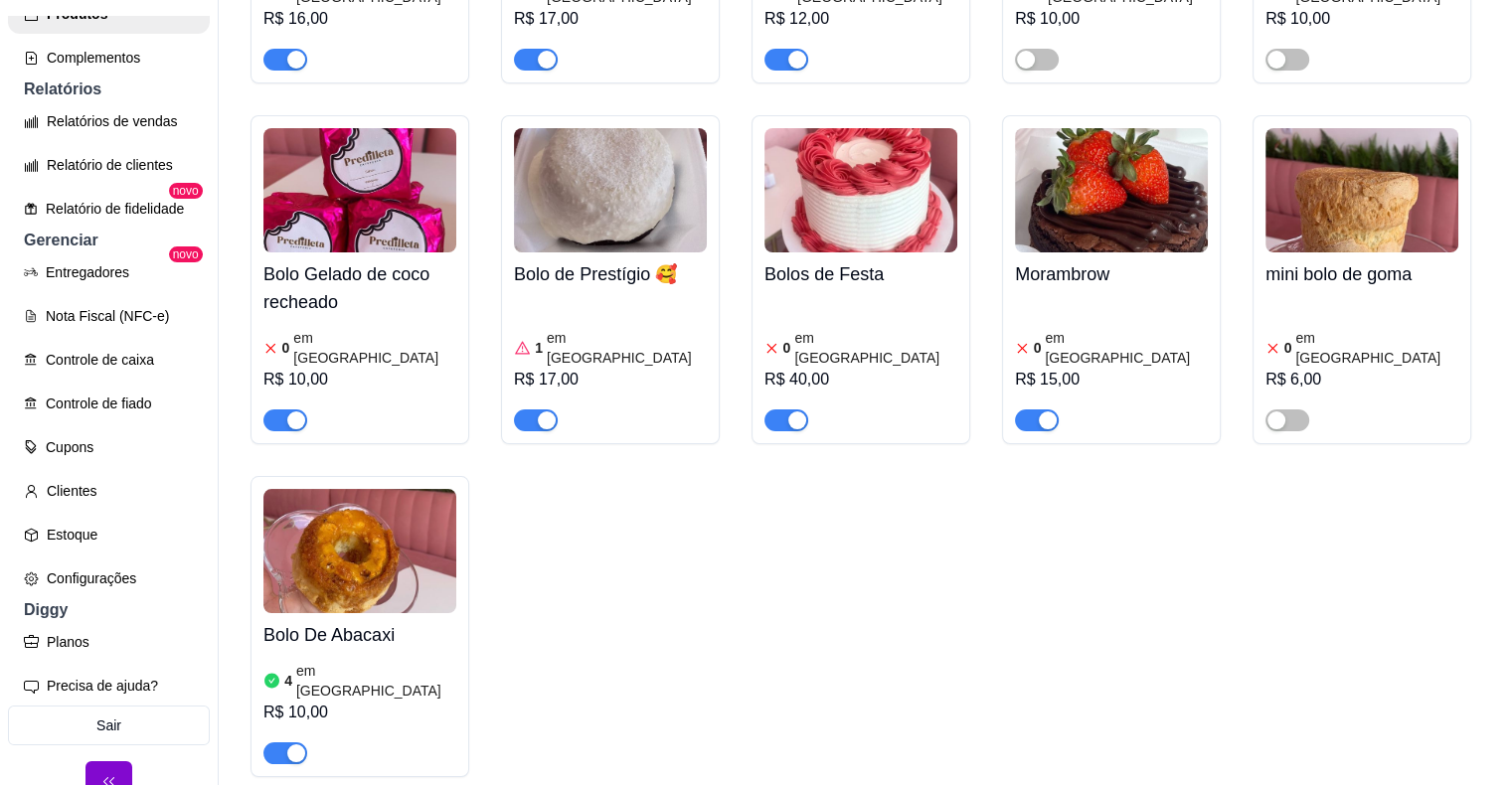 click on "ZERO LACTOSE  ativa Adicionar produto Opções CAPUCCINO ZERO LACTOSE    Delivery  R$ 12,00 Consumo na loja  R$ 12,00 Bolo de Banana zero lactose    0 em estoque R$ 10,00 CAFÉ ativa Adicionar produto Opções CITRUS COFFE   DELIVERY 500ML R$ 17,00 CONSUMO NA LOJA R$ 15,00 FRAPUCCINO   Consumo na loja  R$ 15,00 Delivery  R$ 15,00 CAFÉ GELADO   CONSUMO NA LOJA  R$ 12,00 DELIVERY R$ 12,00 CAPUCCINO   DELIVERY R$ 12,00 CONSUMO NA LOJA R$ 12,00 CAFÉ EXPRESSO   SIMPLES  ( forte ) R$ 6,00 DUPLO ( médio intensidade ) R$ 8,00 CAFÉ COM LEITE   R$ 10,00 CAFÉ TRADICIONAL   CAFÉ R$ 4,00 CAFÉ COM LEITE R$ 6,00 CHOCOLATE ativa Adicionar produto Opções CHOCOLATE QUENTE   PARA DELIVERY  R$ 14,00 CONSUMO NA LOJA 170 ML R$ 17,00 CONSUMO NA LOJA 130 R$ 14,00  Slice Cake ativa Adicionar produto Opções Slice Cake de Red Velvet    0 em estoque R$ 8,00 Cheescake de Morango   0 em estoque R$ 15,00 Bolos ativa Adicionar produto Opções Bolo Nuvem de Ninho   1 em estoque R$ 16,00 BOLO DE CENOURA    1" at bounding box center (865, 2440) 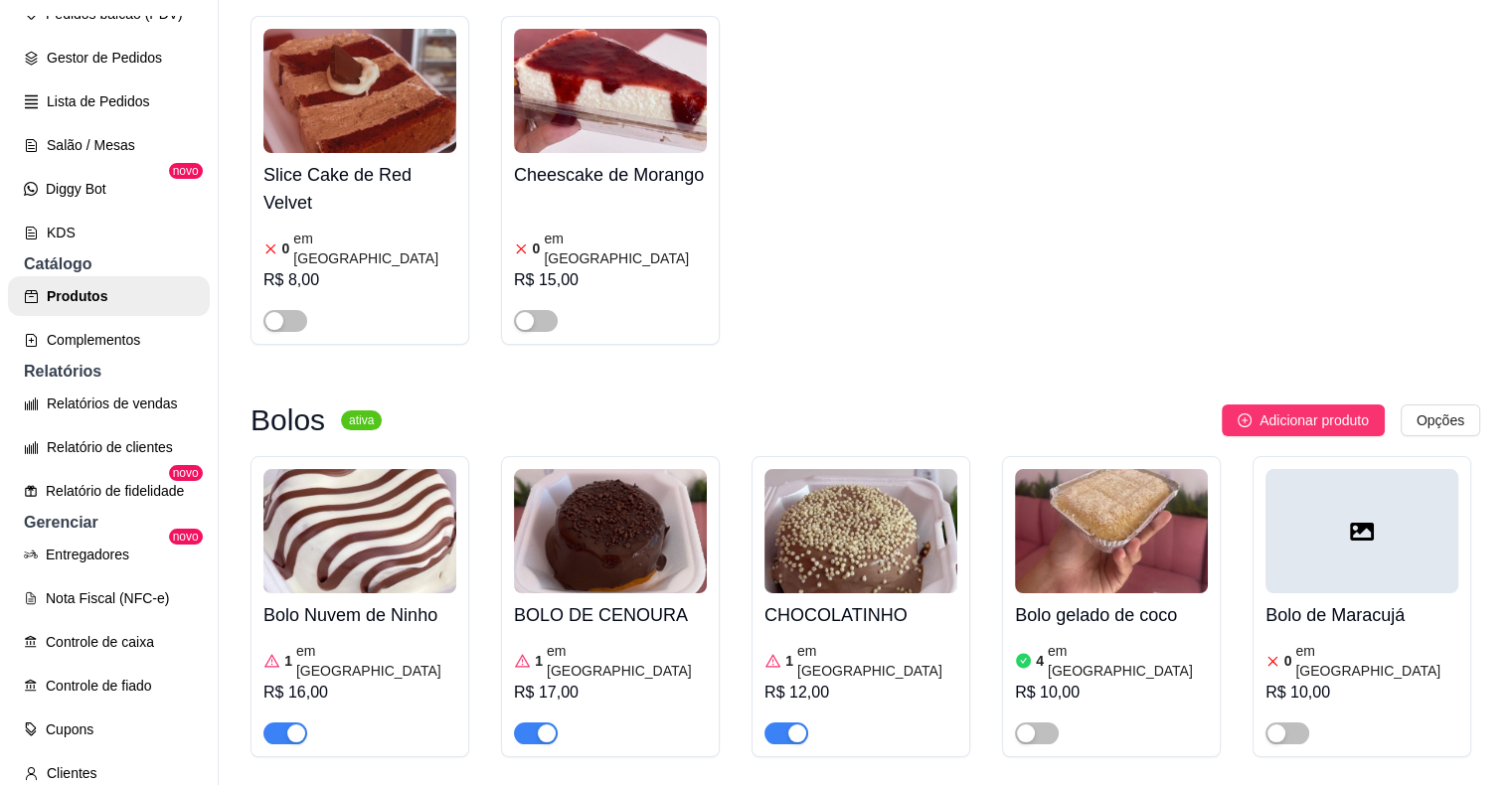 scroll, scrollTop: 191, scrollLeft: 0, axis: vertical 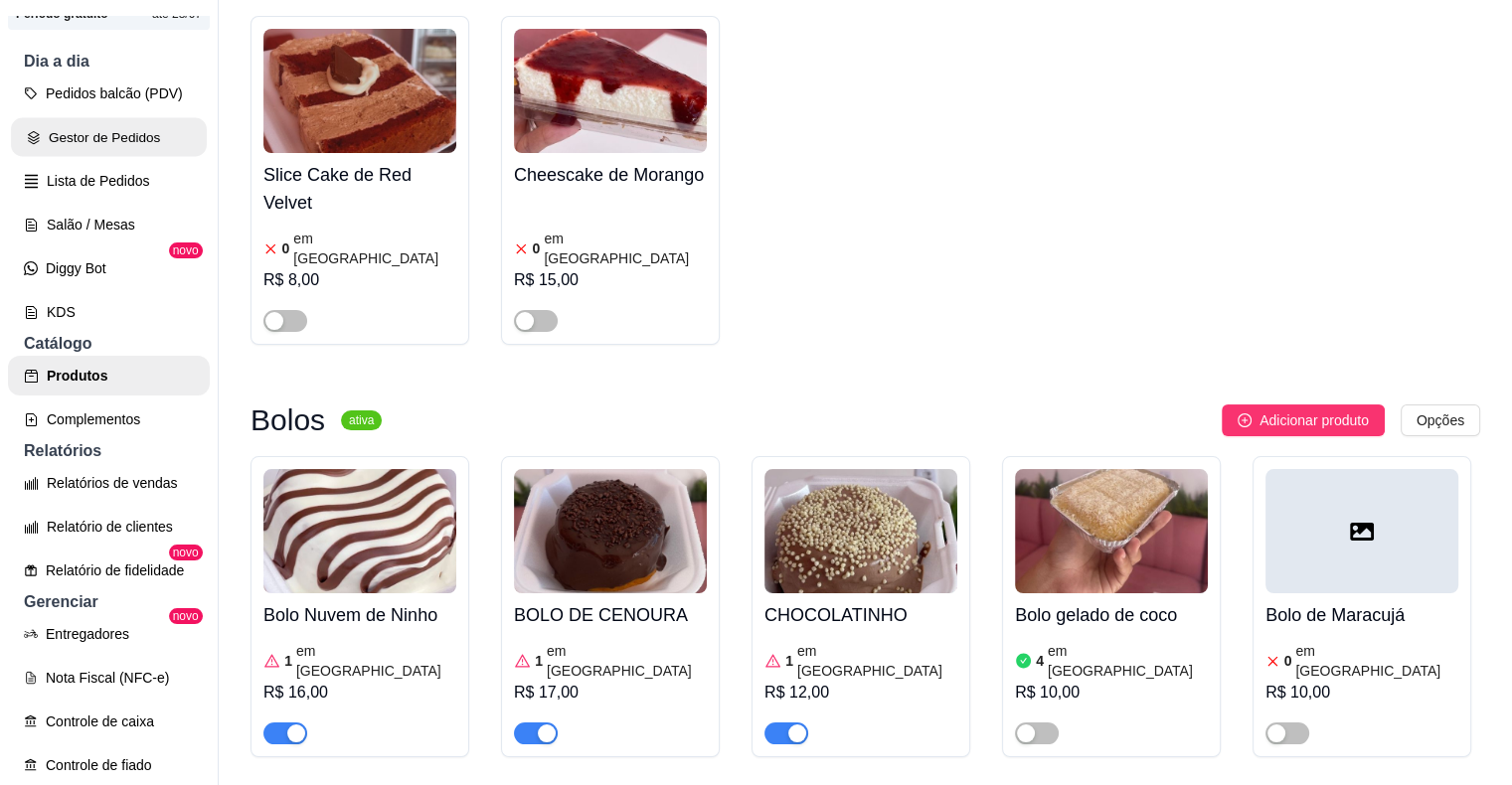 click on "Gestor de Pedidos" at bounding box center (108, 137) 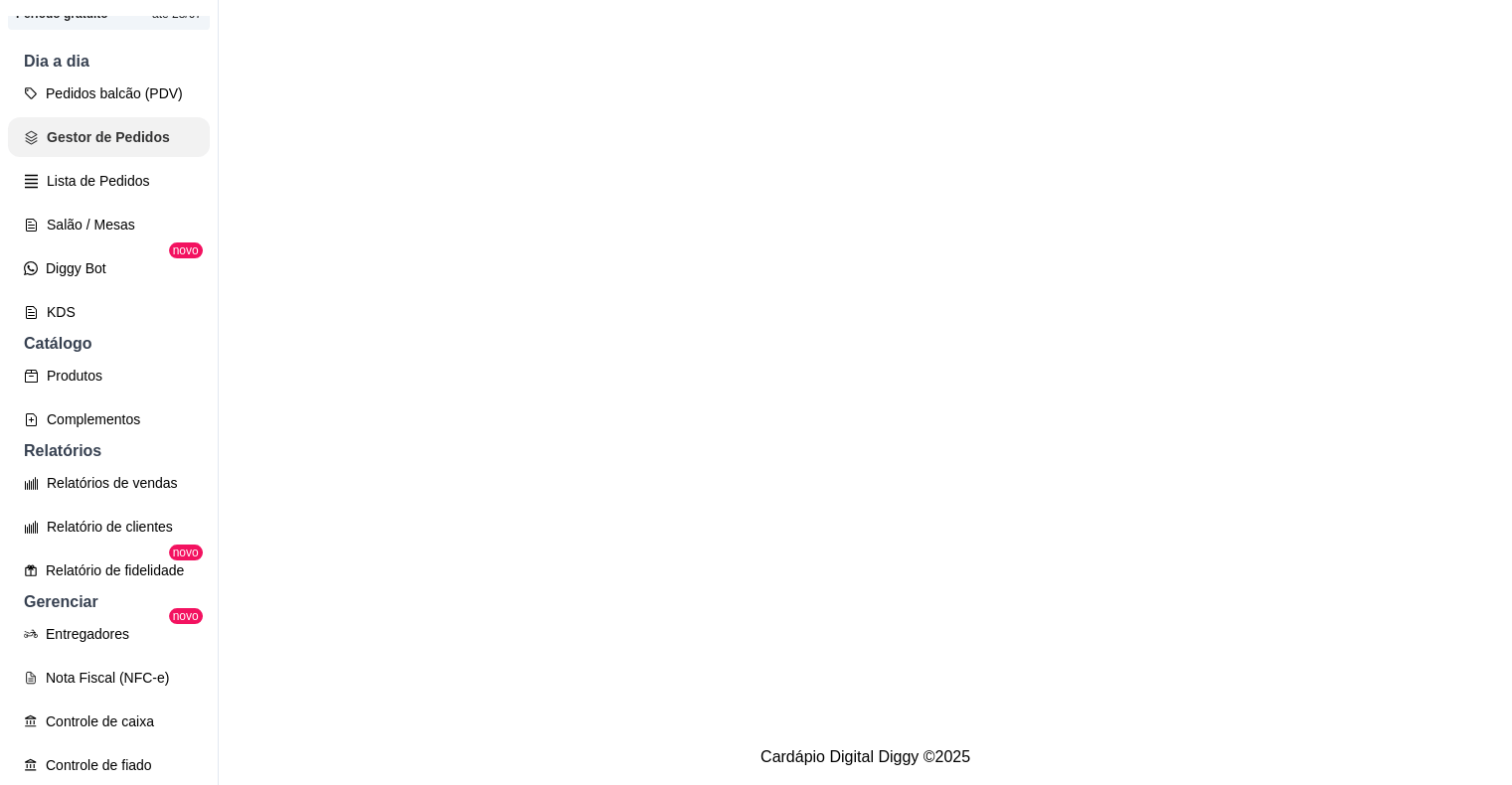 scroll, scrollTop: 0, scrollLeft: 0, axis: both 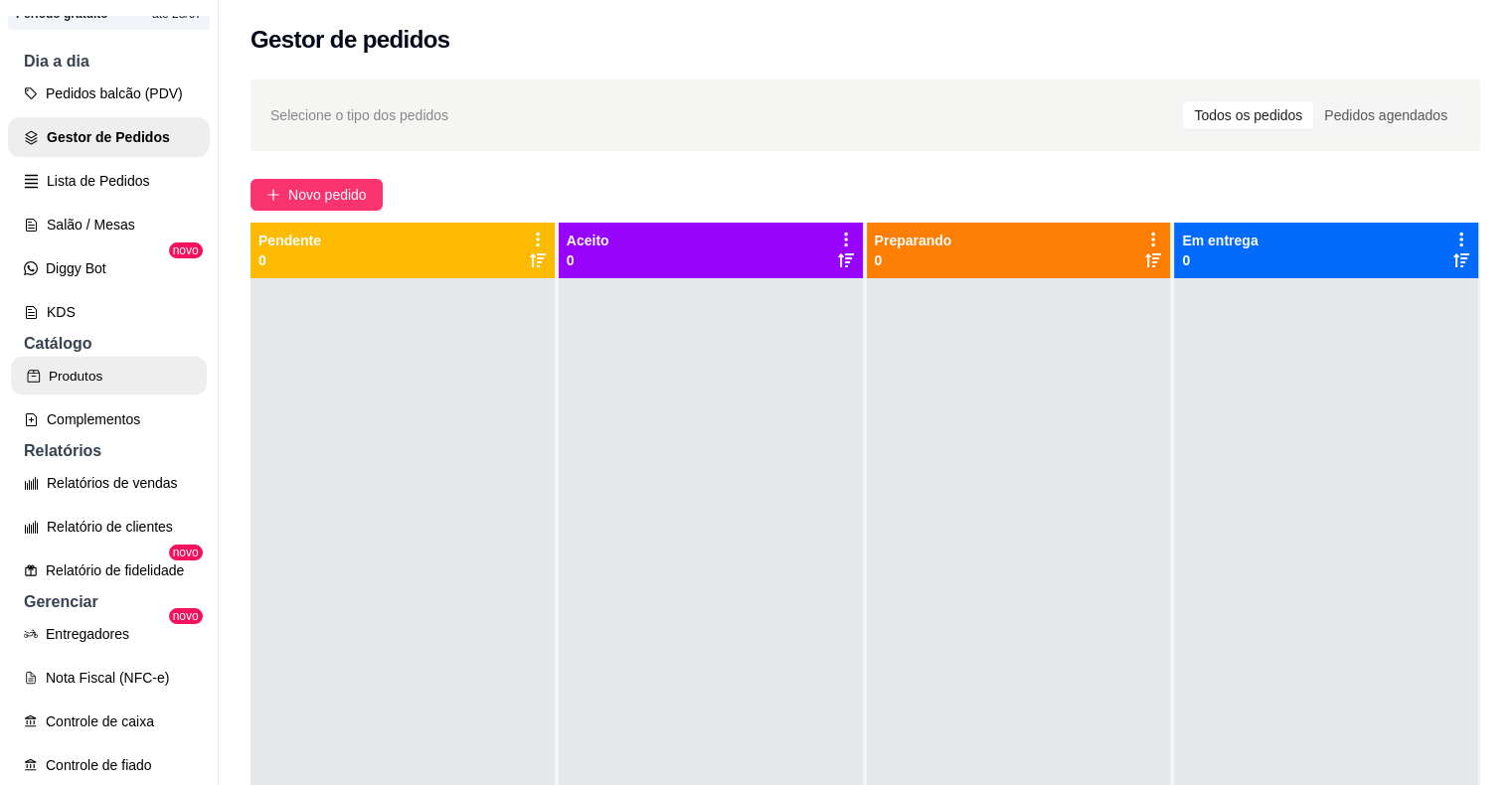 click on "Produtos" at bounding box center [108, 376] 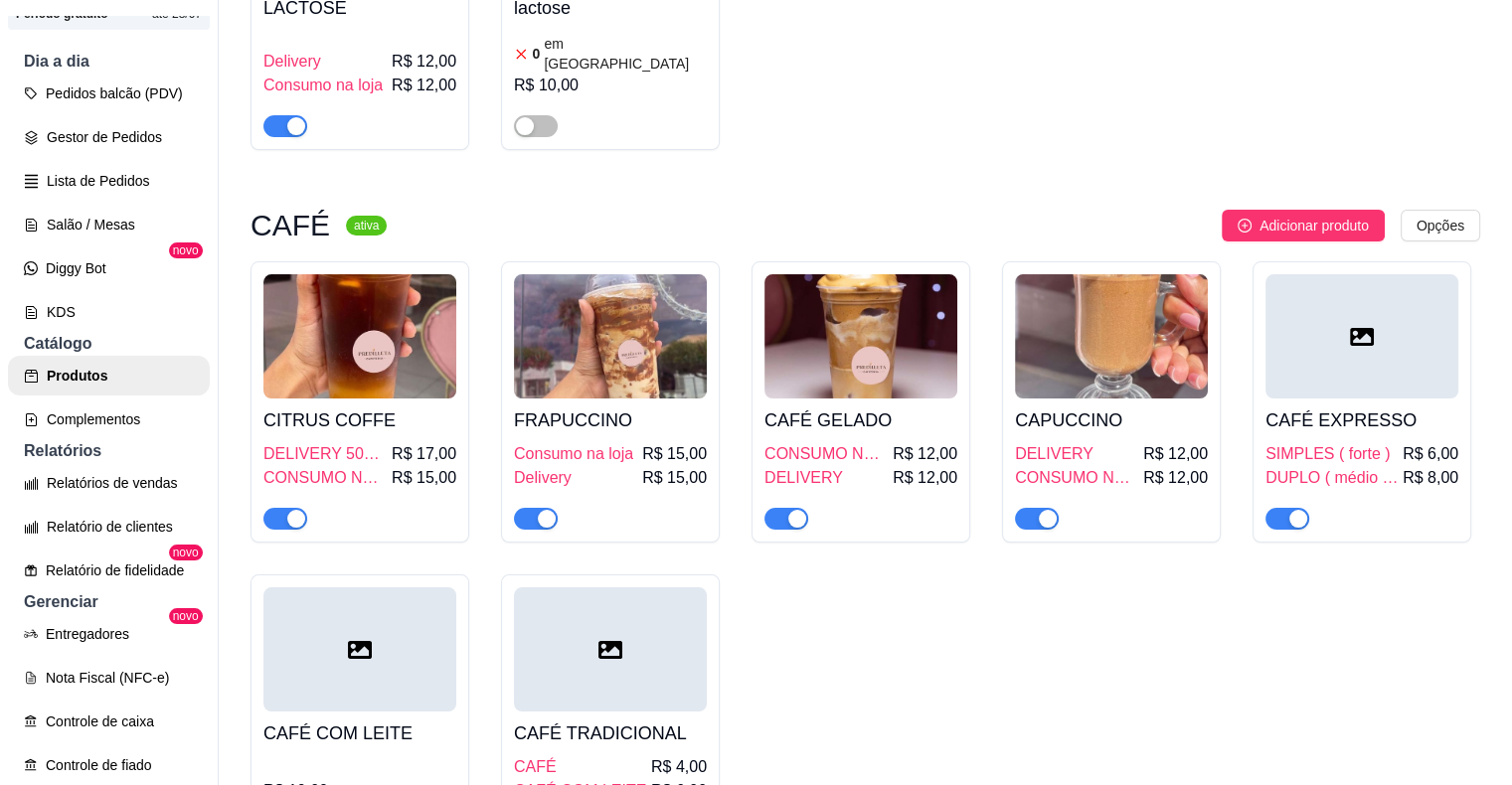 scroll, scrollTop: 344, scrollLeft: 0, axis: vertical 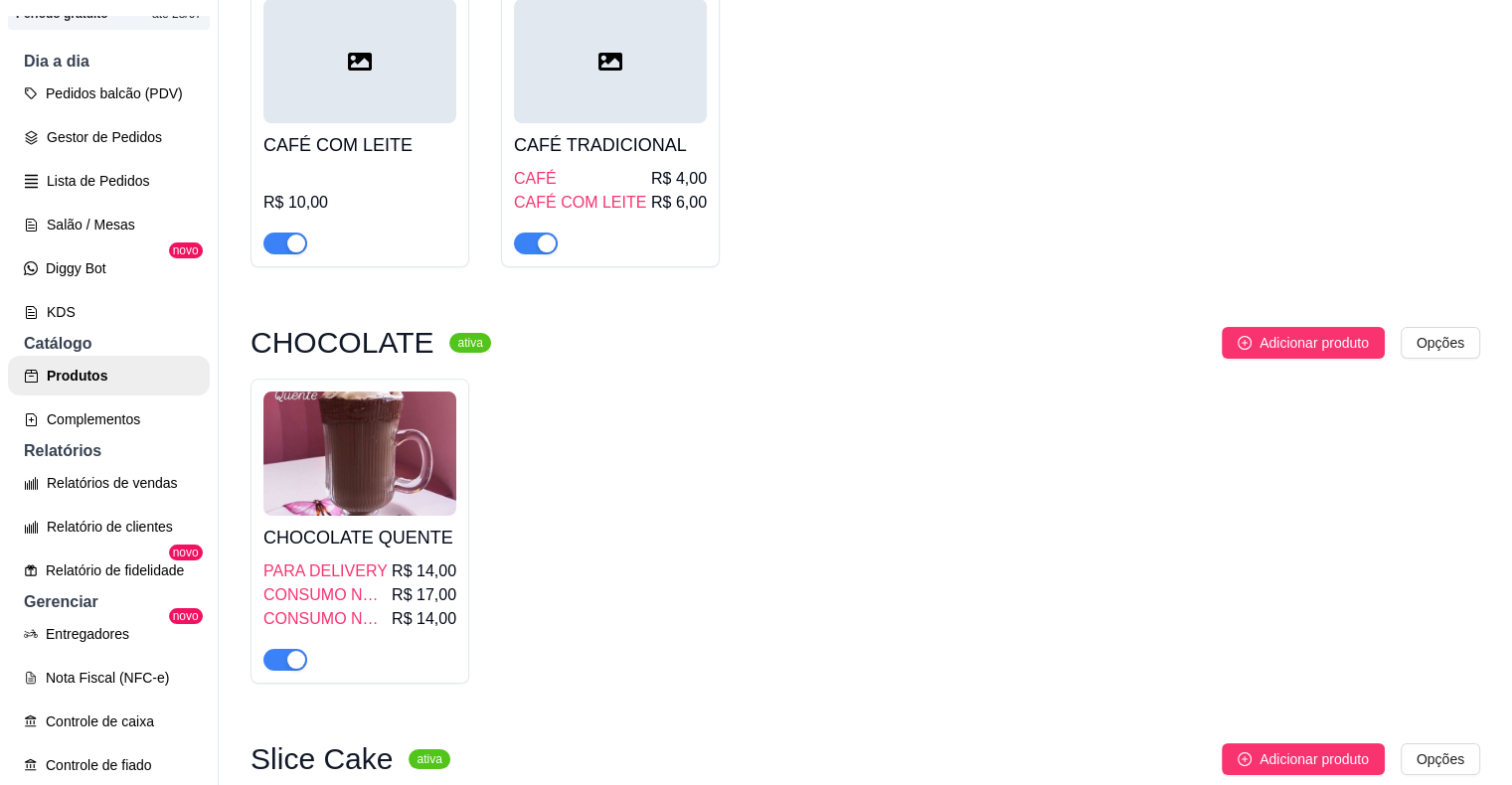 click on "ZERO LACTOSE  ativa Adicionar produto Opções CAPUCCINO ZERO LACTOSE    Delivery  R$ 12,00 Consumo na loja  R$ 12,00 Bolo de Banana zero lactose    0 em estoque R$ 10,00 CAFÉ ativa Adicionar produto Opções CITRUS COFFE   DELIVERY 500ML R$ 17,00 CONSUMO NA LOJA R$ 15,00 FRAPUCCINO   Consumo na loja  R$ 15,00 Delivery  R$ 15,00 CAFÉ GELADO   CONSUMO NA LOJA  R$ 12,00 DELIVERY R$ 12,00 CAPUCCINO   DELIVERY R$ 12,00 CONSUMO NA LOJA R$ 12,00 CAFÉ EXPRESSO   SIMPLES  ( forte ) R$ 6,00 DUPLO ( médio intensidade ) R$ 8,00 CAFÉ COM LEITE   R$ 10,00 CAFÉ TRADICIONAL   CAFÉ R$ 4,00 CAFÉ COM LEITE R$ 6,00 CHOCOLATE ativa Adicionar produto Opções CHOCOLATE QUENTE   PARA DELIVERY  R$ 14,00 CONSUMO NA LOJA 170 ML R$ 17,00 CONSUMO NA LOJA 130 R$ 14,00  Slice Cake ativa Adicionar produto Opções Slice Cake de Red Velvet    0 em estoque R$ 8,00 Cheescake de Morango   0 em estoque R$ 15,00 Bolos ativa Adicionar produto Opções Bolo Nuvem de Ninho   1 em estoque R$ 16,00 BOLO DE CENOURA    1" at bounding box center [865, 3893] 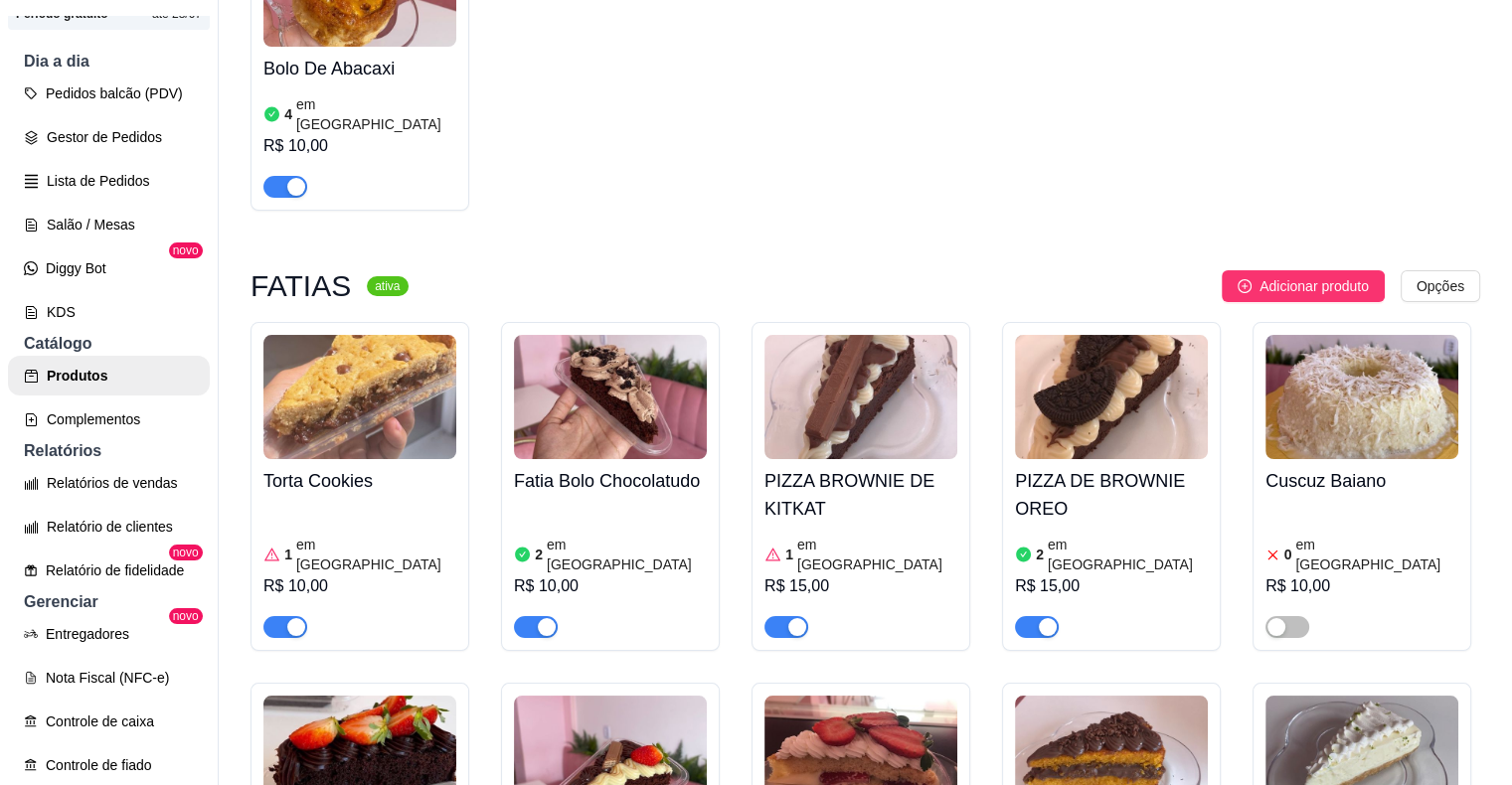 scroll, scrollTop: 3710, scrollLeft: 0, axis: vertical 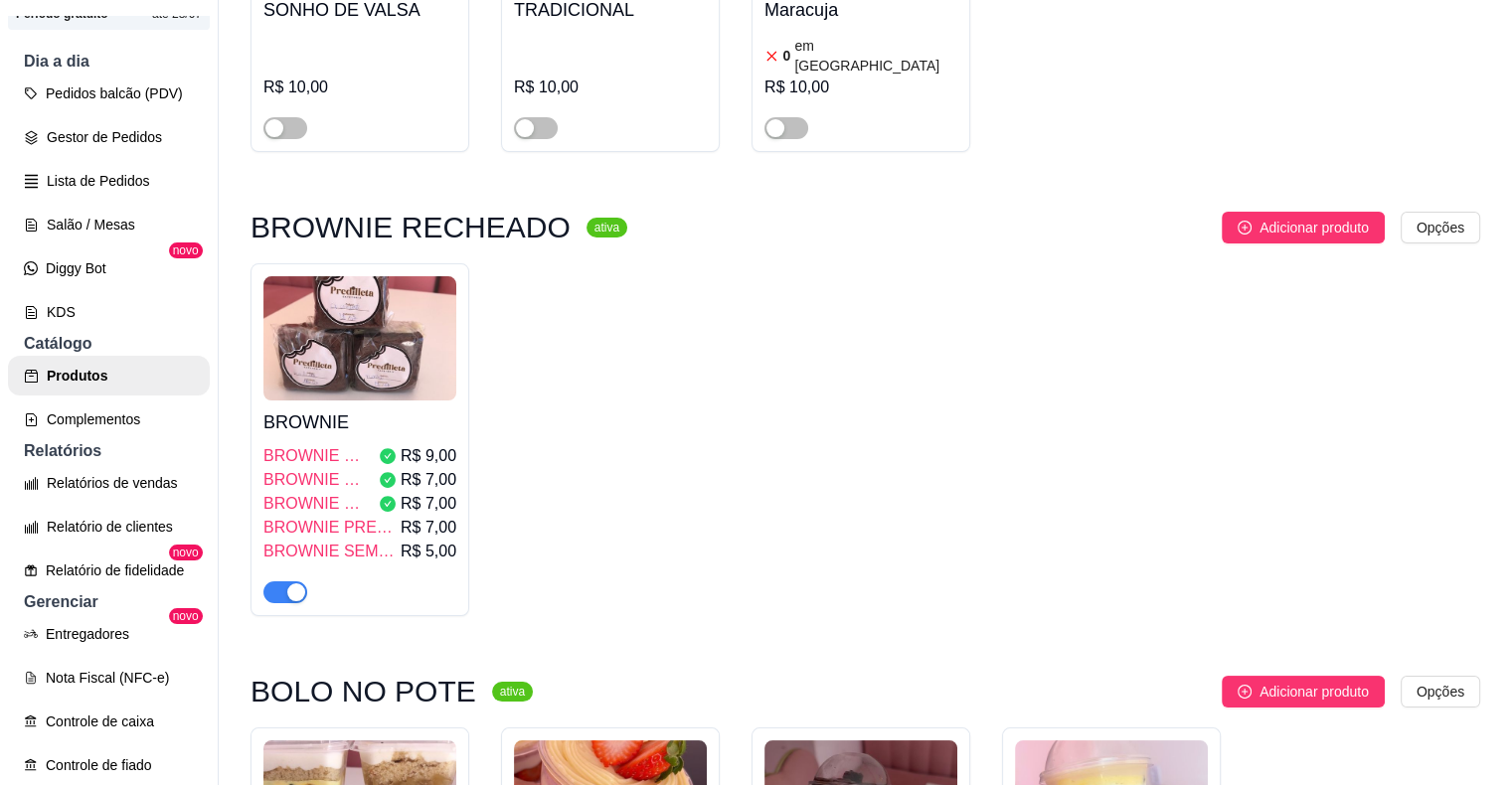 click at bounding box center (360, 338) 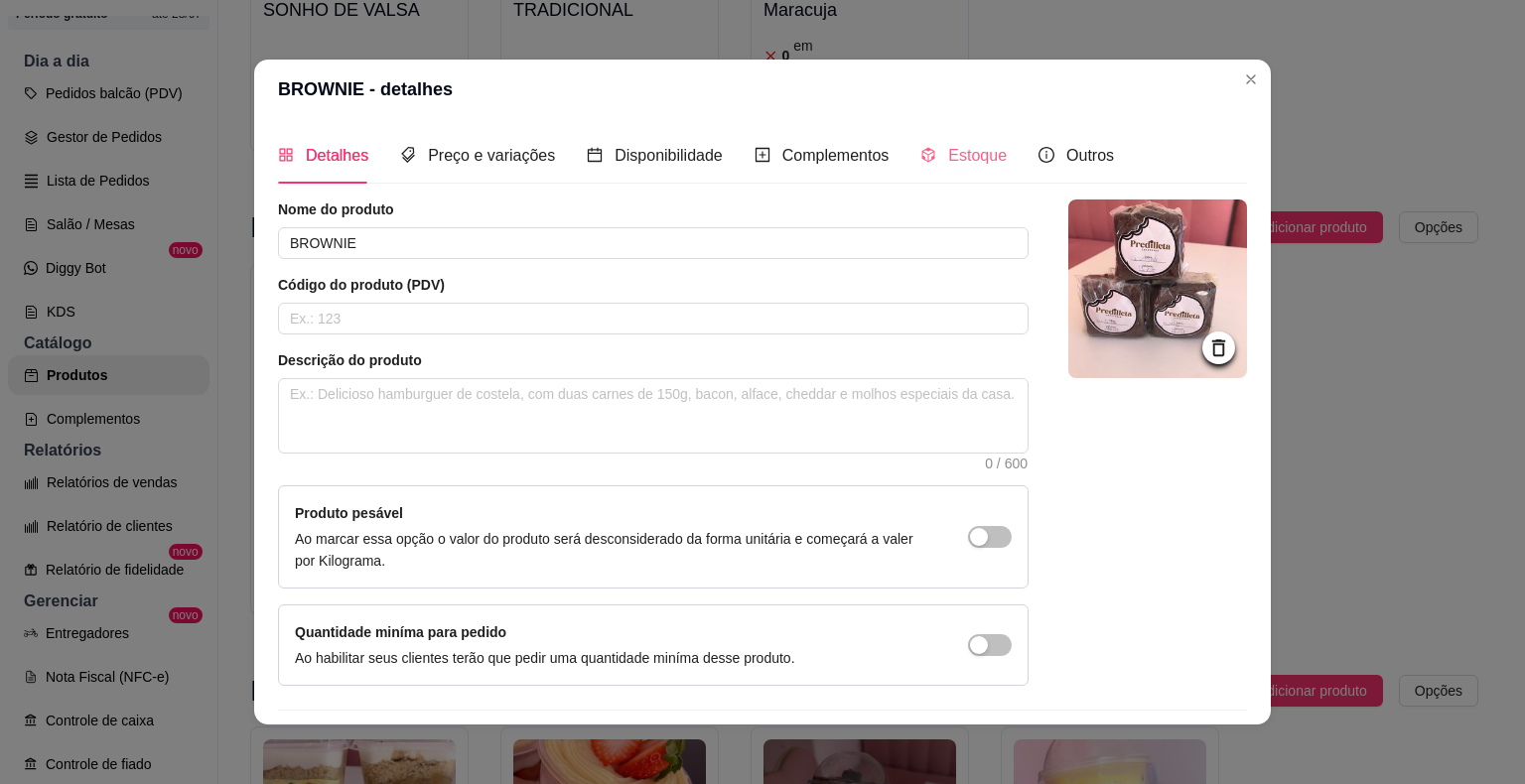 click on "Estoque" at bounding box center [963, 155] 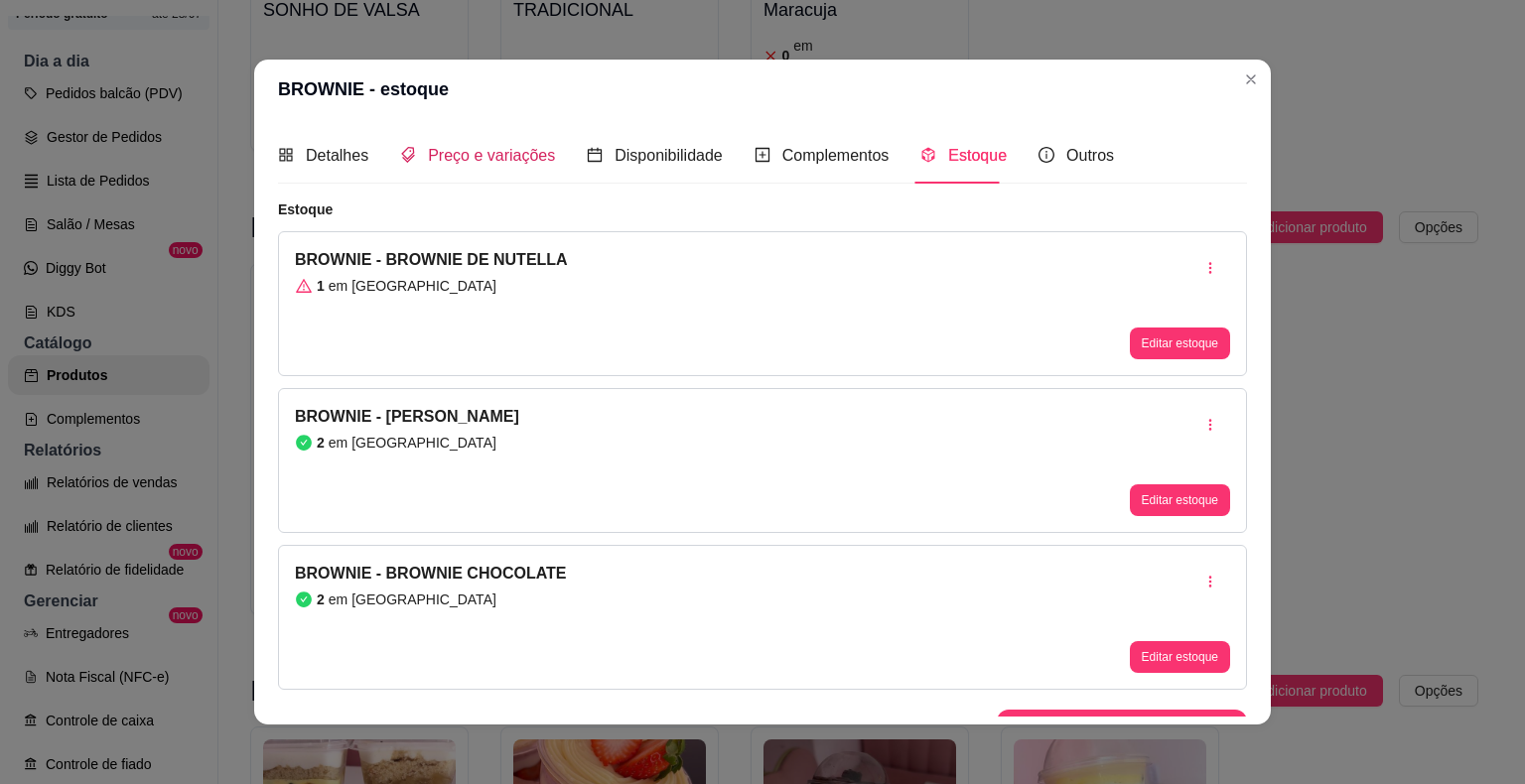 click on "Preço e variações" at bounding box center (491, 155) 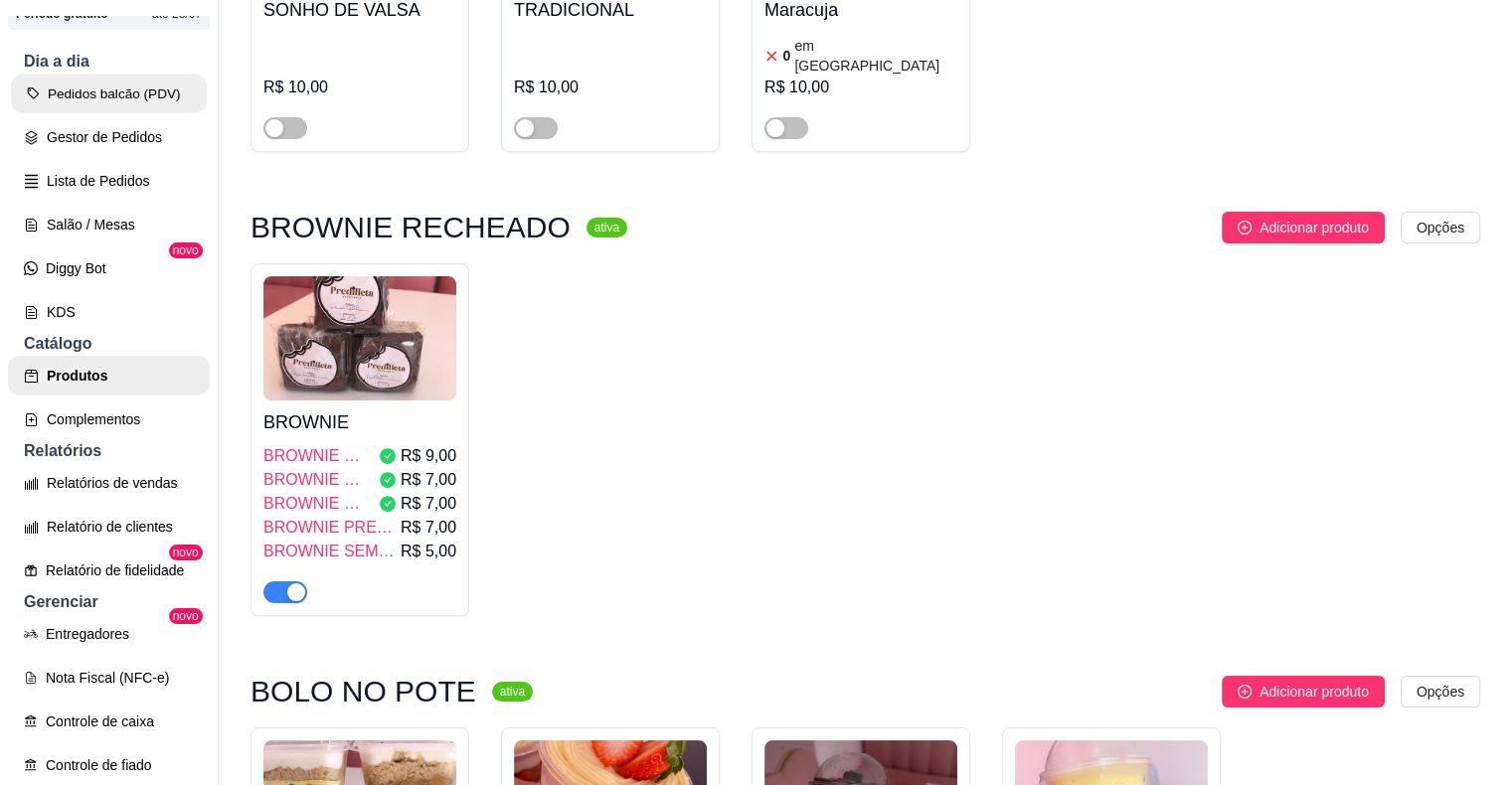 click on "Pedidos balcão (PDV)" at bounding box center (108, 93) 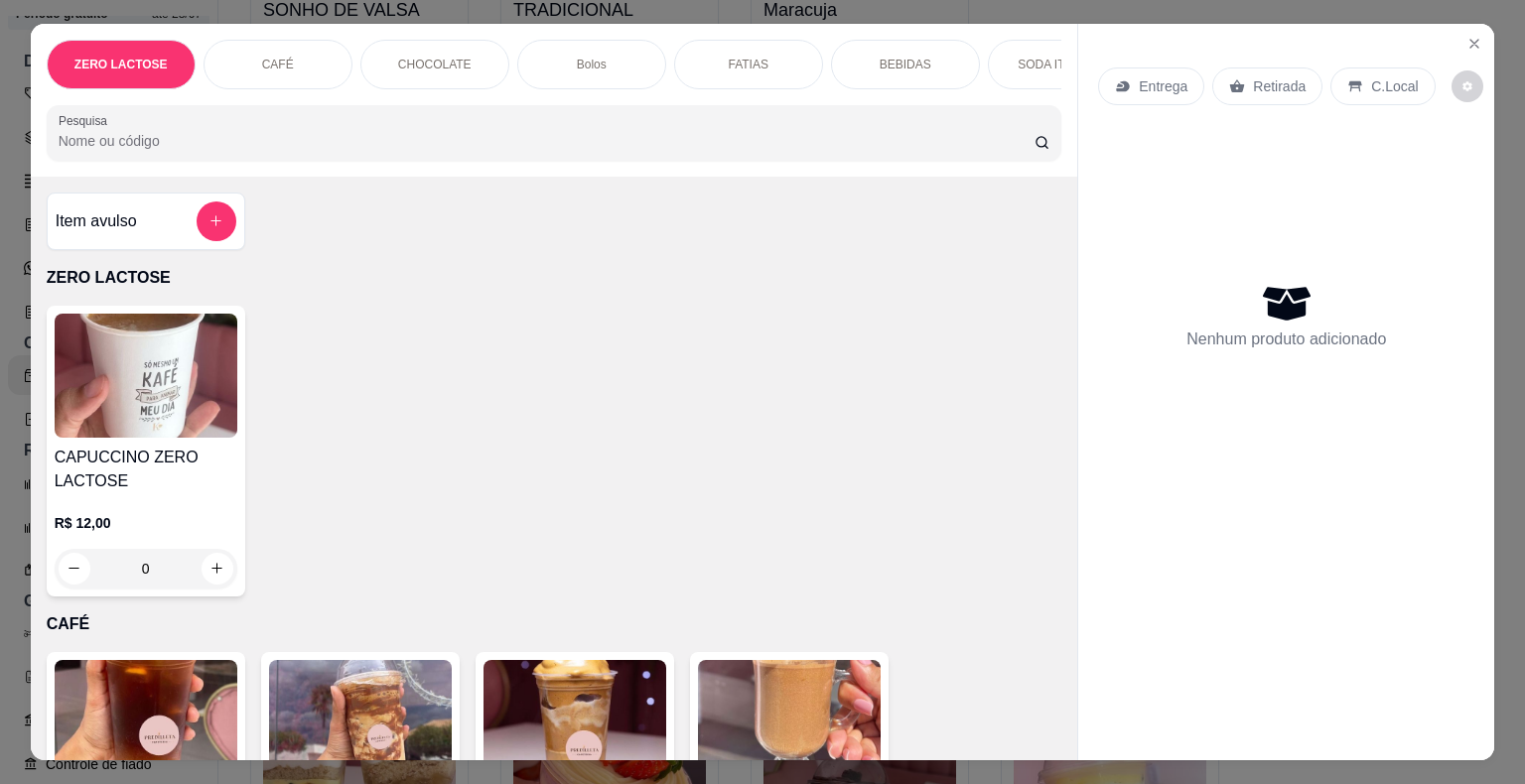 click on "Pesquisa" at bounding box center (546, 141) 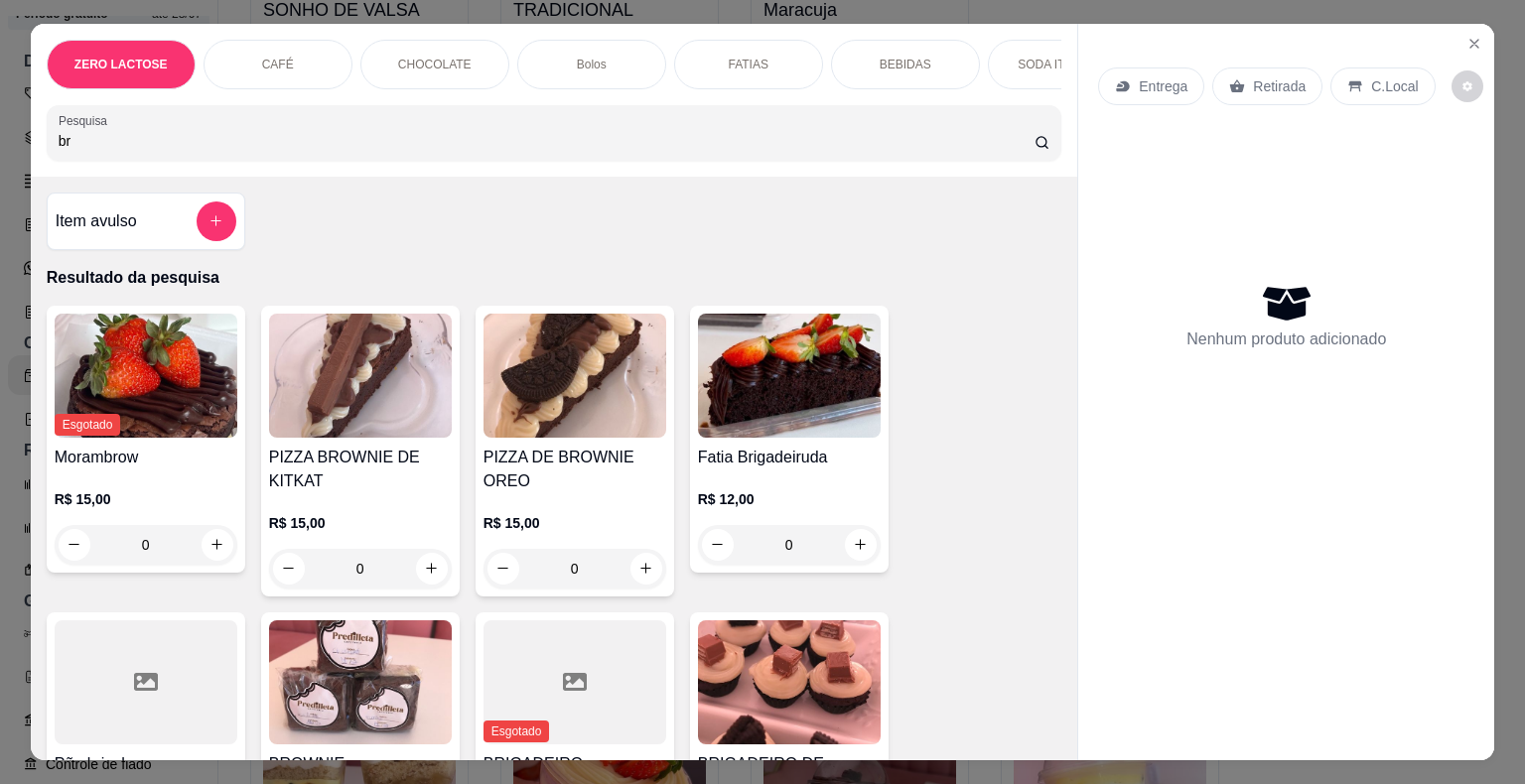 type on "br" 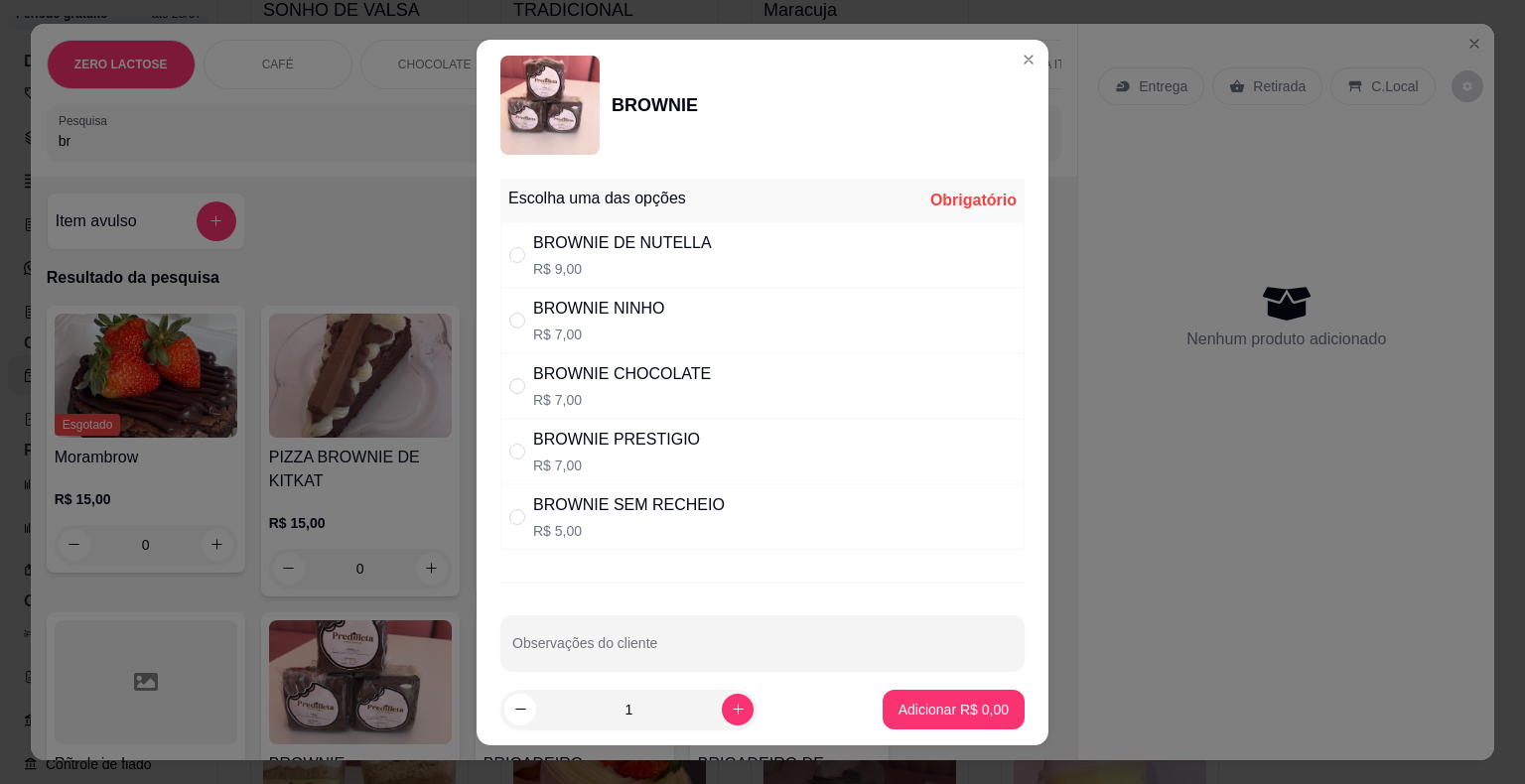 click on "BROWNIE NINHO R$ 7,00" at bounding box center [762, 321] 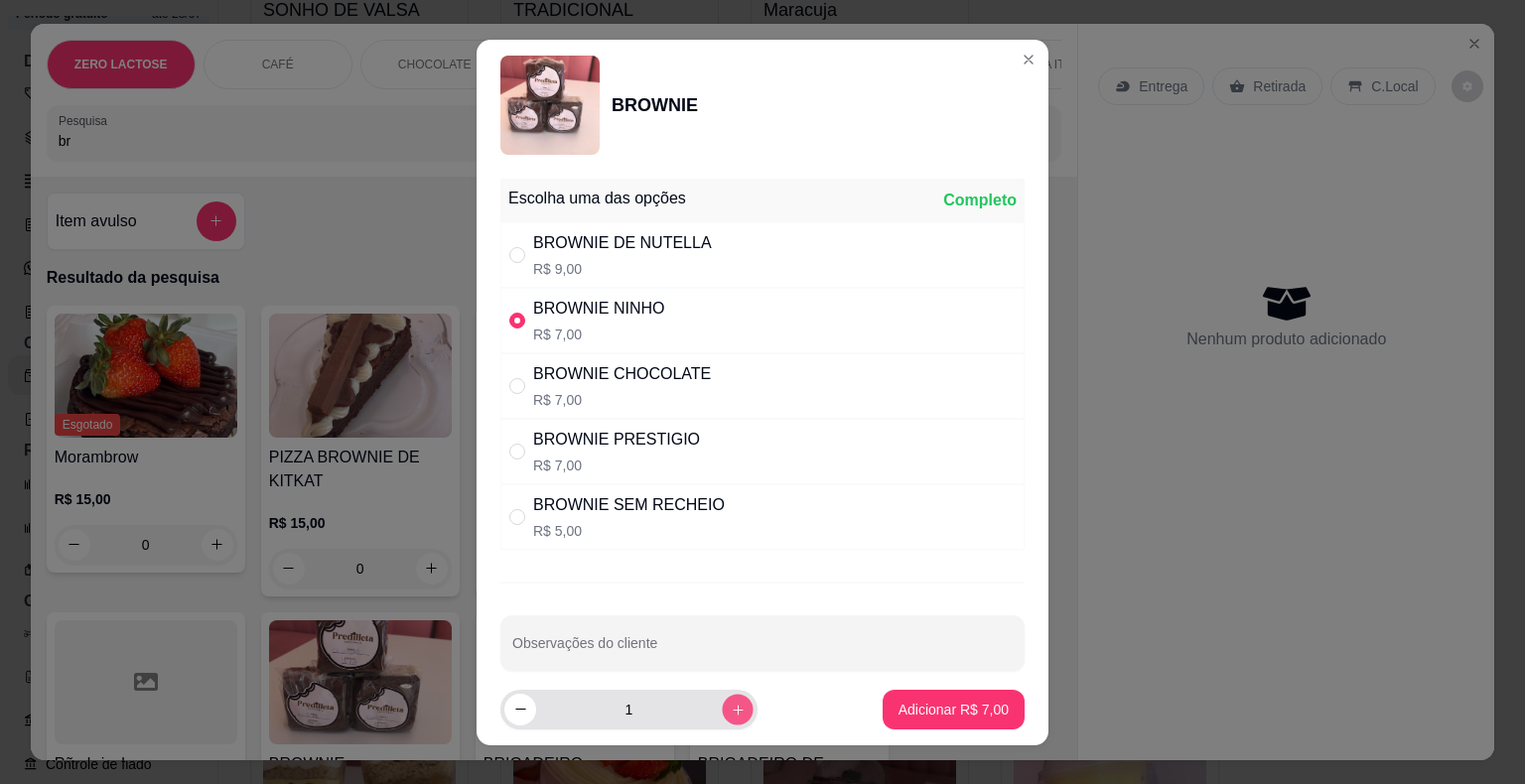 click 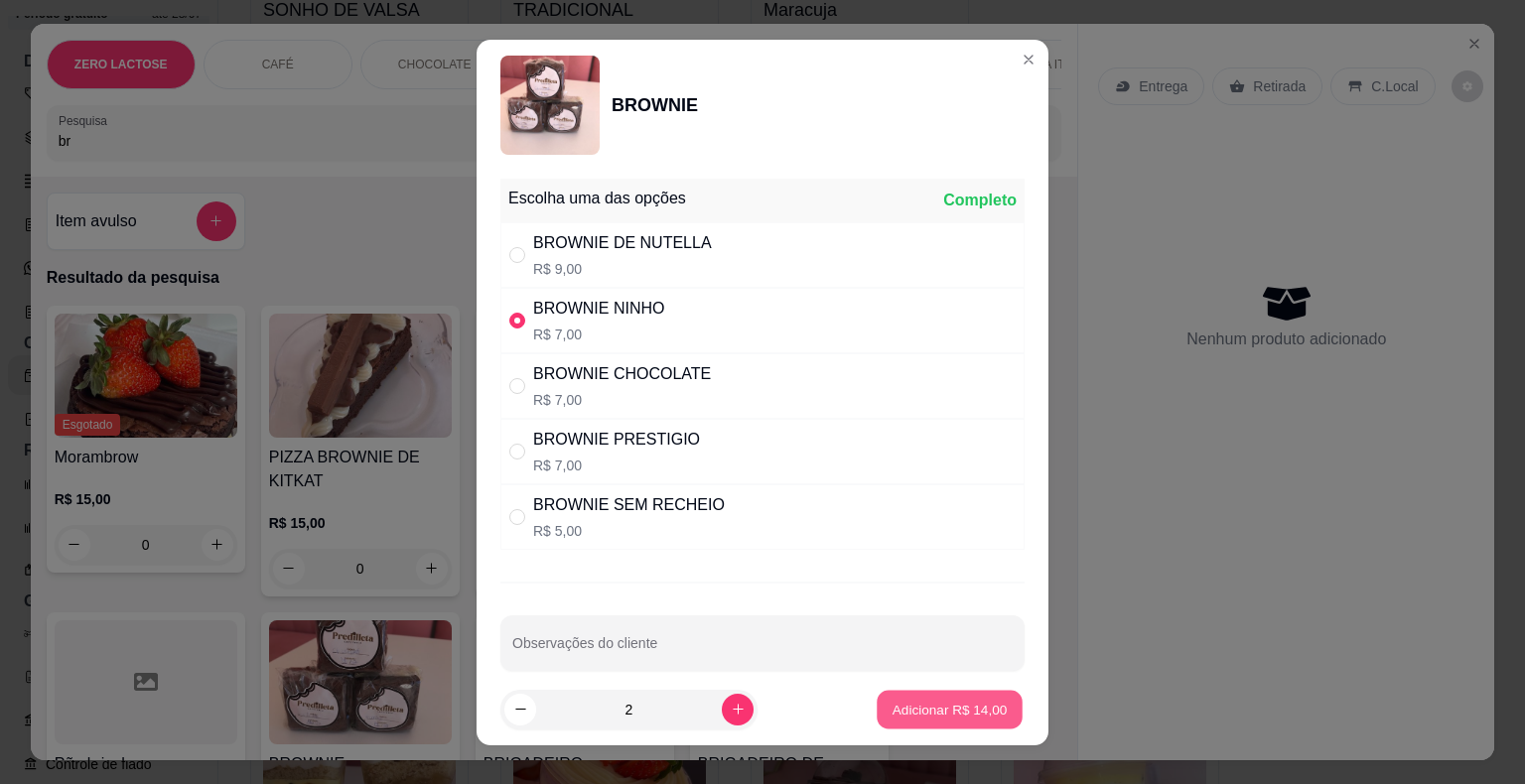 click on "Adicionar   R$ 14,00" at bounding box center (950, 709) 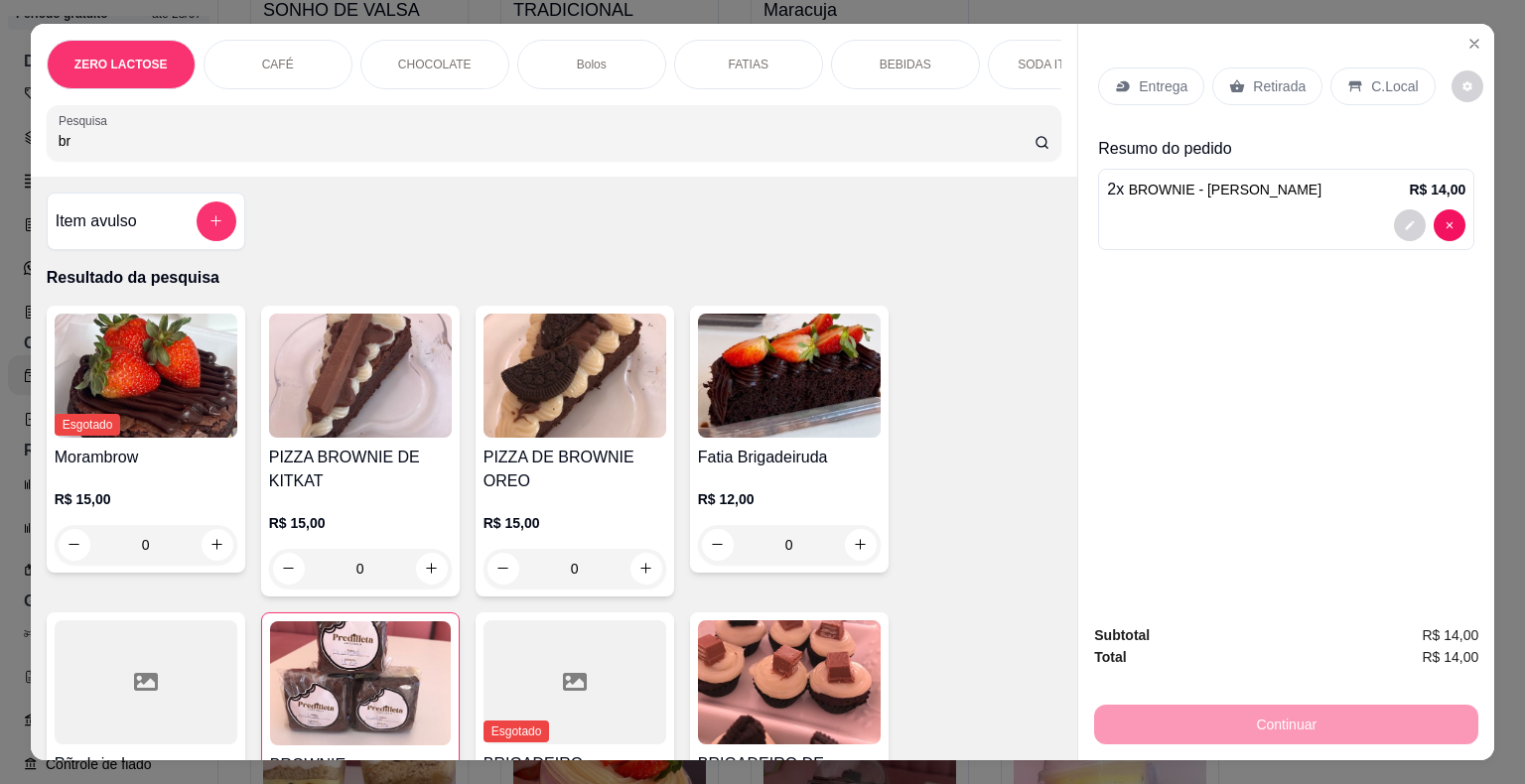click on "Retirada" at bounding box center [1279, 86] 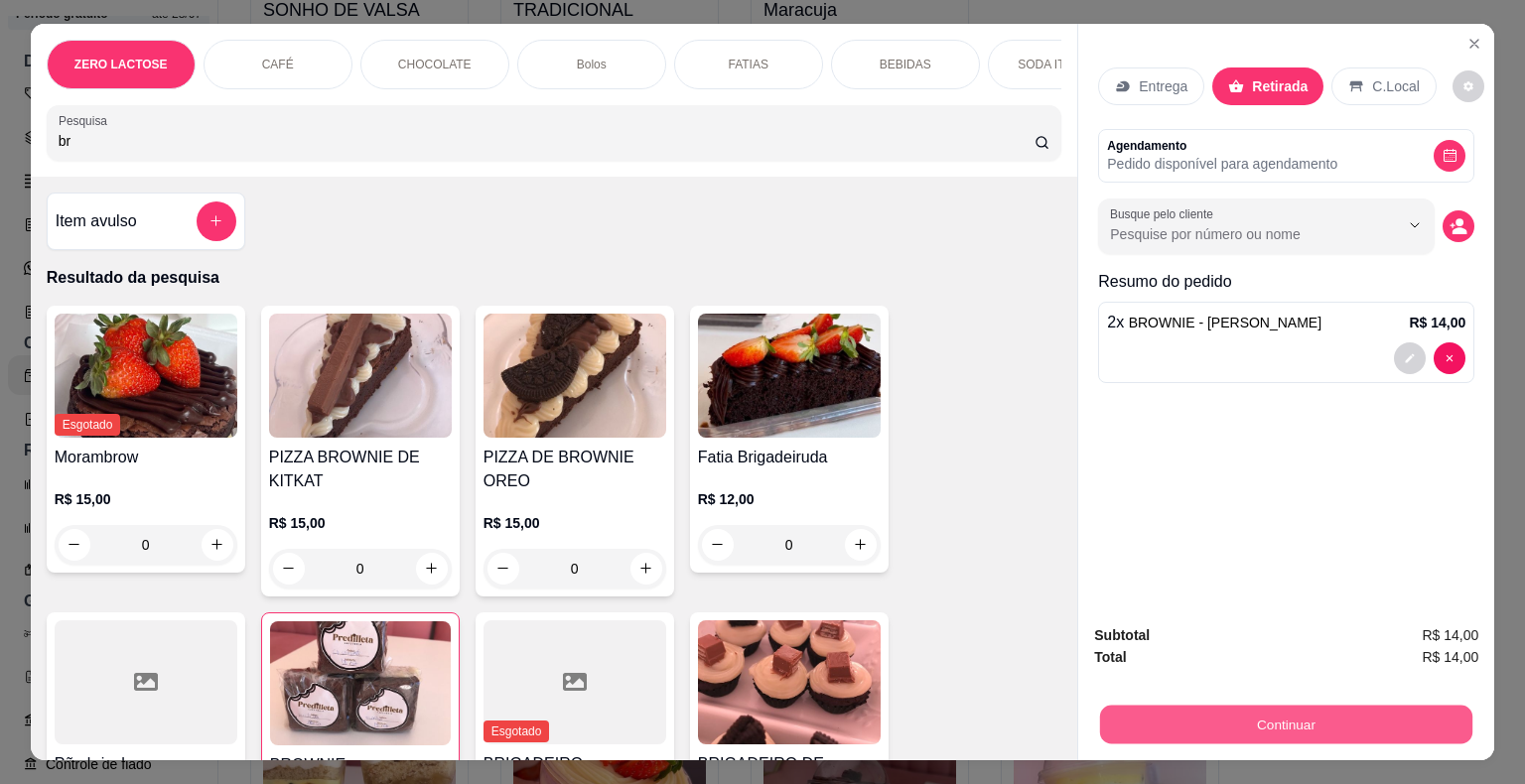 click on "Continuar" at bounding box center (1286, 724) 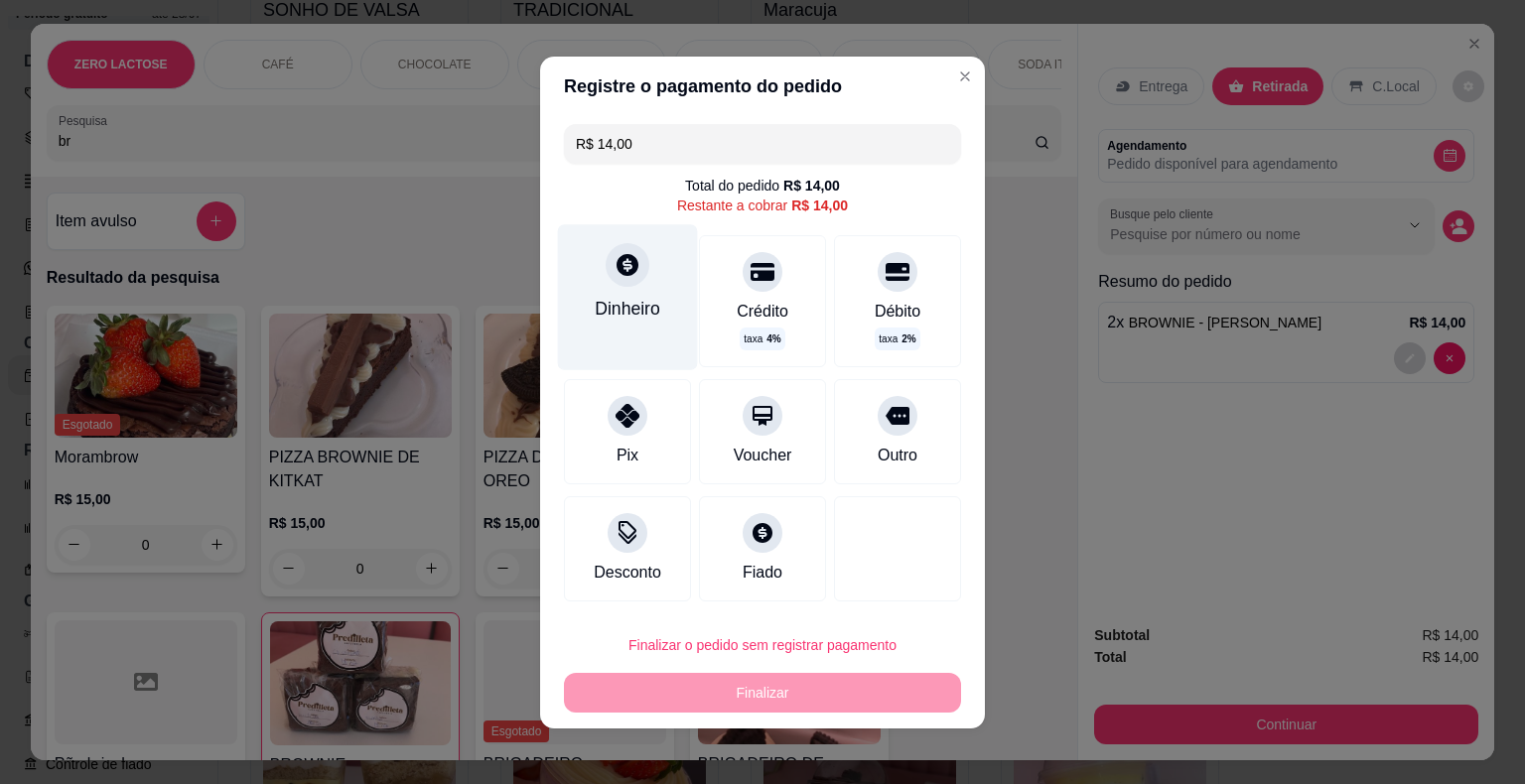 click 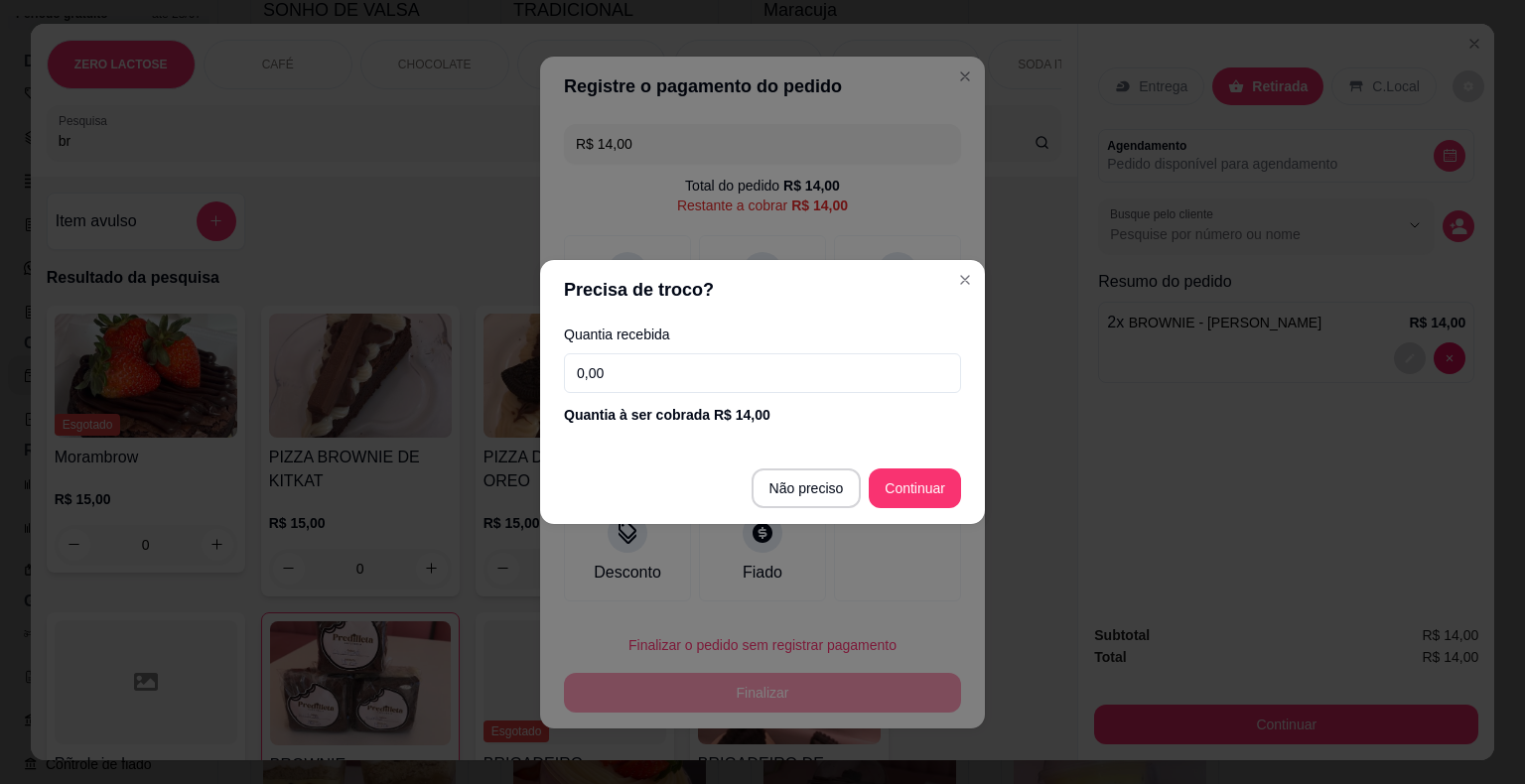 click on "0,00" at bounding box center (762, 373) 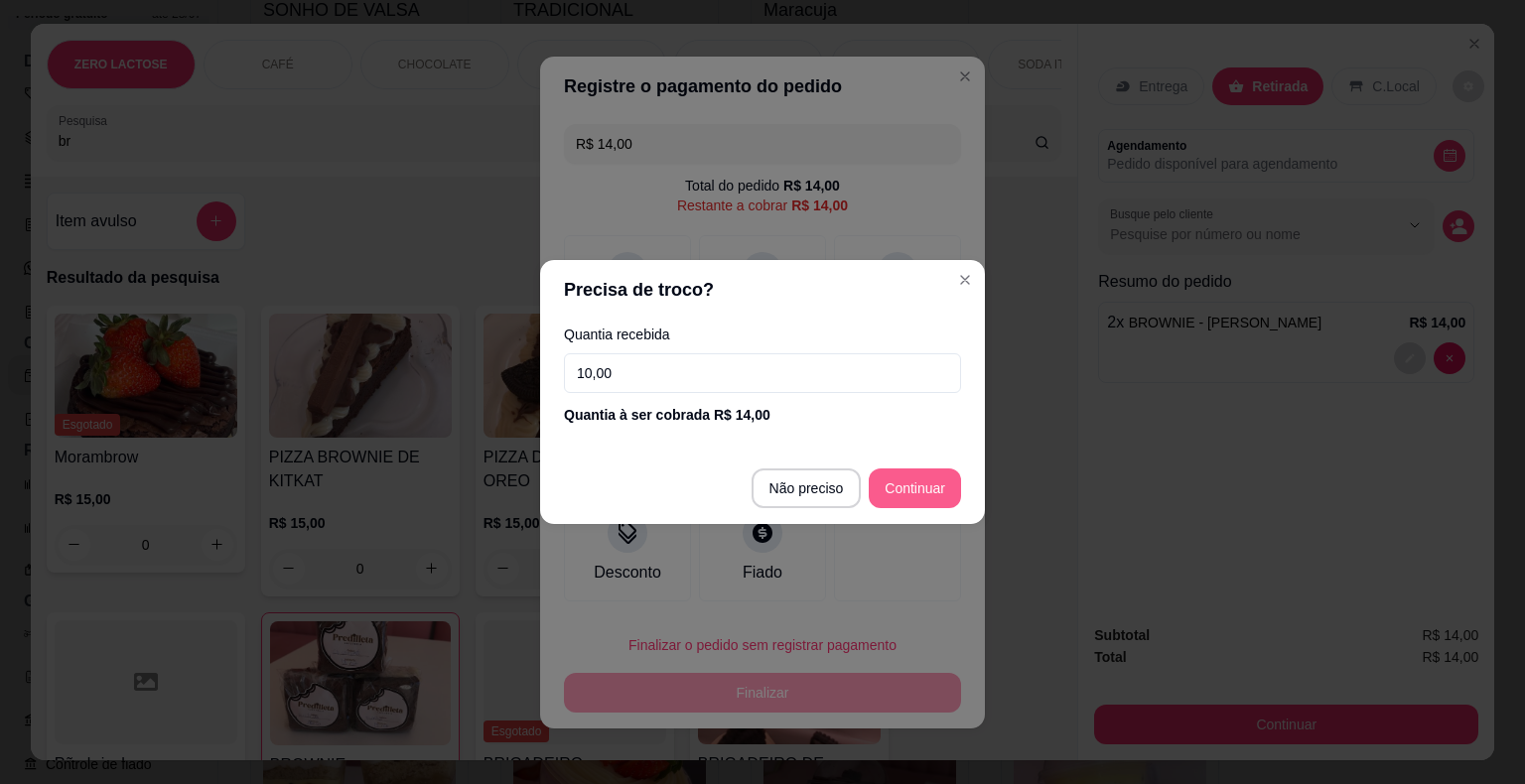 type on "10,00" 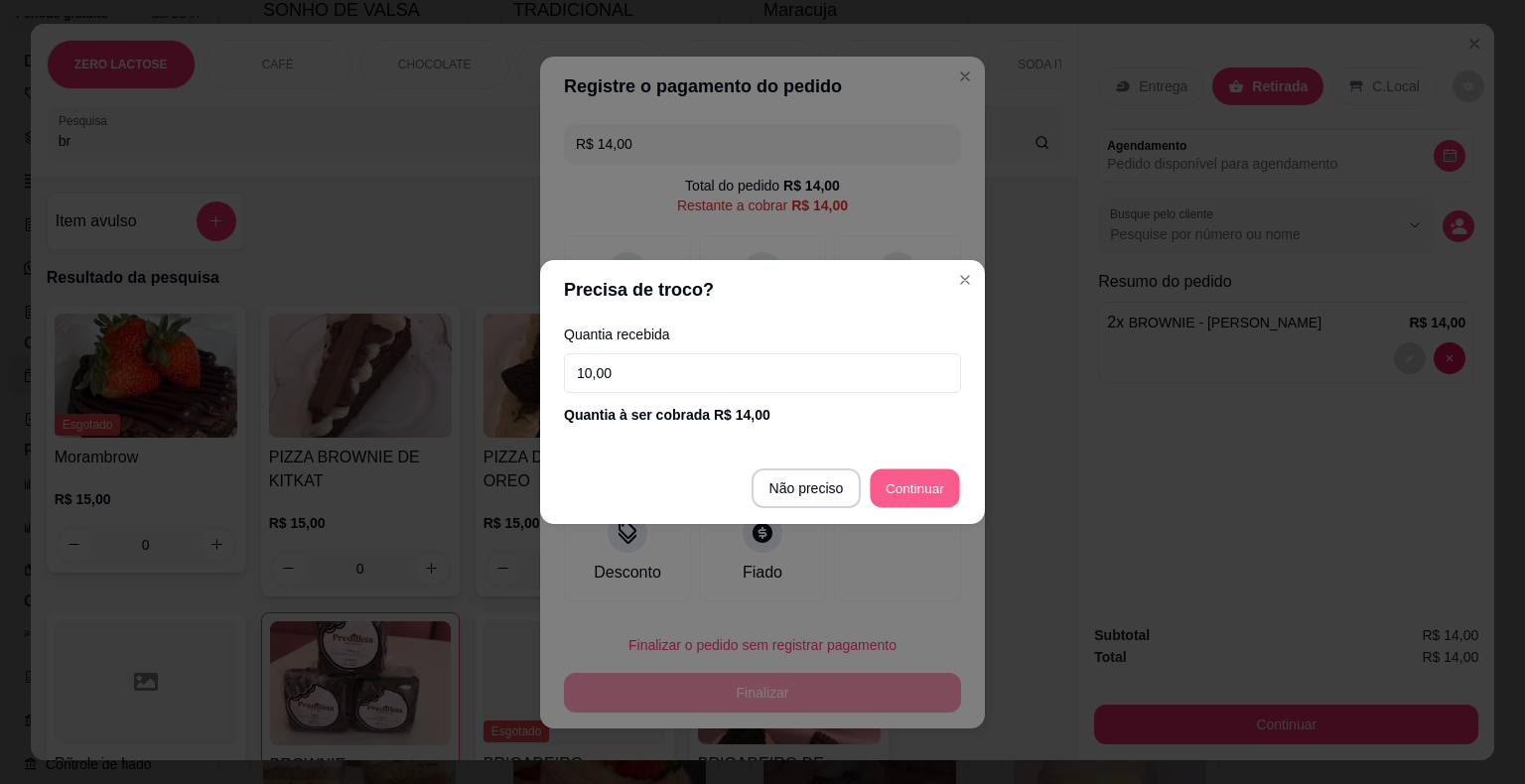 type on "R$ 0,00" 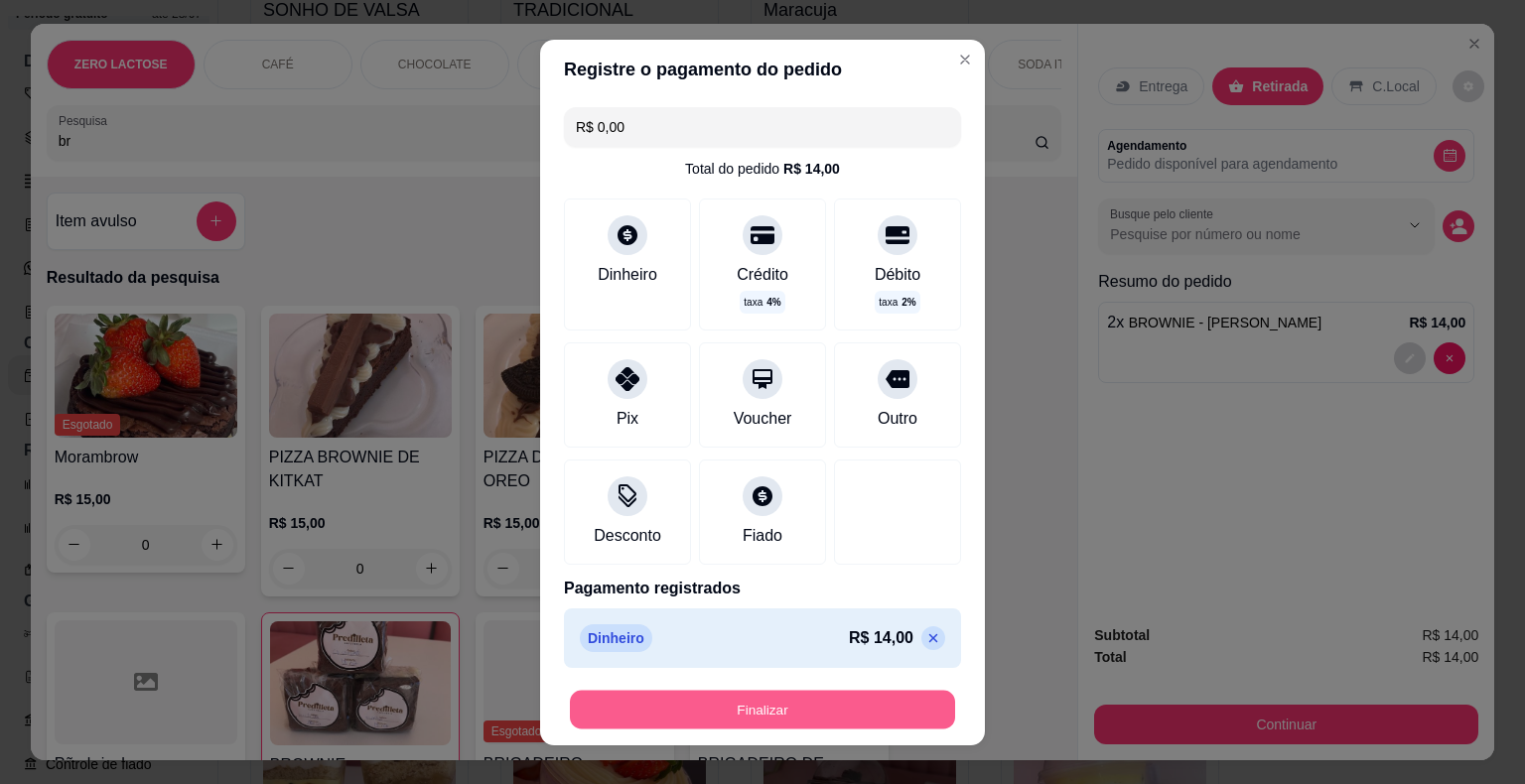 click on "Finalizar" at bounding box center [762, 709] 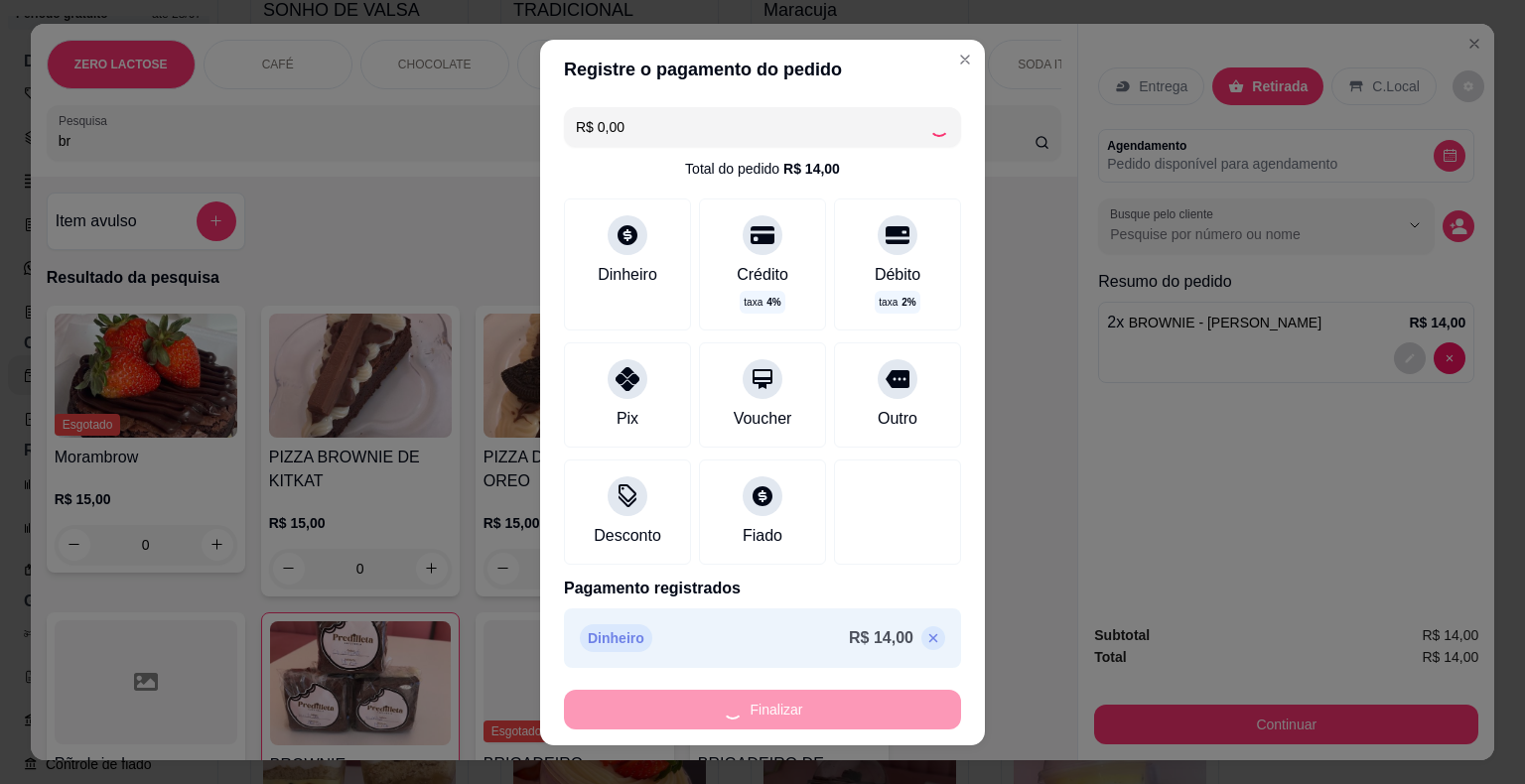 type on "0" 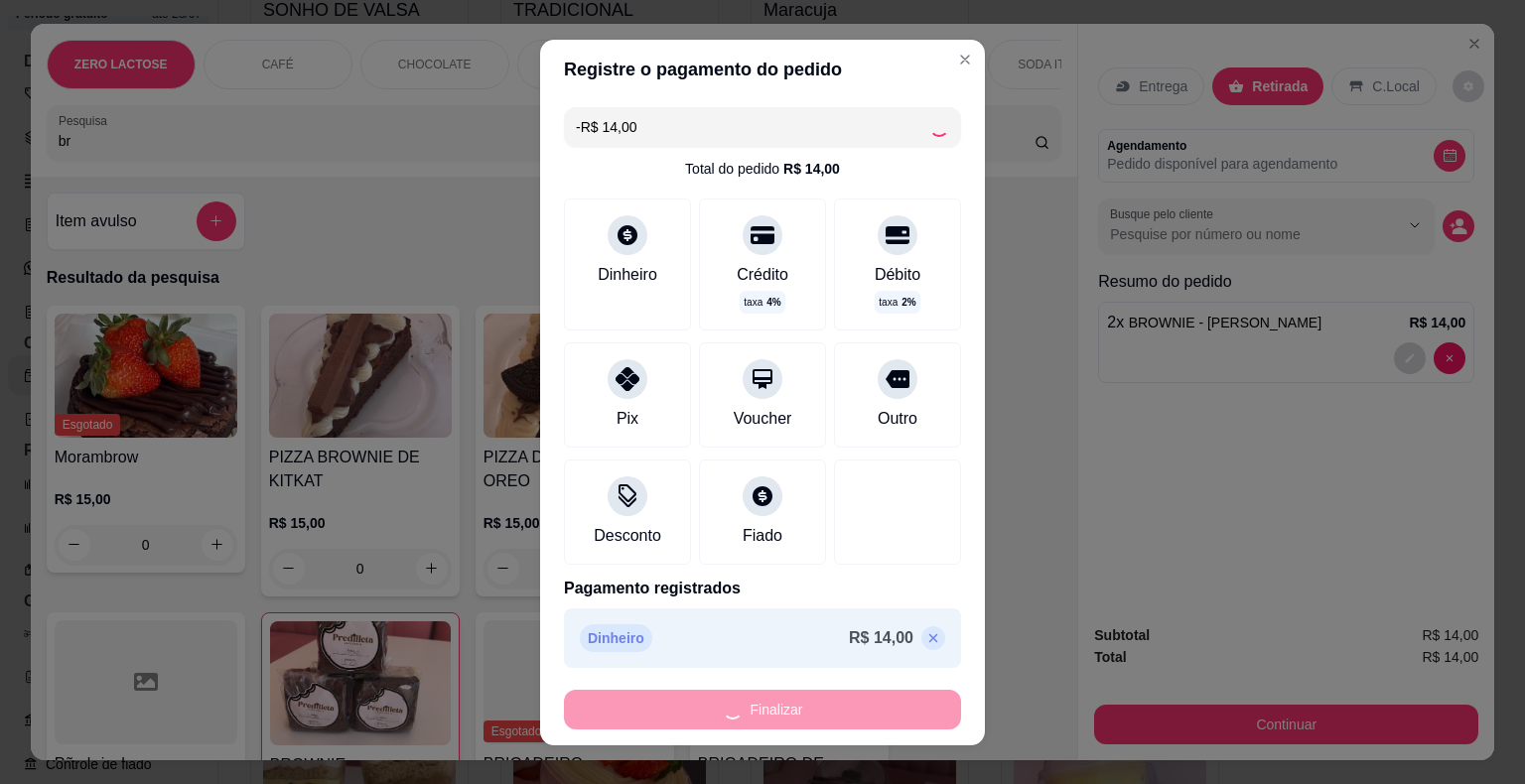 click on "Finalizar" at bounding box center [762, 710] 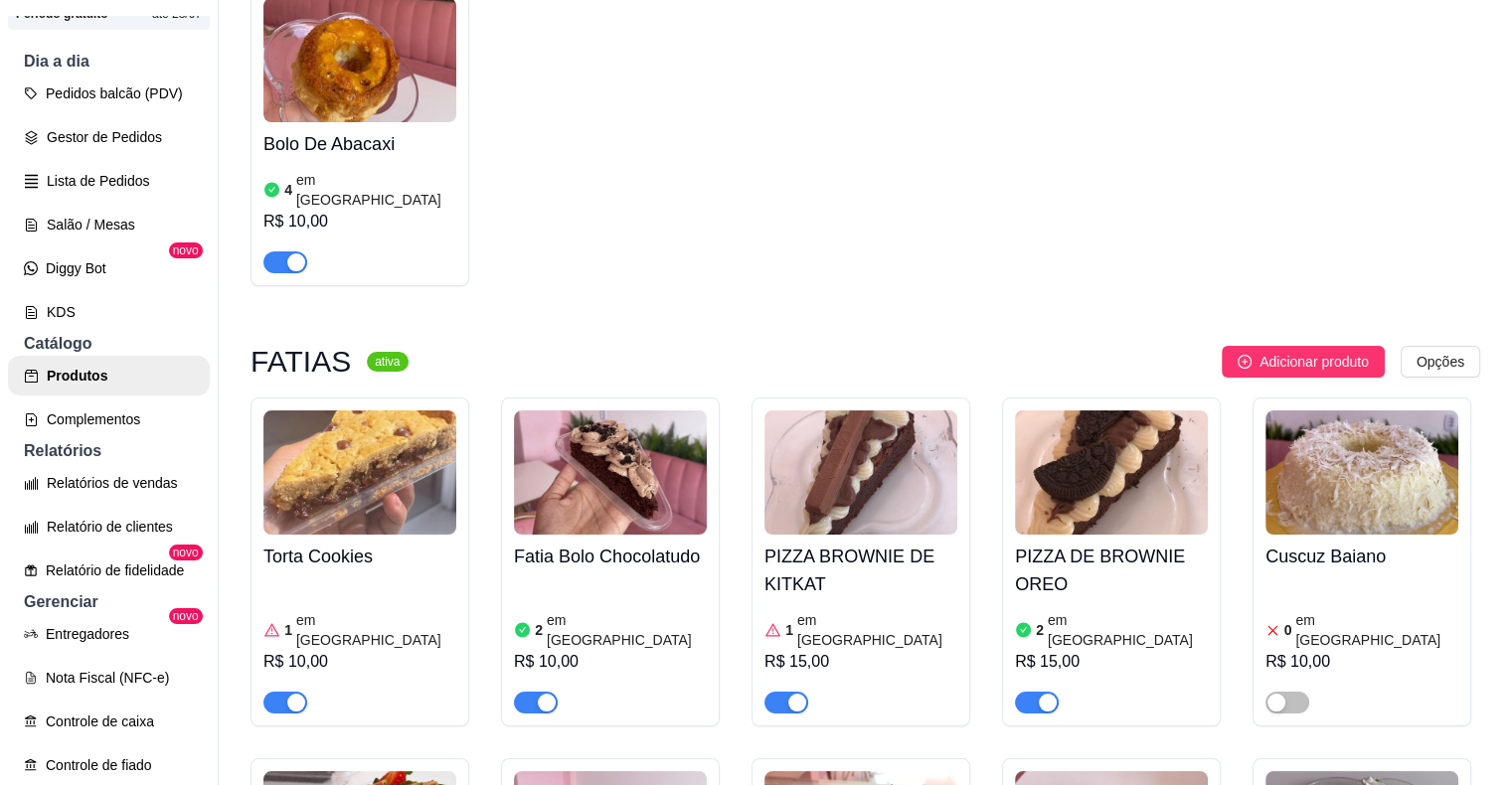 scroll, scrollTop: 2287, scrollLeft: 0, axis: vertical 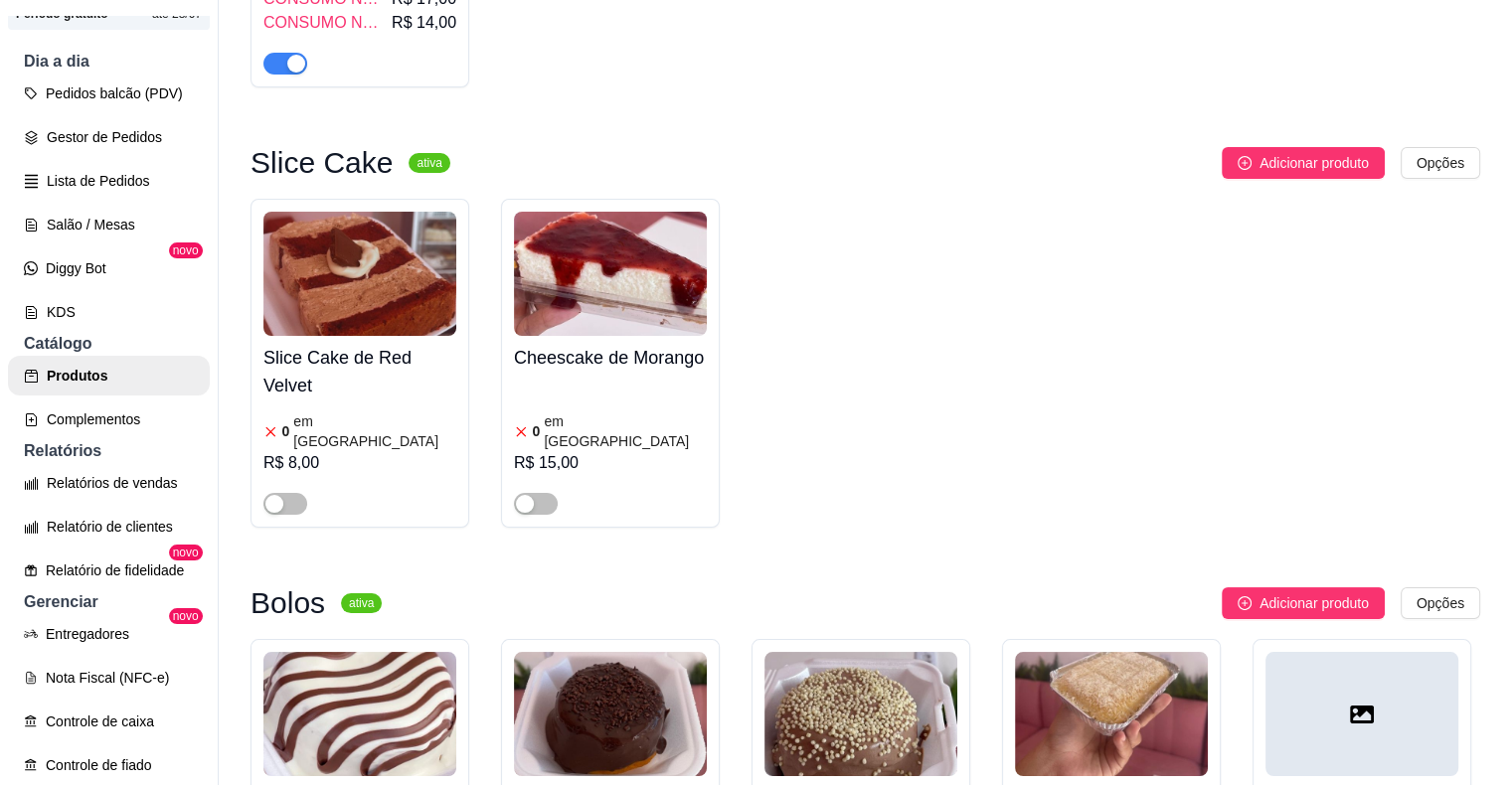 click at bounding box center [610, 273] 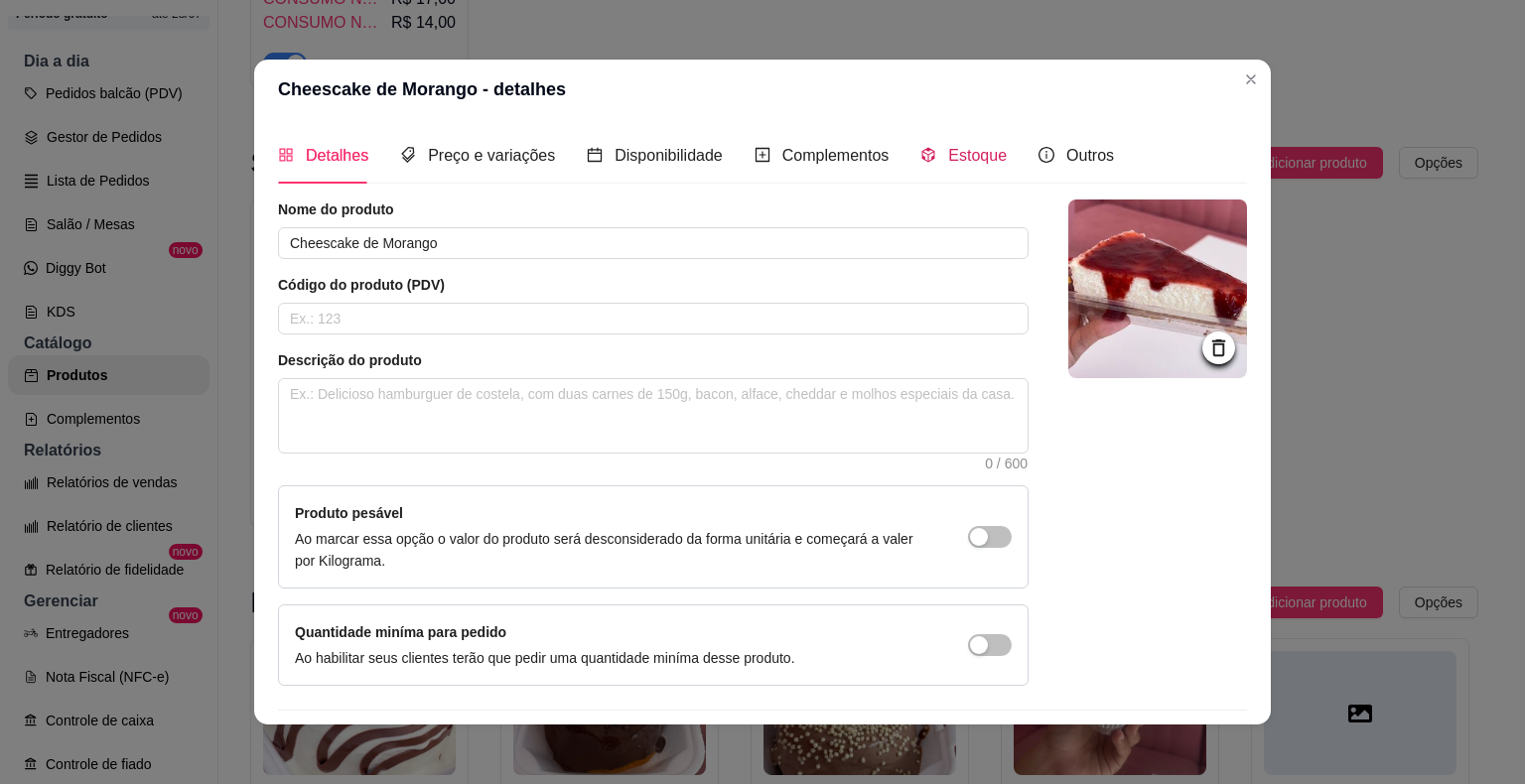click on "Estoque" at bounding box center (977, 155) 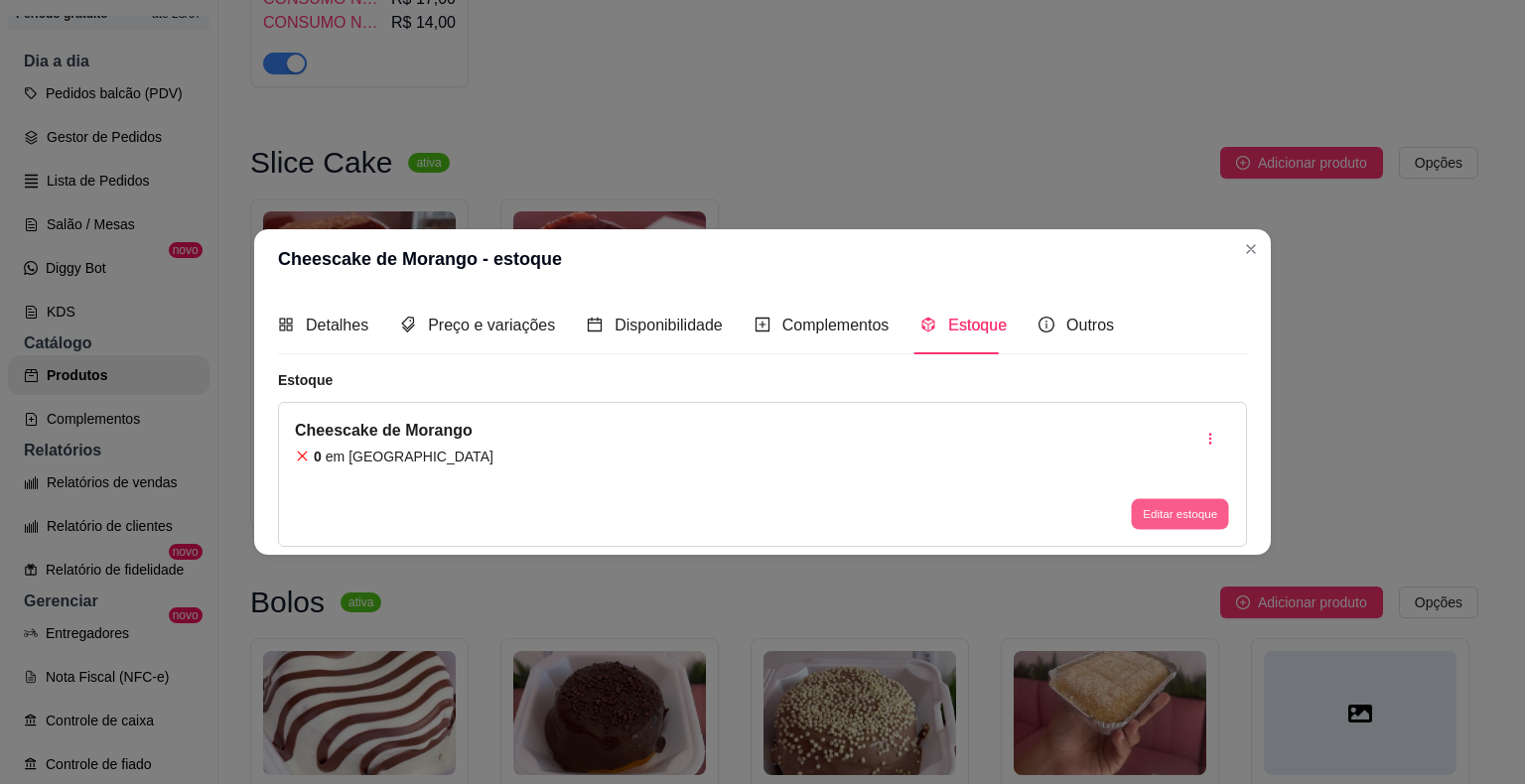 click on "Editar estoque" at bounding box center (1179, 513) 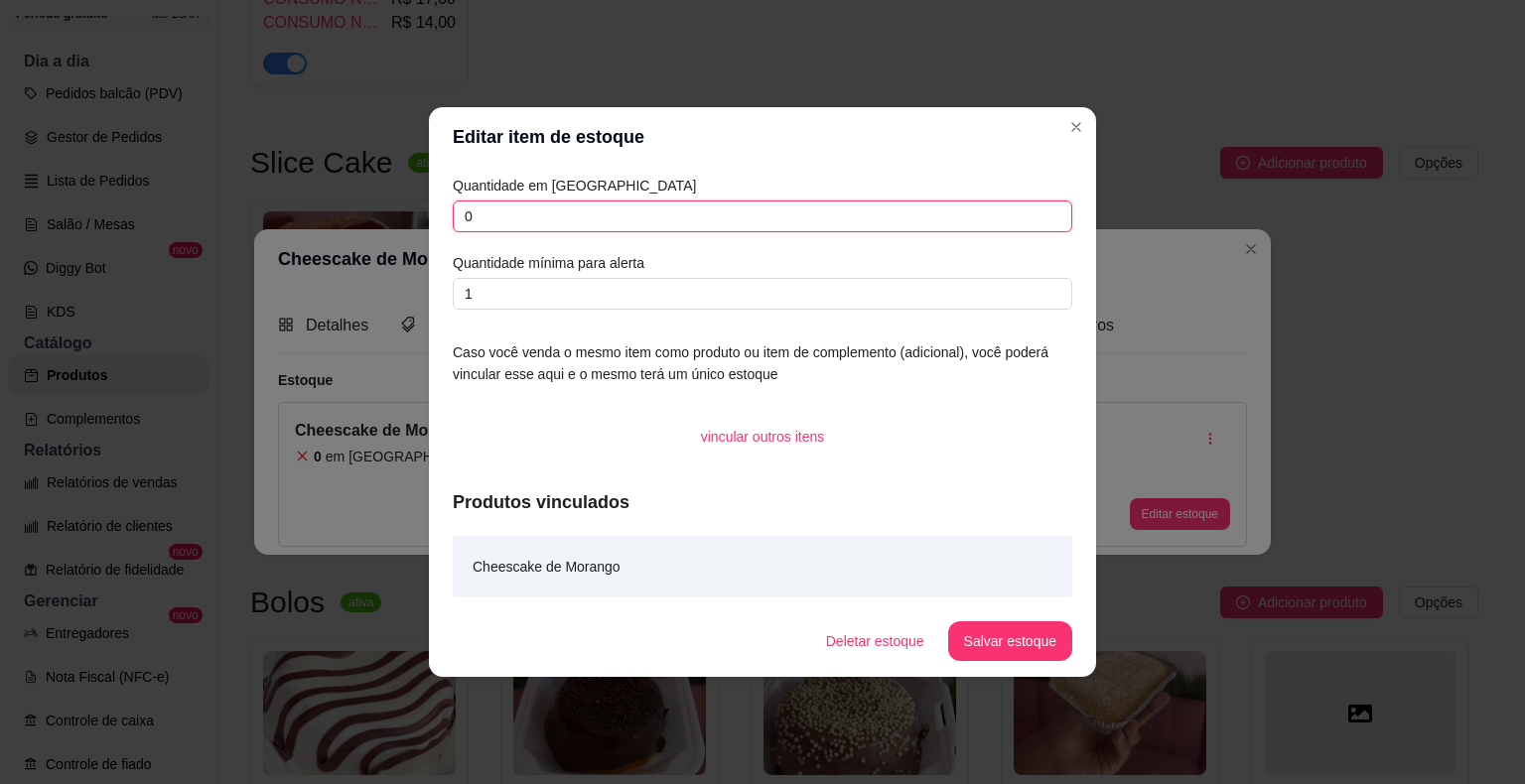 click on "0" at bounding box center [762, 216] 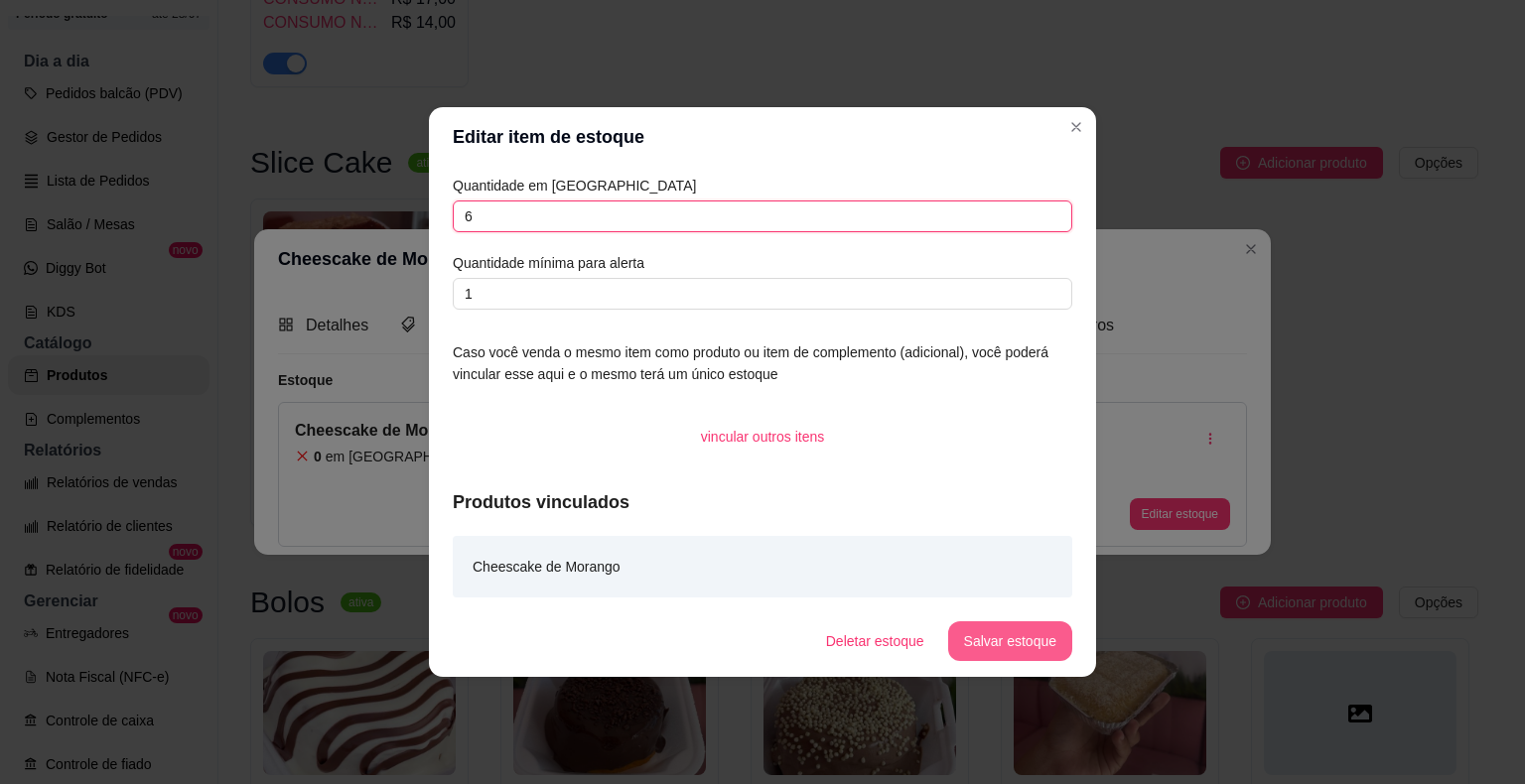 type on "6" 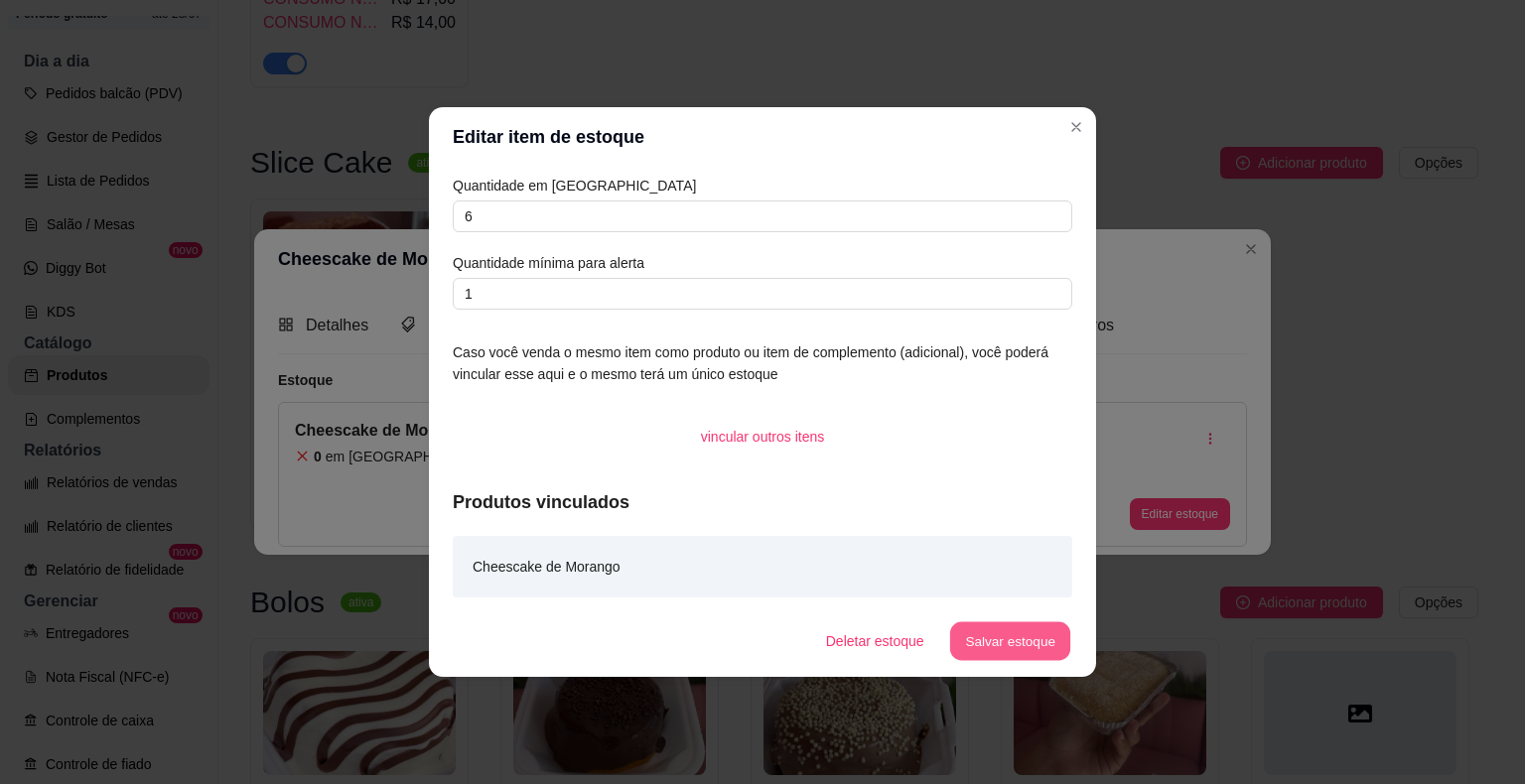 click on "Salvar estoque" at bounding box center [1010, 641] 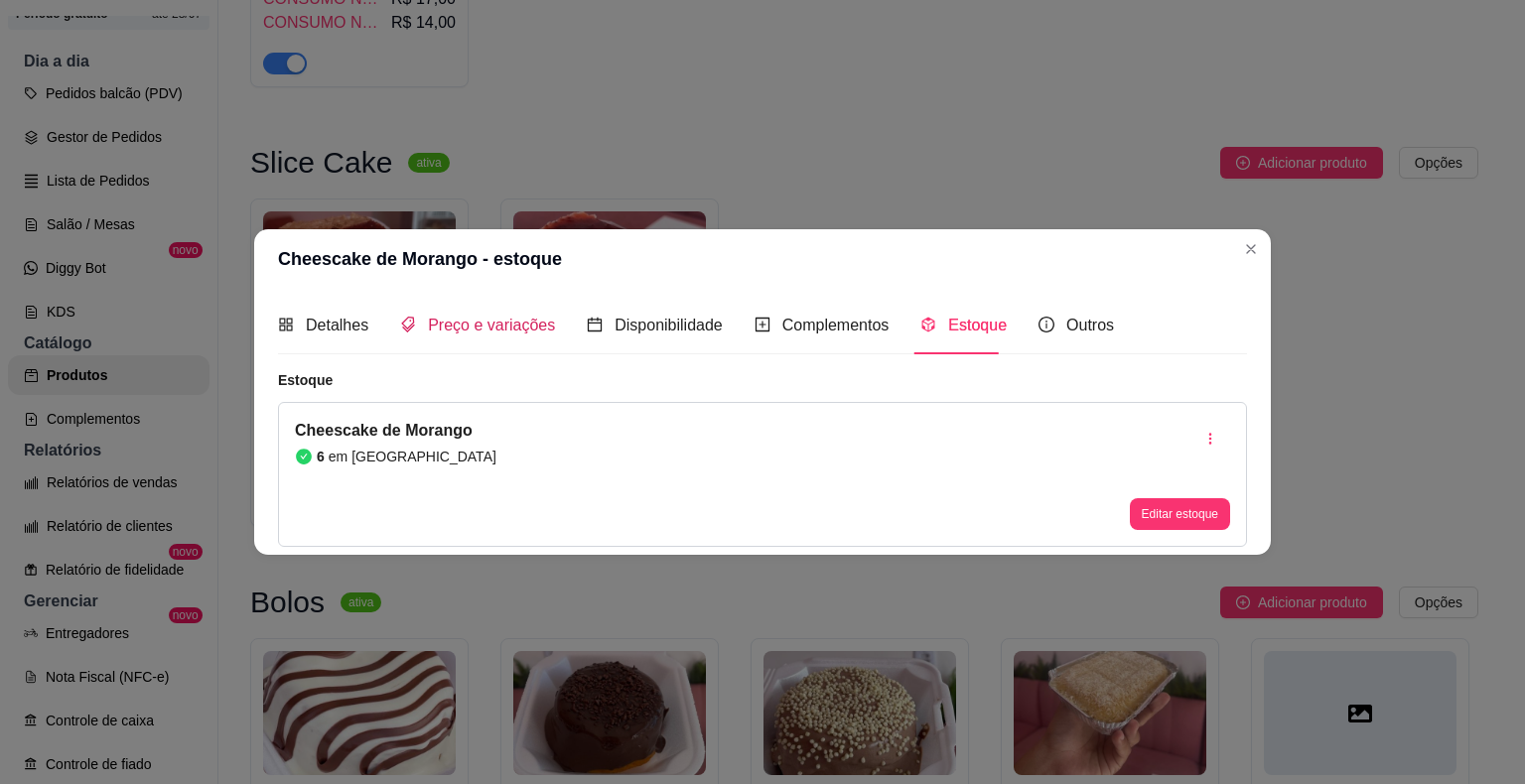 click on "Preço e variações" at bounding box center [478, 325] 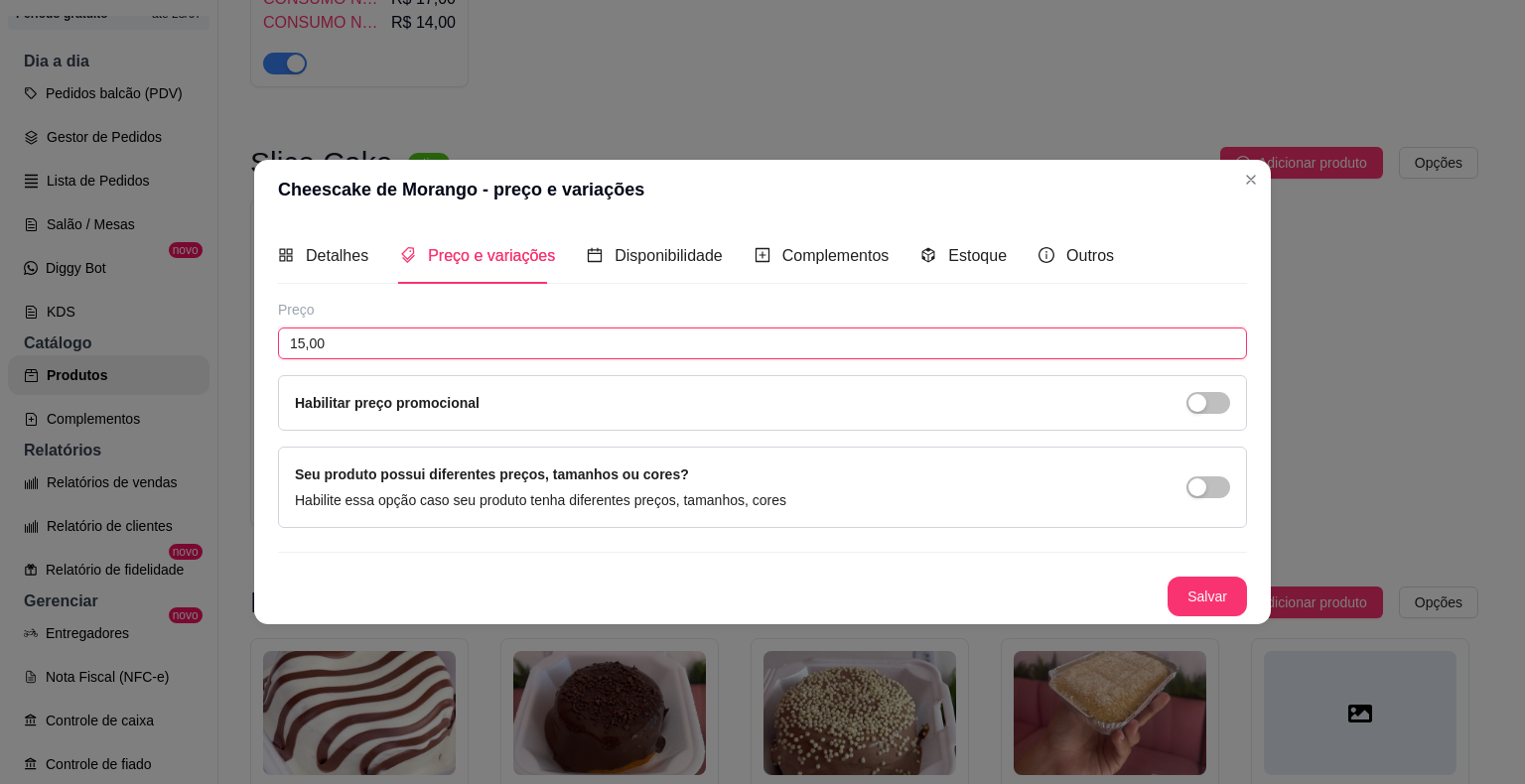 click on "15,00" at bounding box center (762, 343) 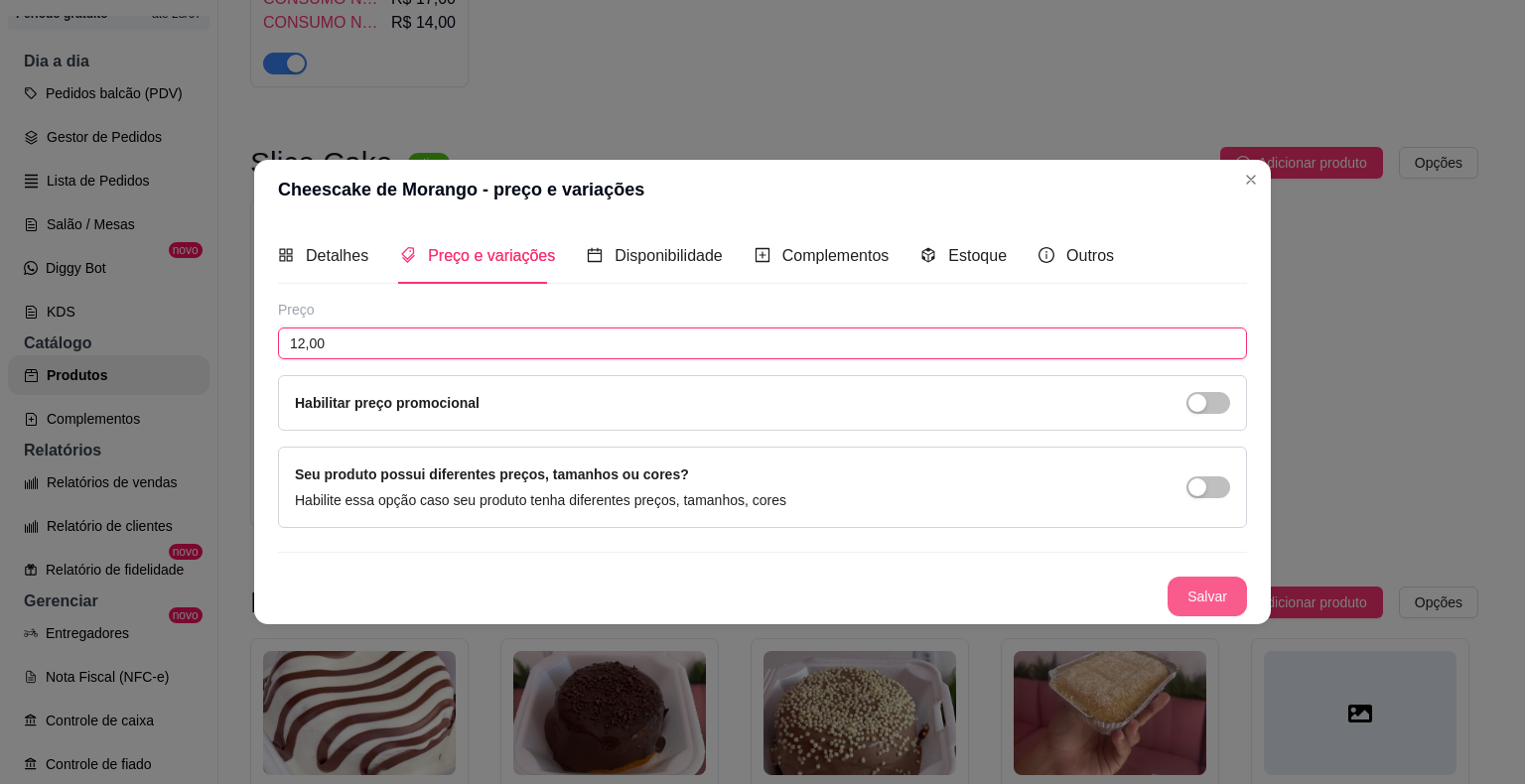 type on "12,00" 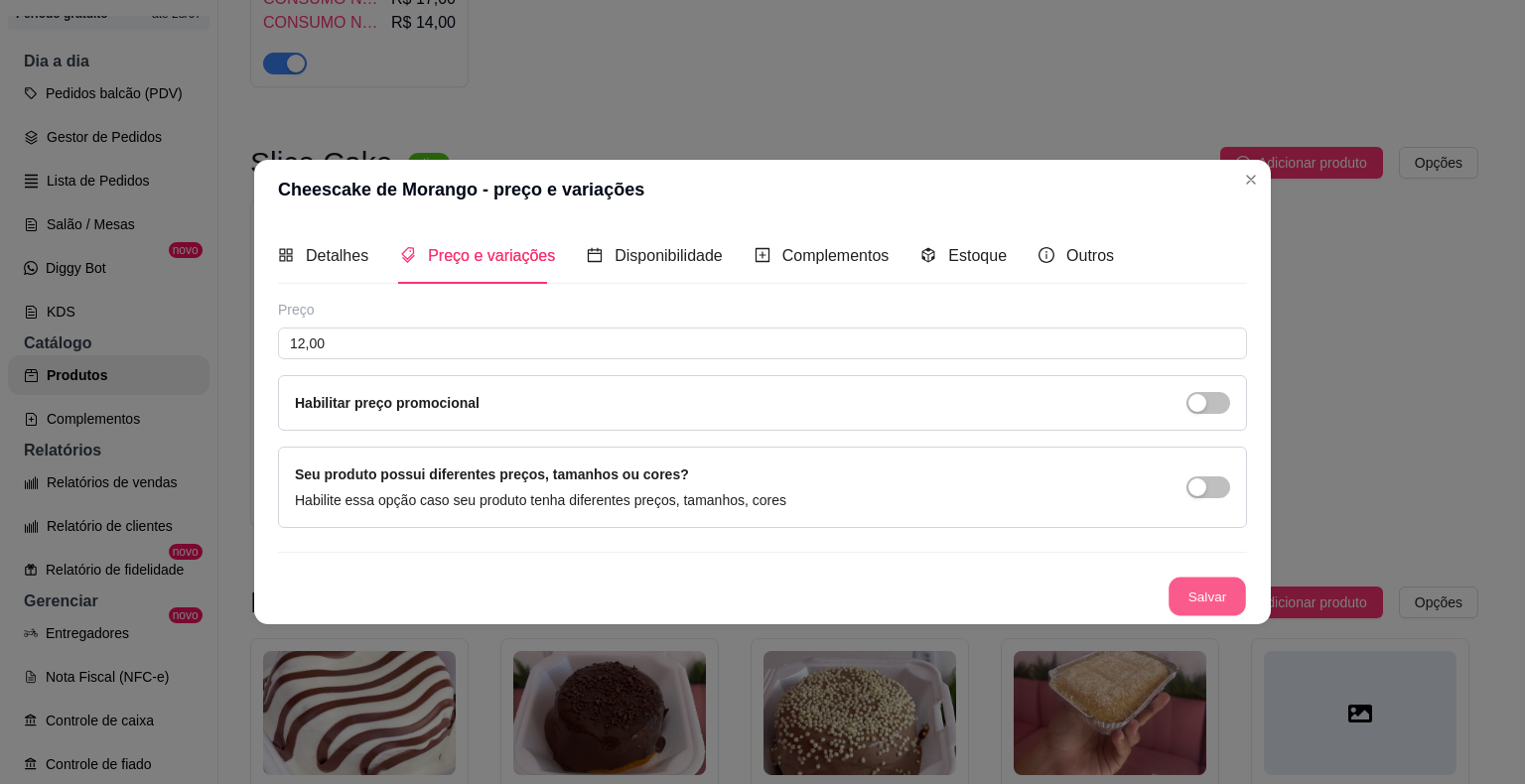 click on "Salvar" at bounding box center (1207, 596) 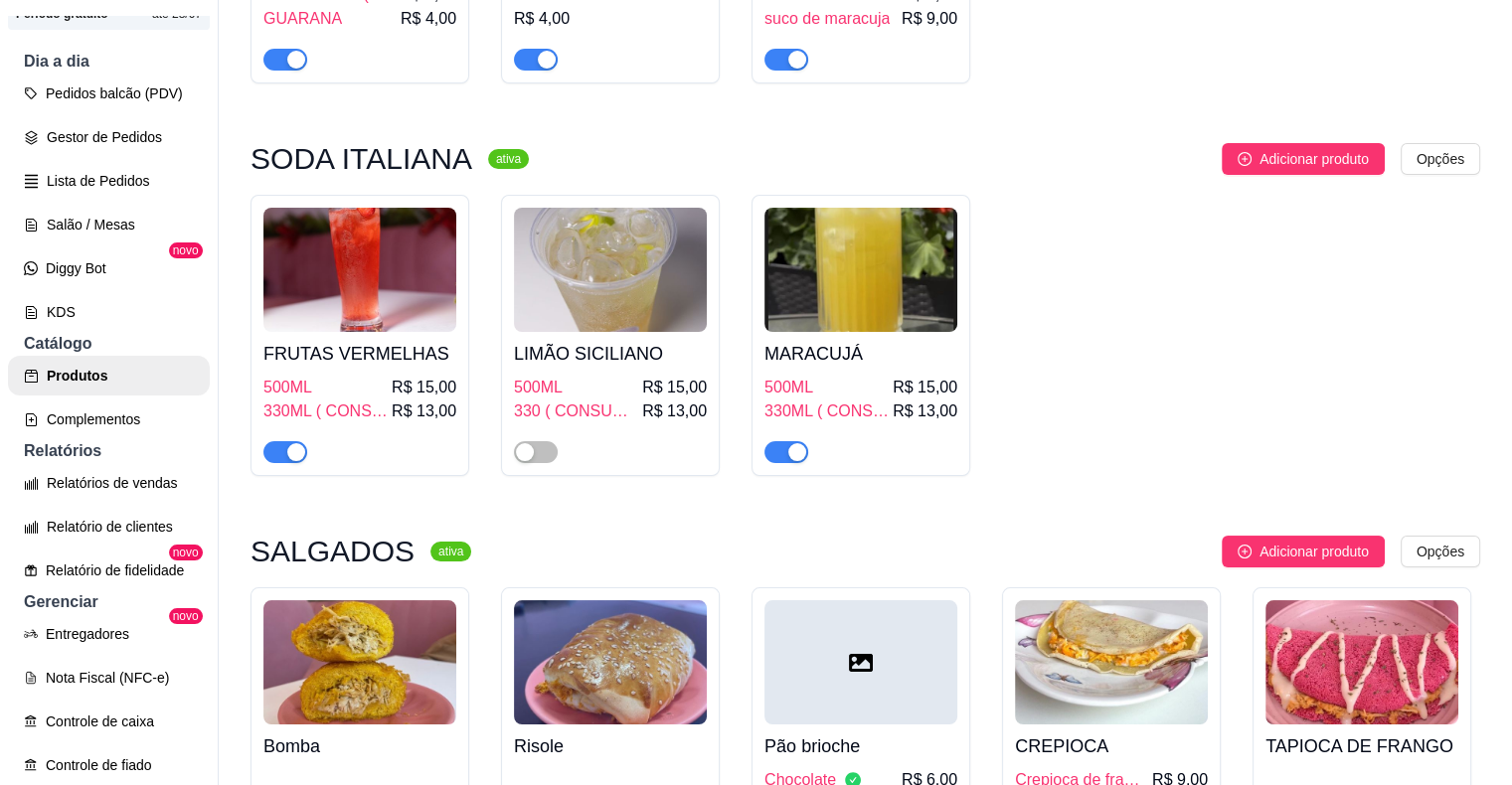 scroll, scrollTop: 4693, scrollLeft: 0, axis: vertical 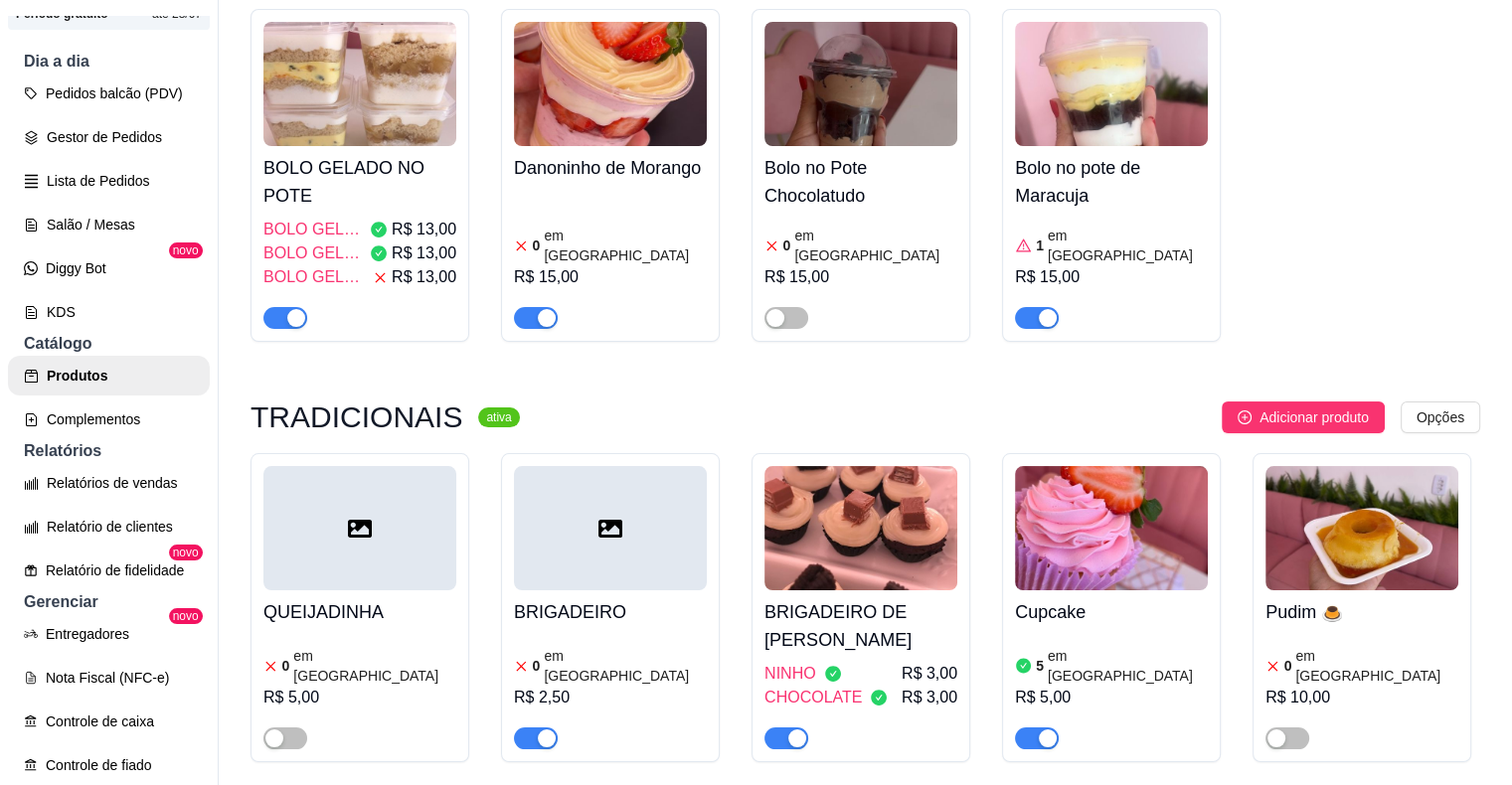 click at bounding box center (360, 83) 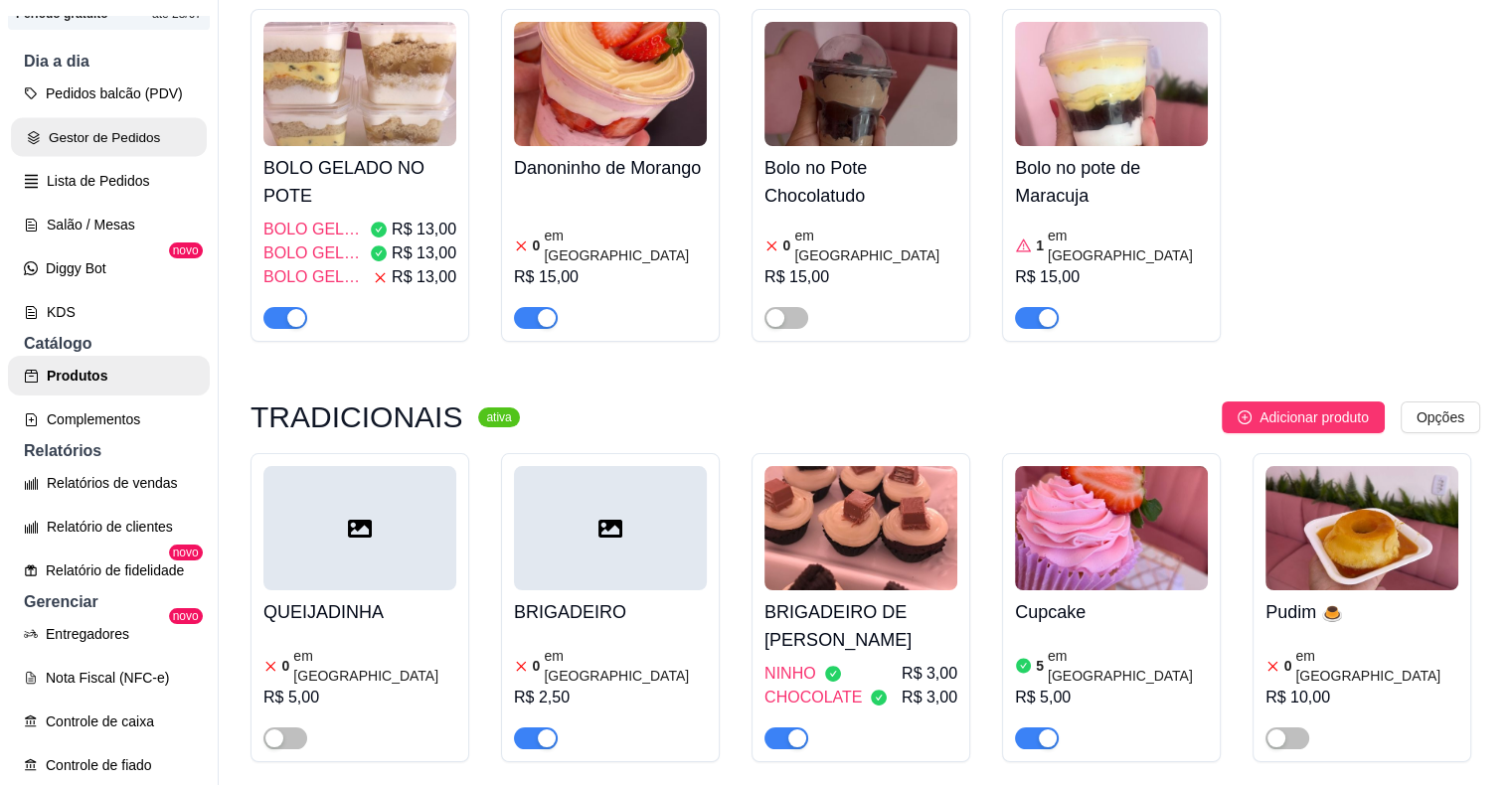 click on "Gestor de Pedidos" at bounding box center [108, 137] 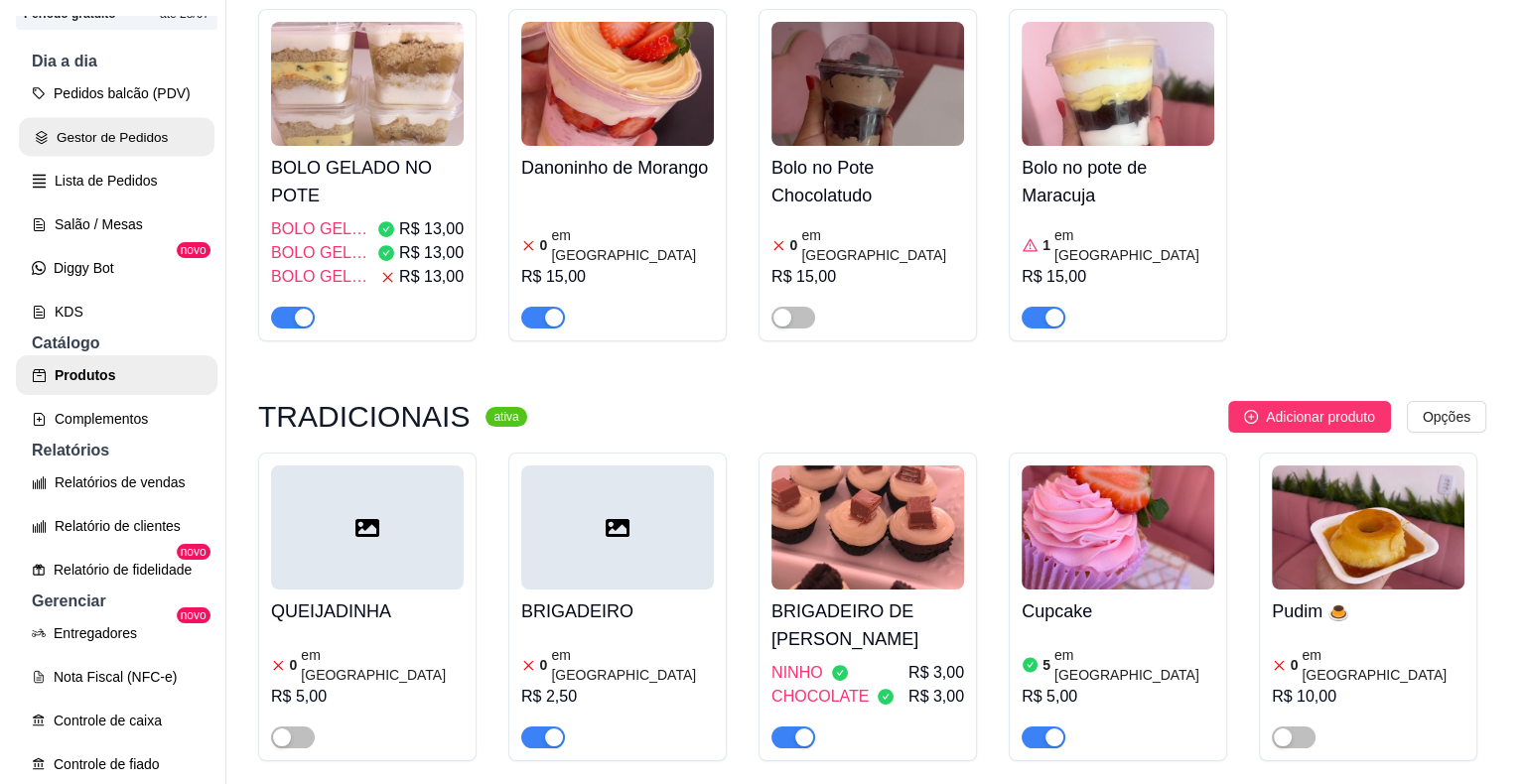 scroll, scrollTop: 0, scrollLeft: 0, axis: both 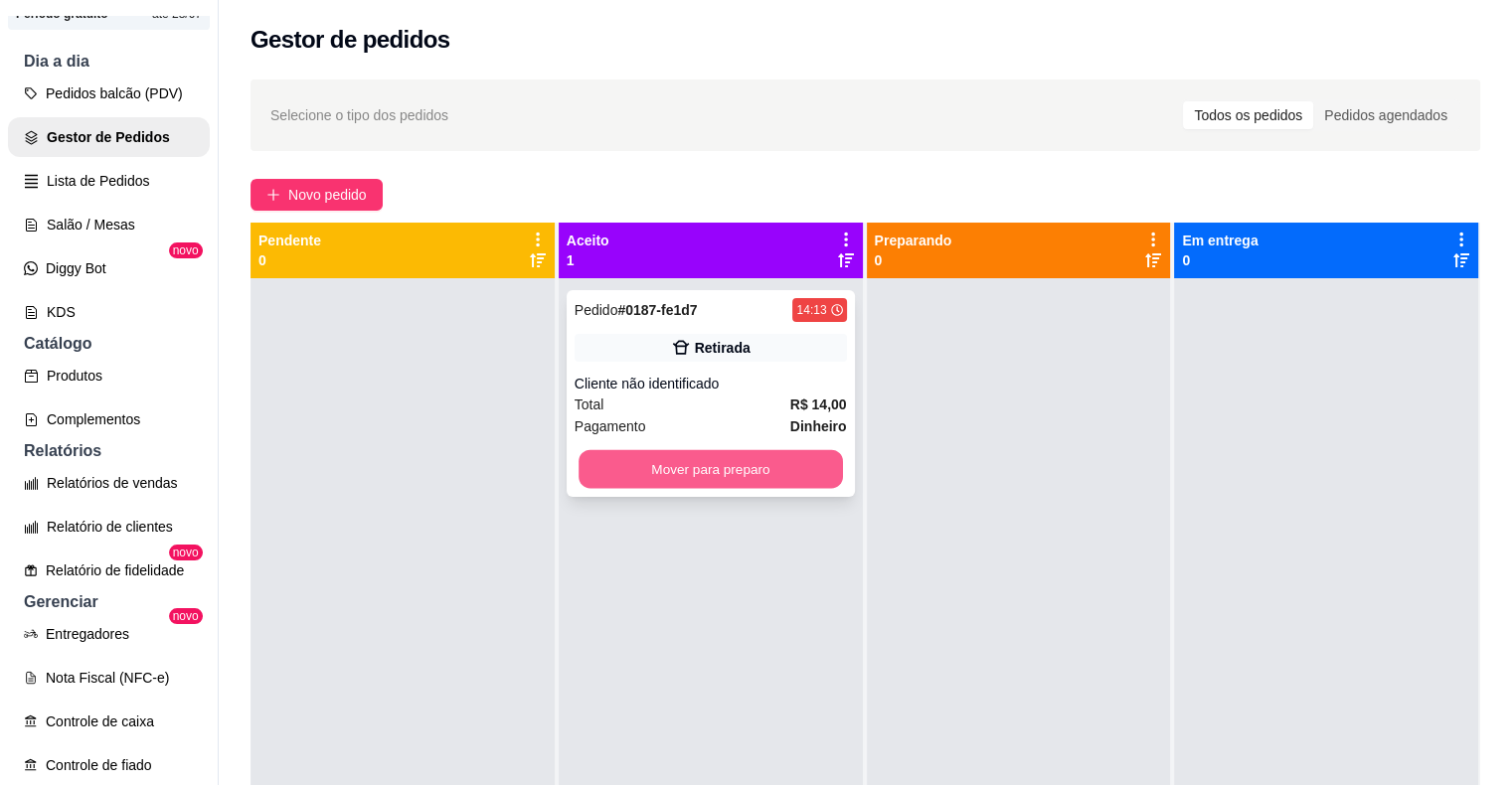 click on "Mover para preparo" at bounding box center [711, 469] 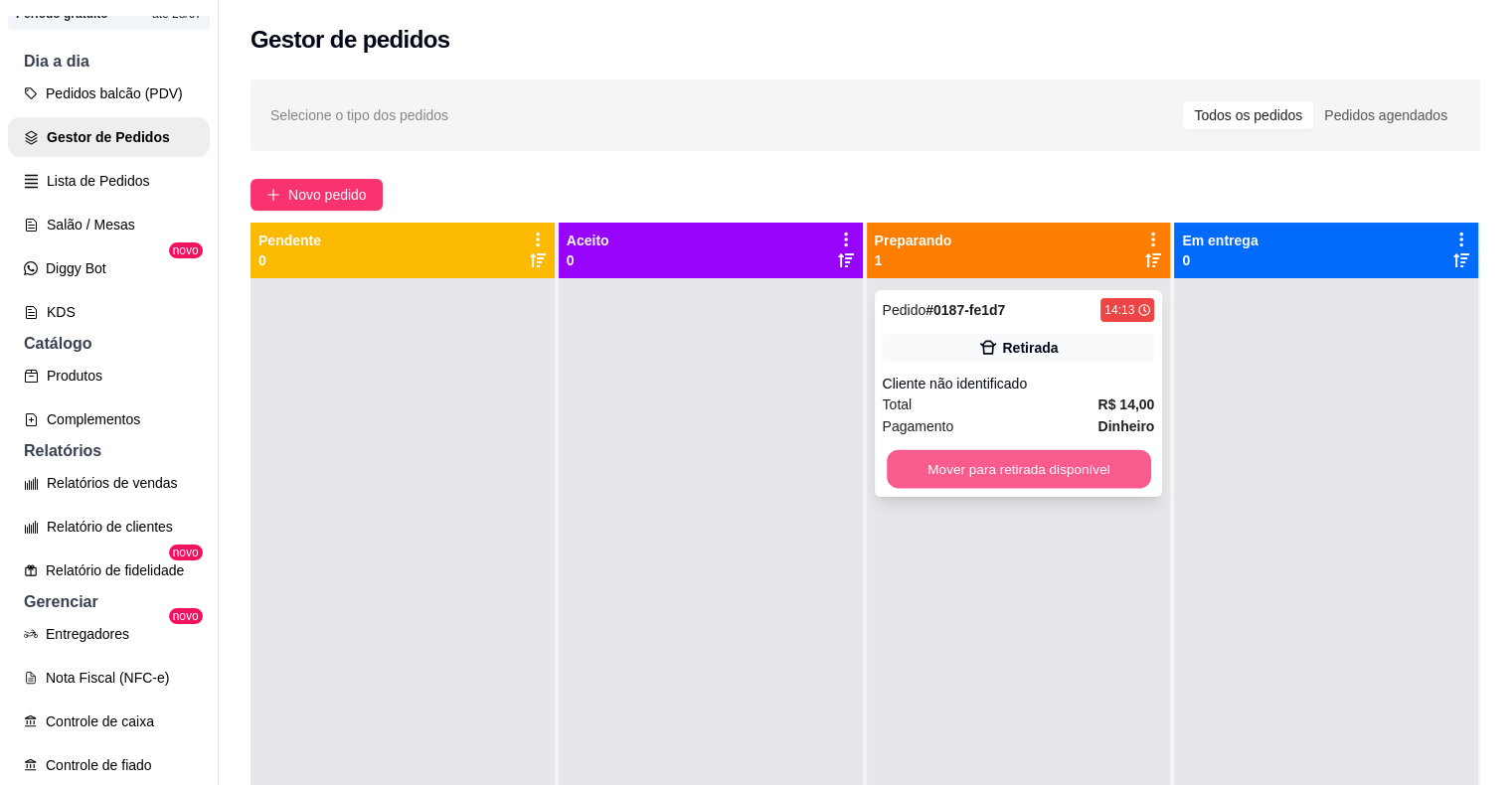 click on "Mover para retirada disponível" at bounding box center (1019, 469) 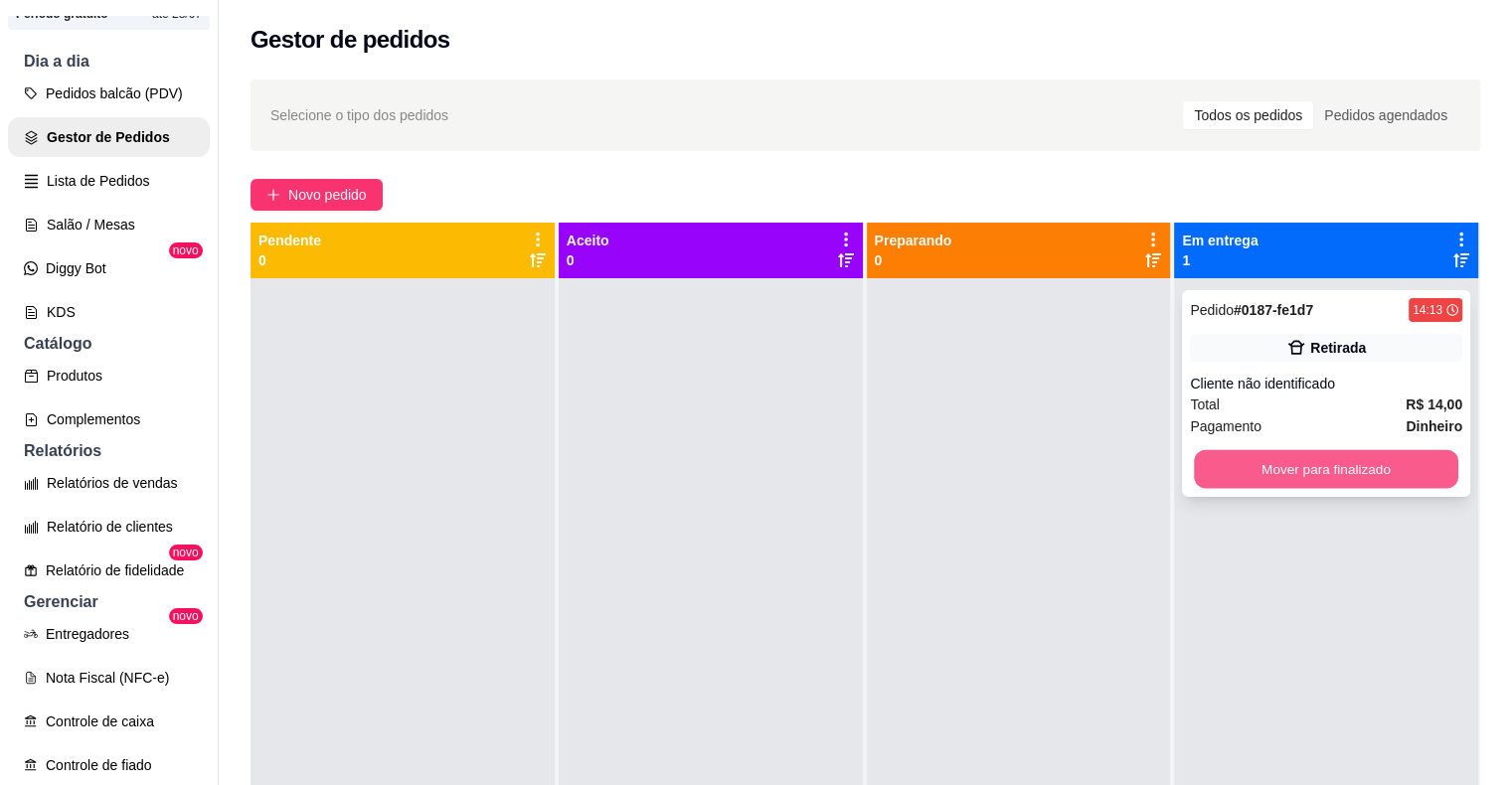 click on "Mover para finalizado" at bounding box center [1326, 469] 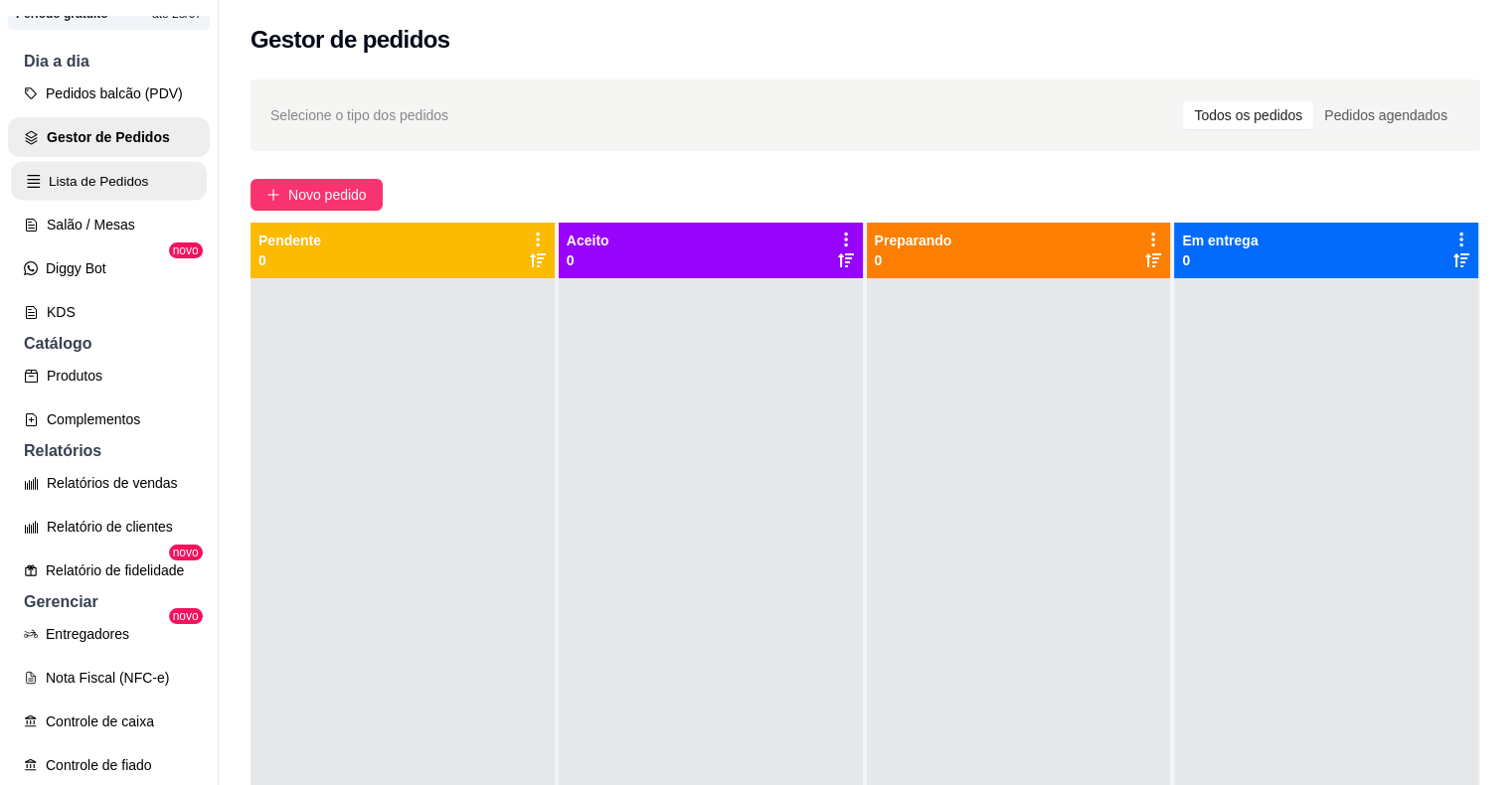 click on "Lista de Pedidos" at bounding box center (108, 181) 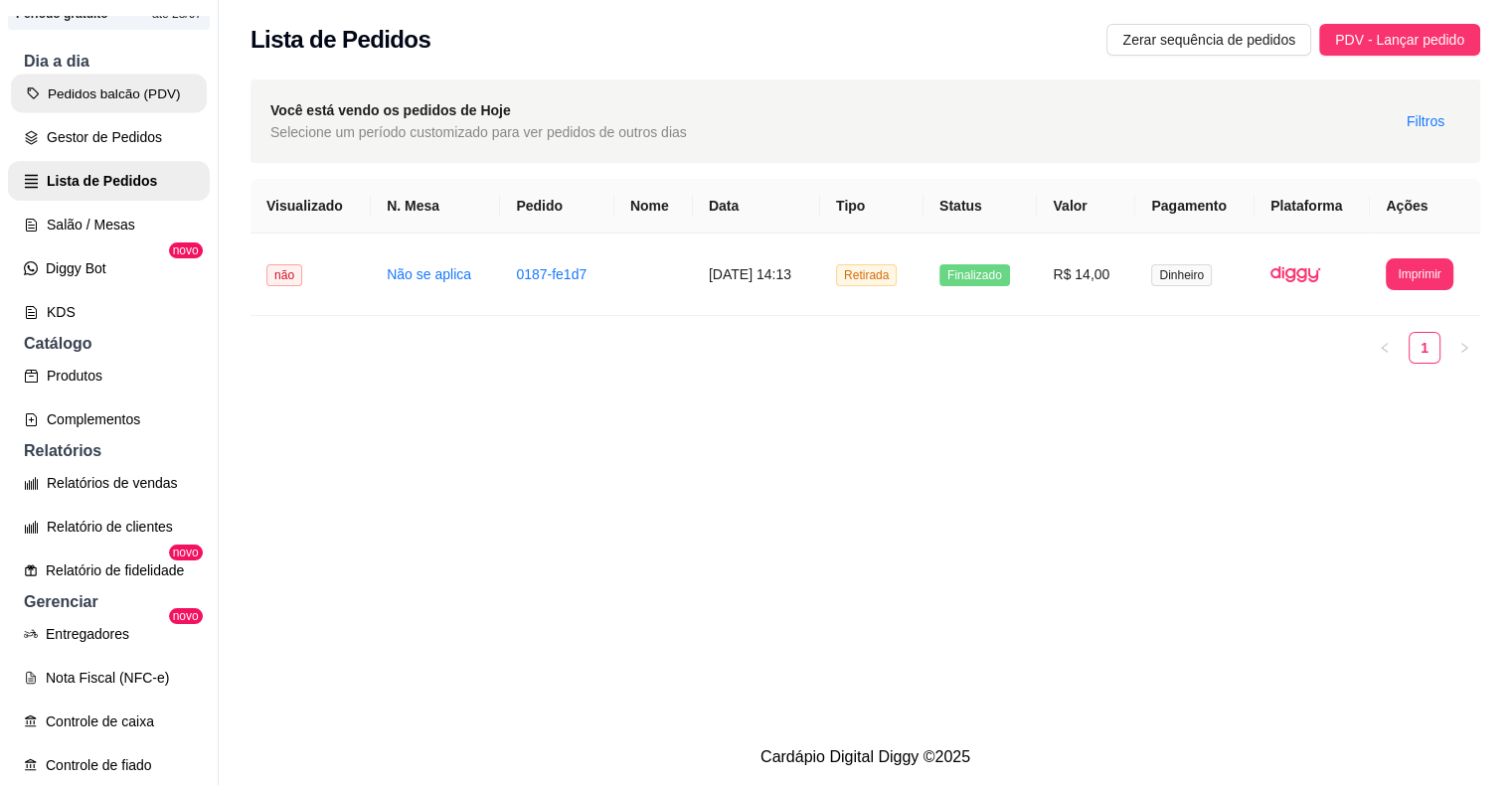 click on "Pedidos balcão (PDV)" at bounding box center (108, 93) 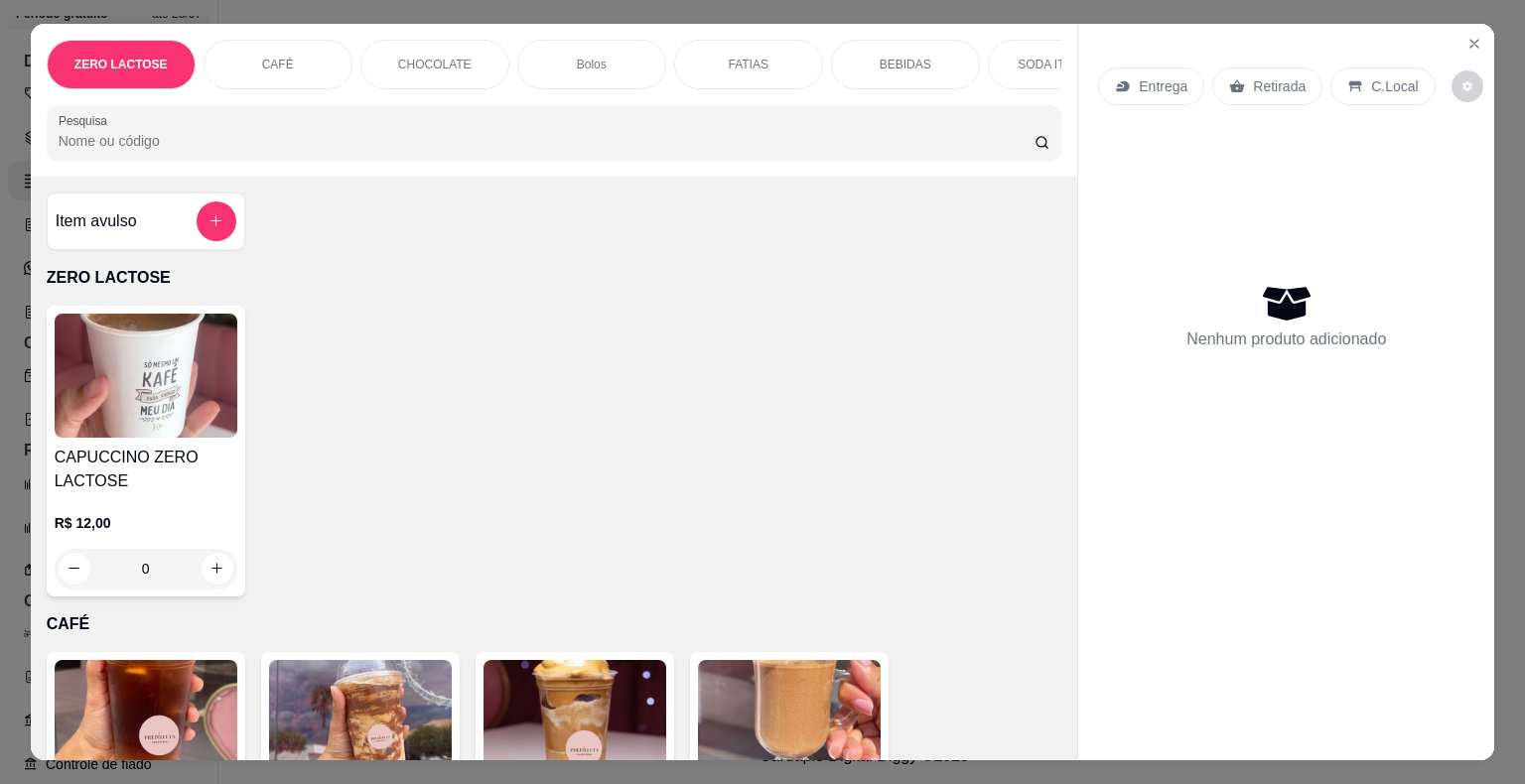 click on "Pesquisa" at bounding box center [546, 141] 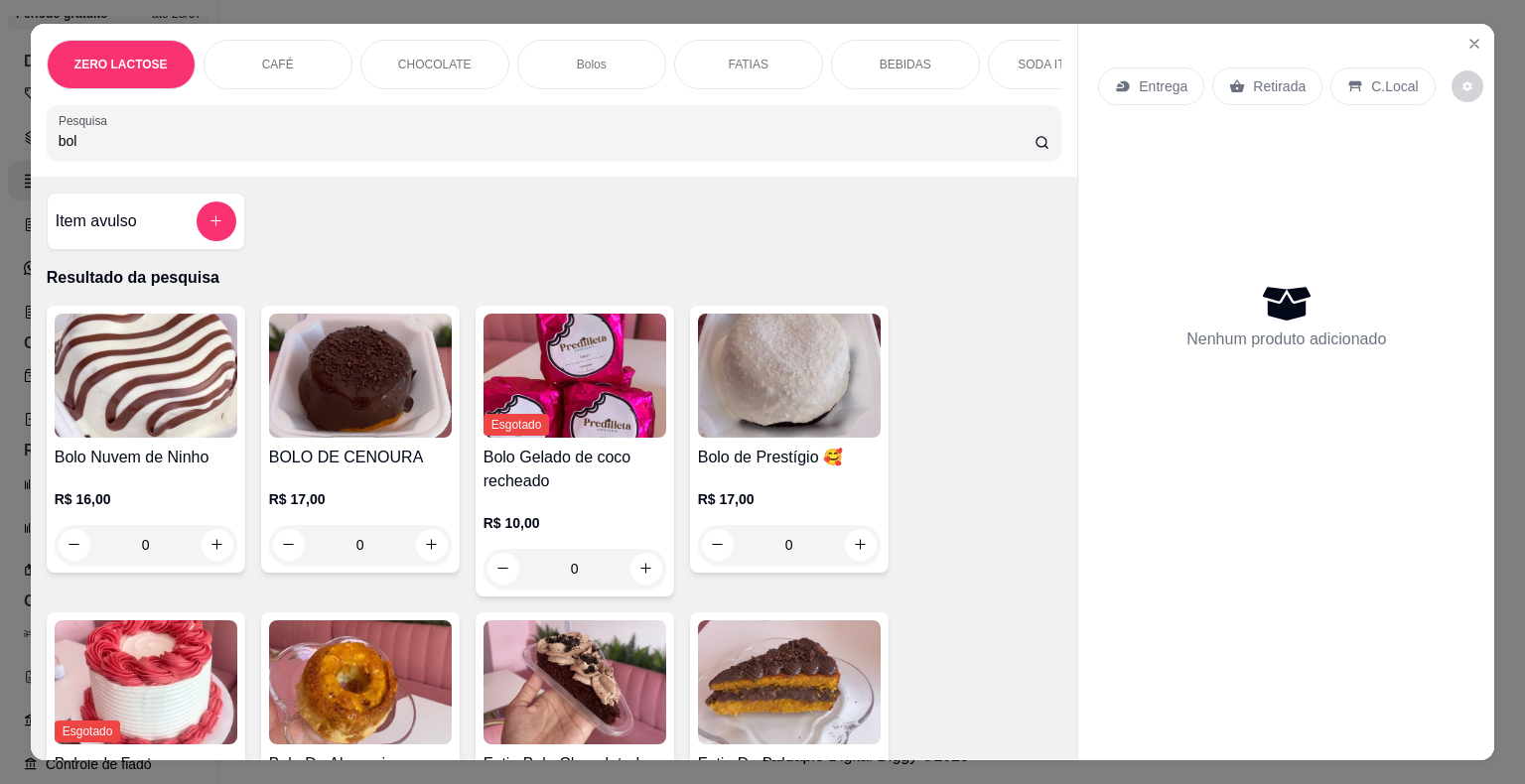 type on "bol" 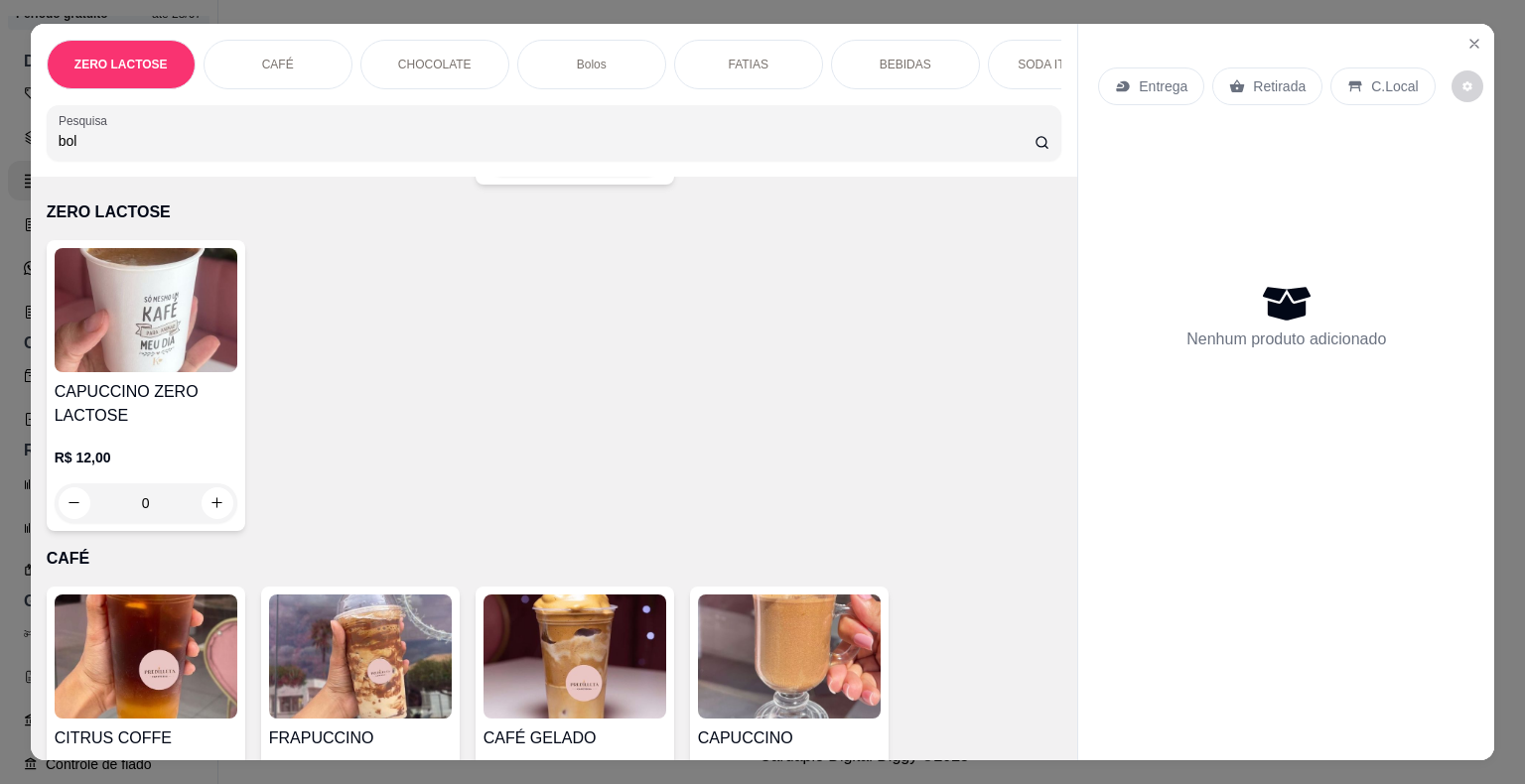 scroll, scrollTop: 1537, scrollLeft: 0, axis: vertical 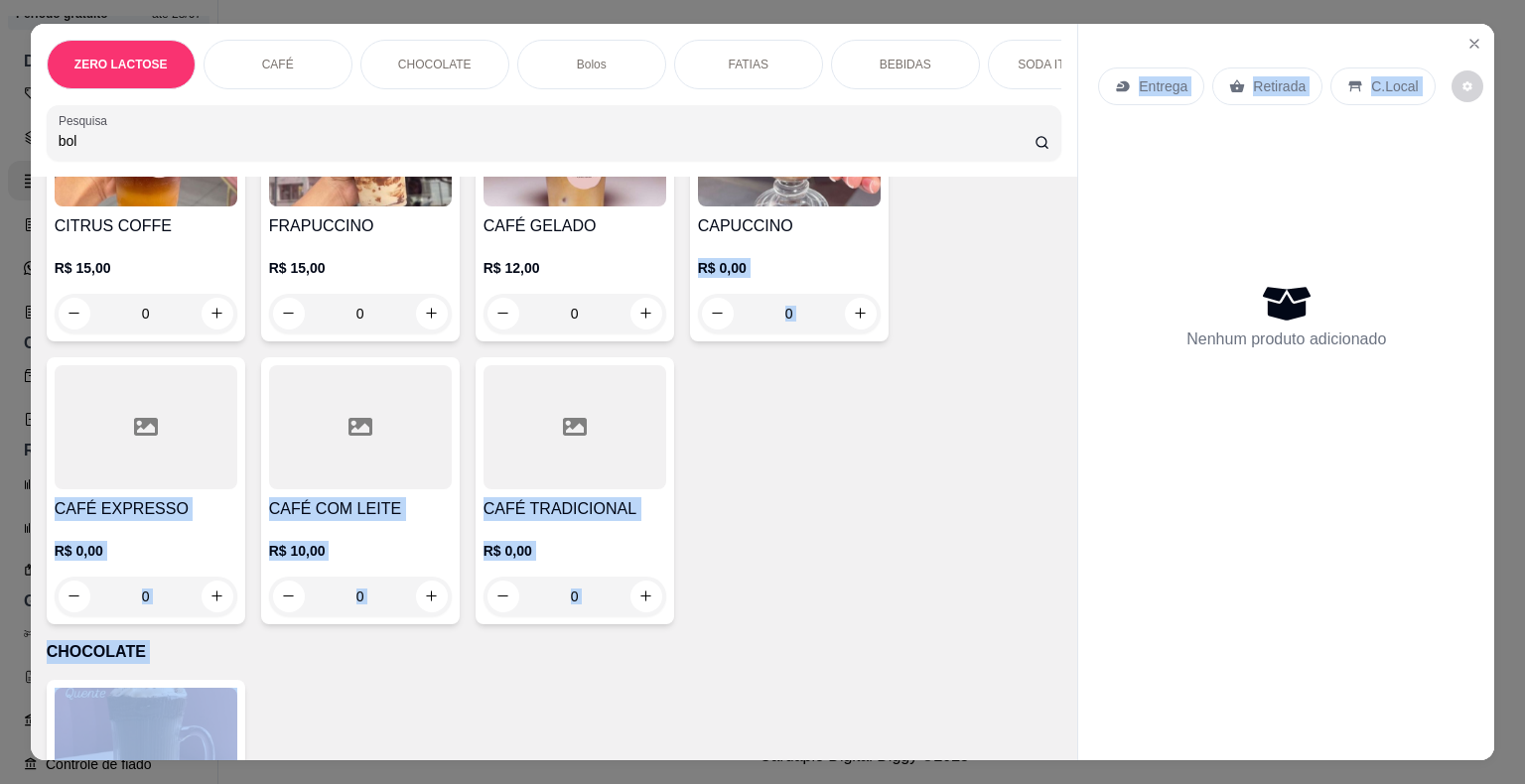 drag, startPoint x: 1072, startPoint y: 216, endPoint x: 1056, endPoint y: 201, distance: 21.931712 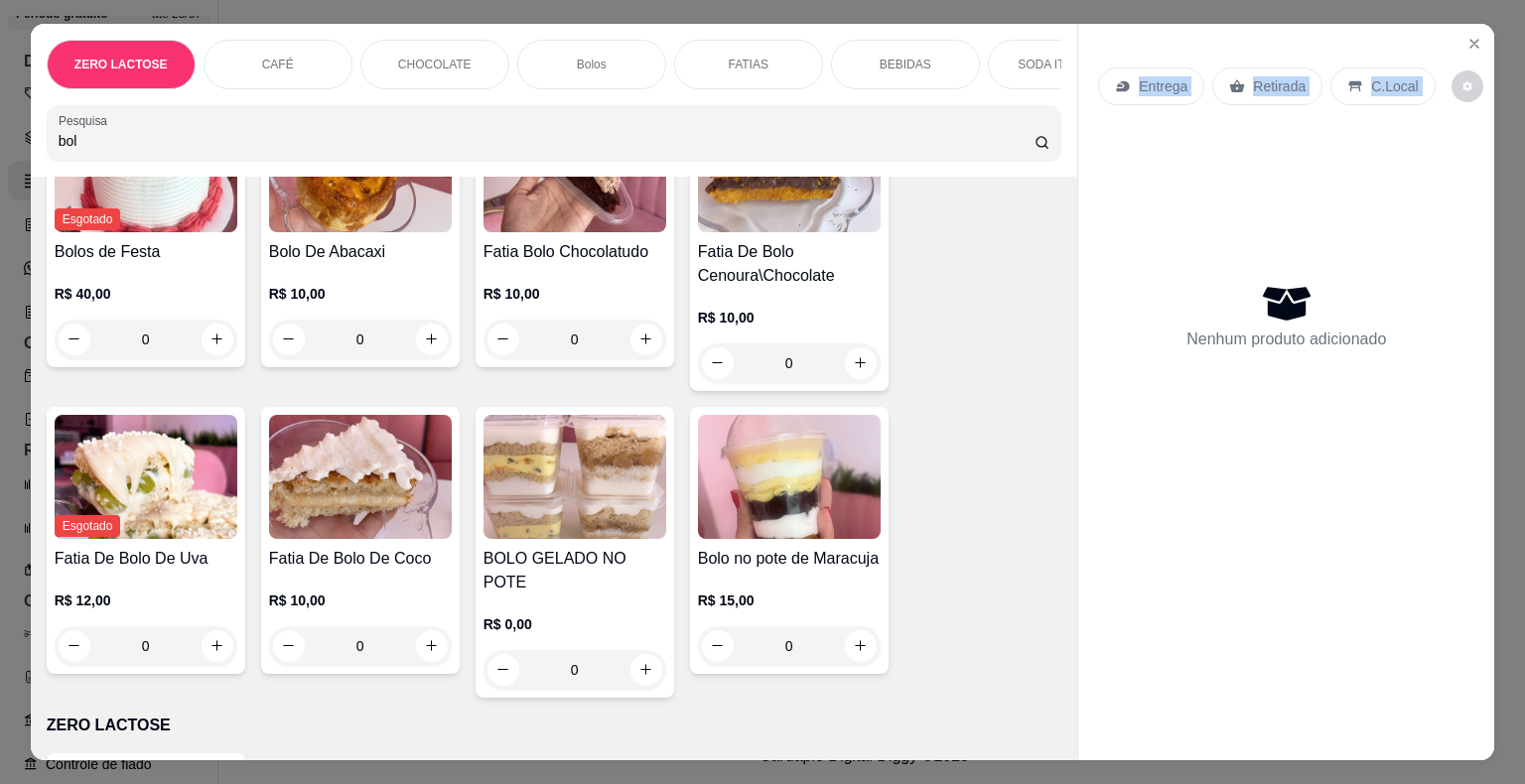 scroll, scrollTop: 0, scrollLeft: 0, axis: both 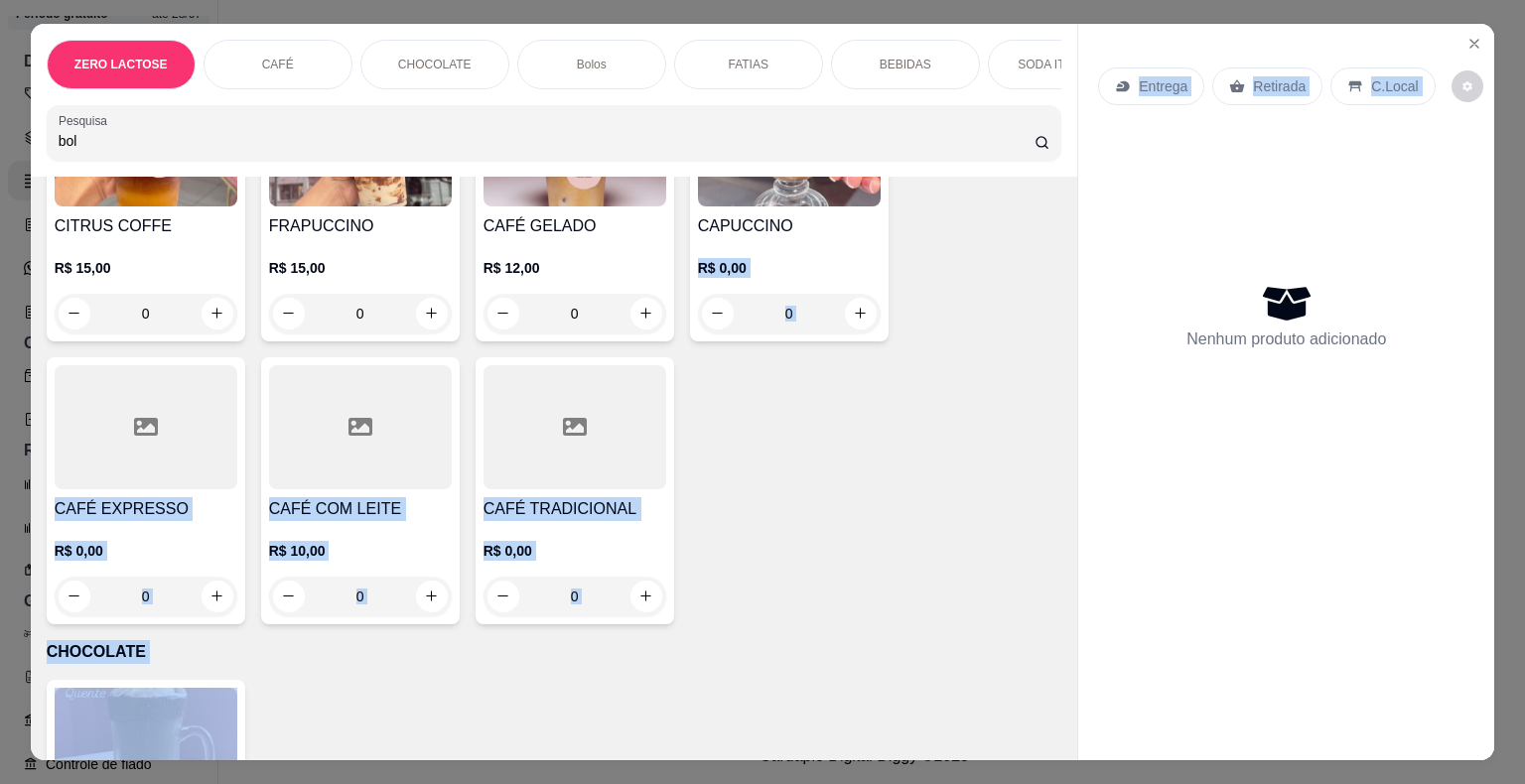 click on "CITRUS COFFE   R$ 15,00 0 FRAPUCCINO   R$ 15,00 0 CAFÉ GELADO   R$ 12,00 0 CAPUCCINO   R$ 0,00 0 CAFÉ EXPRESSO   R$ 0,00 0 CAFÉ COM LEITE   R$ 10,00 0 CAFÉ TRADICIONAL   R$ 0,00 0" at bounding box center (554, 349) 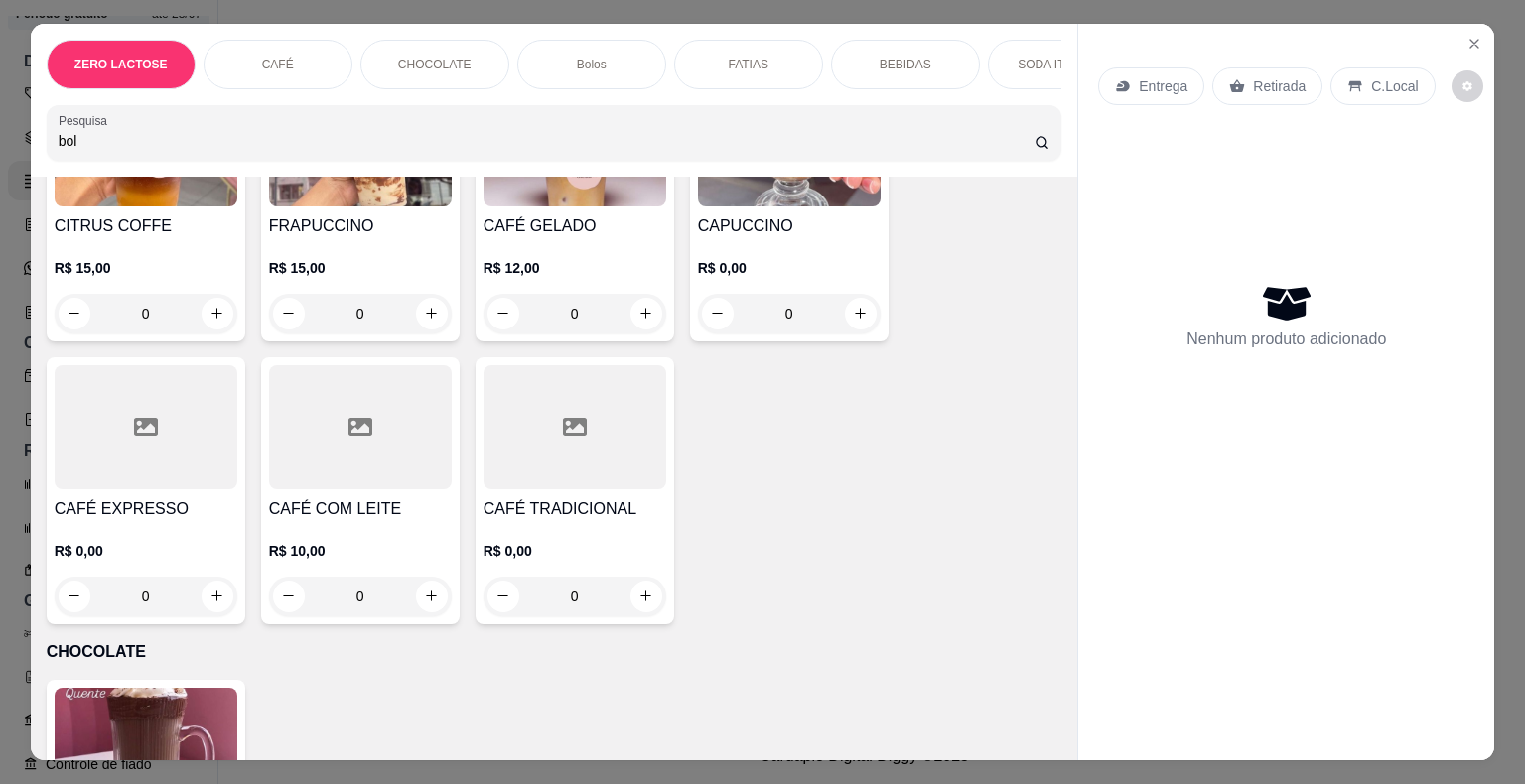 scroll, scrollTop: 2050, scrollLeft: 0, axis: vertical 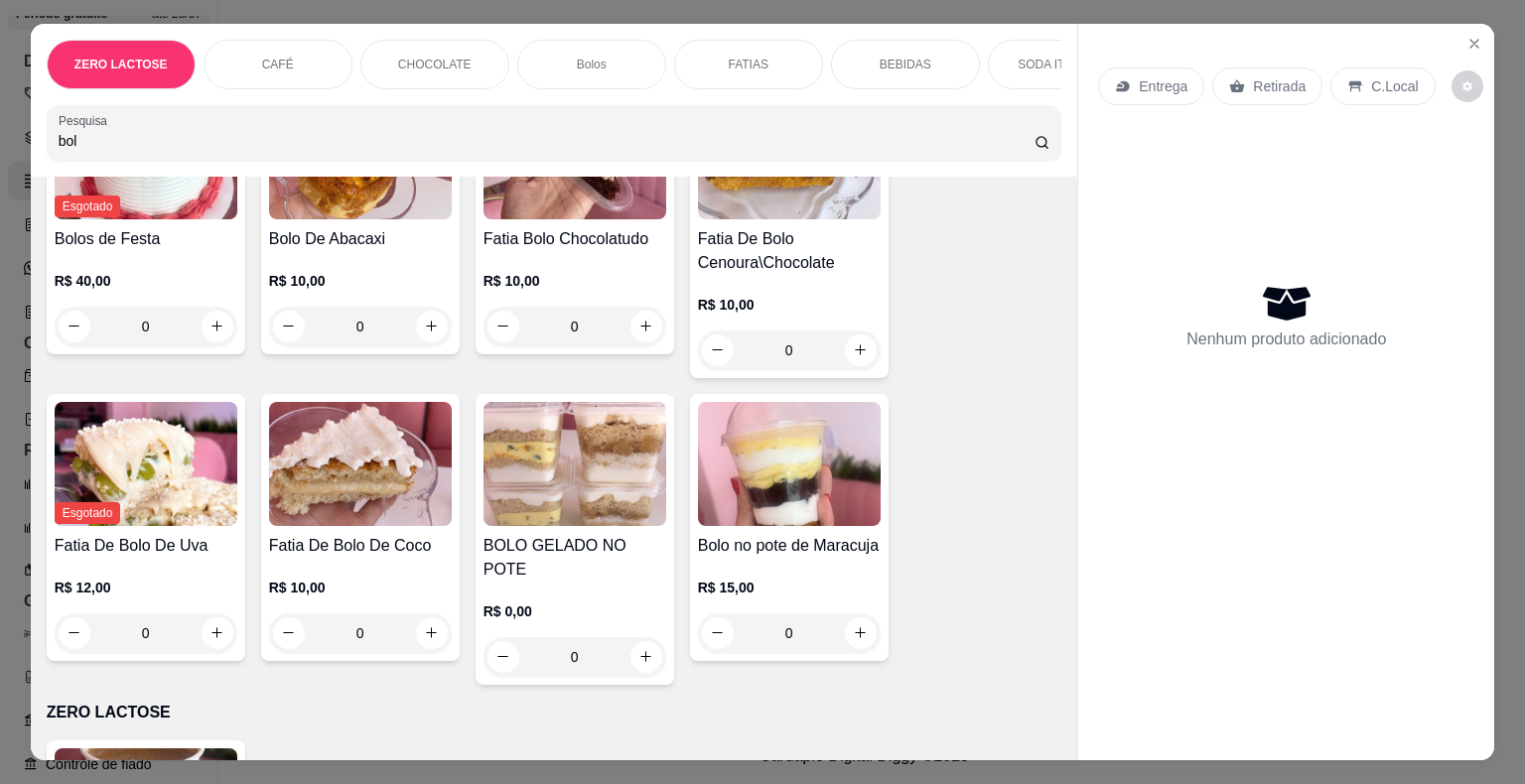 click at bounding box center (575, 463) 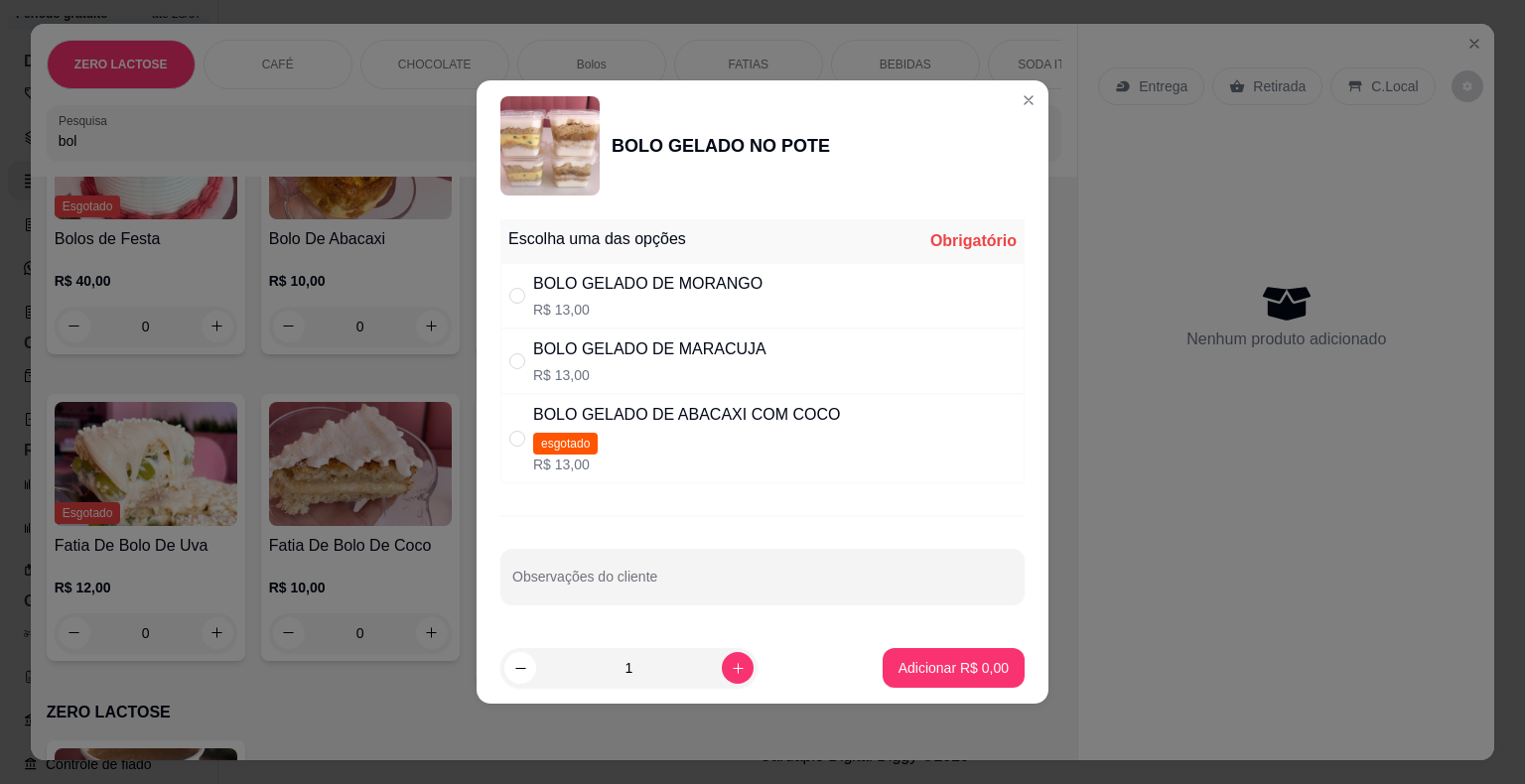 click on "BOLO GELADO DE MORANGO" at bounding box center [647, 284] 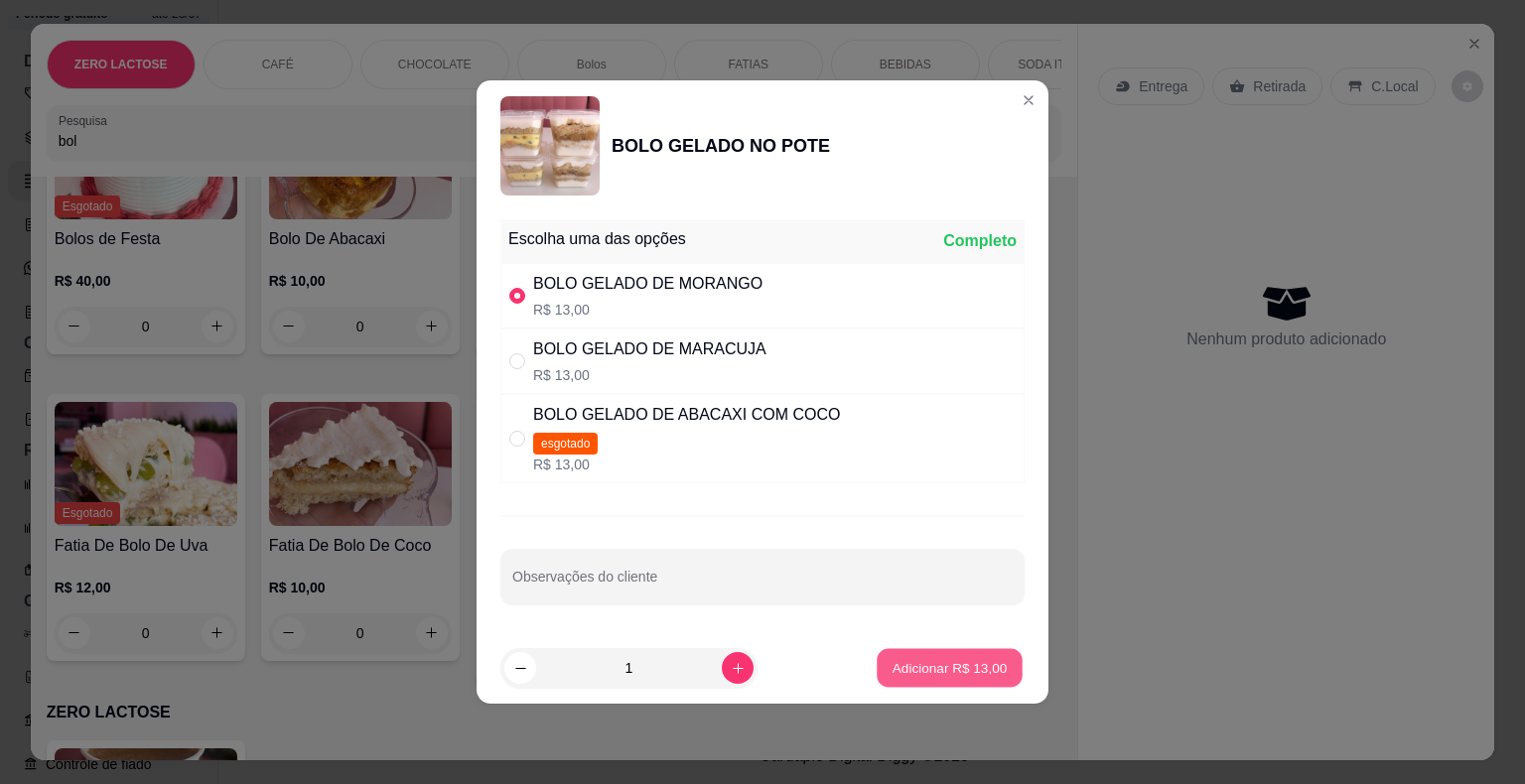 click on "Adicionar   R$ 13,00" at bounding box center [950, 667] 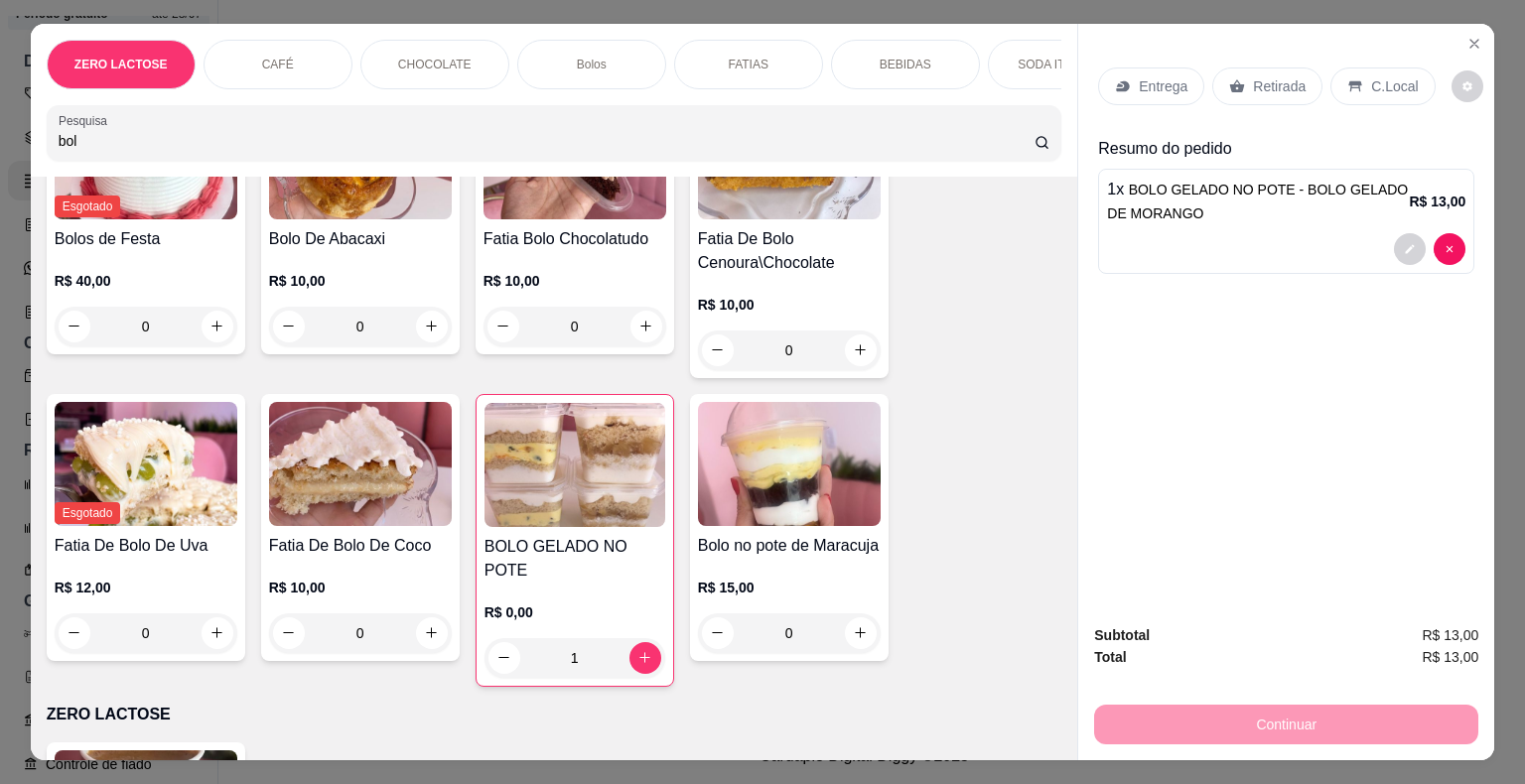 scroll, scrollTop: 1037, scrollLeft: 0, axis: vertical 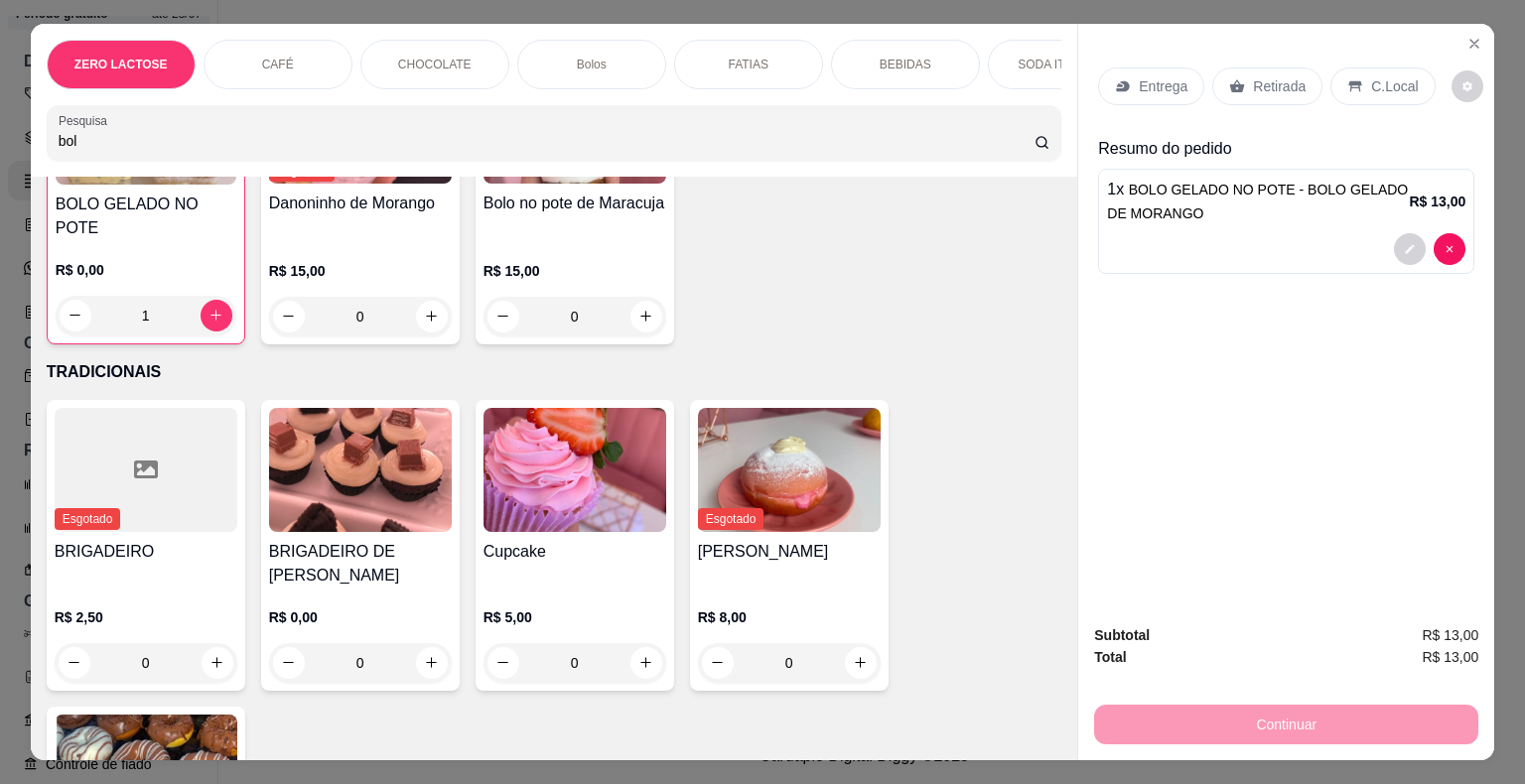 click at bounding box center (360, 469) 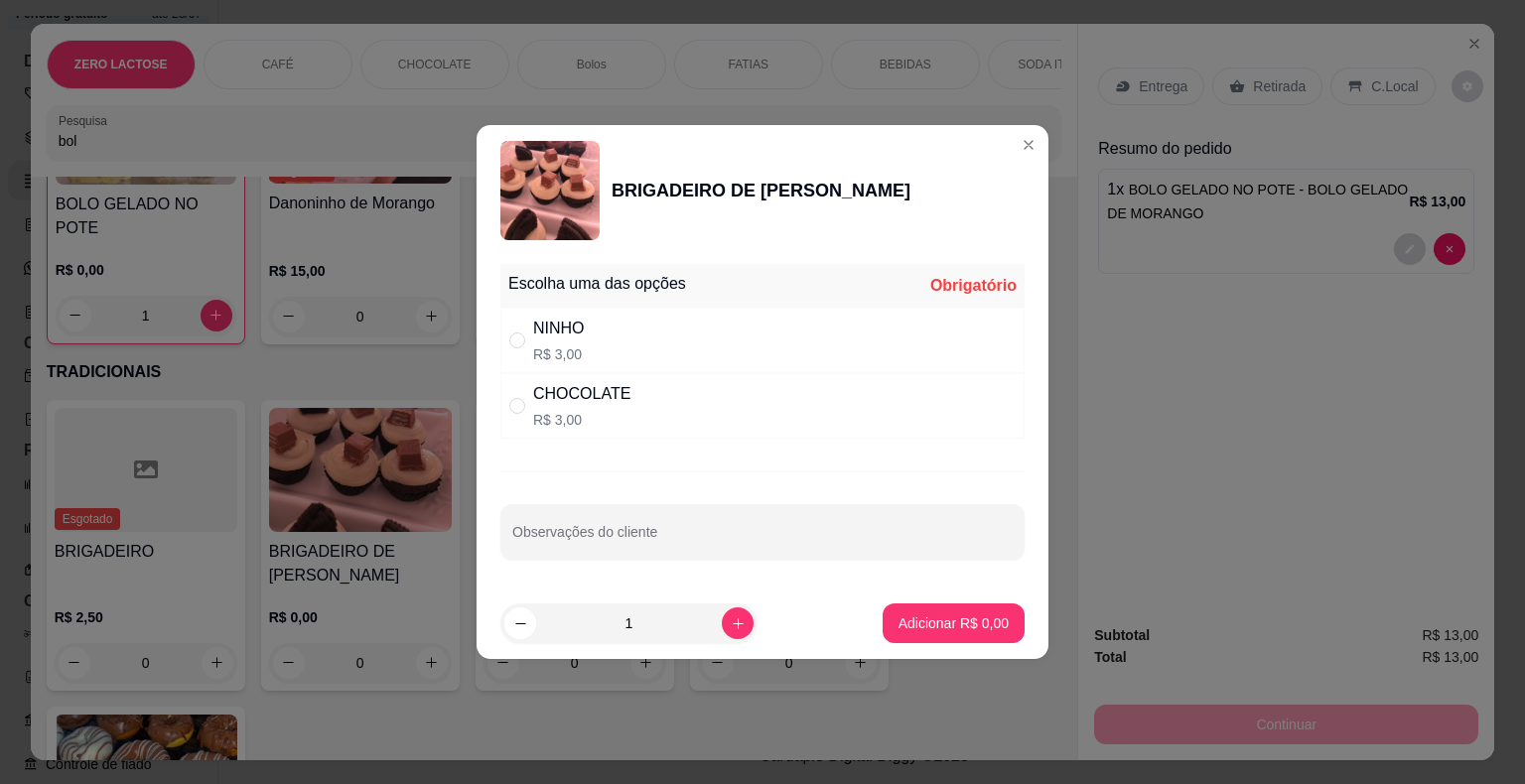 click on "NINHO R$ 3,00" at bounding box center [762, 340] 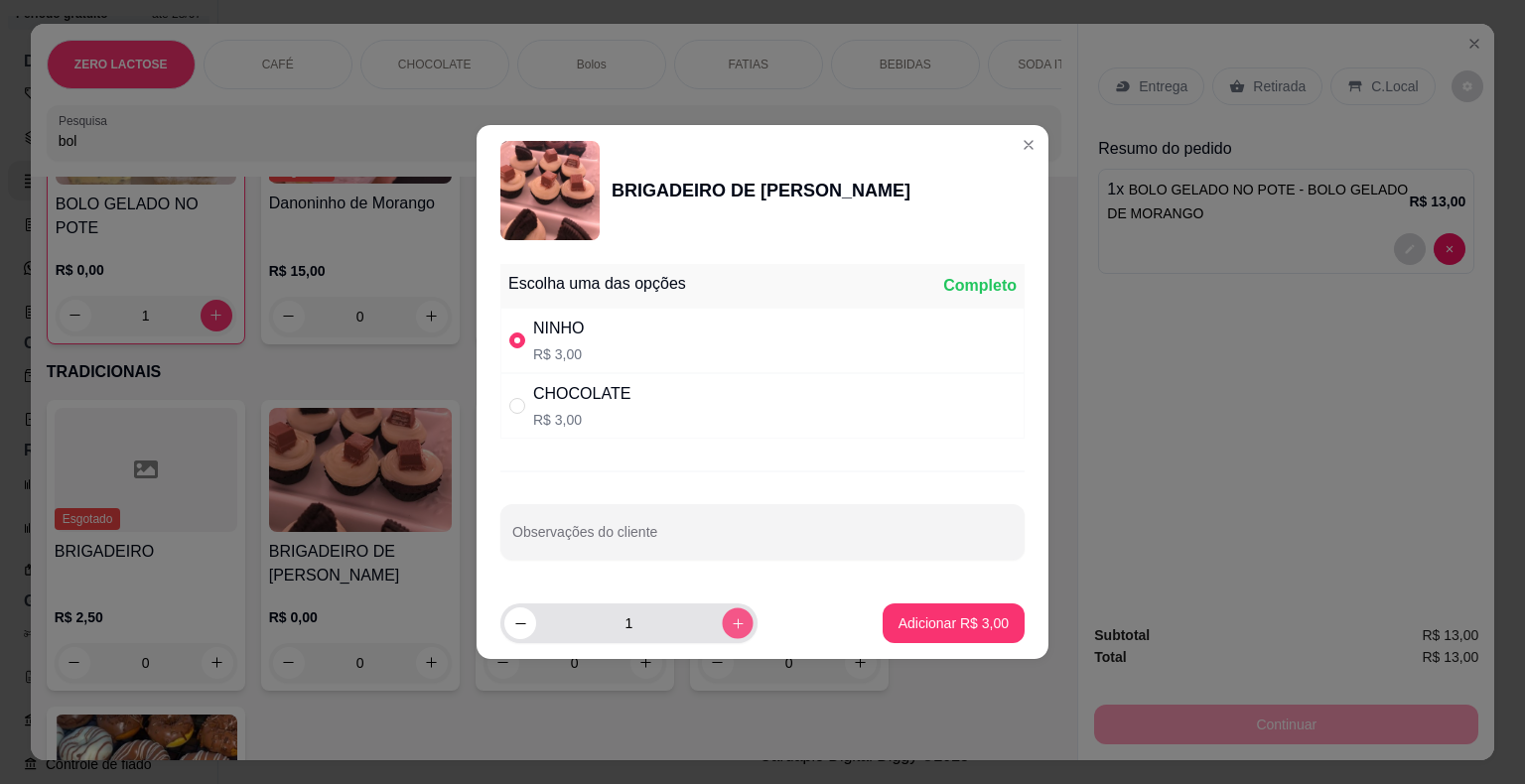 click 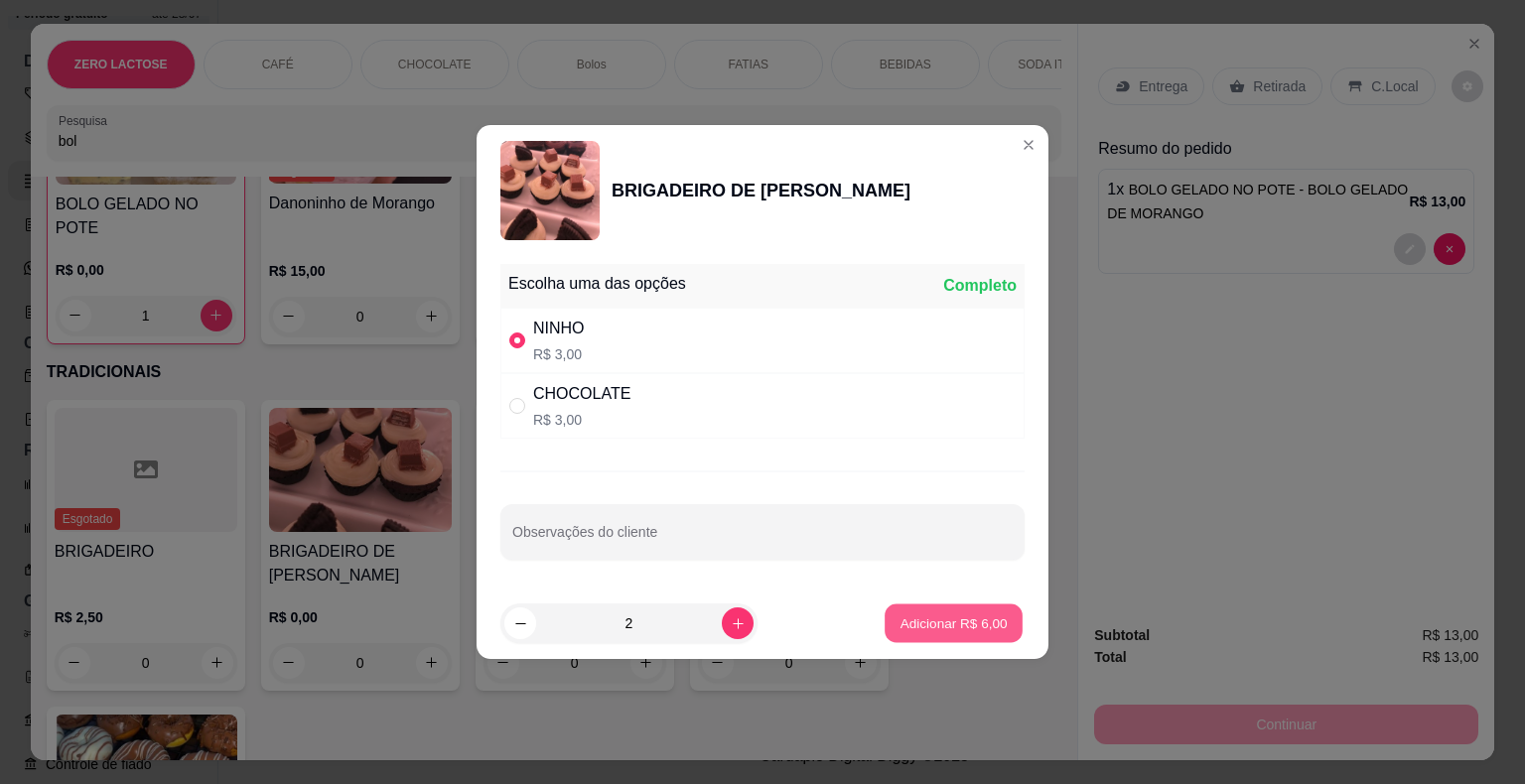 click on "Adicionar   R$ 6,00" at bounding box center [953, 622] 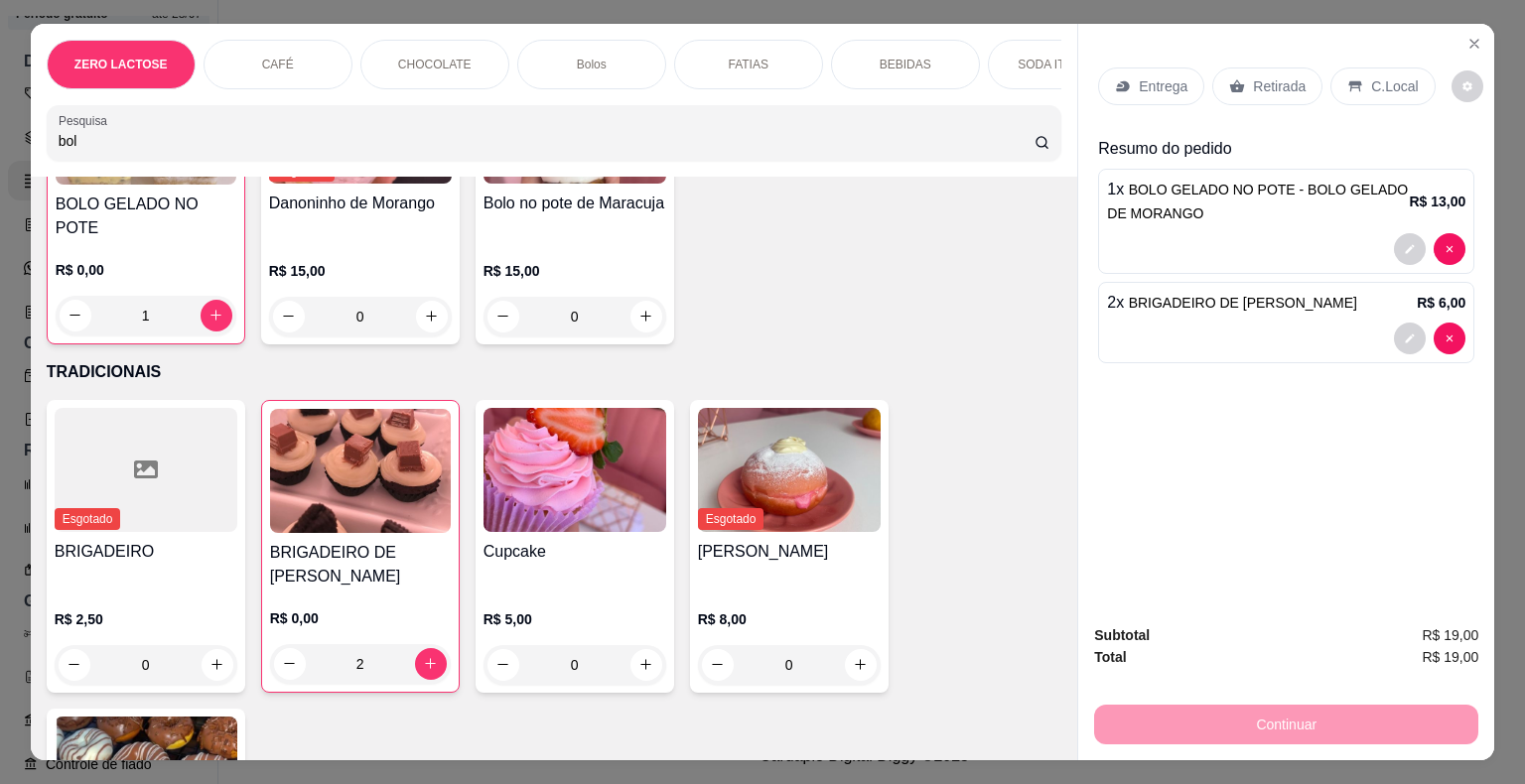 click on "Retirada" at bounding box center [1267, 86] 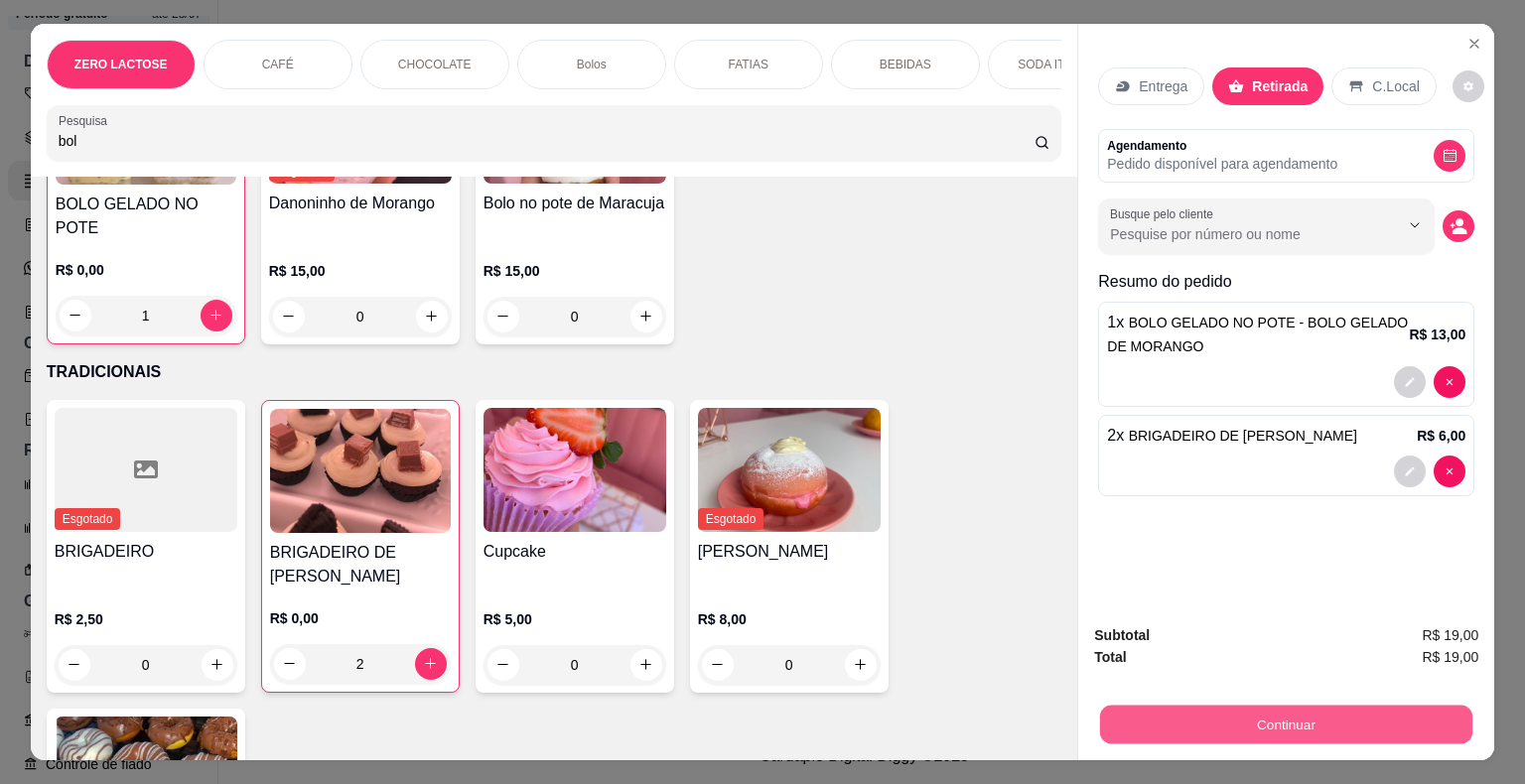 click on "Continuar" at bounding box center (1286, 724) 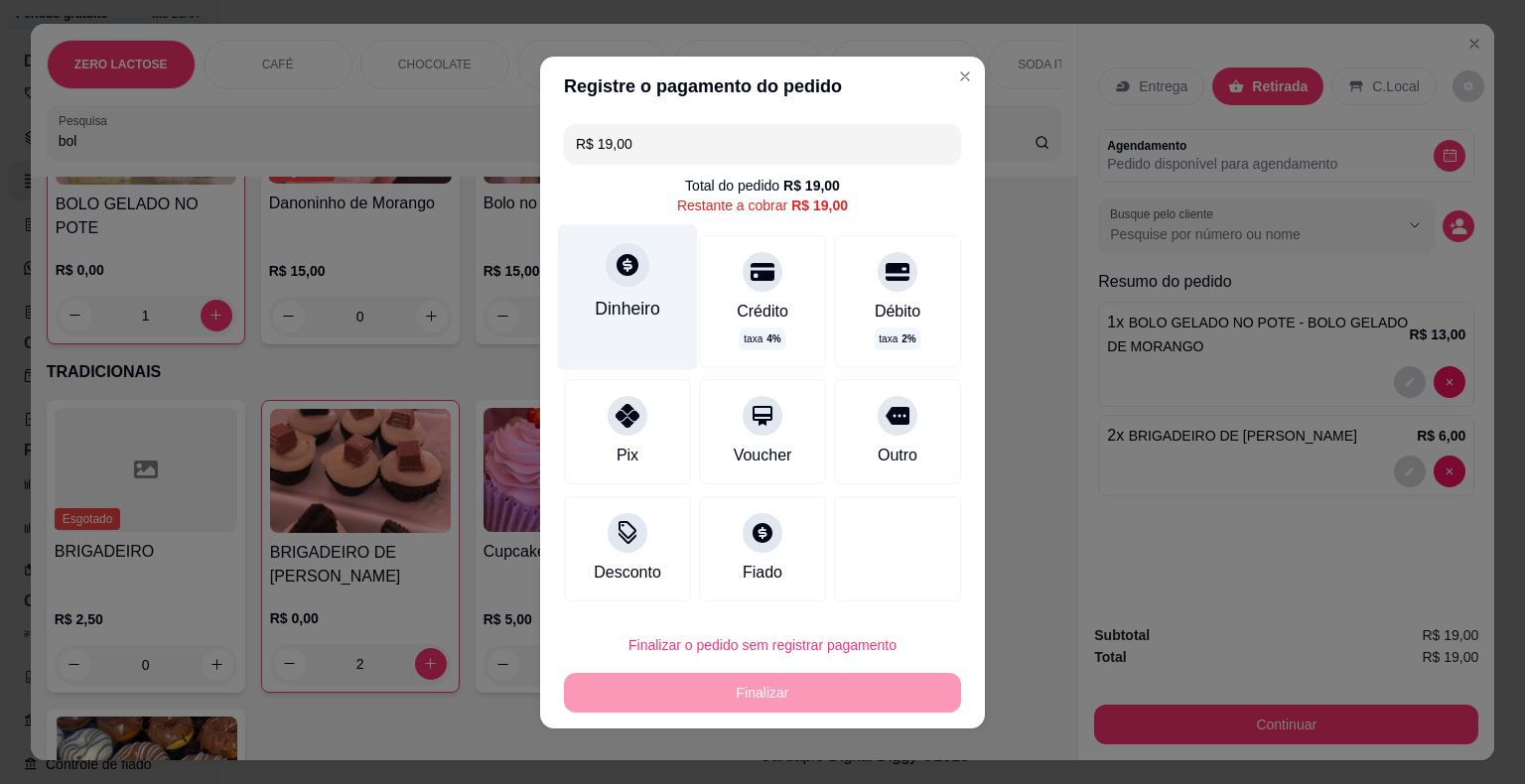 click at bounding box center (627, 265) 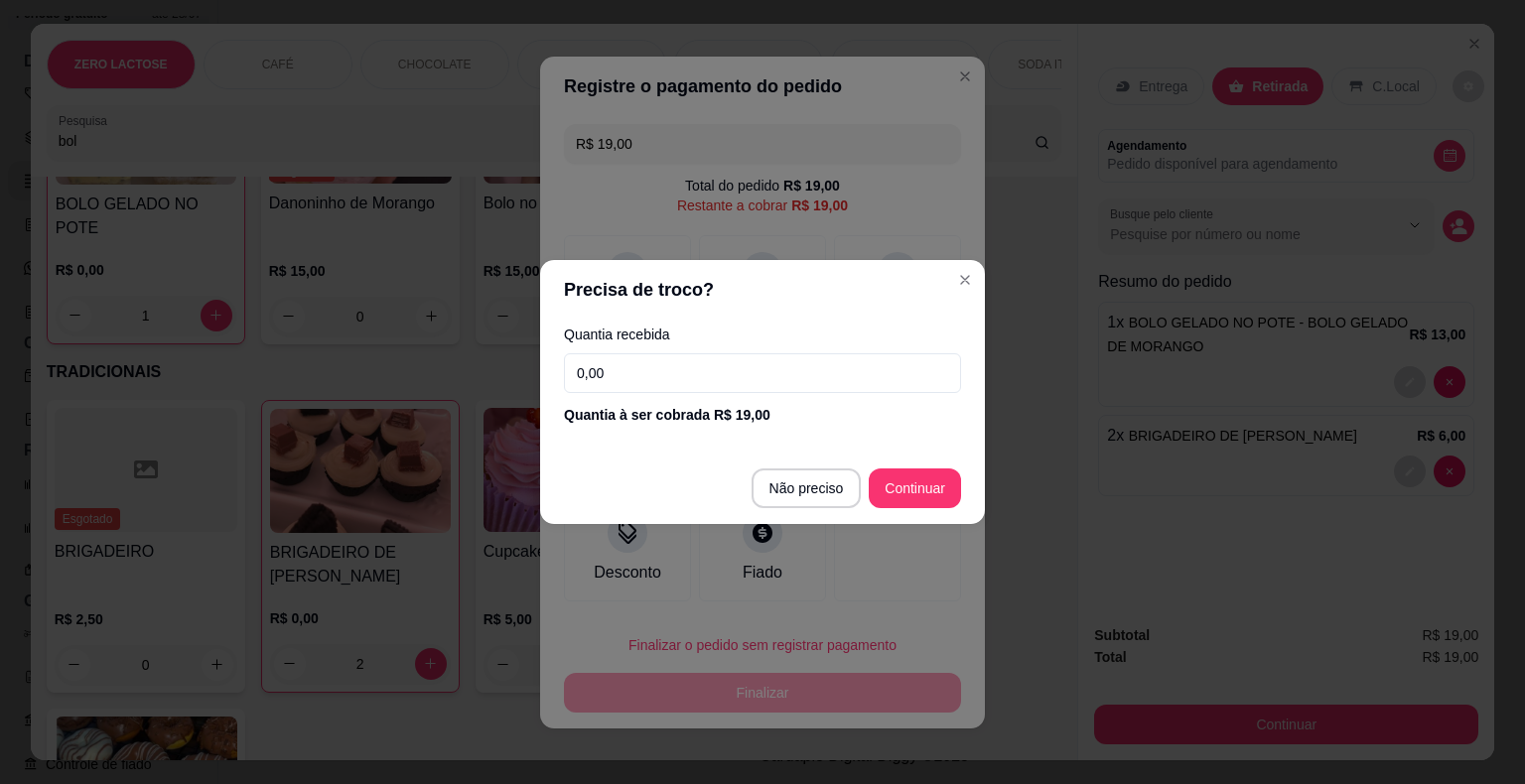 click on "0,00" at bounding box center [762, 373] 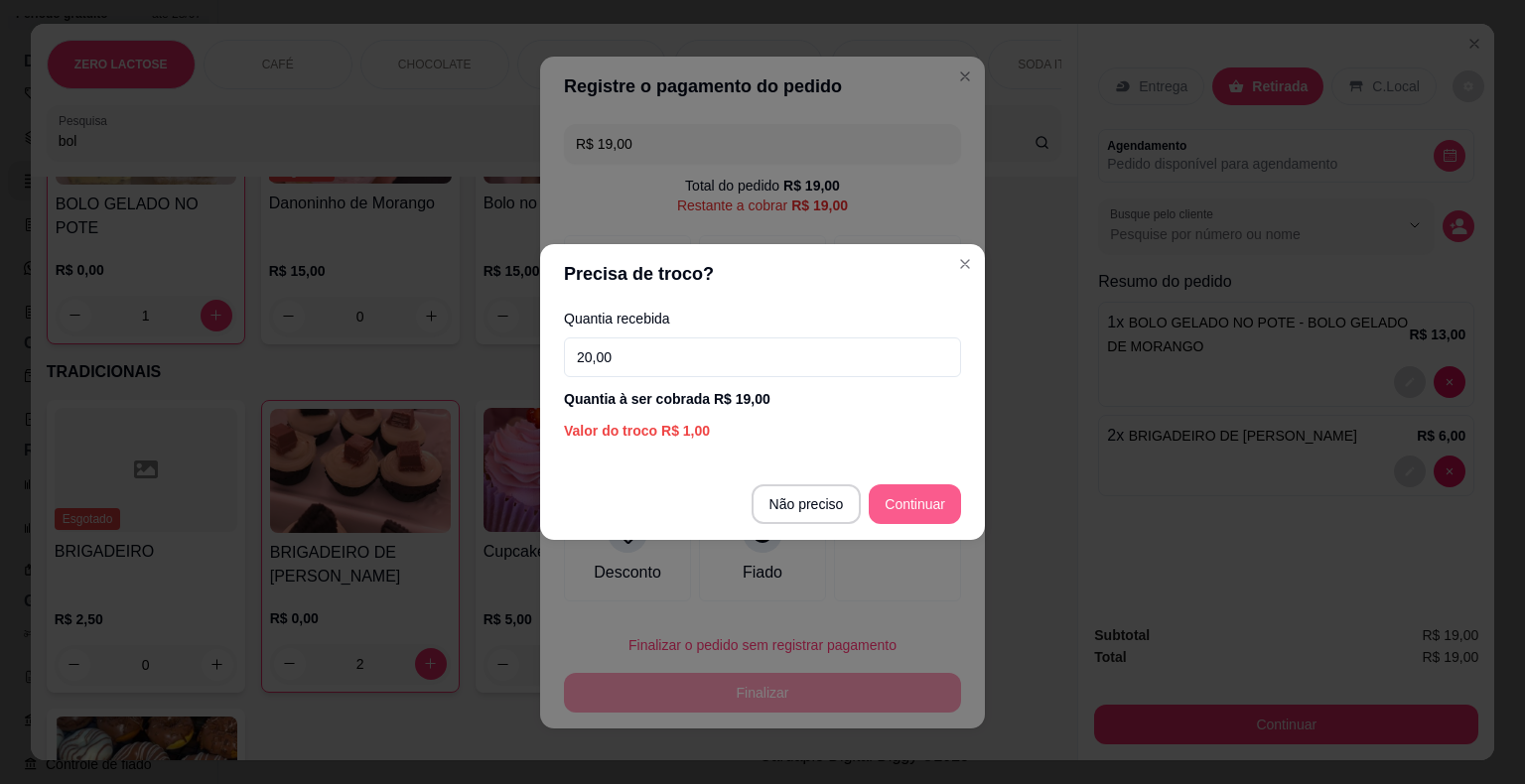 type on "20,00" 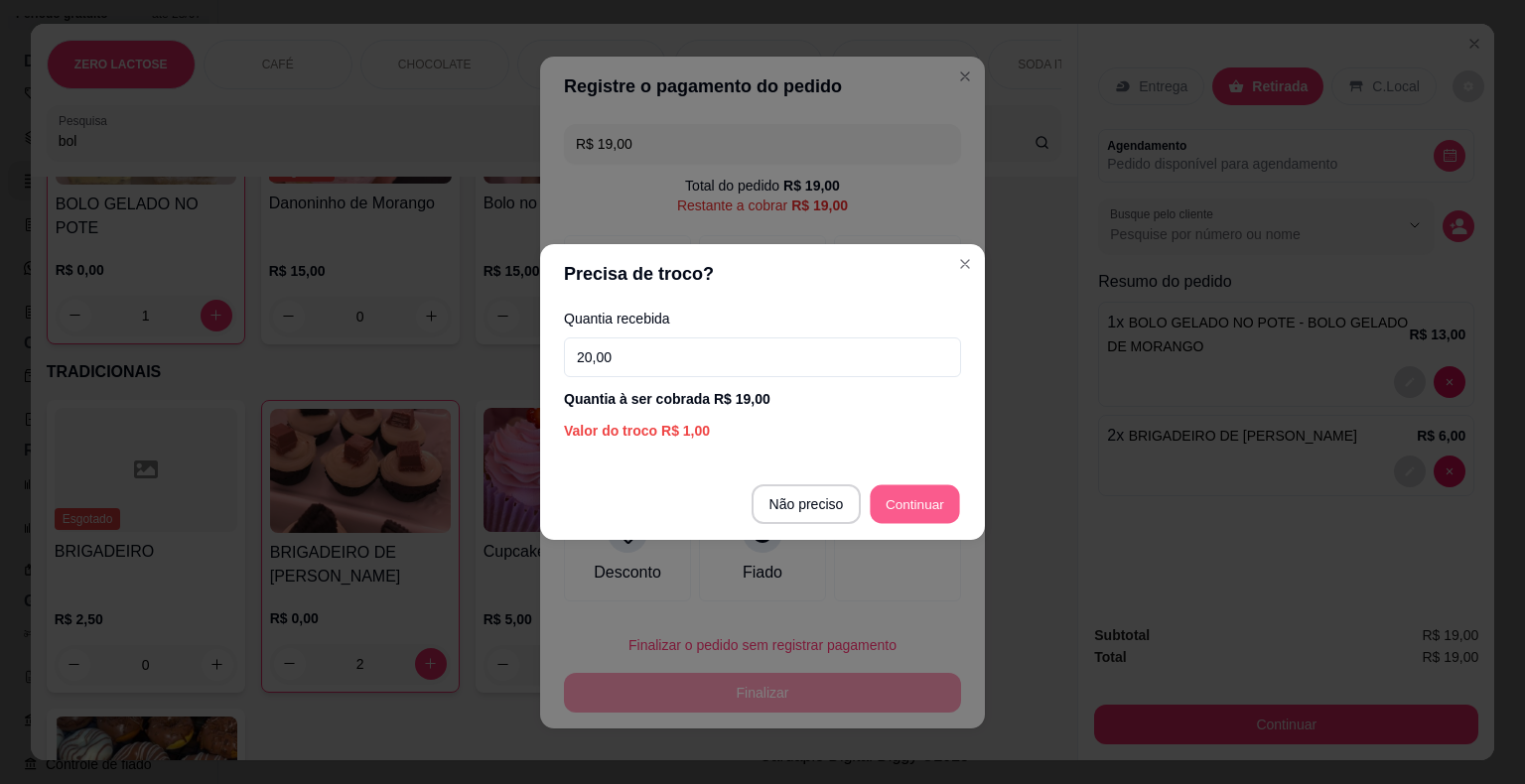 type on "R$ 0,00" 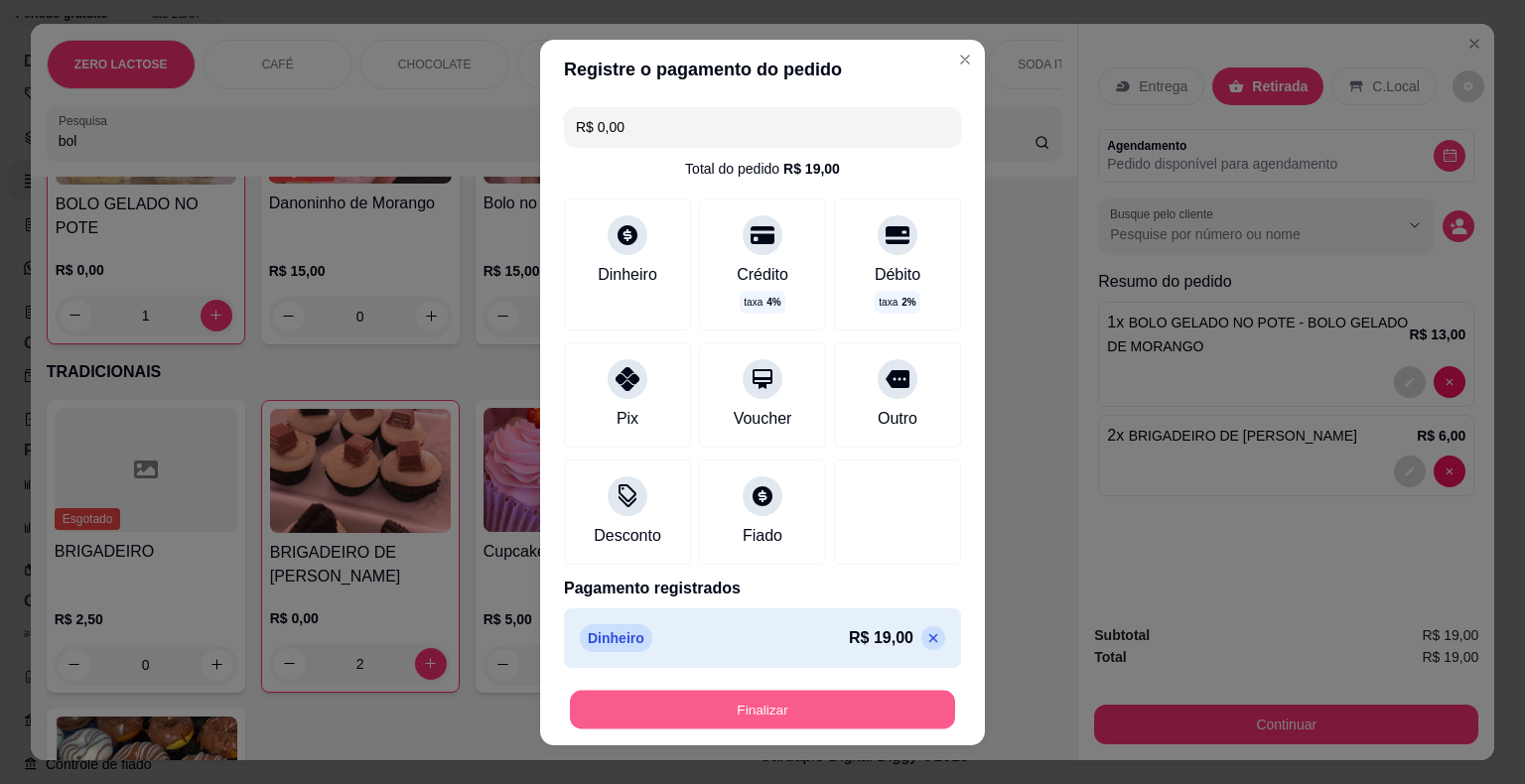 click on "Finalizar" at bounding box center [762, 709] 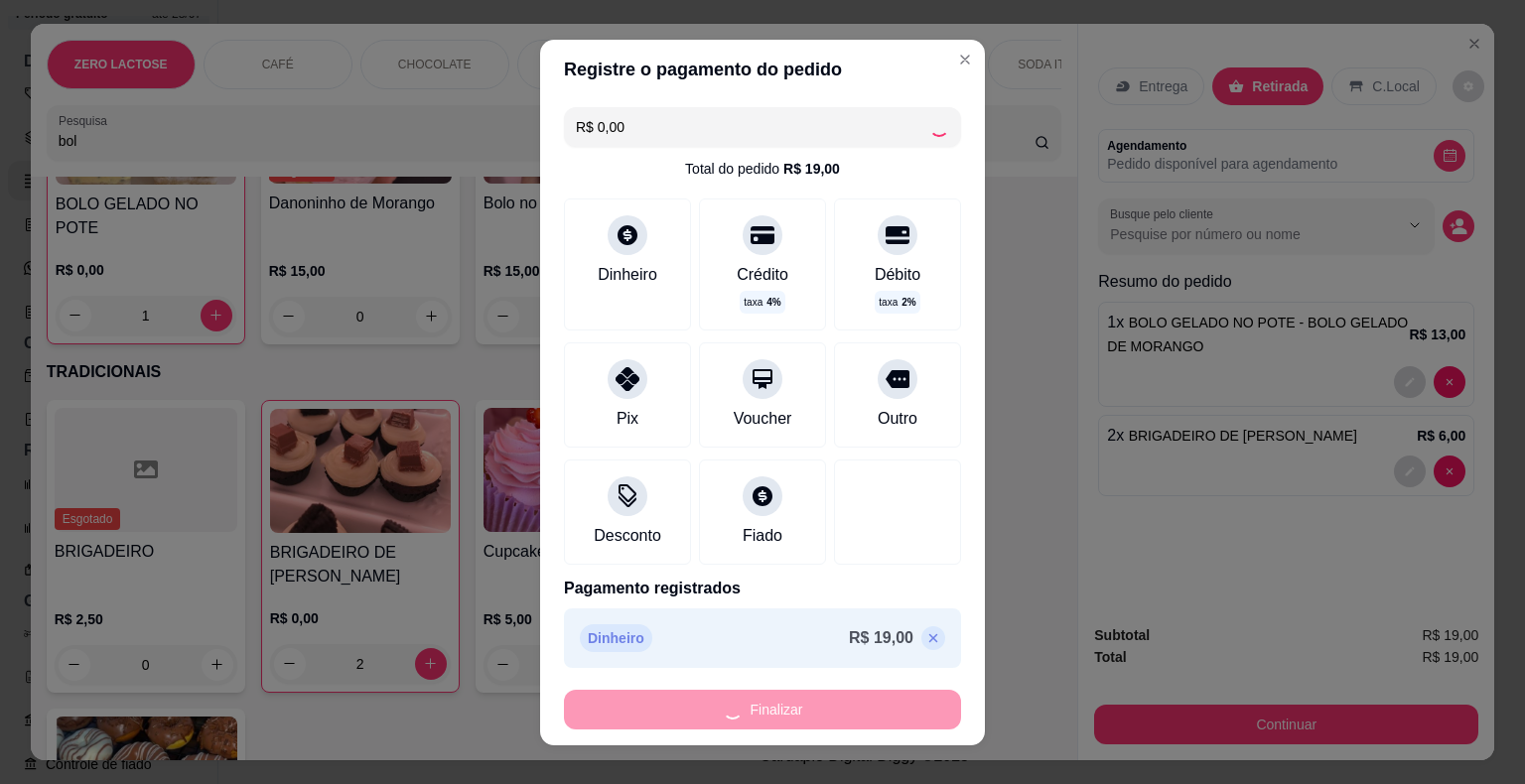 type on "0" 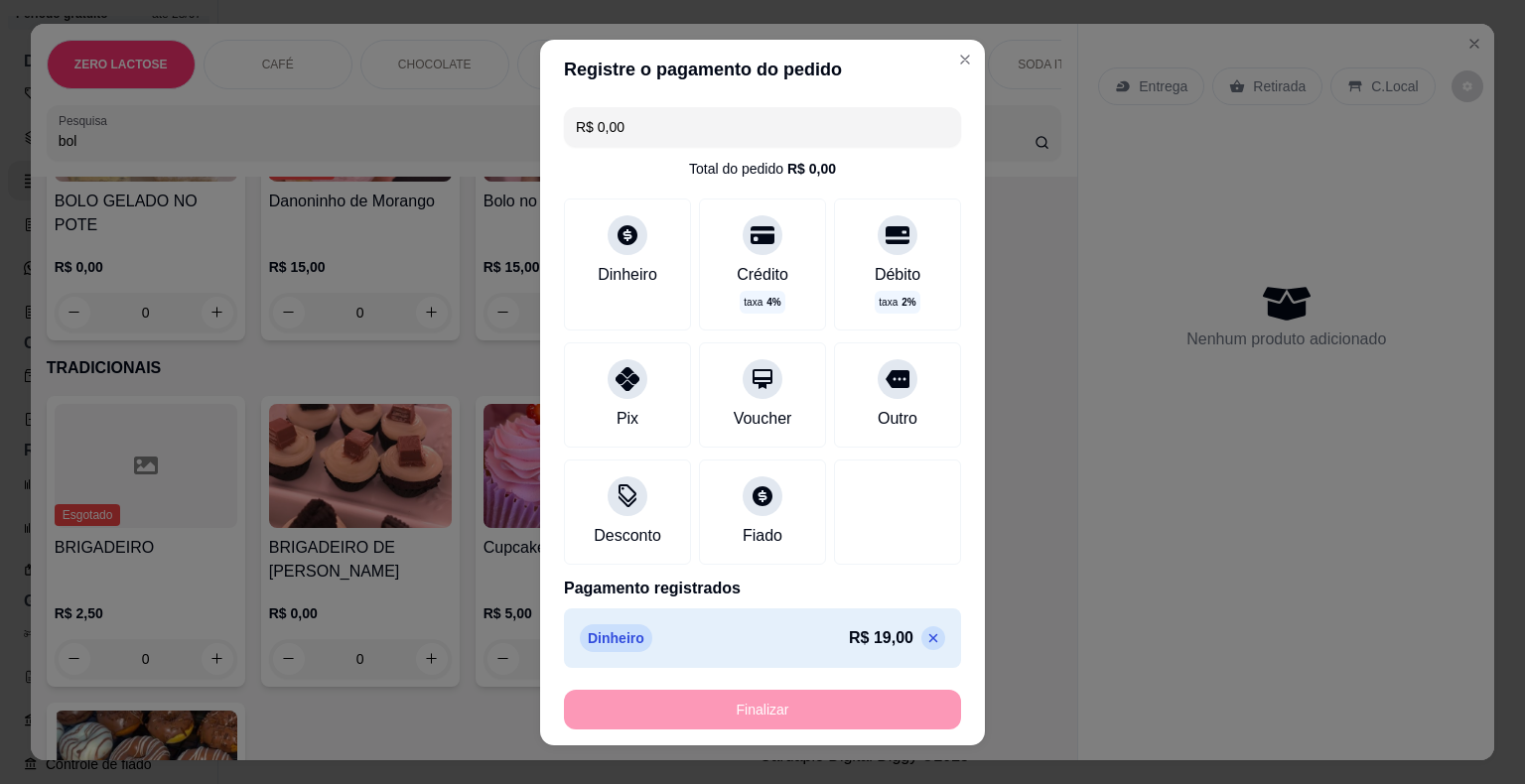 type on "-R$ 19,00" 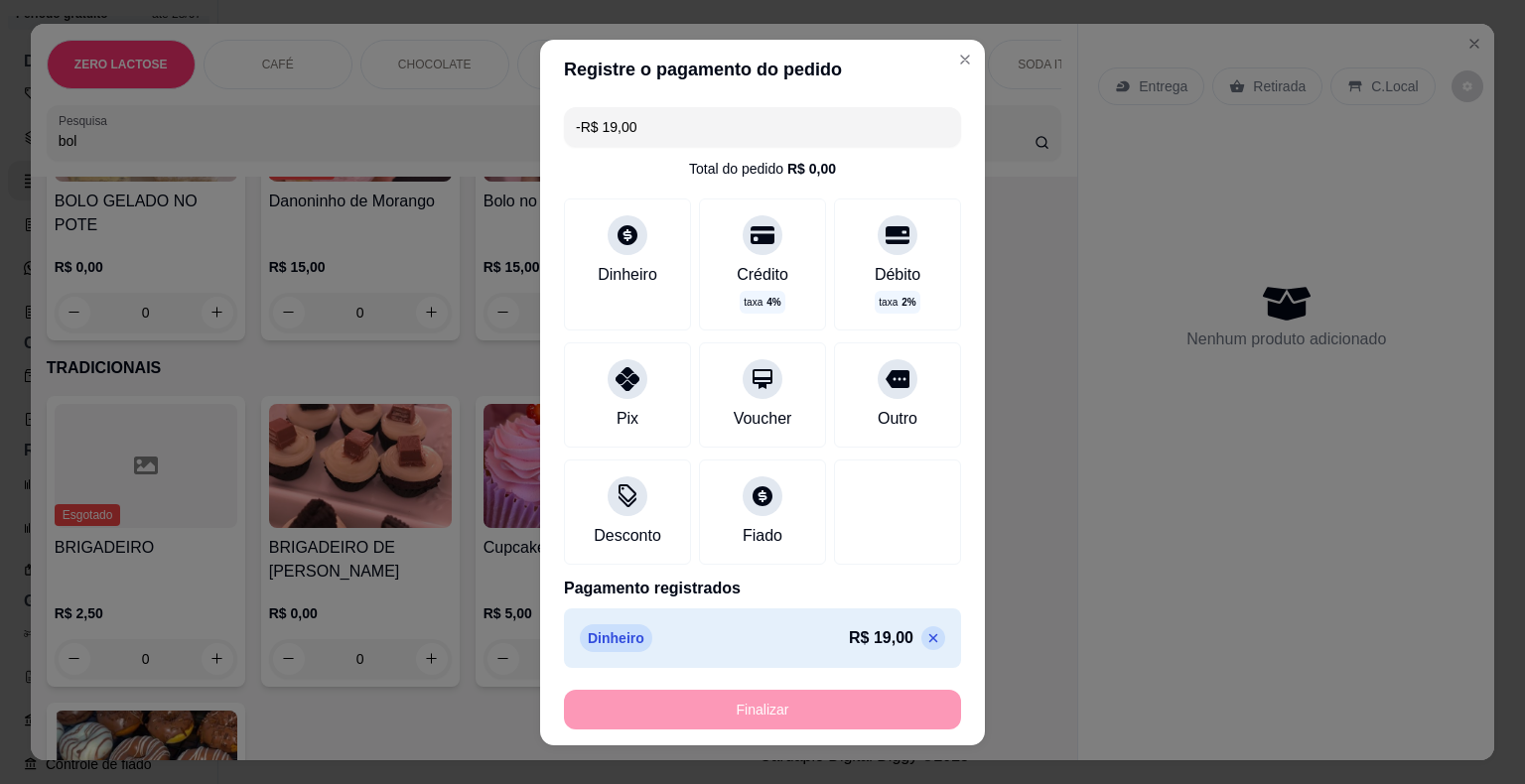 scroll, scrollTop: 5649, scrollLeft: 0, axis: vertical 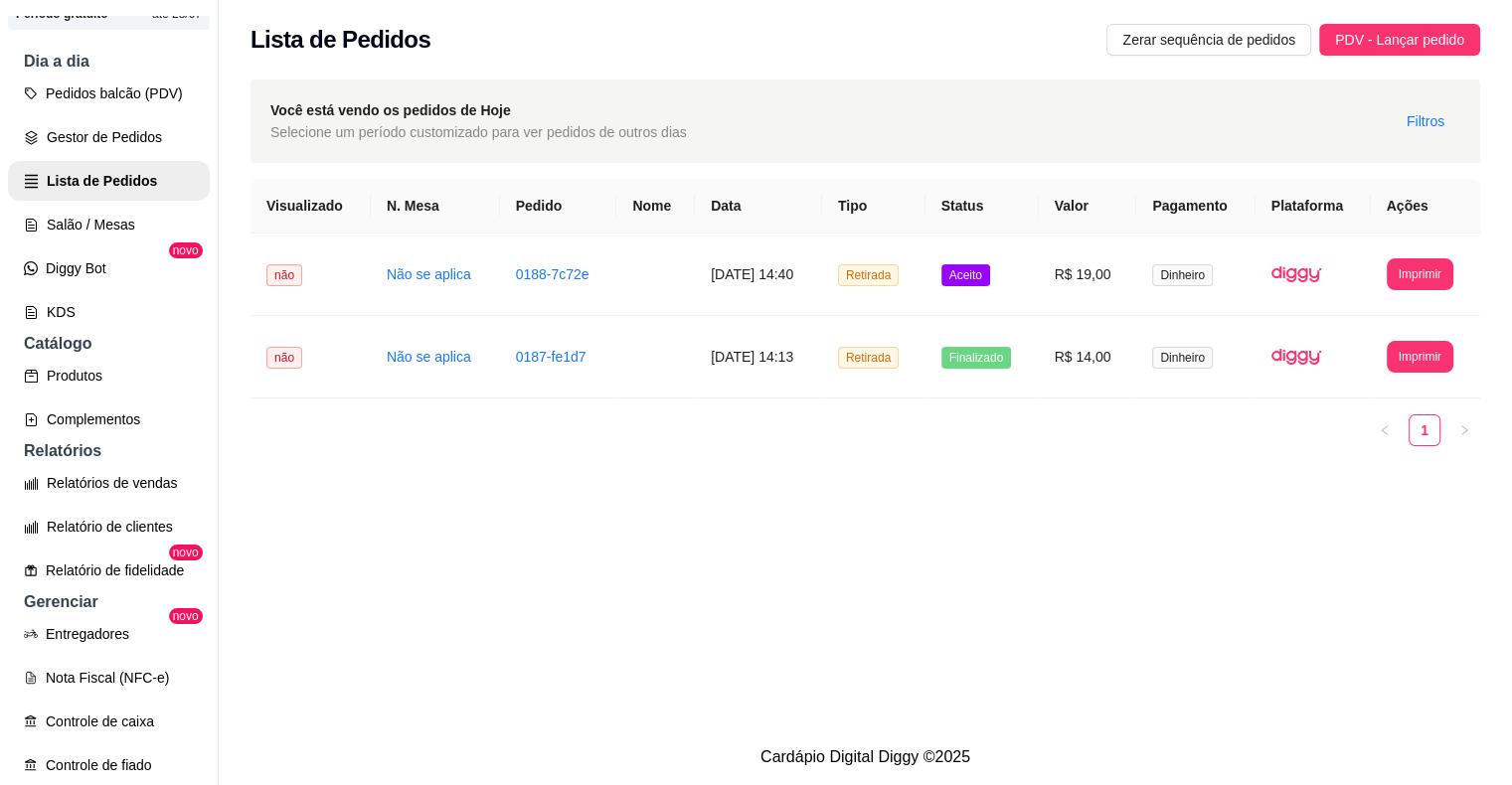 click on "**********" at bounding box center [865, 365] 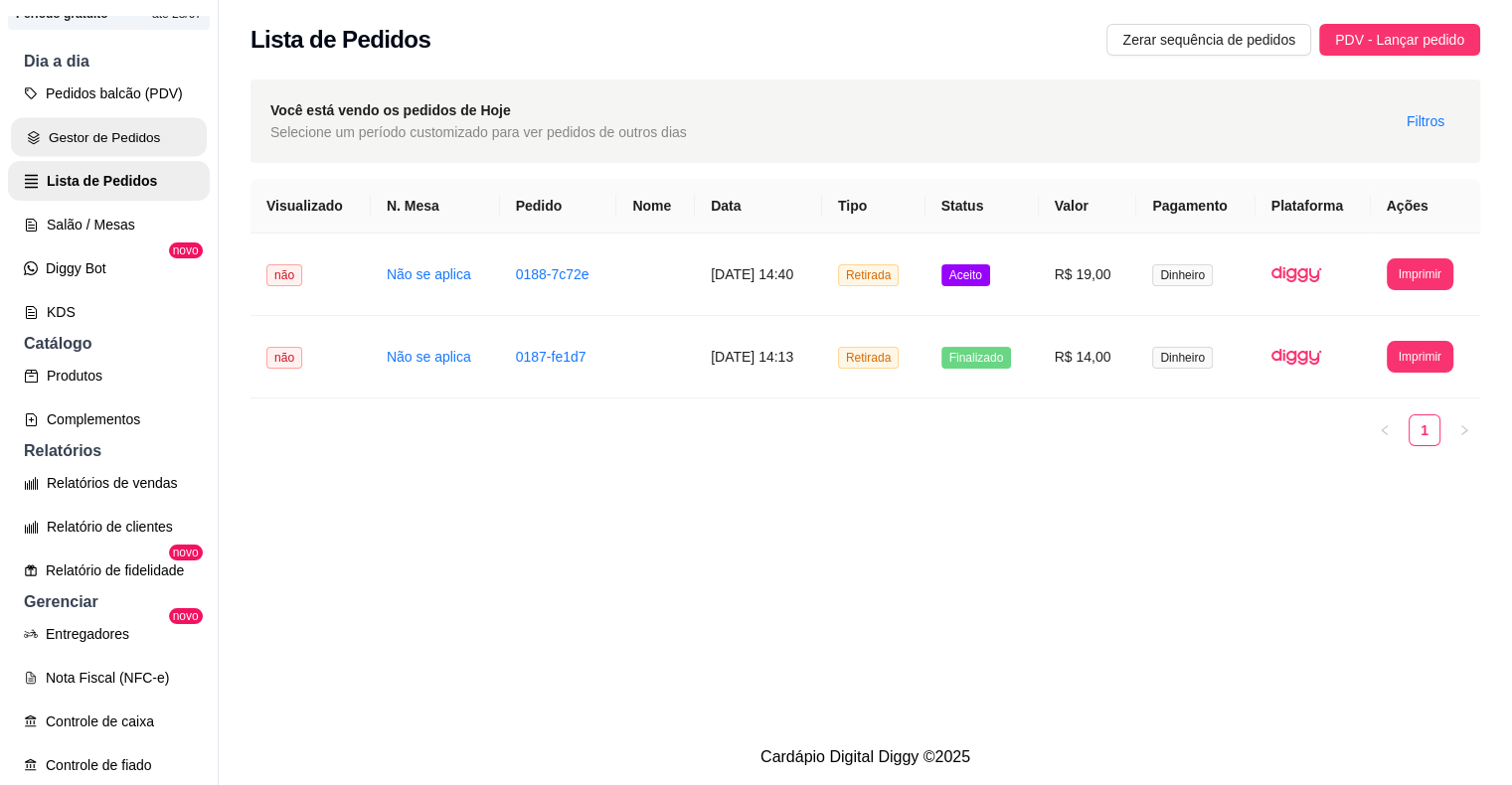 click on "Gestor de Pedidos" at bounding box center [108, 137] 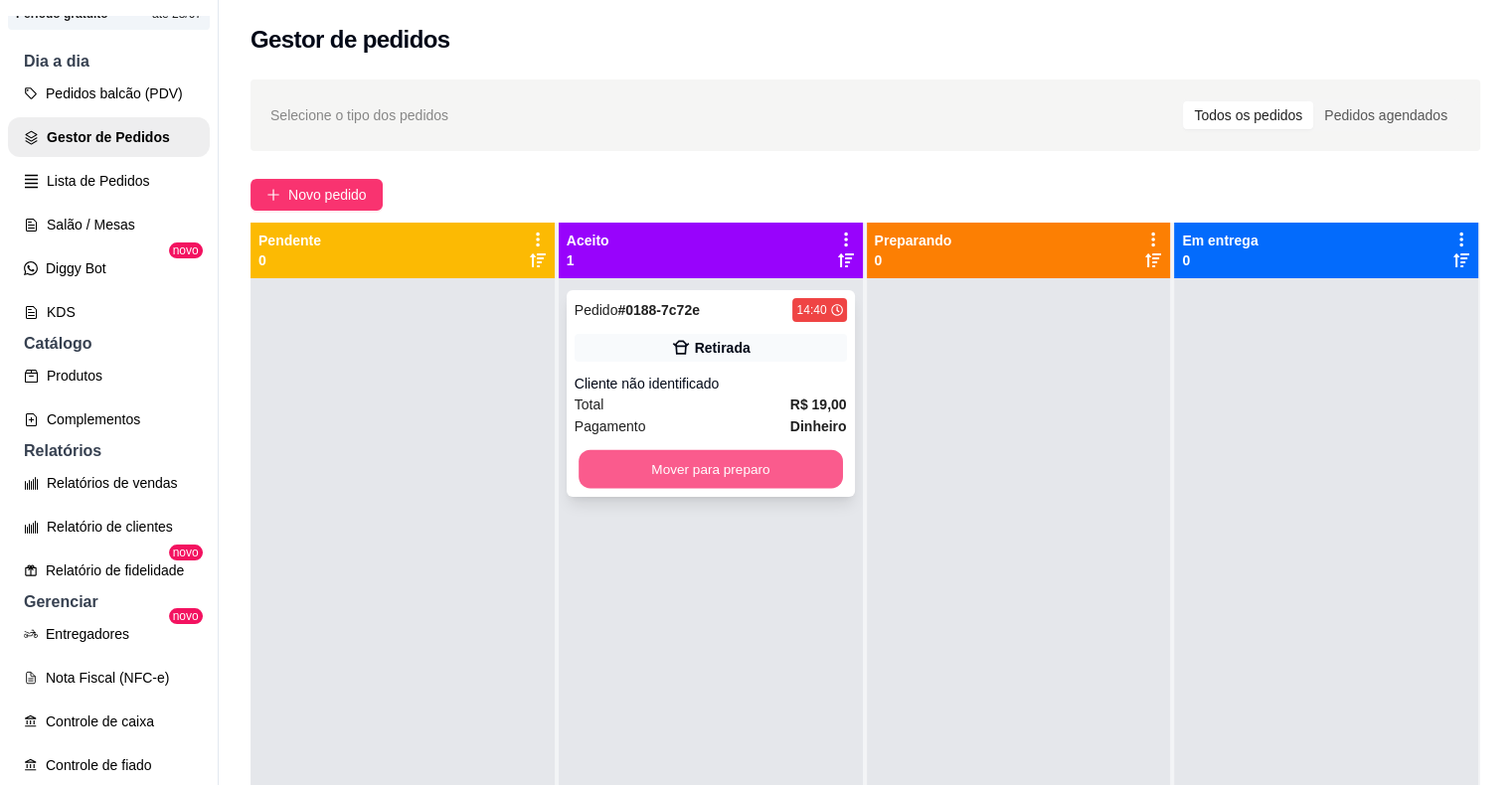 click on "Mover para preparo" at bounding box center (711, 469) 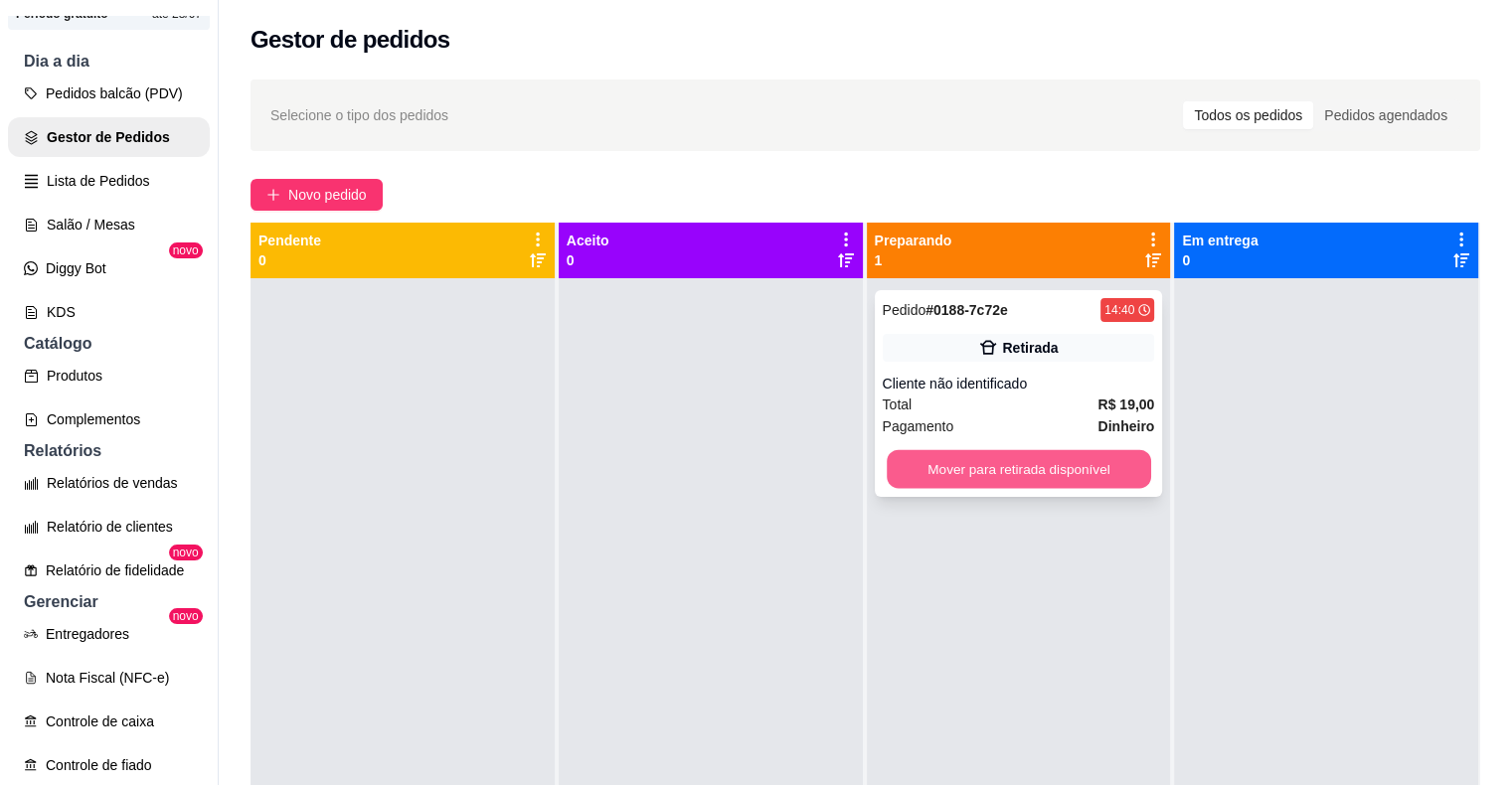 click on "Mover para retirada disponível" at bounding box center (1019, 469) 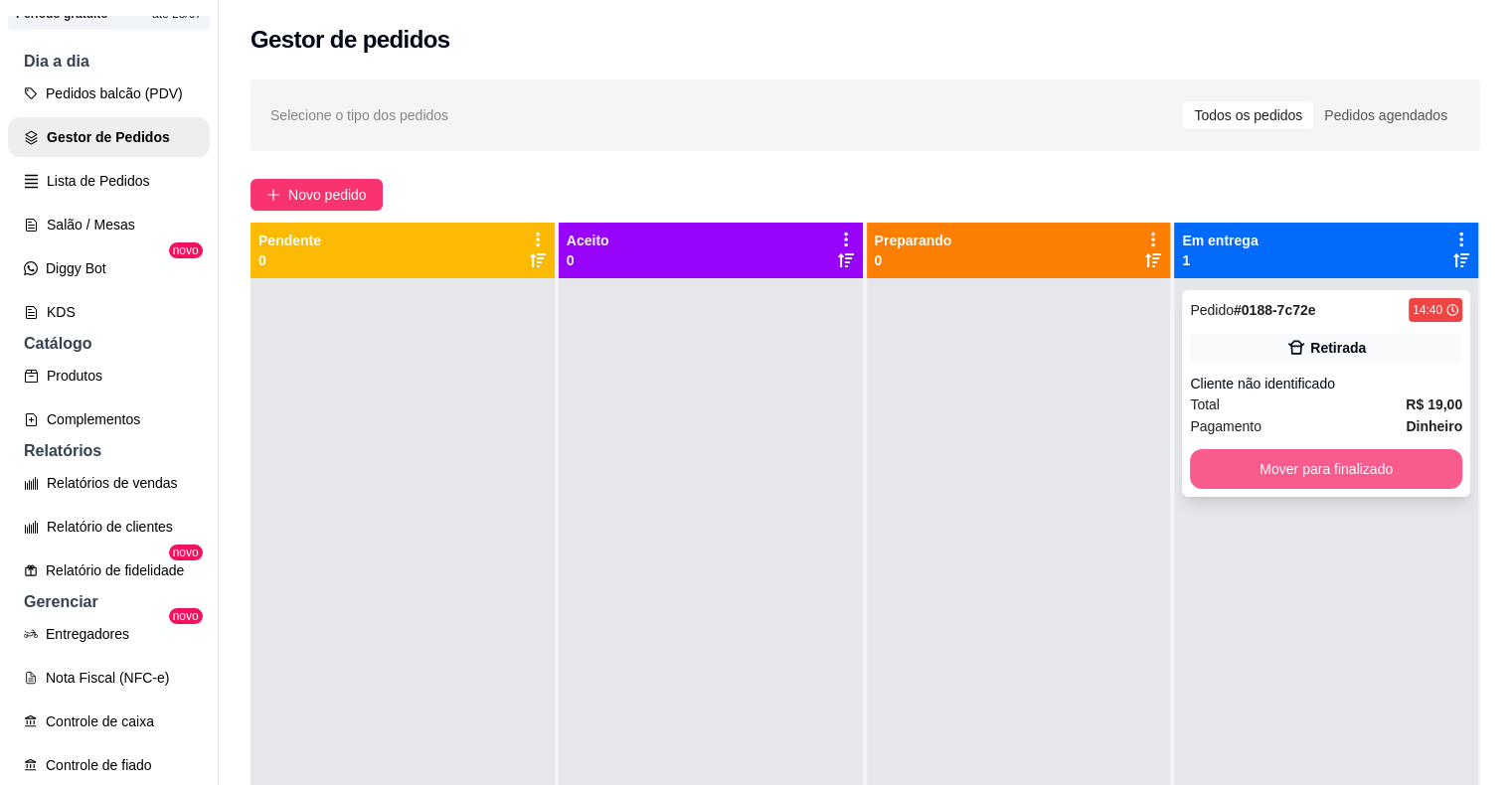 click on "Mover para finalizado" at bounding box center (1326, 469) 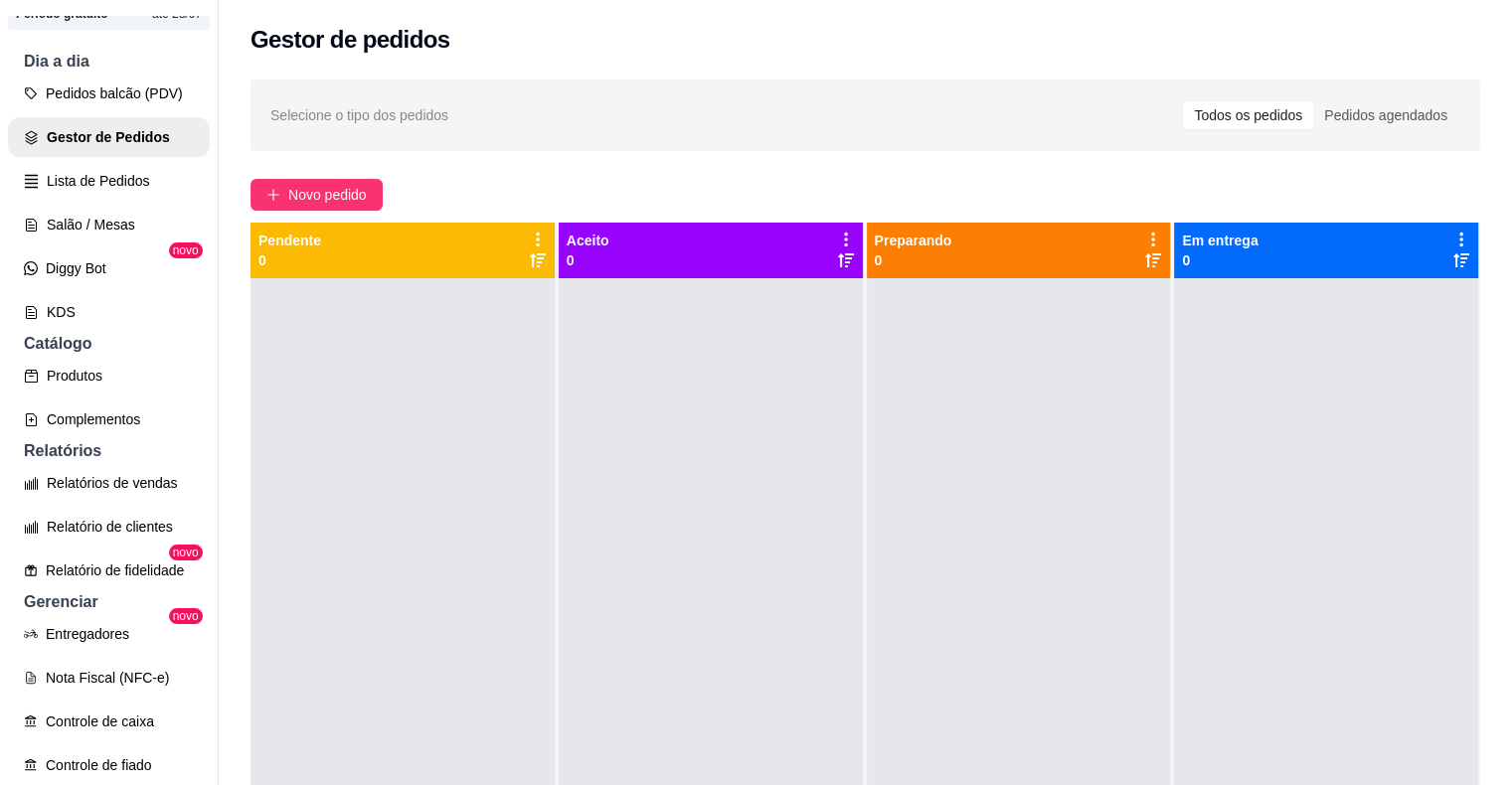 click on "Novo pedido" at bounding box center (865, 195) 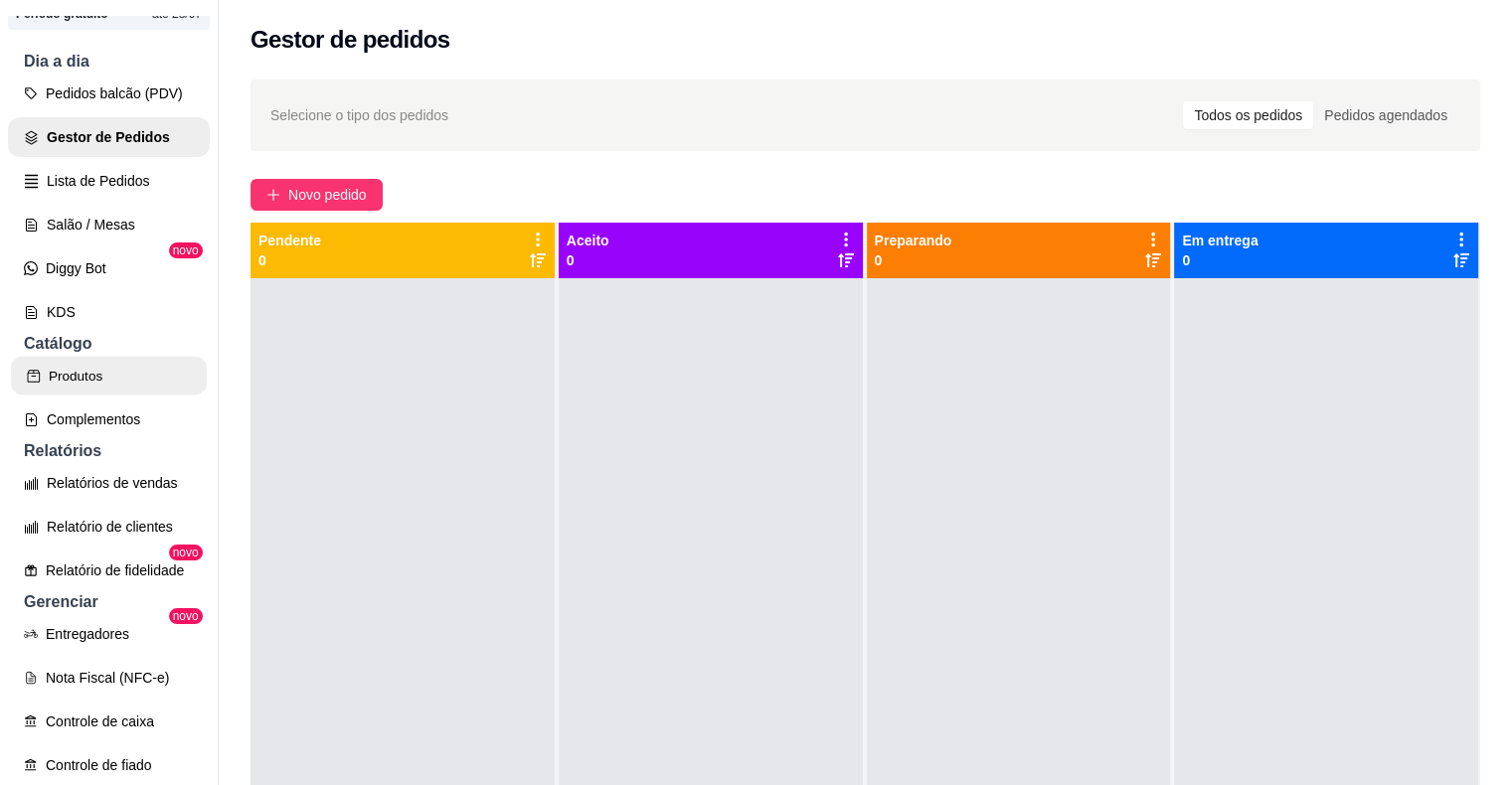click on "Produtos" at bounding box center [108, 376] 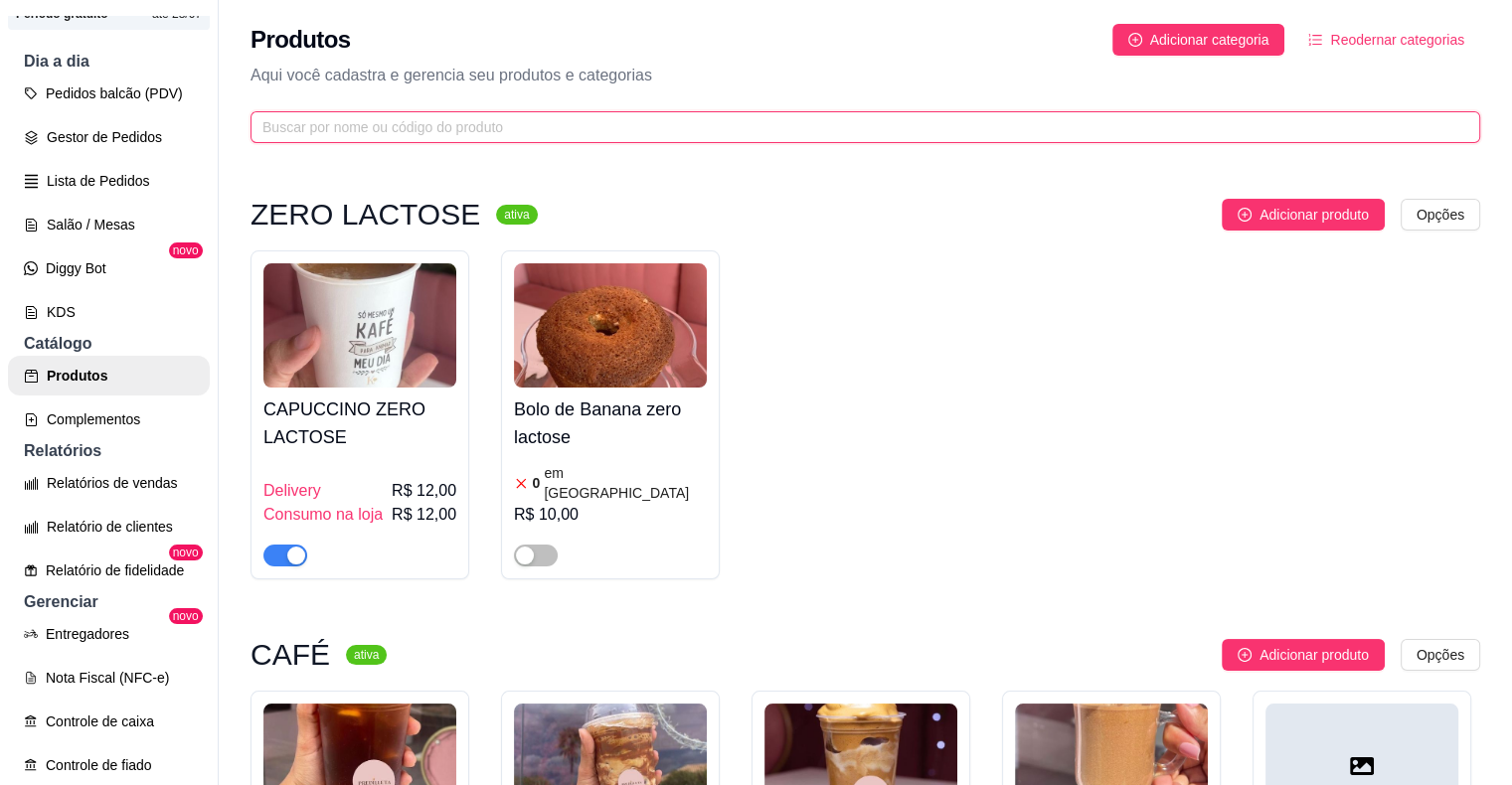 click at bounding box center (857, 127) 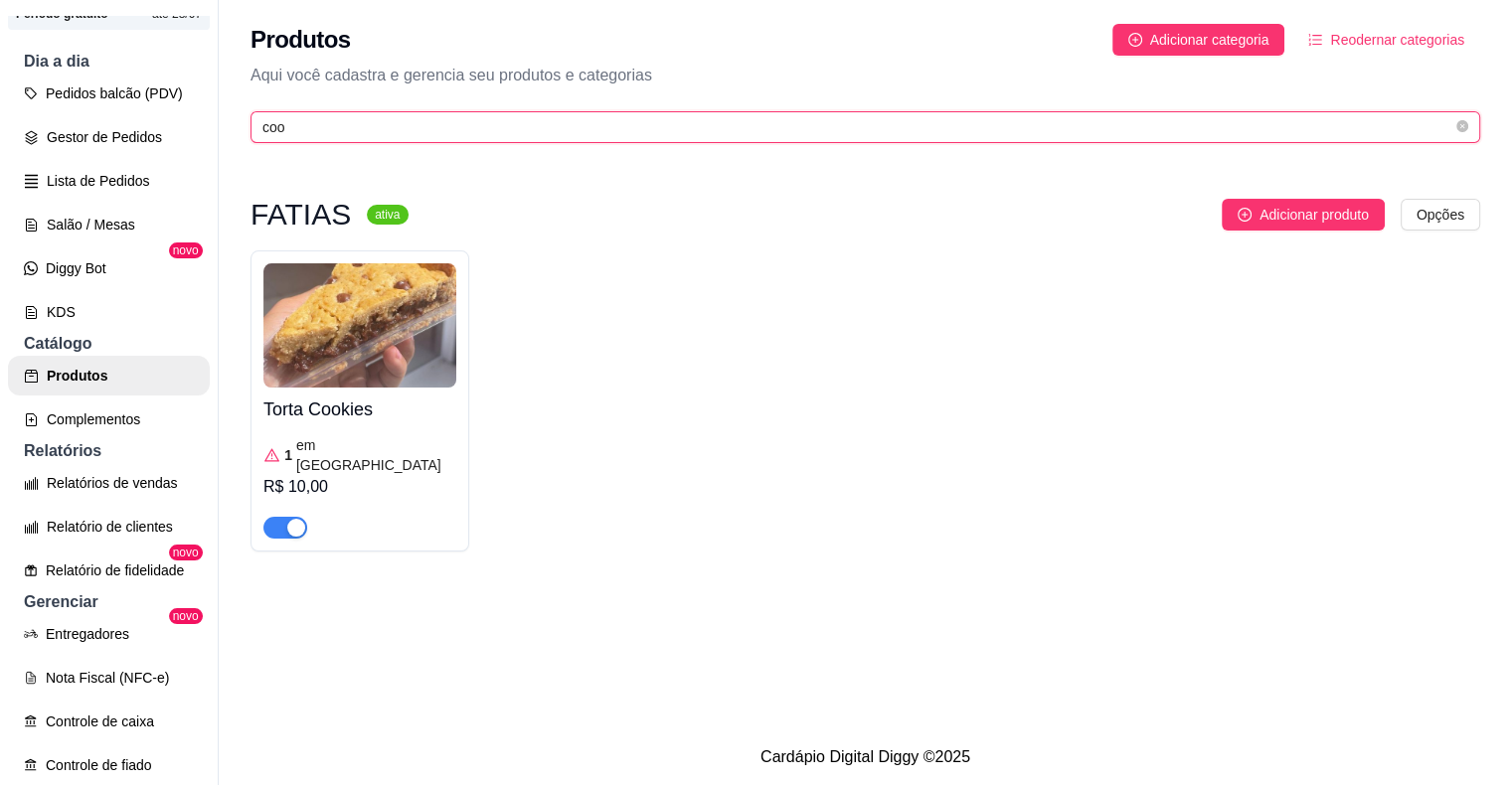 type on "coo" 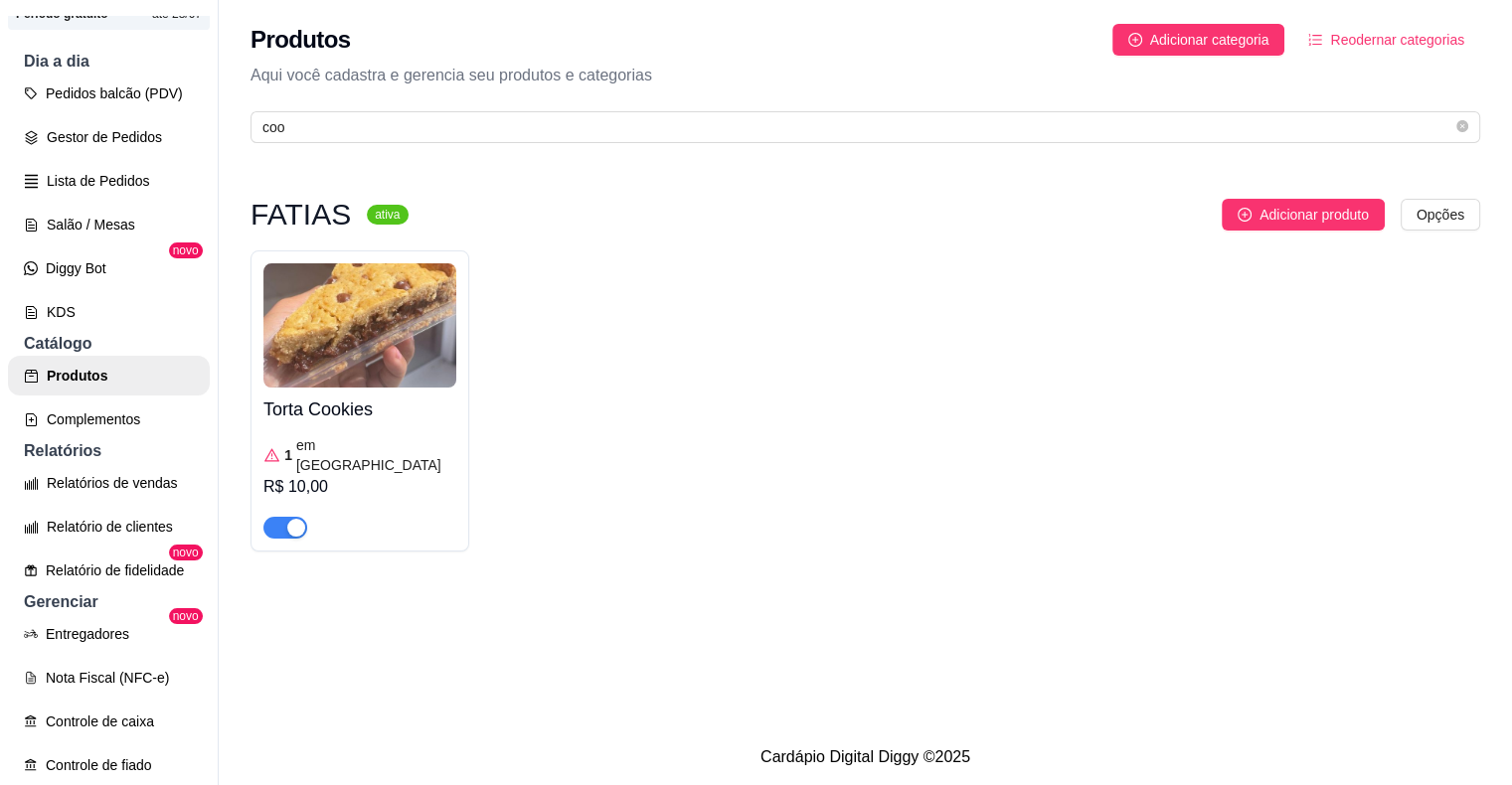 click at bounding box center (360, 325) 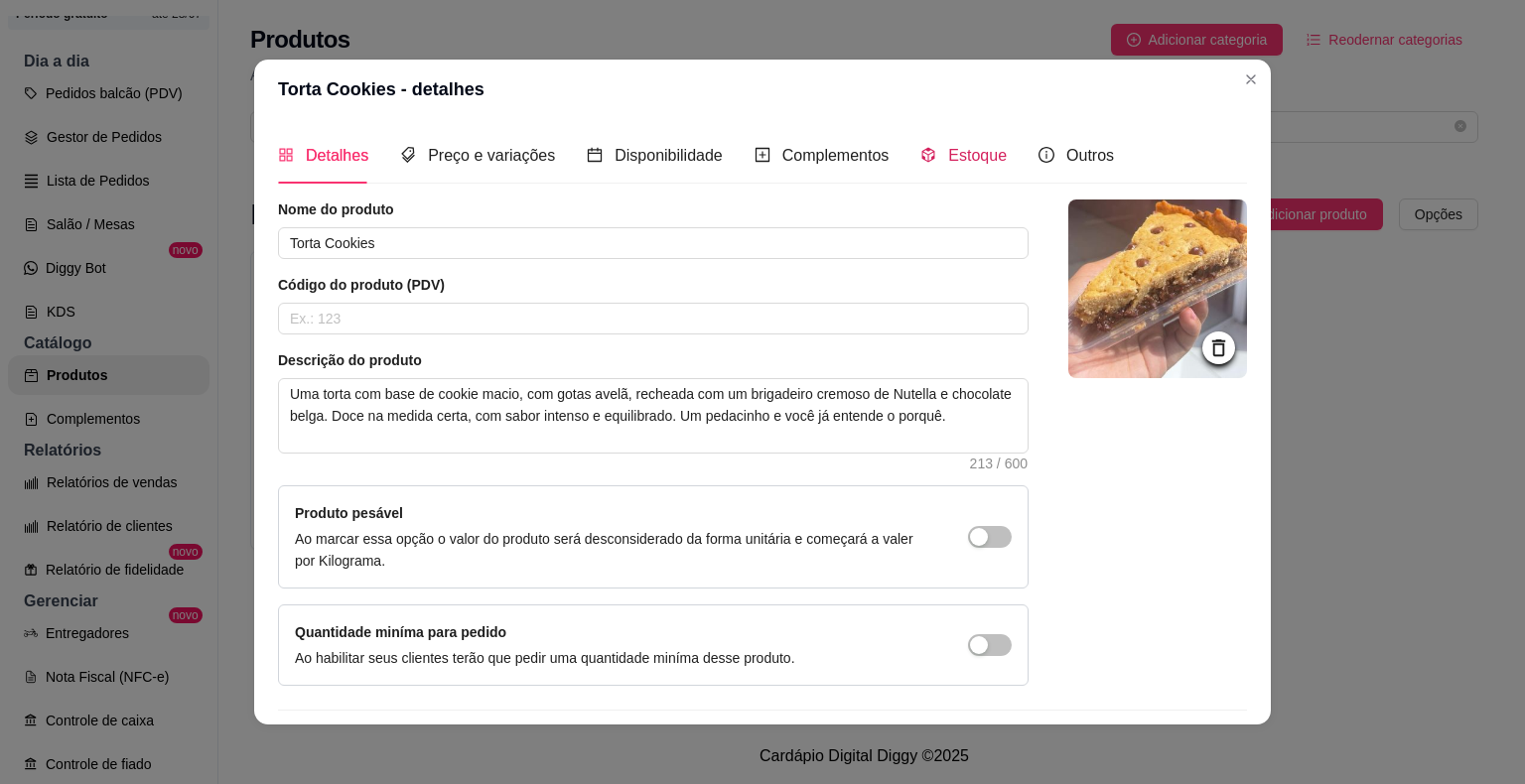 click 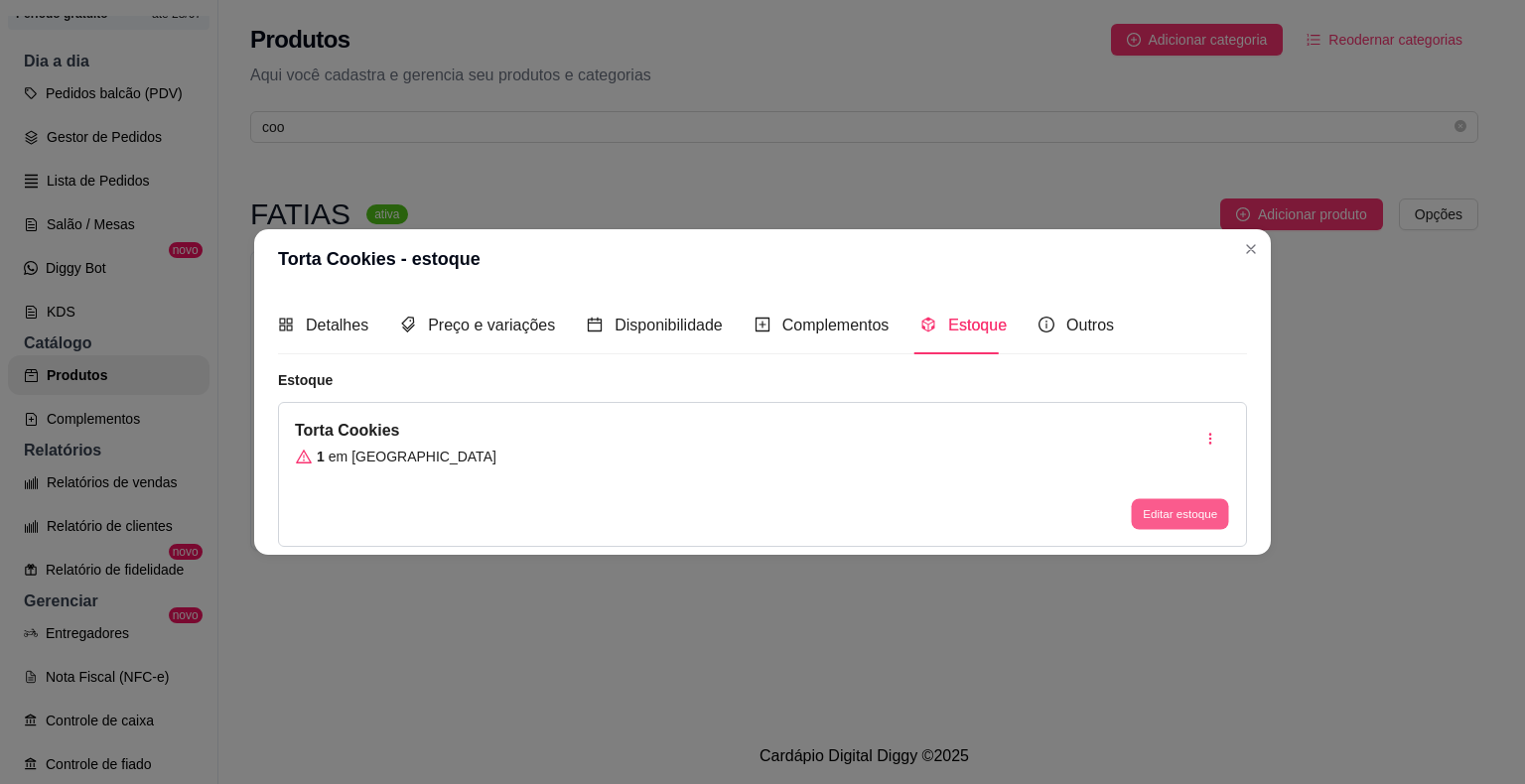 click on "Editar estoque" at bounding box center [1179, 513] 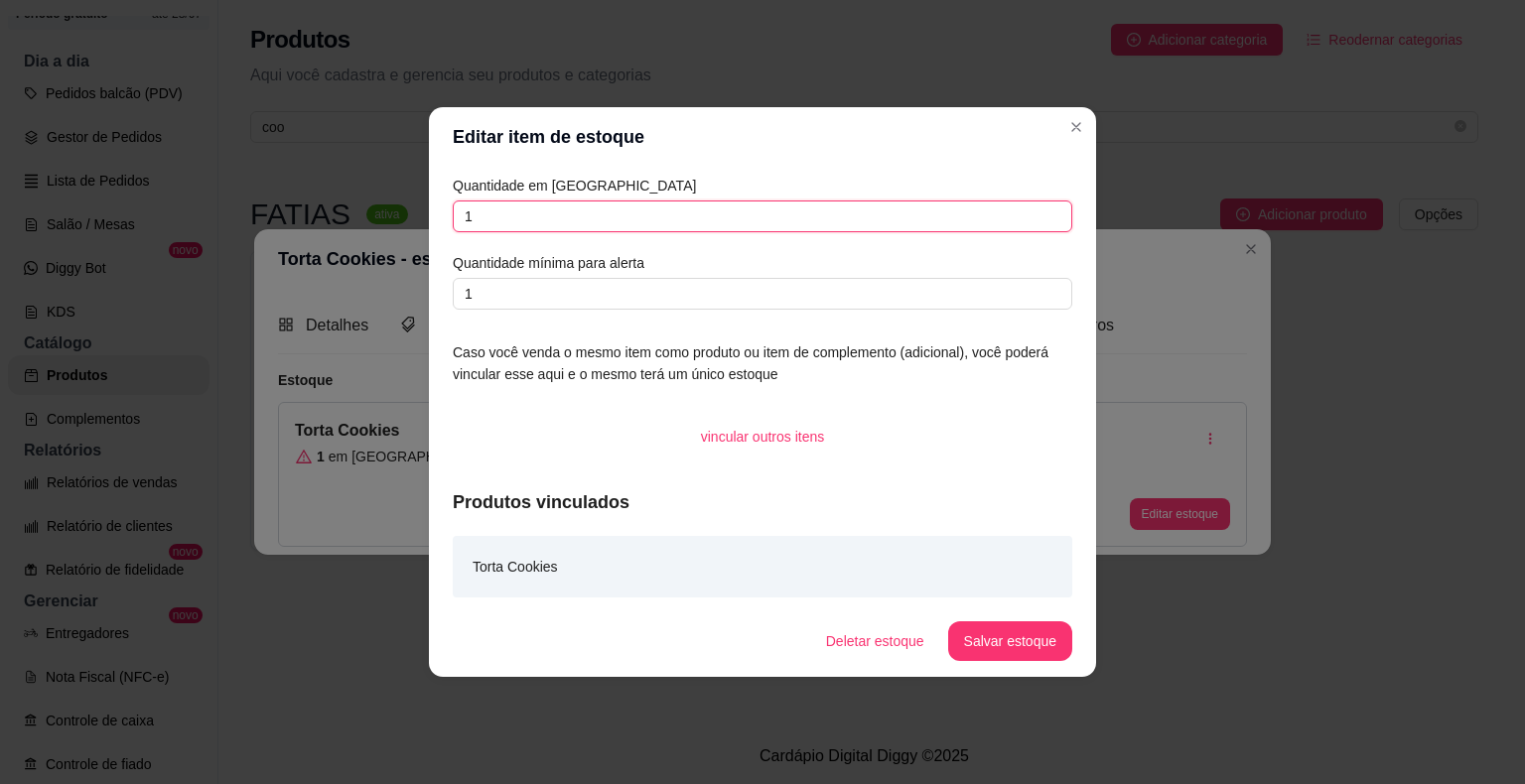 click on "1" at bounding box center [762, 216] 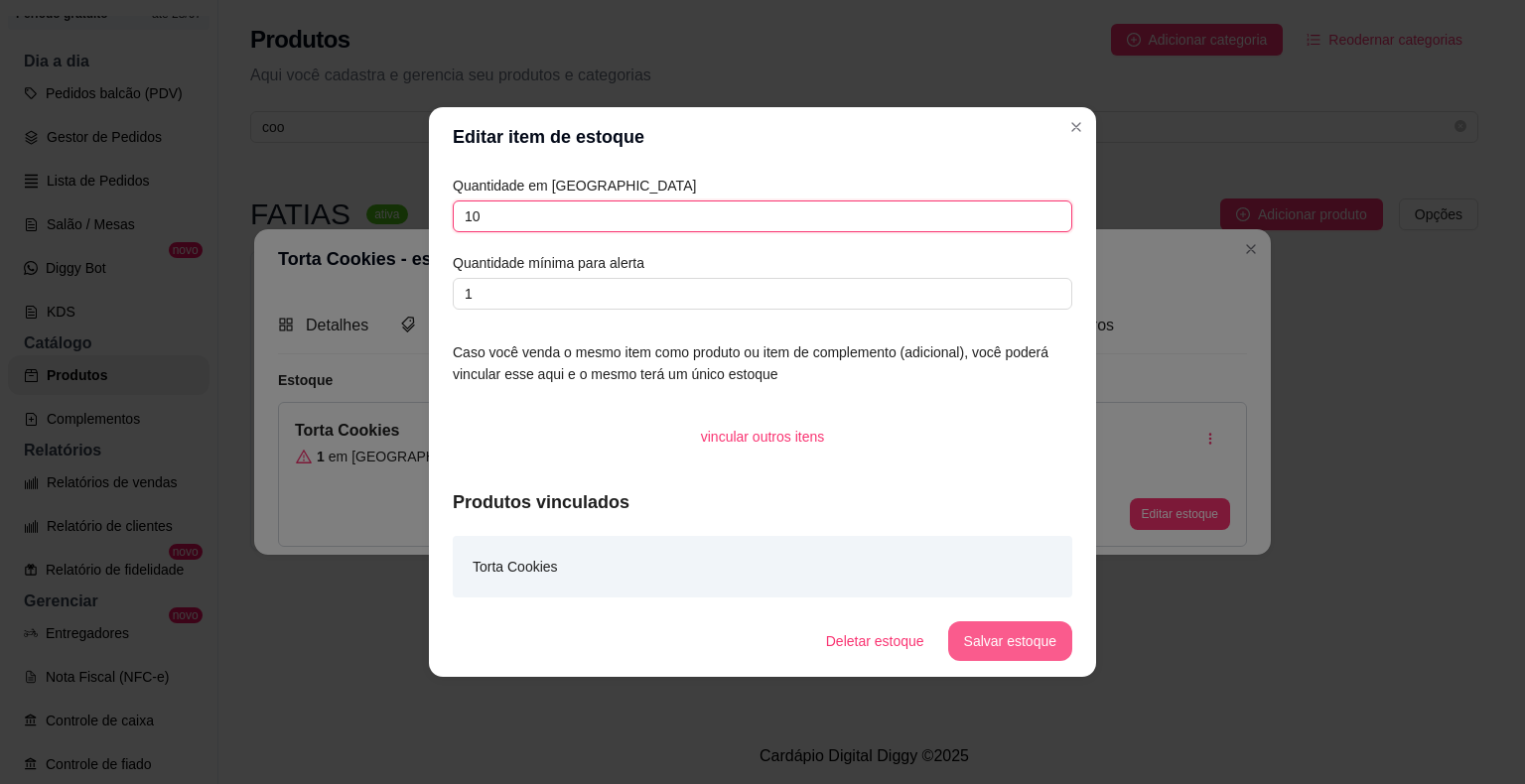 type on "10" 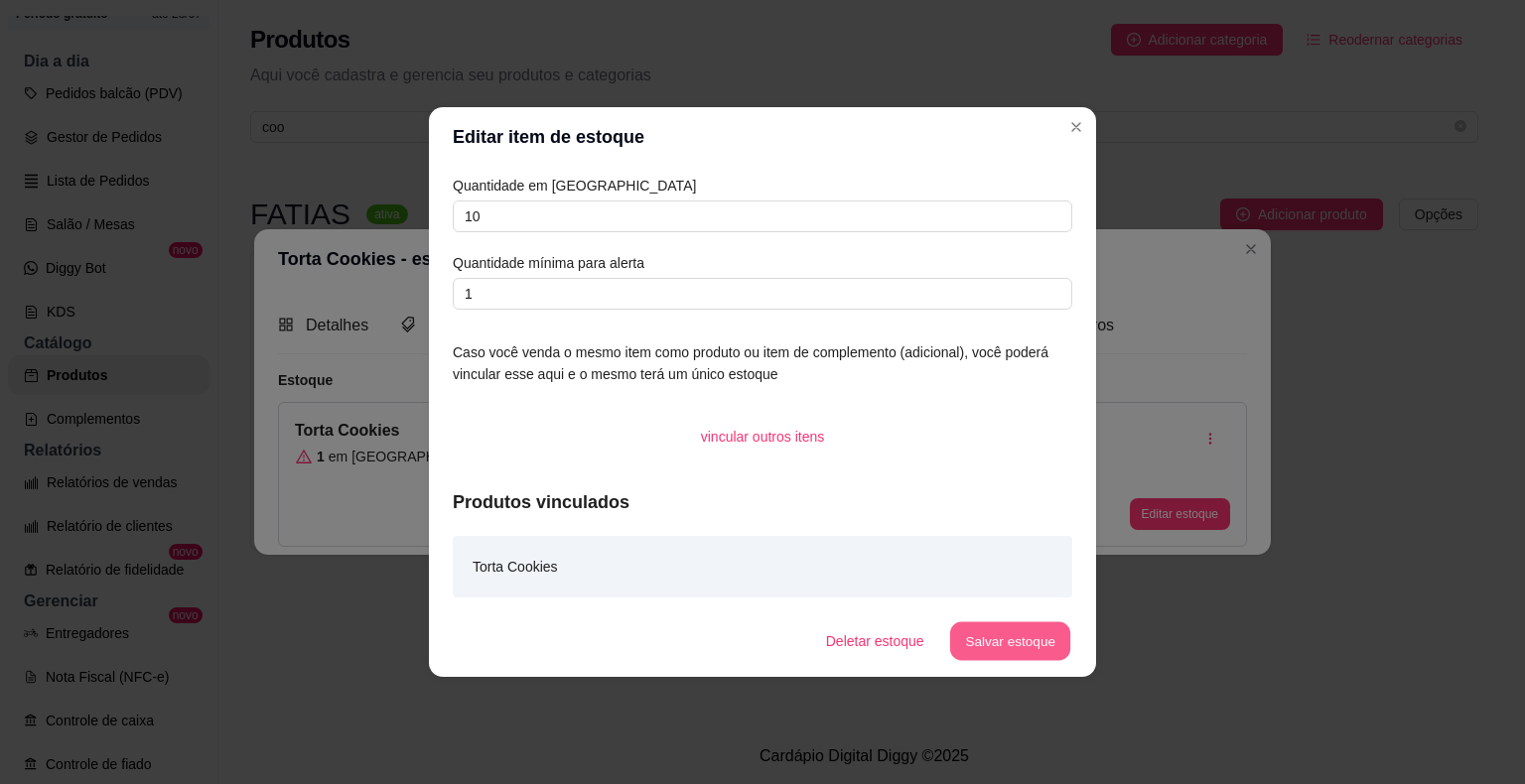 click on "Salvar estoque" at bounding box center (1010, 641) 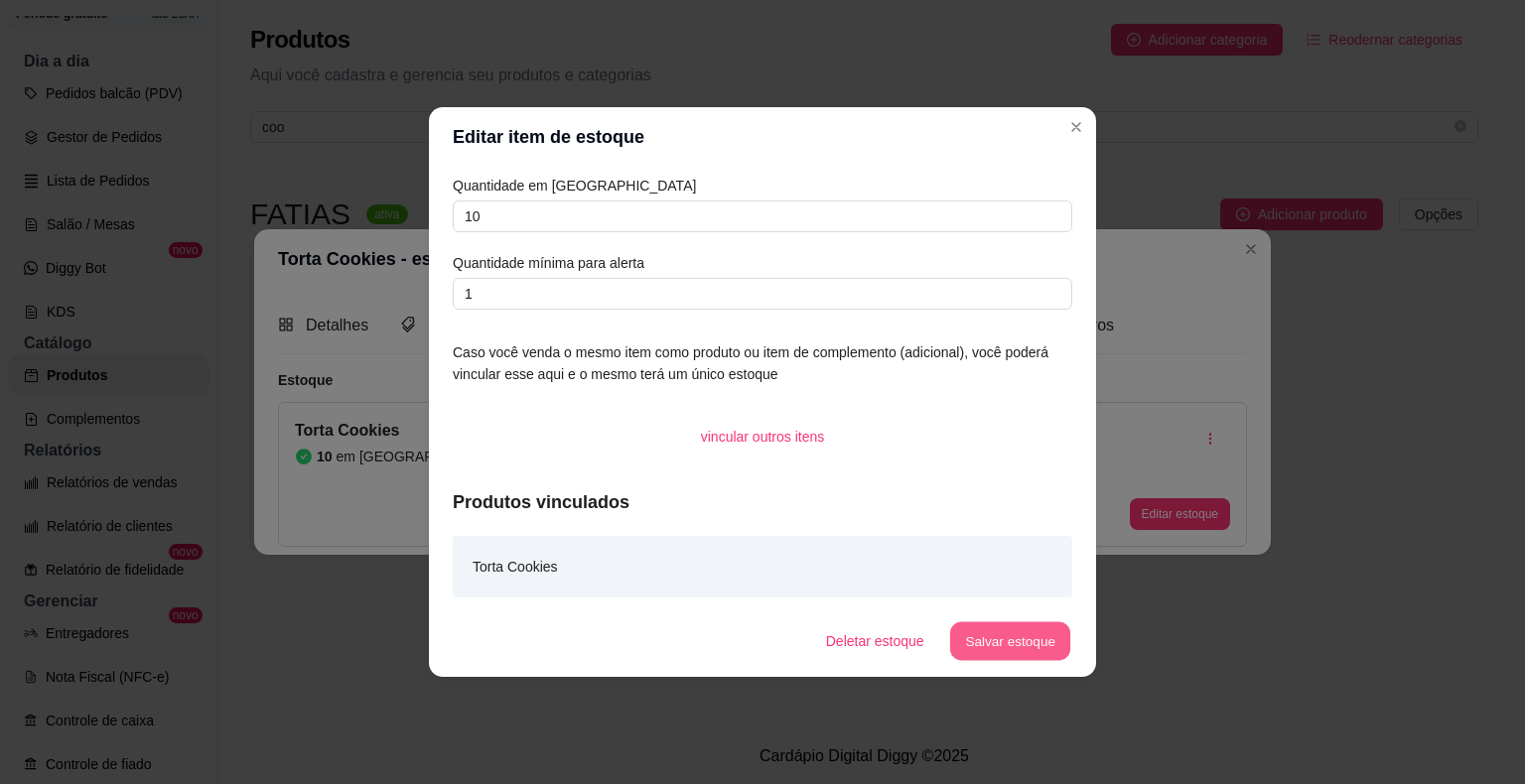 click on "Salvar estoque" at bounding box center (1010, 641) 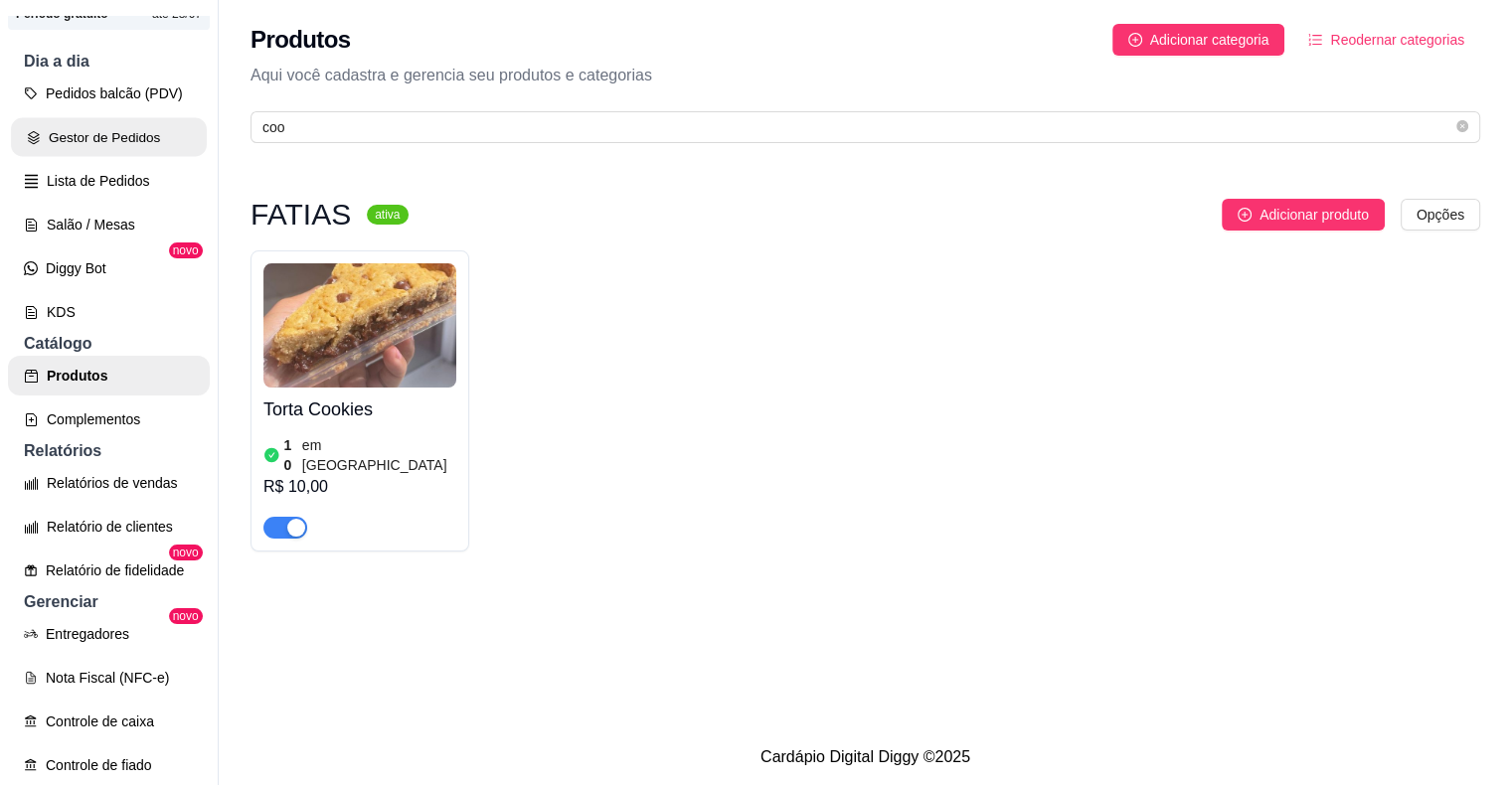 click on "Gestor de Pedidos" at bounding box center [108, 137] 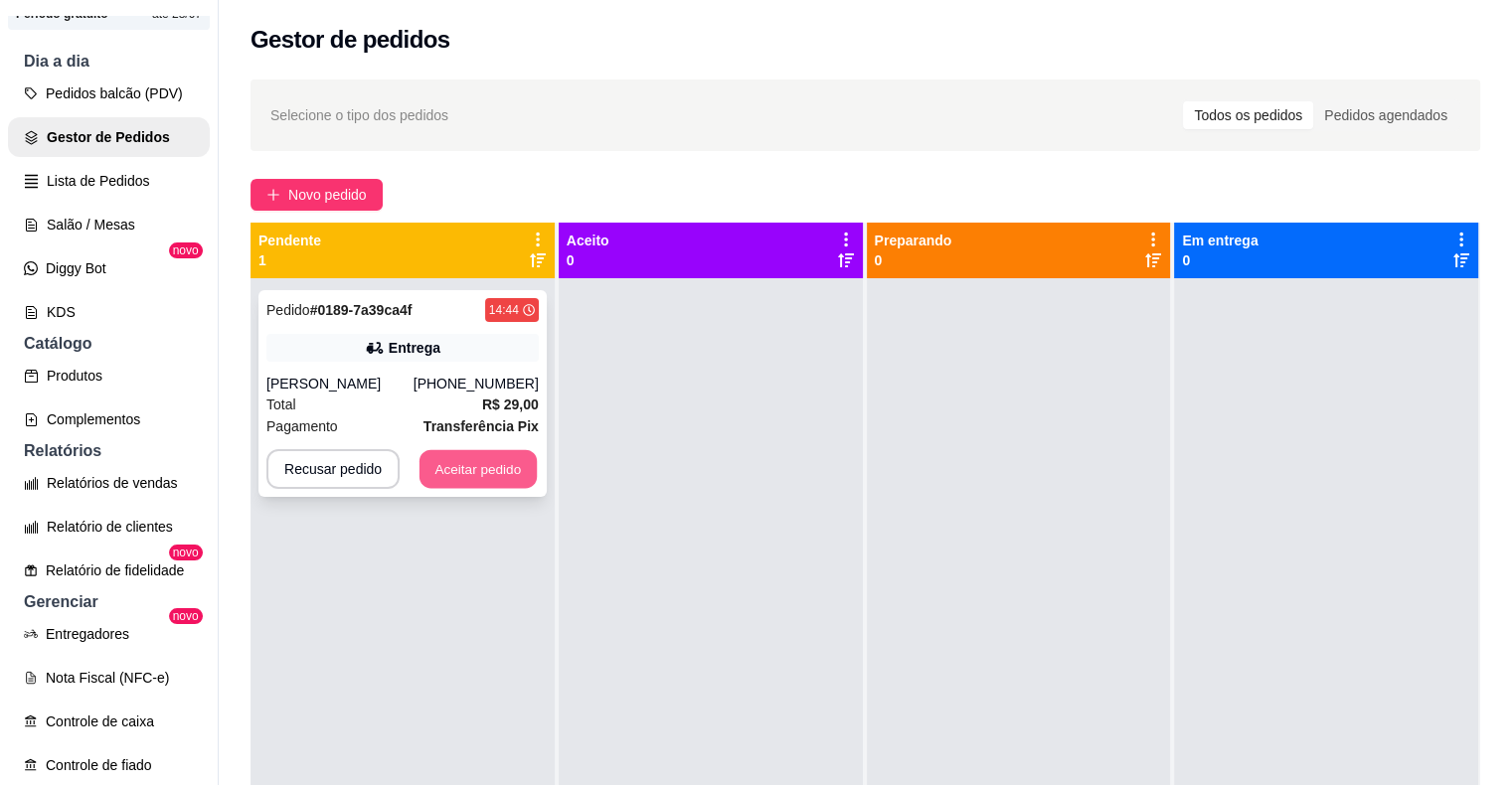 click on "Aceitar pedido" at bounding box center [478, 469] 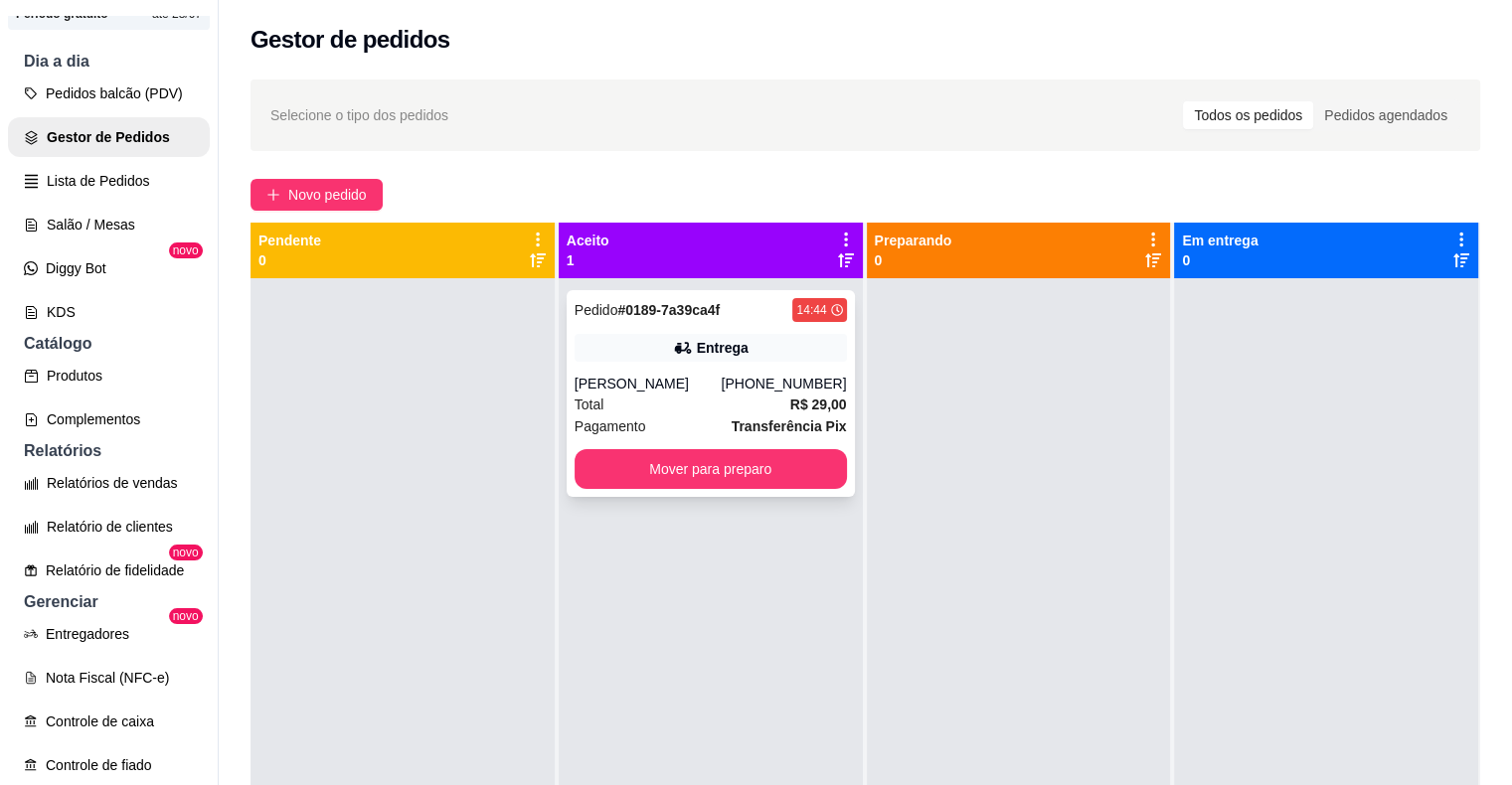 click on "Edmara Carvalho" at bounding box center [648, 384] 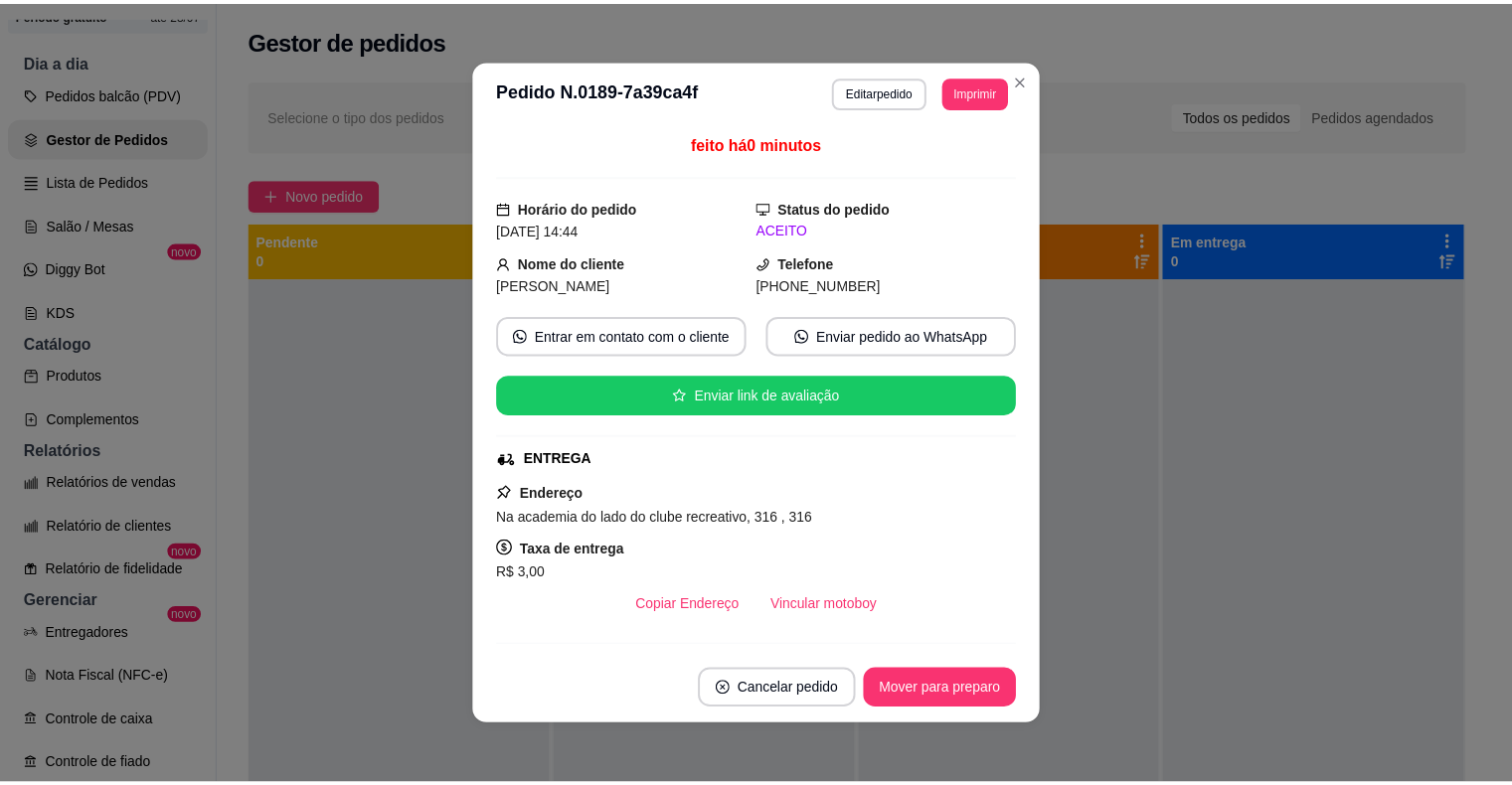 scroll, scrollTop: 342, scrollLeft: 0, axis: vertical 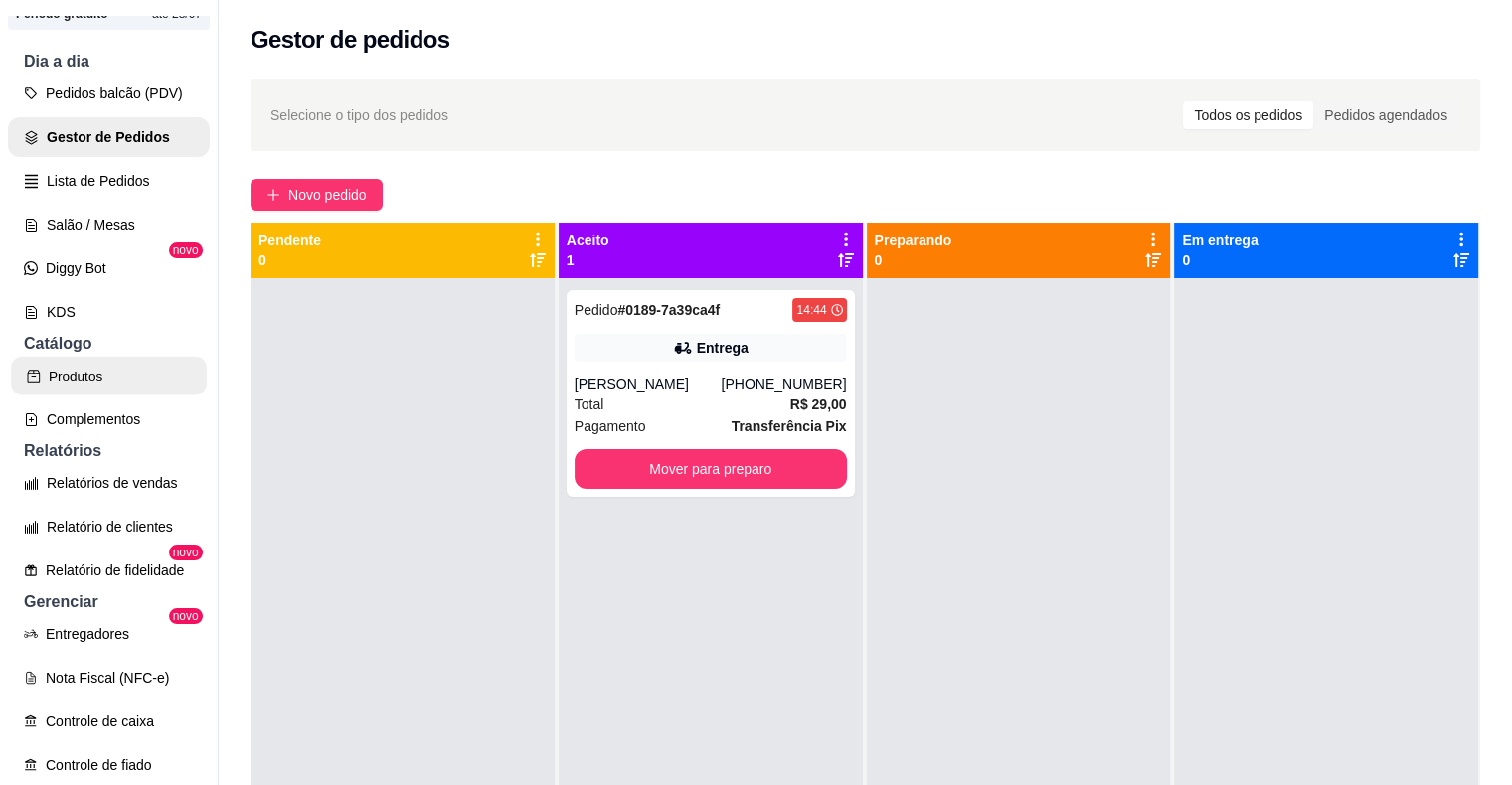 click on "Produtos" at bounding box center (108, 376) 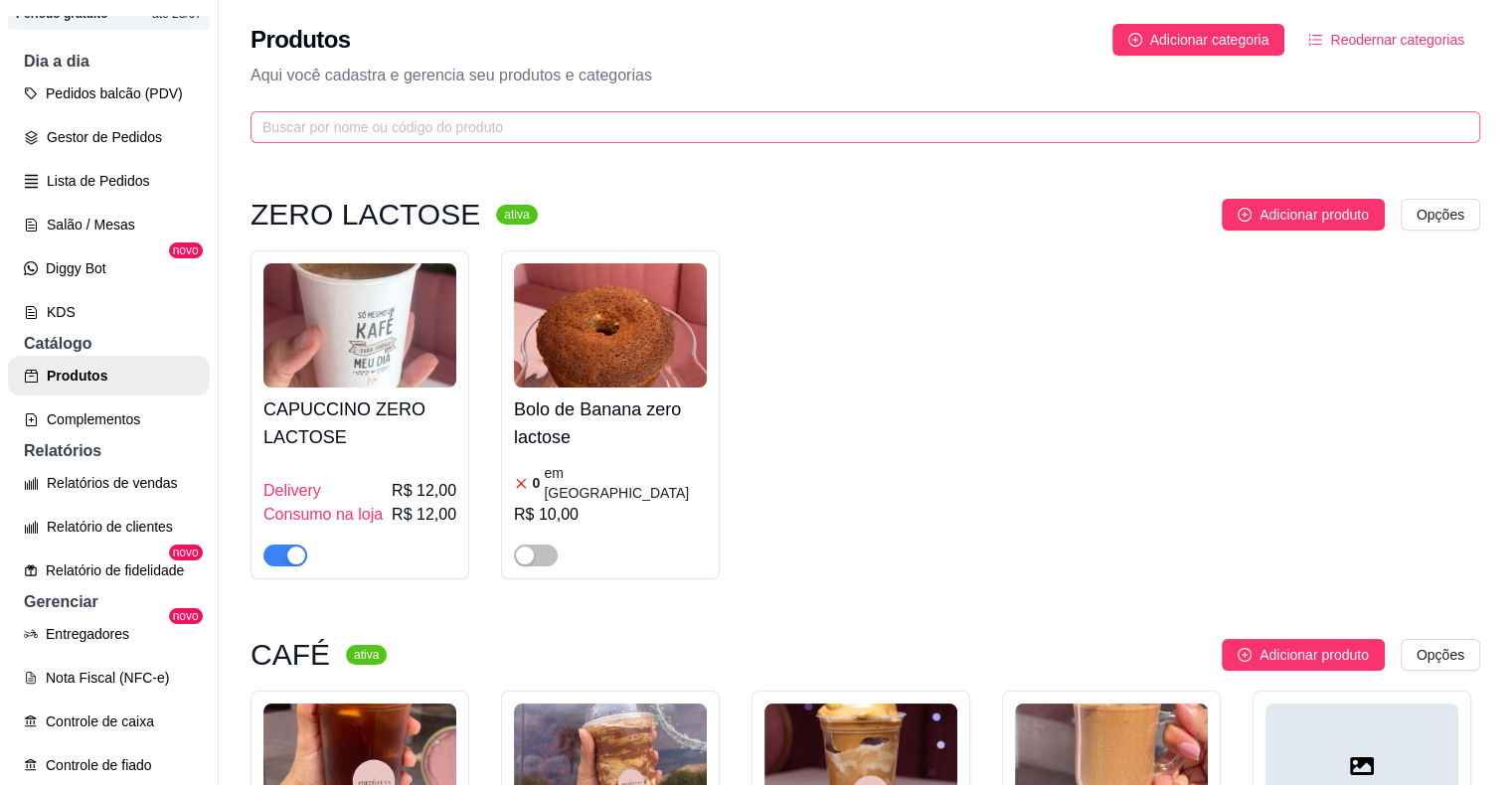 click at bounding box center [865, 127] 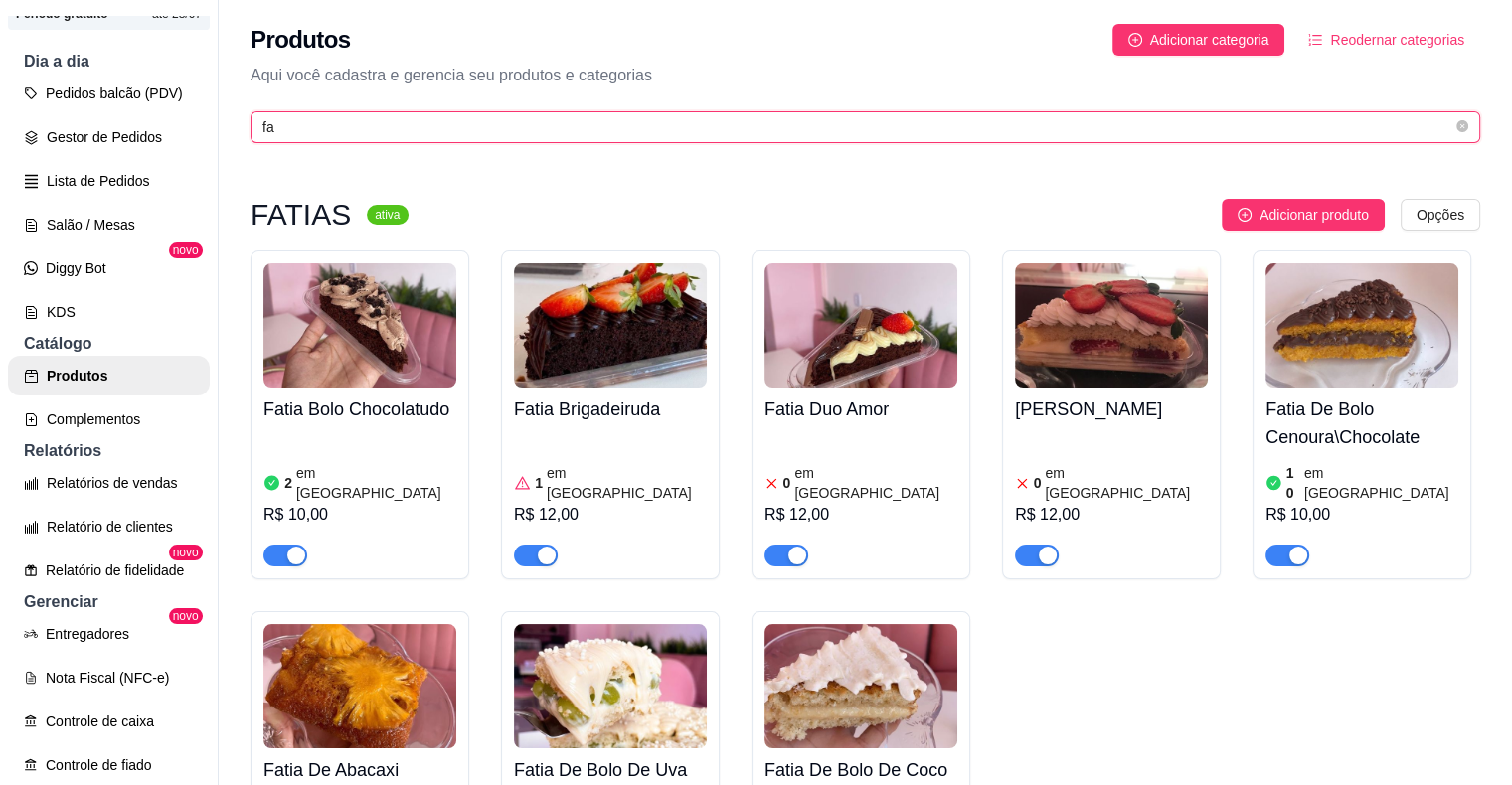 scroll, scrollTop: 673, scrollLeft: 0, axis: vertical 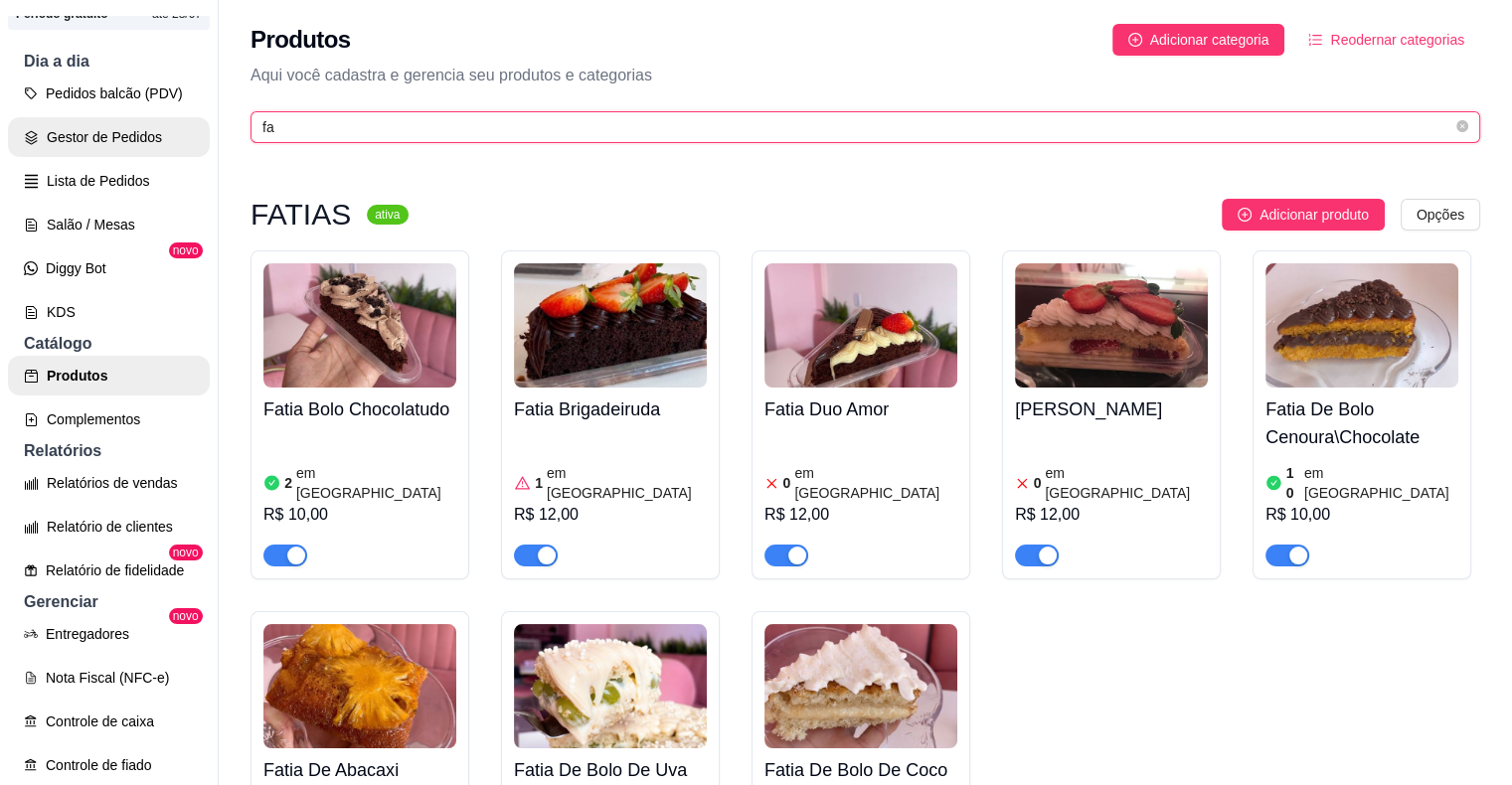 type on "fa" 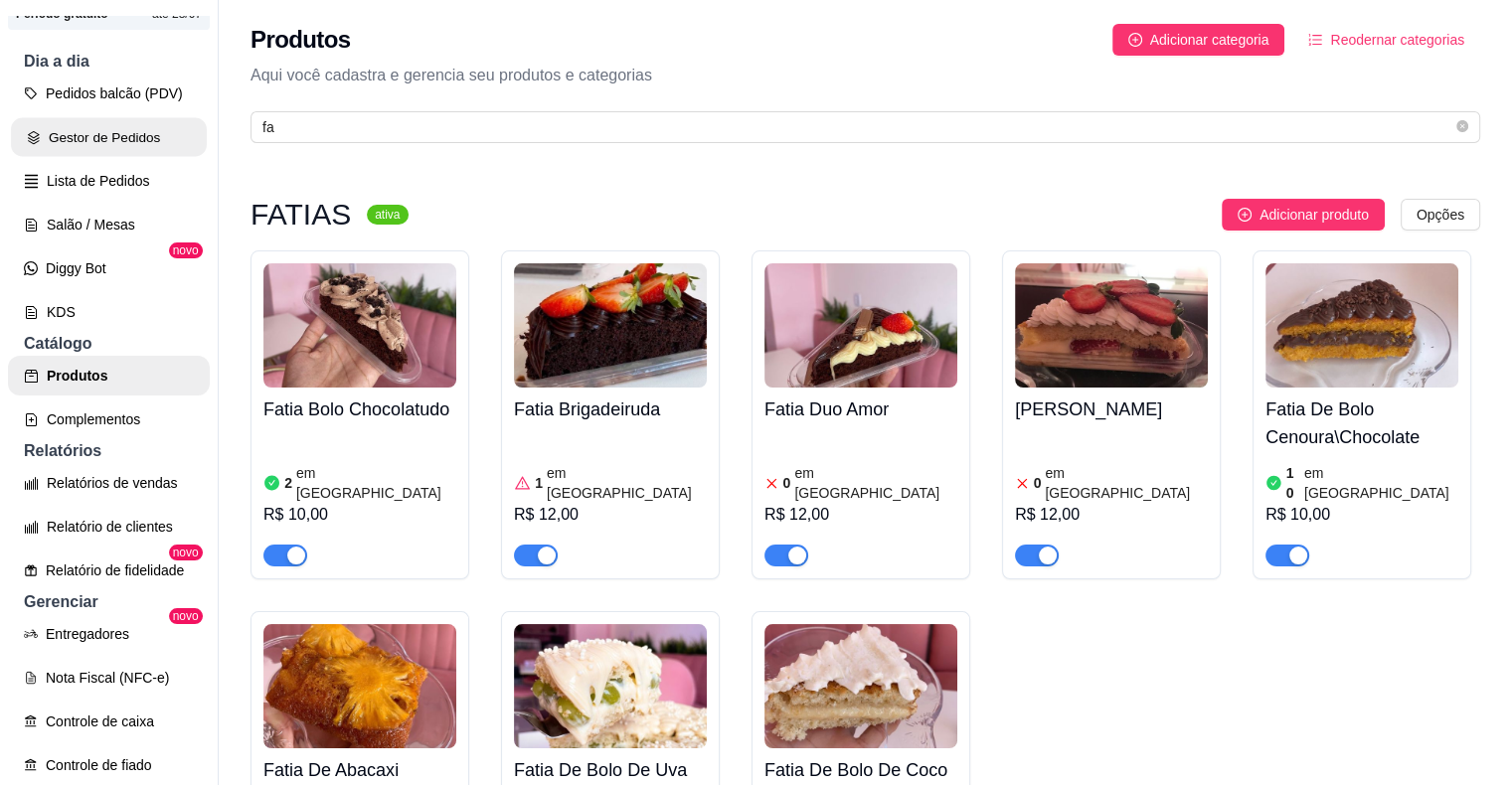 click on "Gestor de Pedidos" at bounding box center [108, 137] 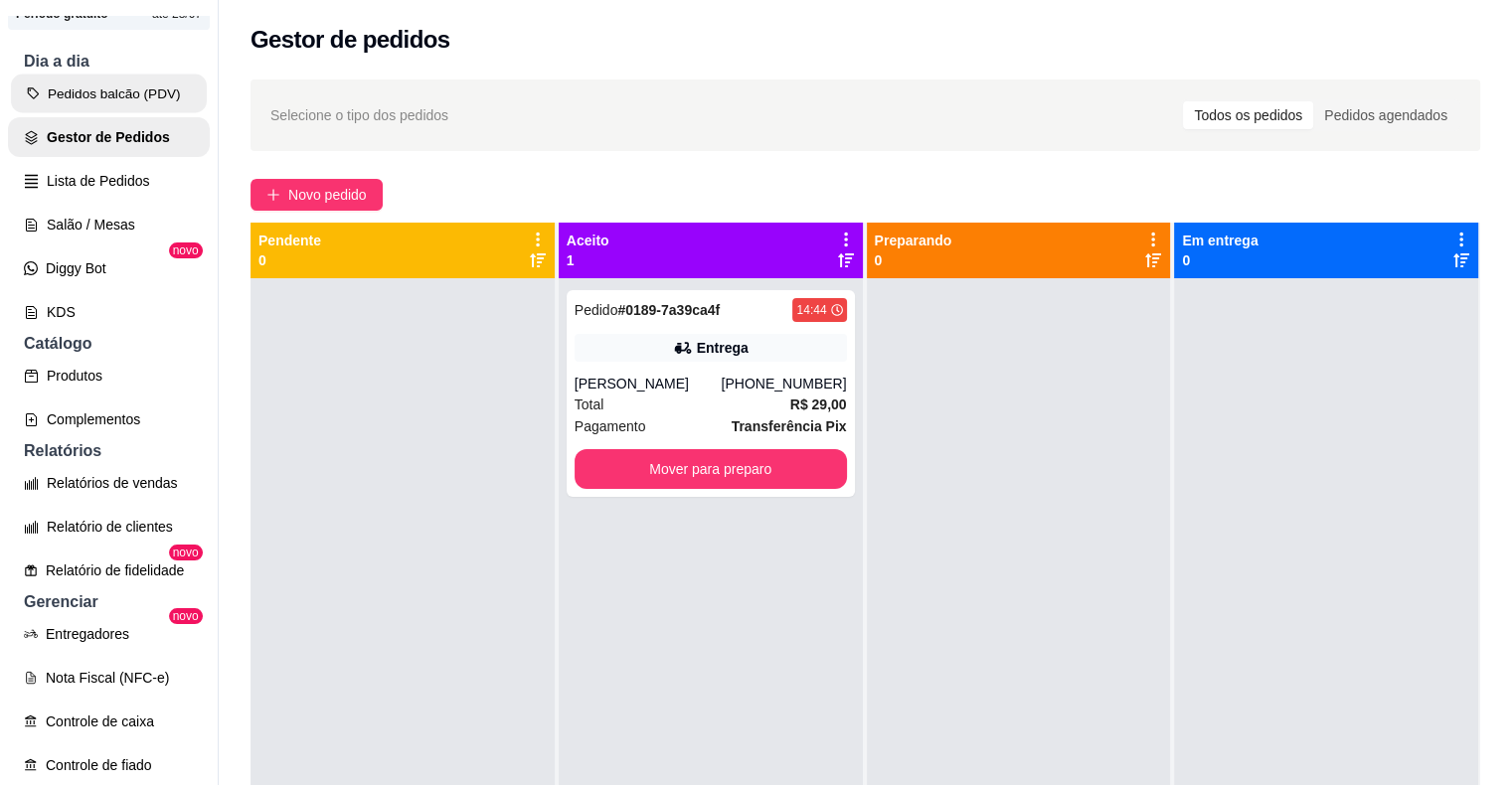 click on "Pedidos balcão (PDV)" at bounding box center (108, 93) 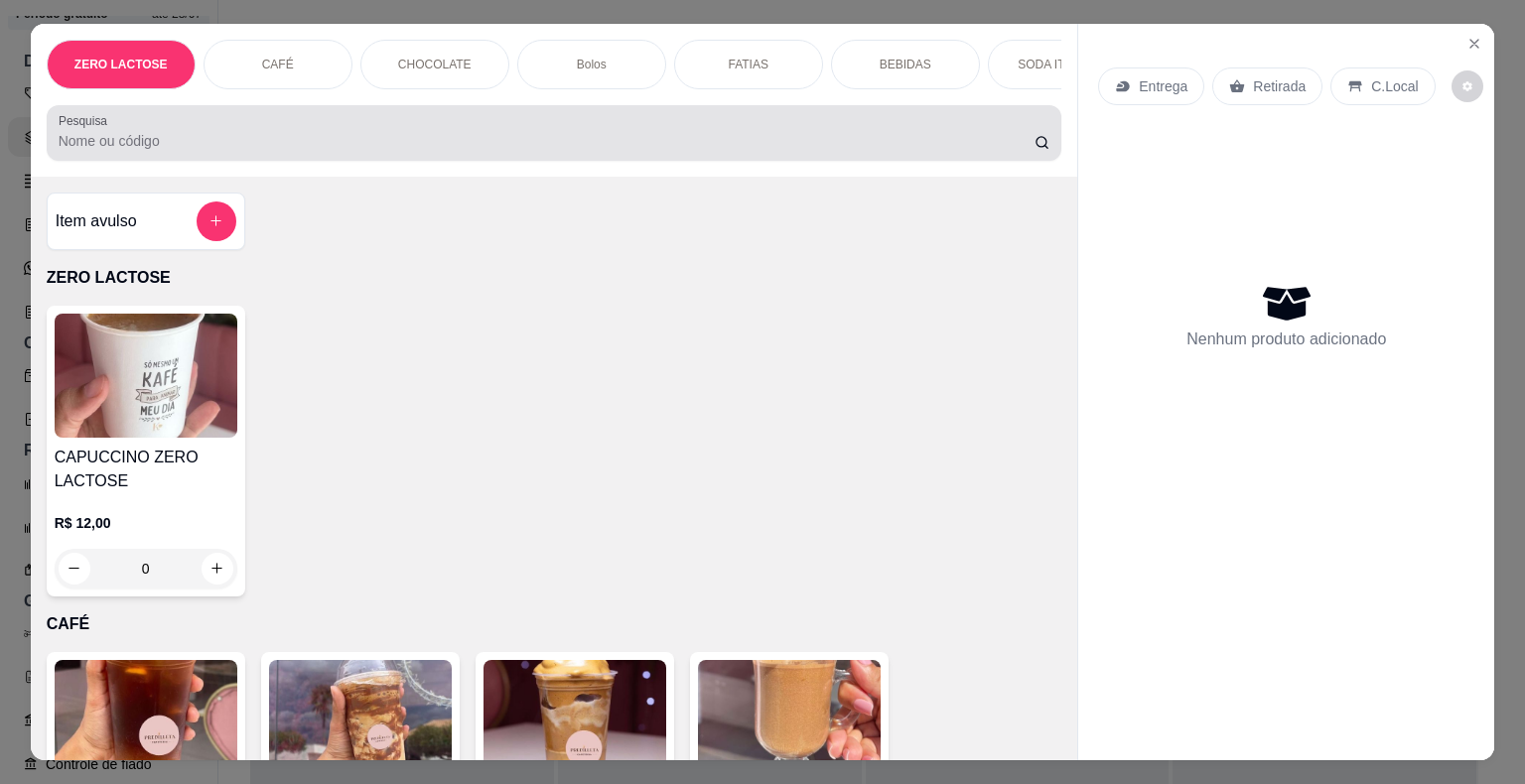 click at bounding box center [554, 133] 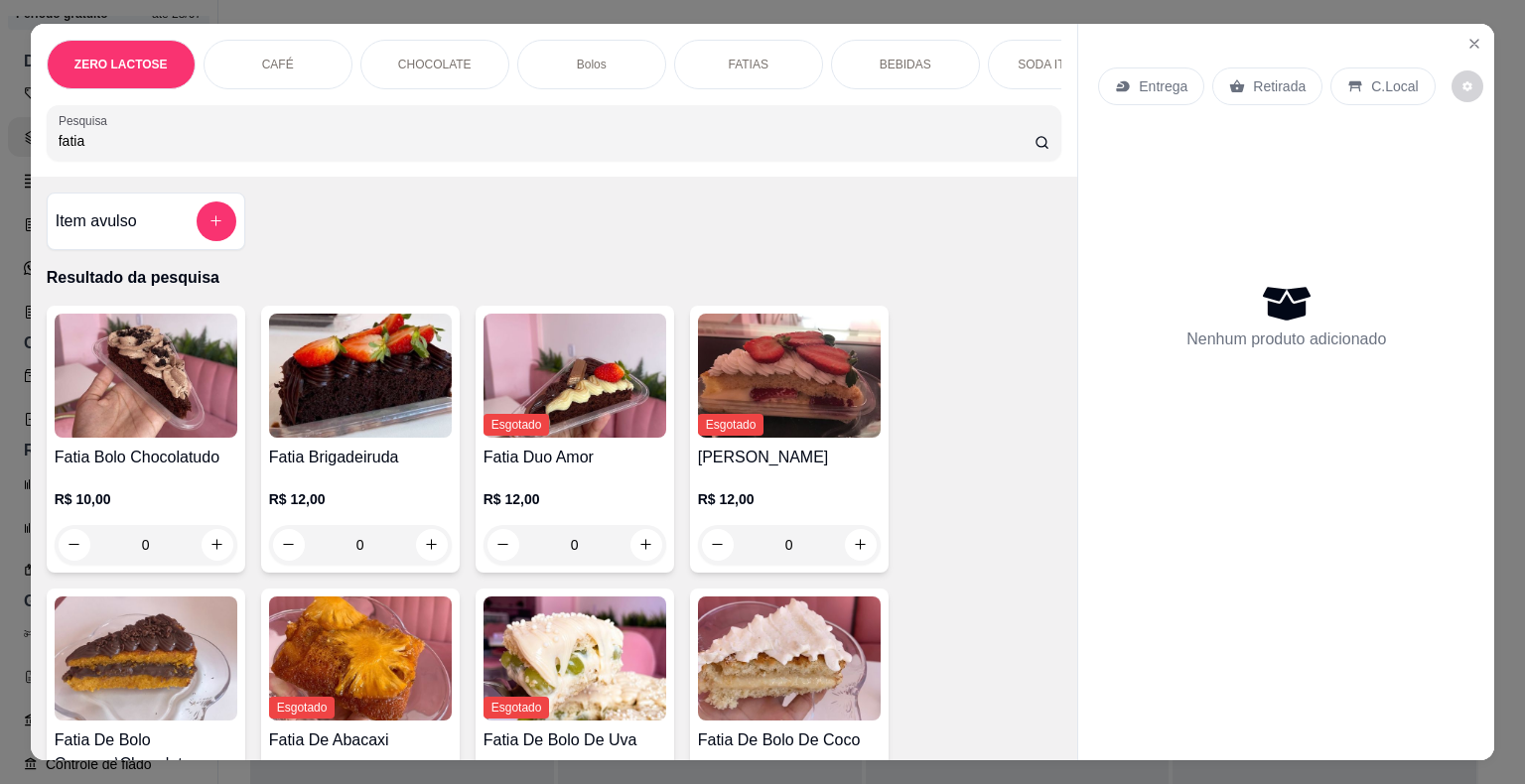 type on "fatia" 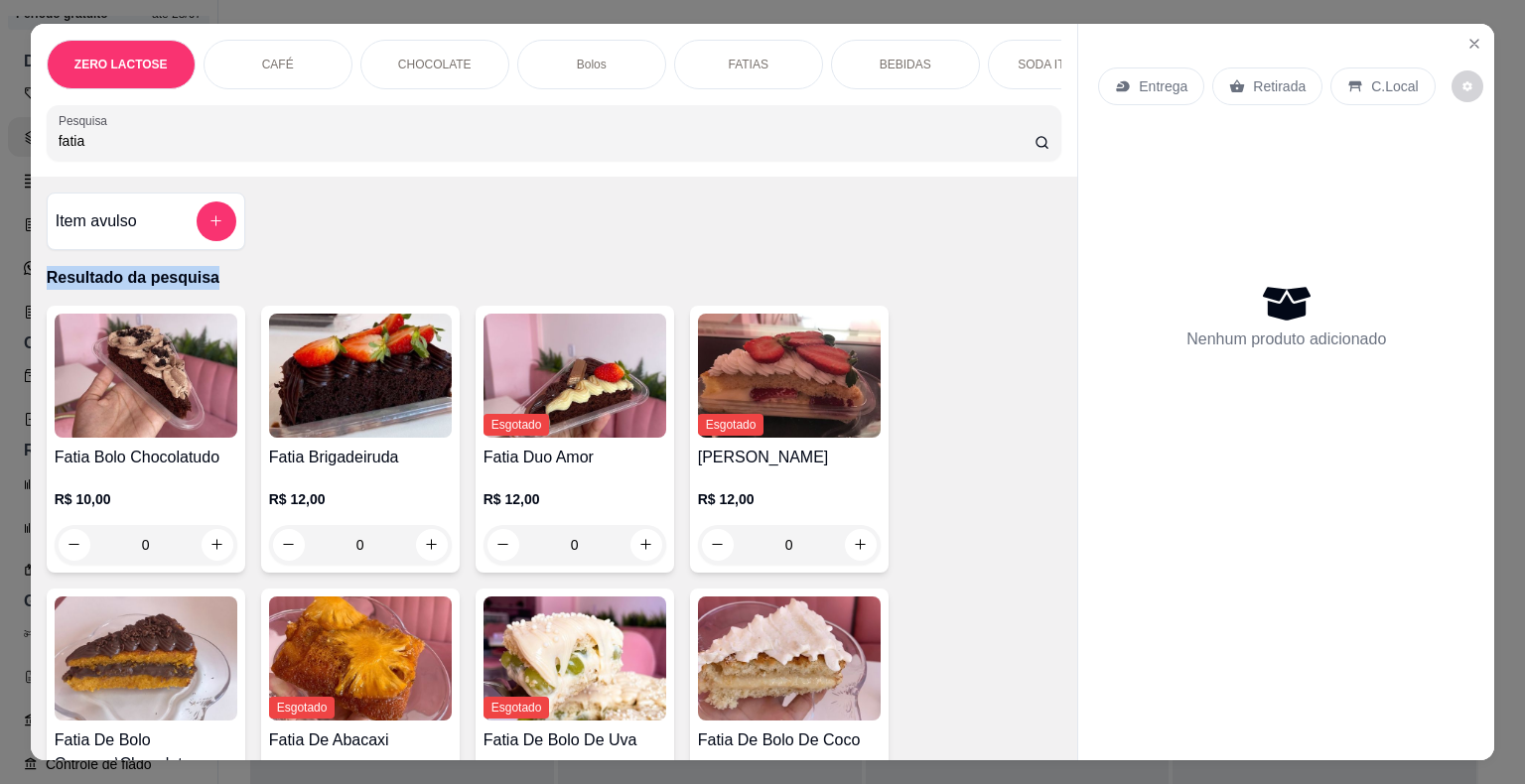 drag, startPoint x: 1053, startPoint y: 216, endPoint x: 1054, endPoint y: 244, distance: 28.01785 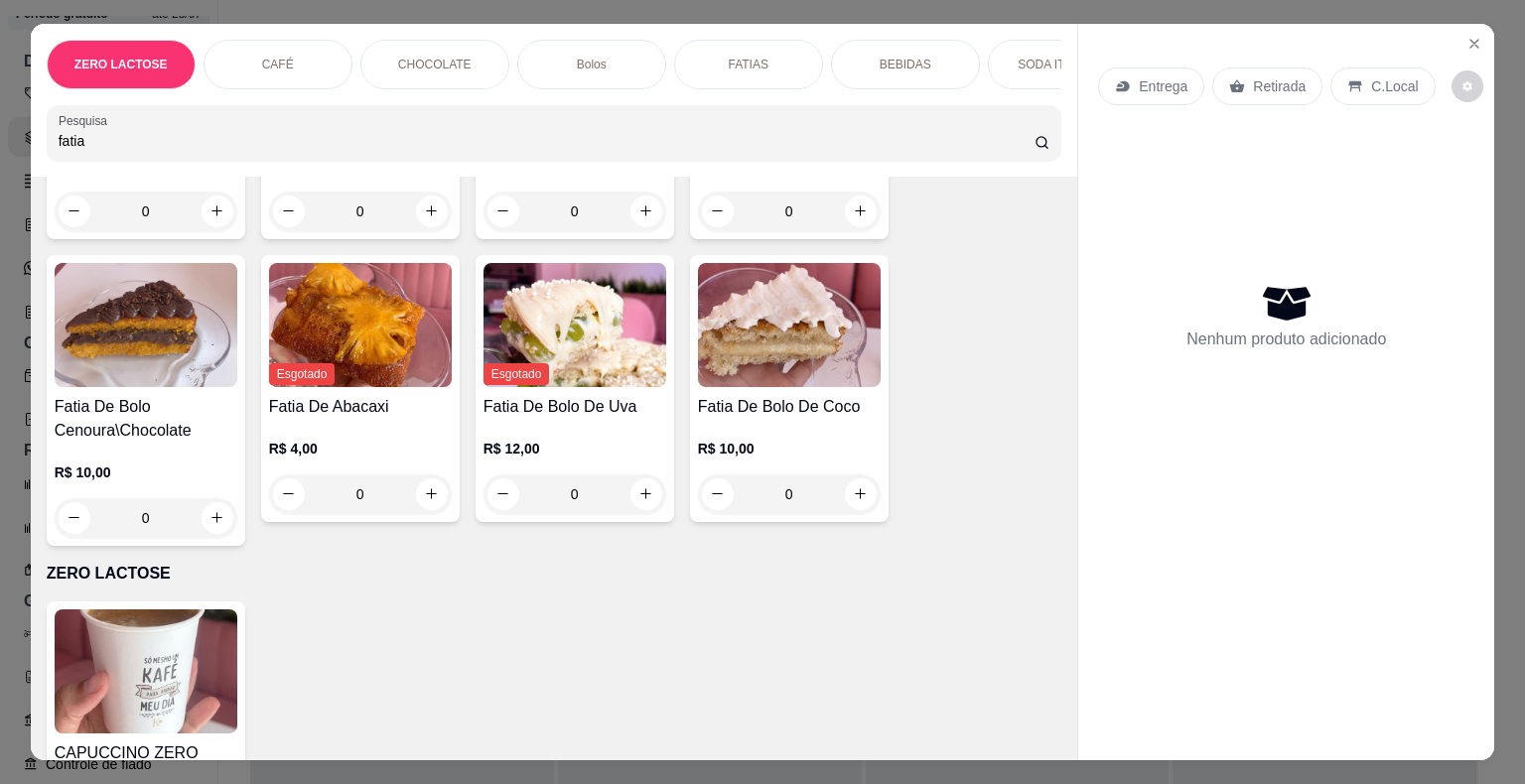 scroll, scrollTop: 306, scrollLeft: 0, axis: vertical 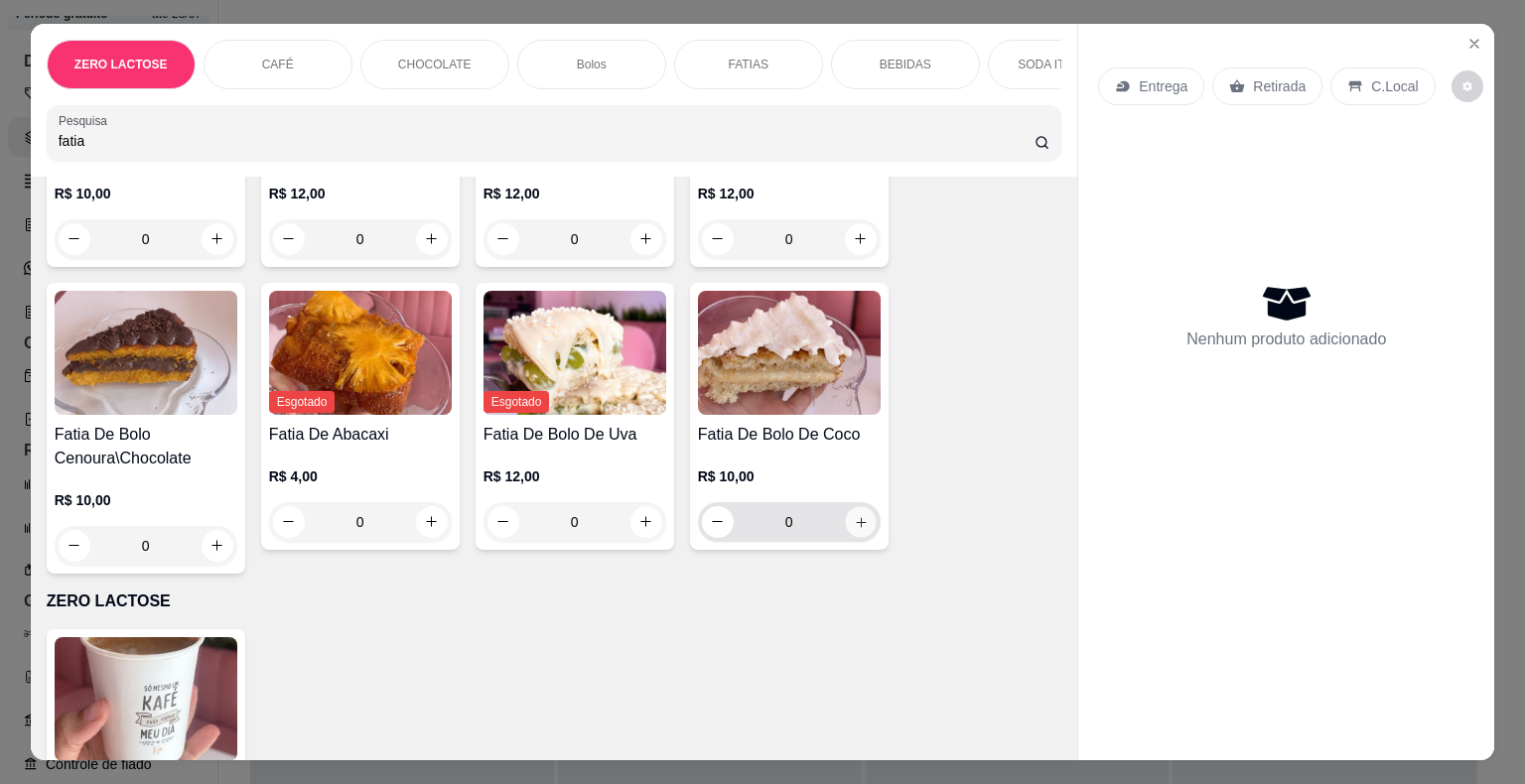 click 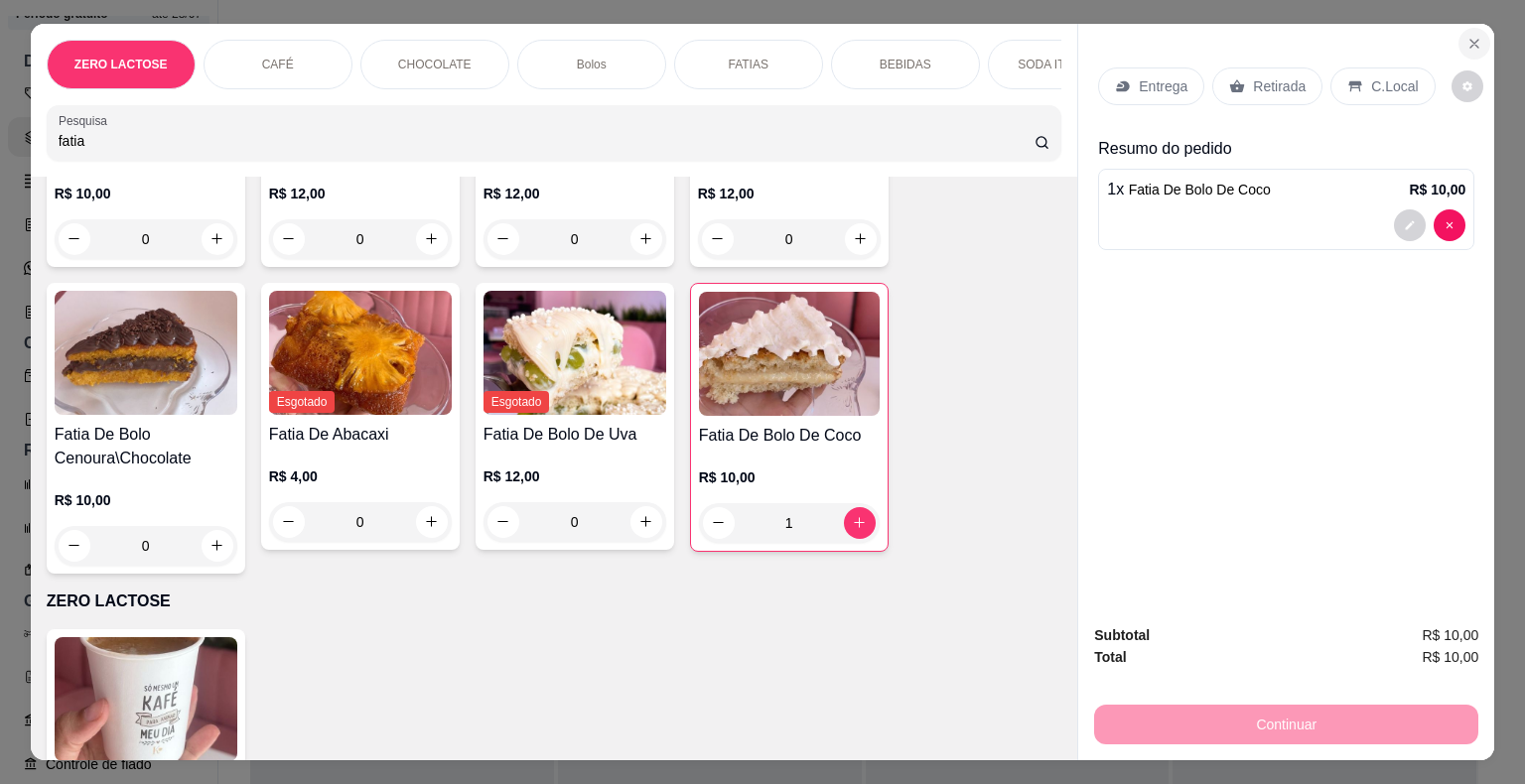 click 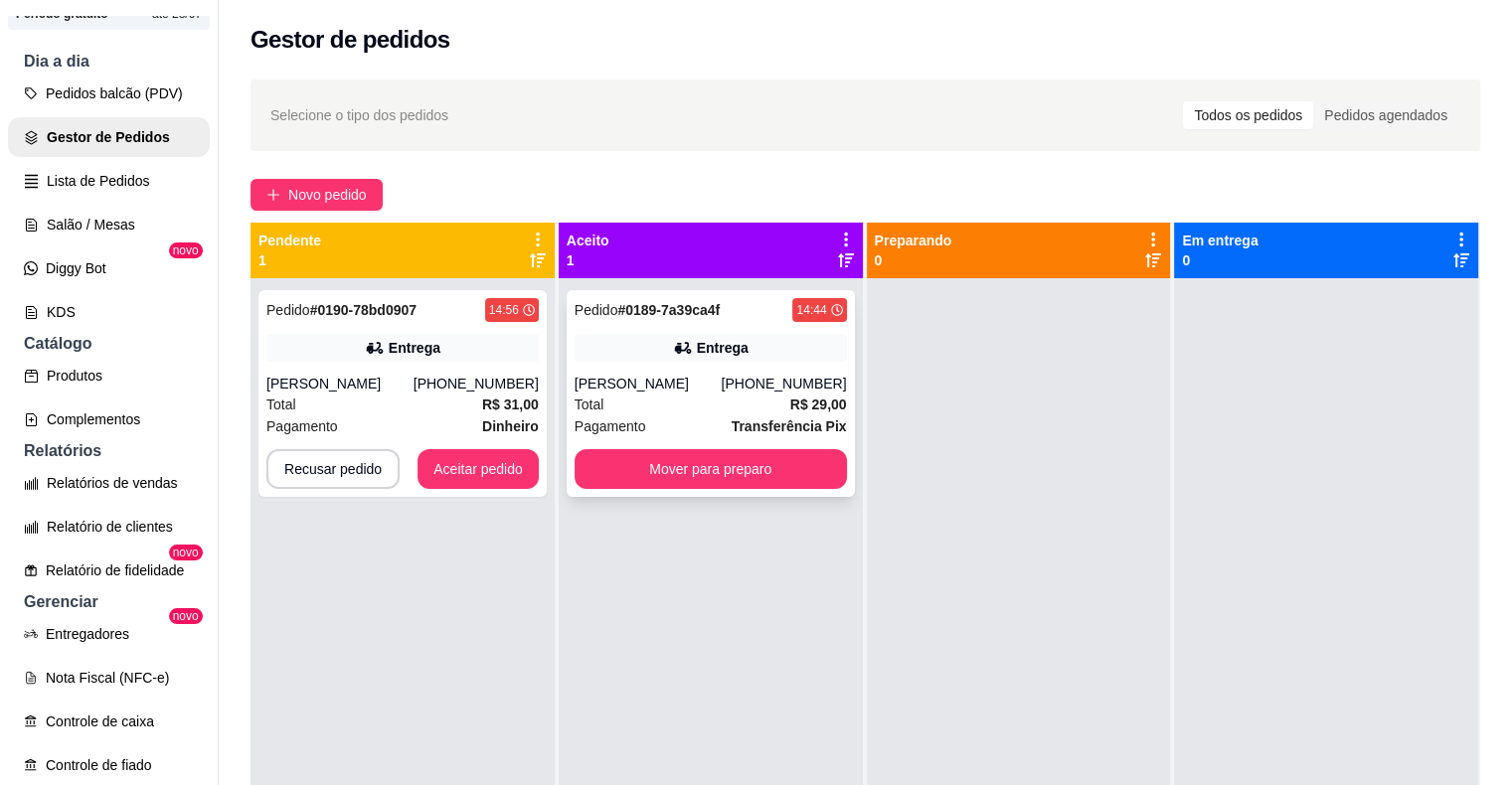 click on "(86) 99449-9043" at bounding box center [783, 384] 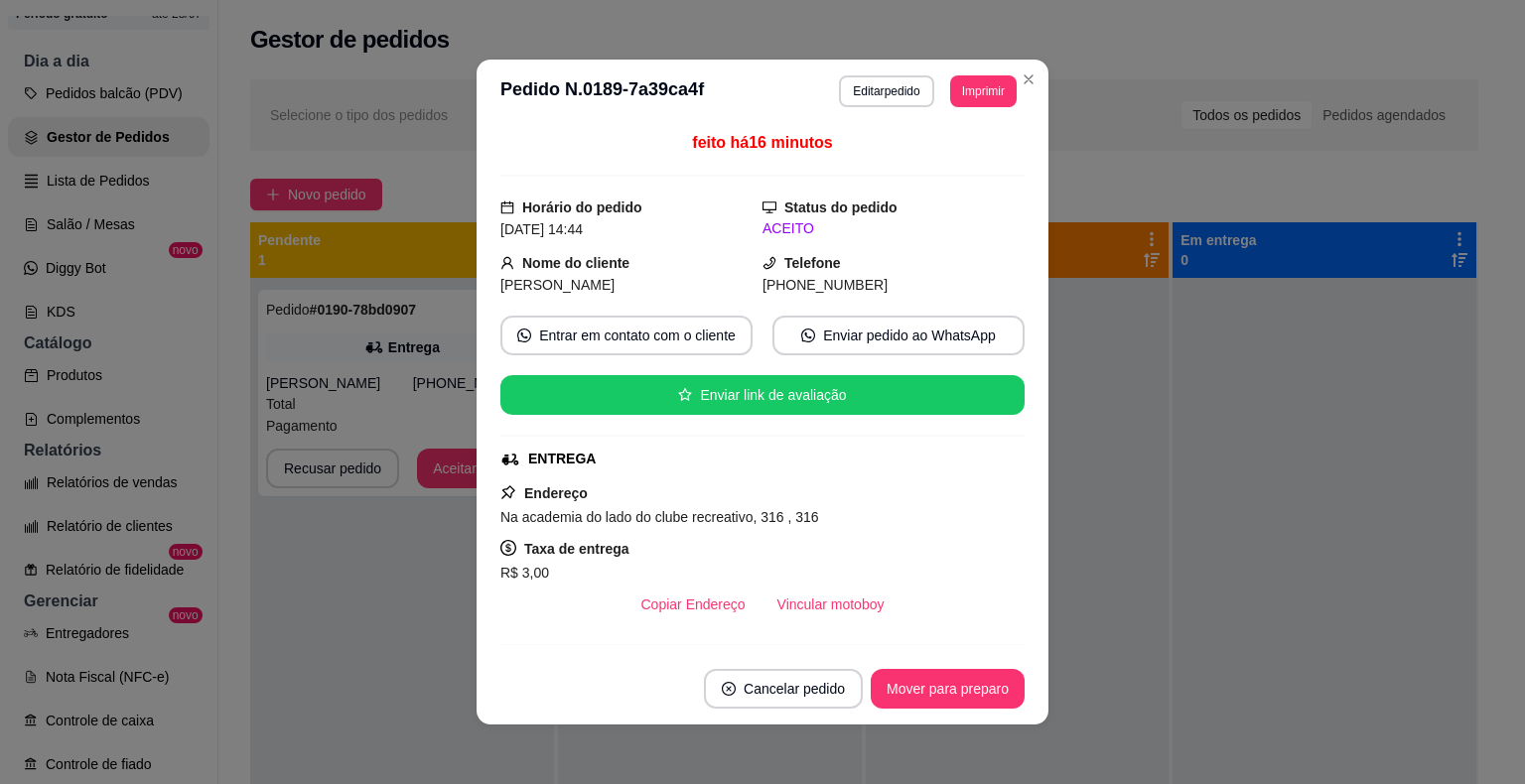click on "feito há  16   minutos Horário do pedido 16/07/2025 14:44 Status do pedido ACEITO Nome do cliente Edmara Carvalho Telefone (86) 9 9449-9043 Entrar em contato com o cliente Enviar pedido ao WhatsApp Enviar link de avaliação ENTREGA Endereço  Na academia do lado do clube recreativo, 316 , 316    Taxa de entrega  R$ 3,00 Copiar Endereço Vincular motoboy Pagamento Transferência Pix   R$ 29,00 Resumo do pedido 1 x     FRUTAS VERMELHAS - 500ML  R$ 15,00 1 x     CREPIOCA  - Crepioca de frango  R$ 11,00   1 x   QUEIJO   ( R$ 2,00 ) Subtotal R$ 26,00 Total R$ 29,00" at bounding box center [762, 388] 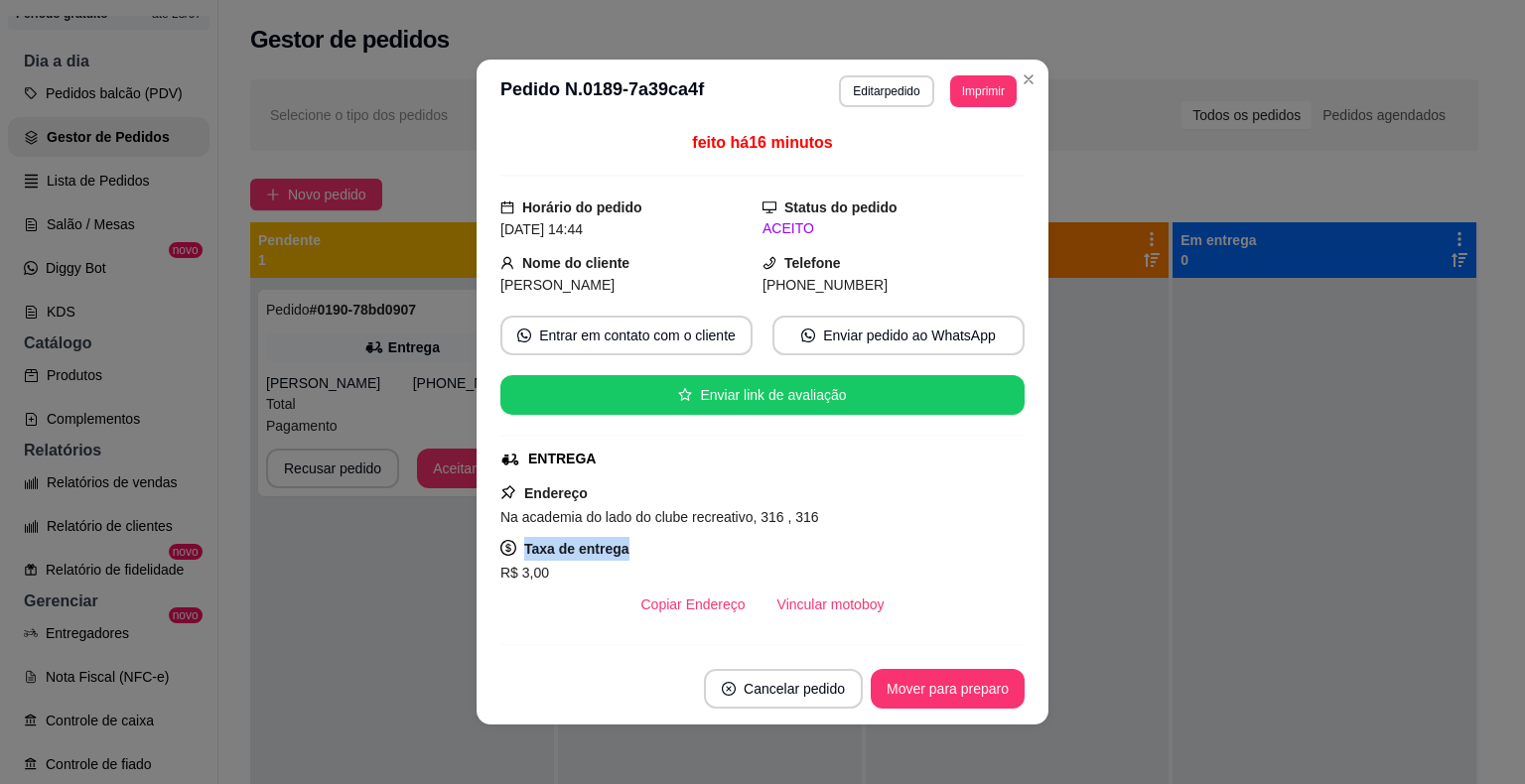 click on "feito há  16   minutos Horário do pedido 16/07/2025 14:44 Status do pedido ACEITO Nome do cliente Edmara Carvalho Telefone (86) 9 9449-9043 Entrar em contato com o cliente Enviar pedido ao WhatsApp Enviar link de avaliação ENTREGA Endereço  Na academia do lado do clube recreativo, 316 , 316    Taxa de entrega  R$ 3,00 Copiar Endereço Vincular motoboy Pagamento Transferência Pix   R$ 29,00 Resumo do pedido 1 x     FRUTAS VERMELHAS - 500ML  R$ 15,00 1 x     CREPIOCA  - Crepioca de frango  R$ 11,00   1 x   QUEIJO   ( R$ 2,00 ) Subtotal R$ 26,00 Total R$ 29,00" at bounding box center (762, 388) 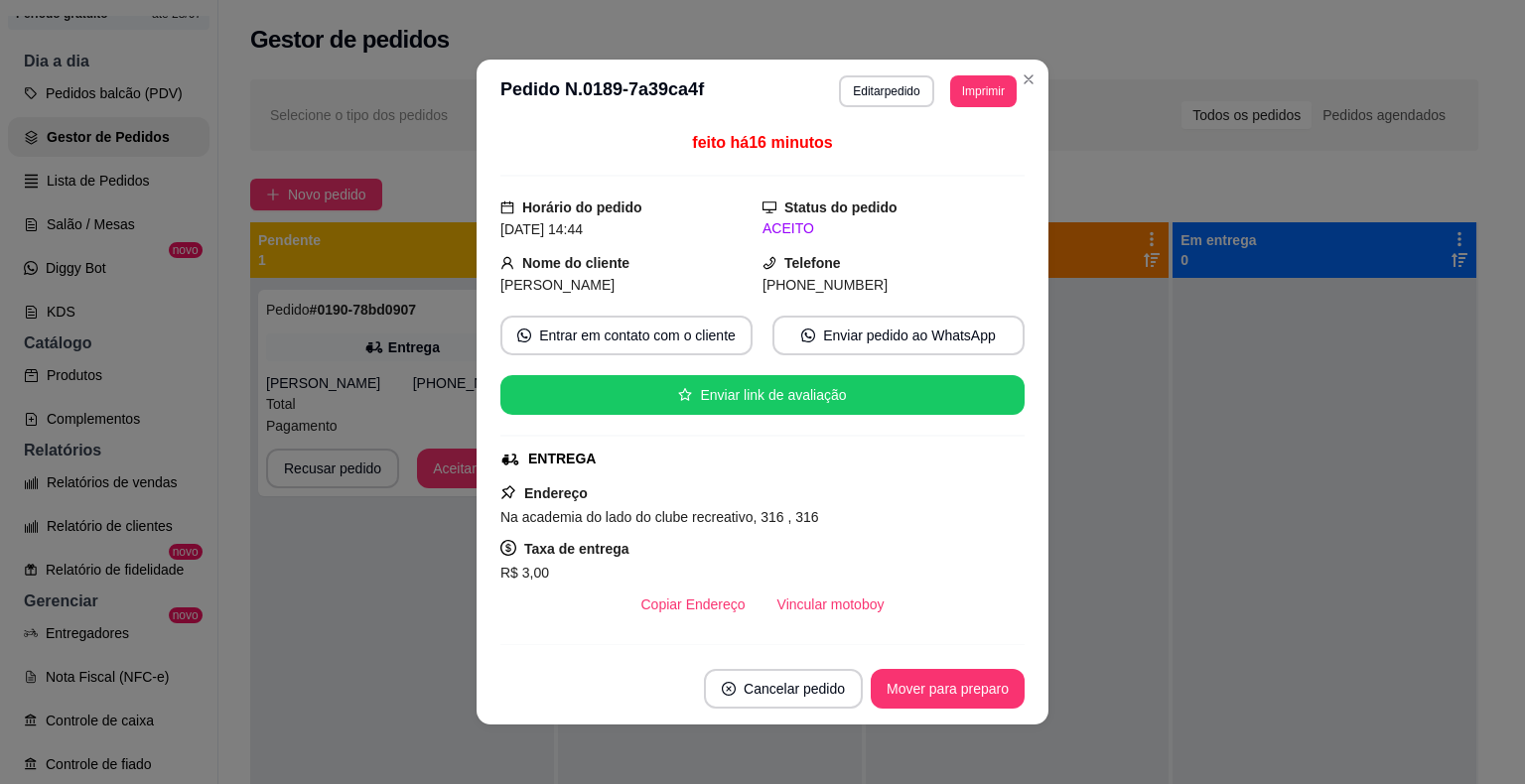 scroll, scrollTop: 341, scrollLeft: 0, axis: vertical 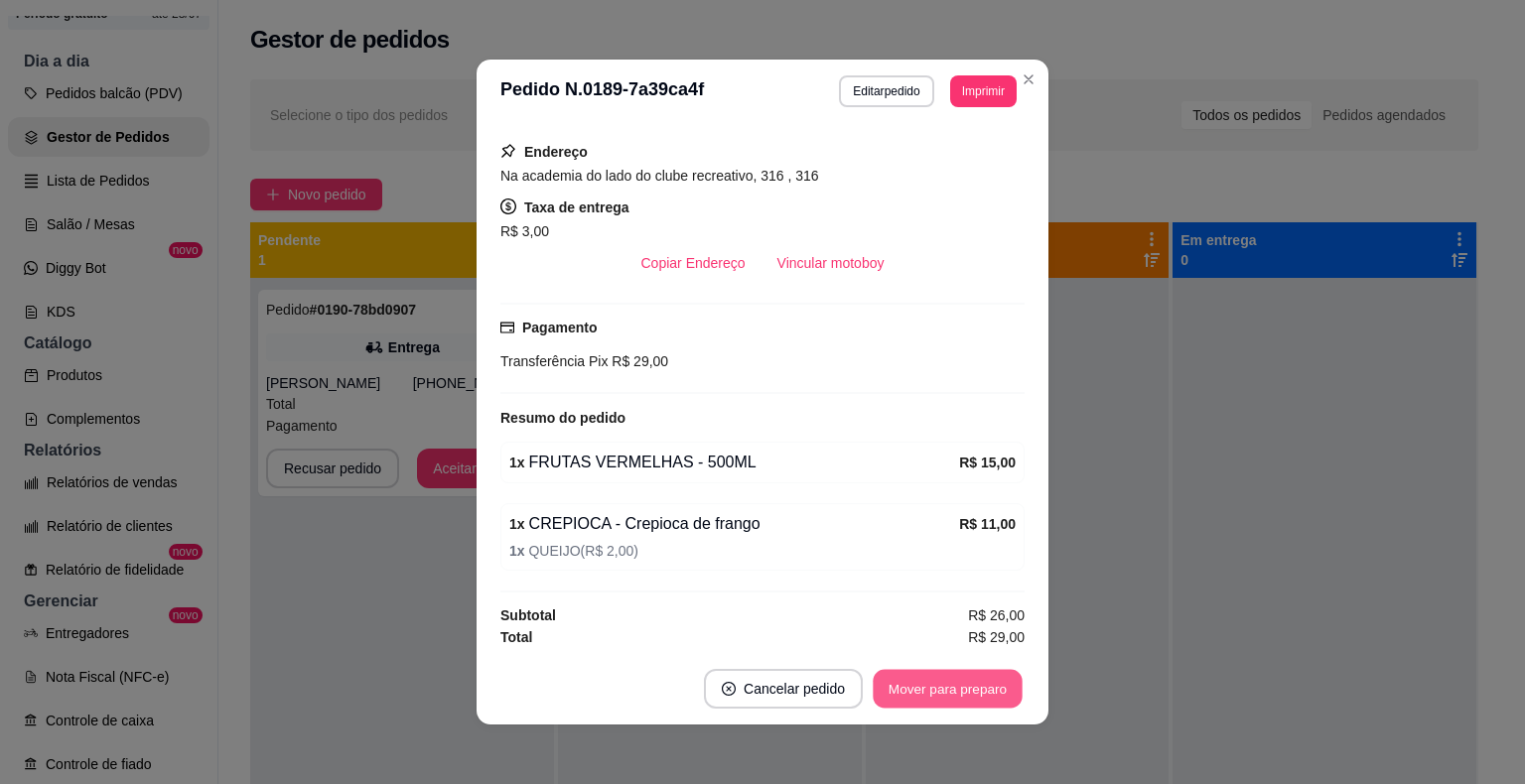 click on "Mover para preparo" at bounding box center (947, 689) 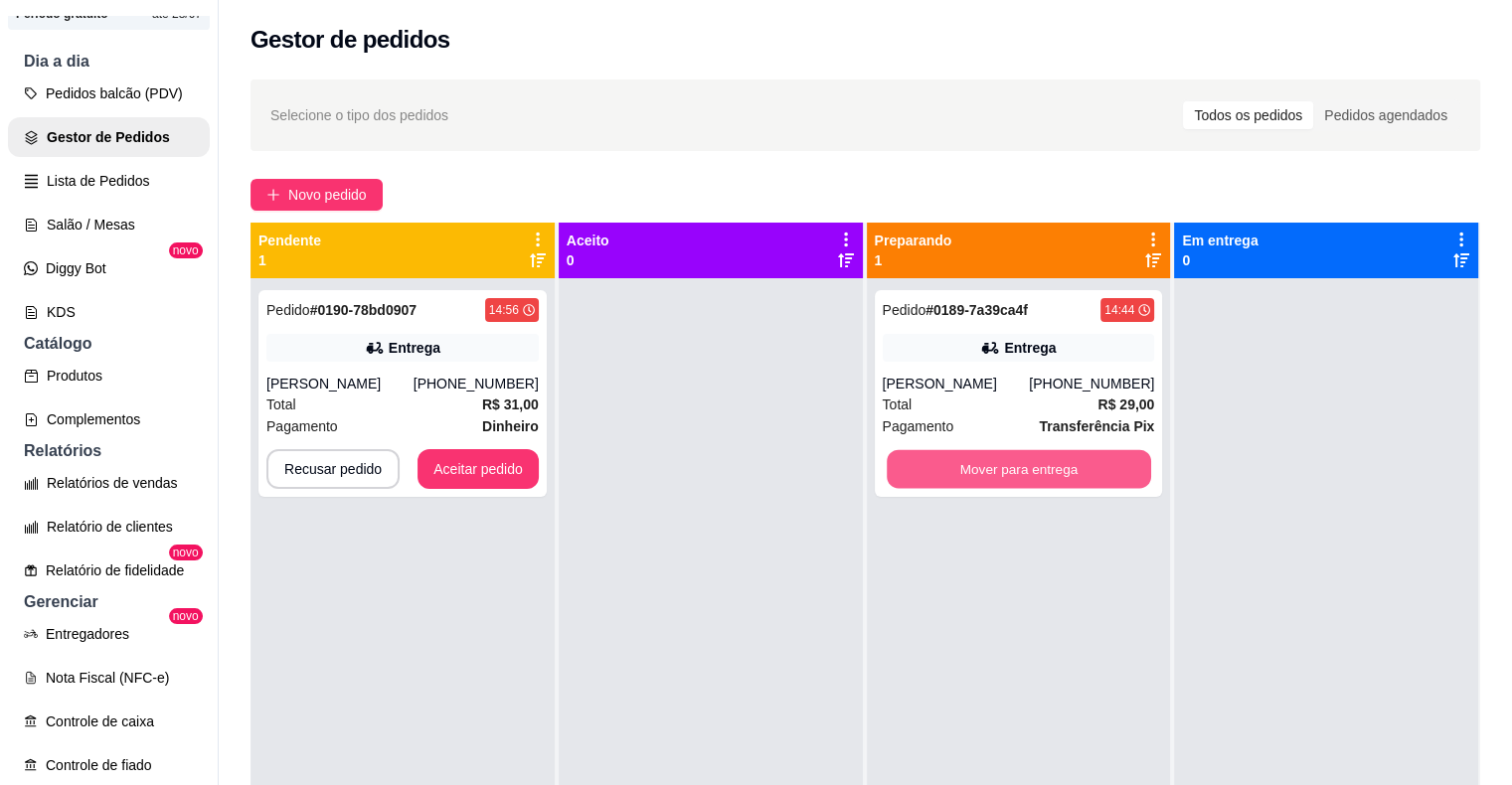click on "Mover para entrega" at bounding box center (1019, 469) 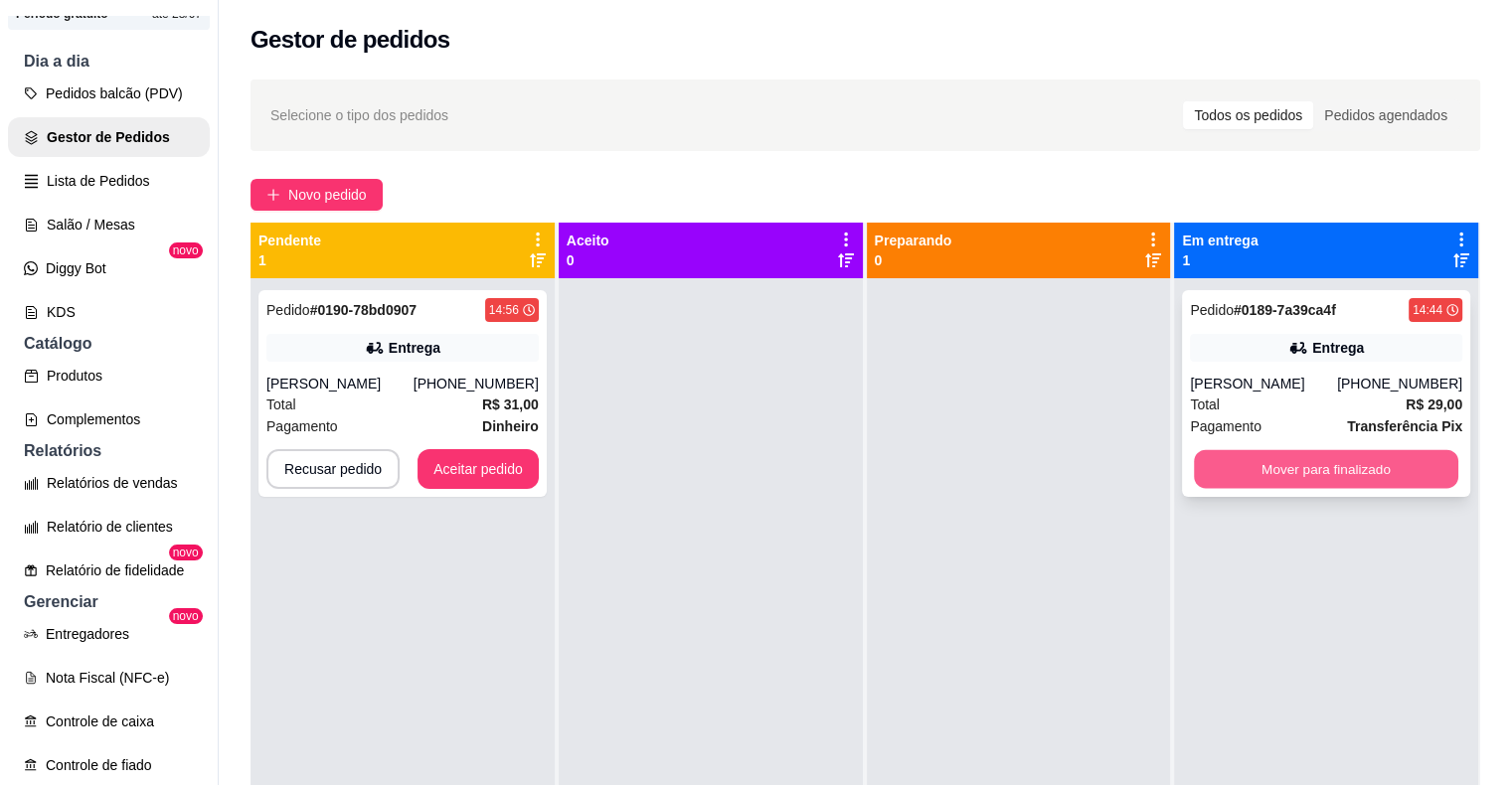 click on "Mover para finalizado" at bounding box center (1326, 469) 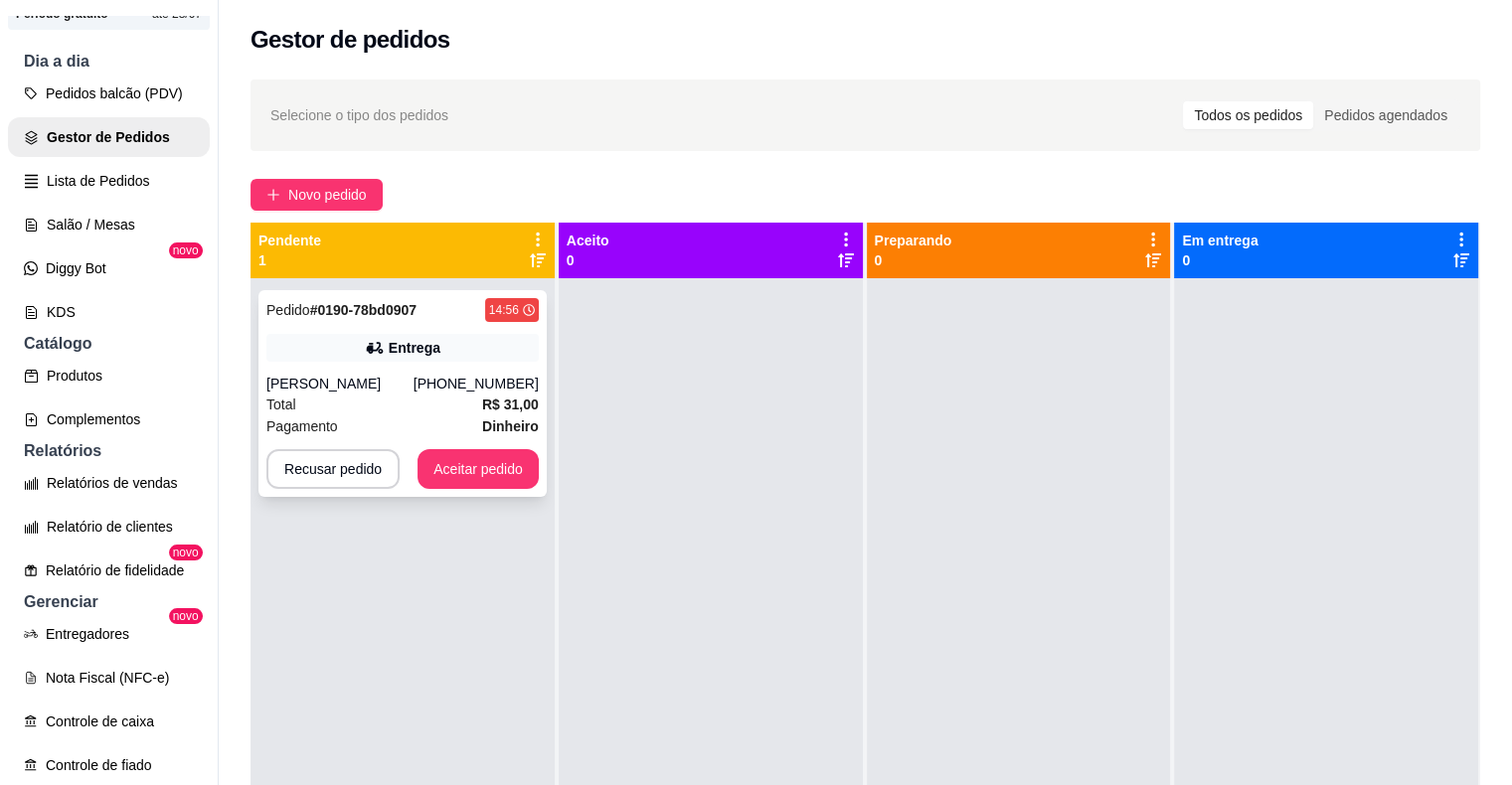 click on "(86) 99864-3438" at bounding box center [476, 384] 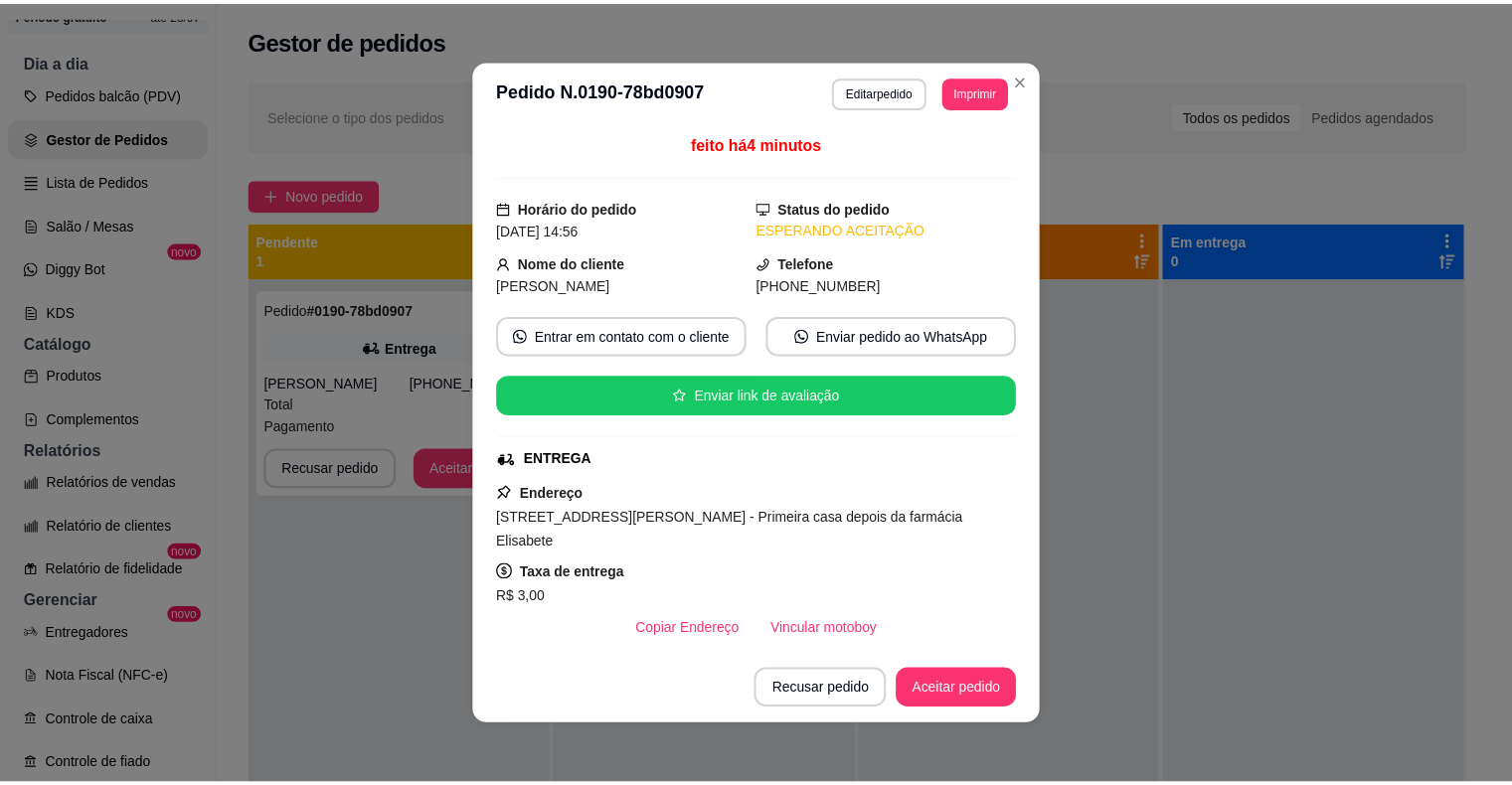 scroll, scrollTop: 359, scrollLeft: 0, axis: vertical 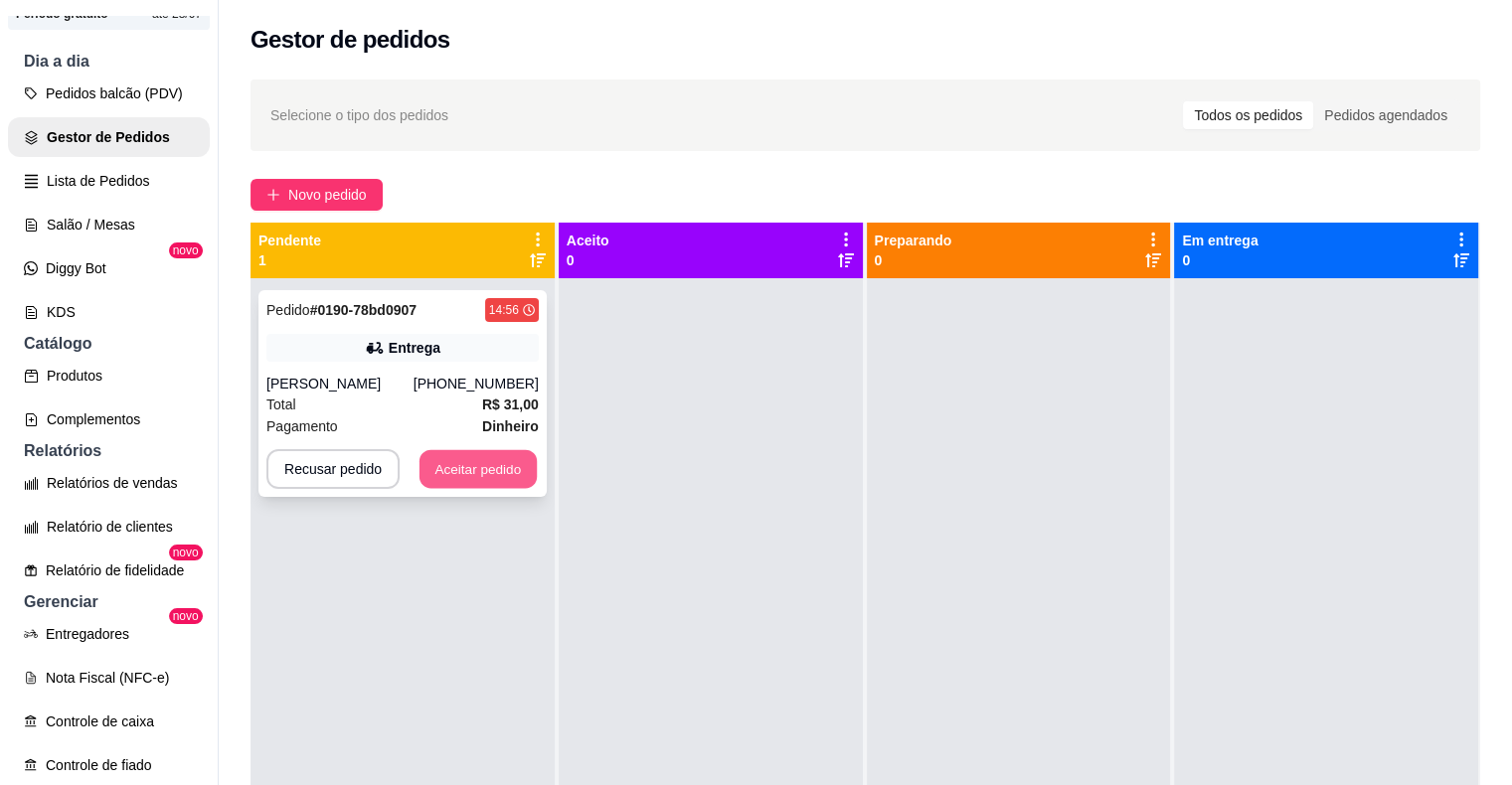 click on "Aceitar pedido" at bounding box center (478, 469) 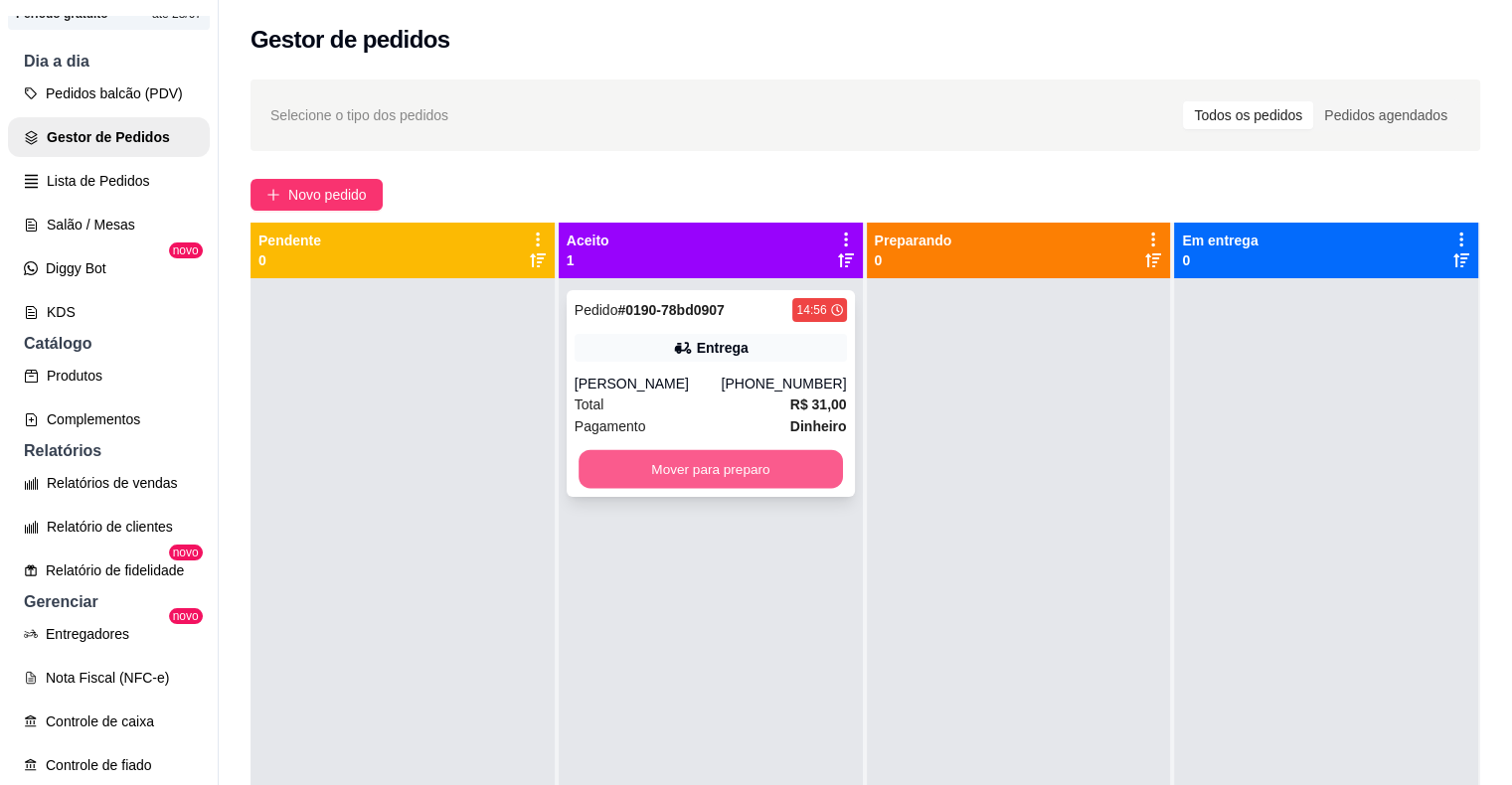 click on "Mover para preparo" at bounding box center [711, 469] 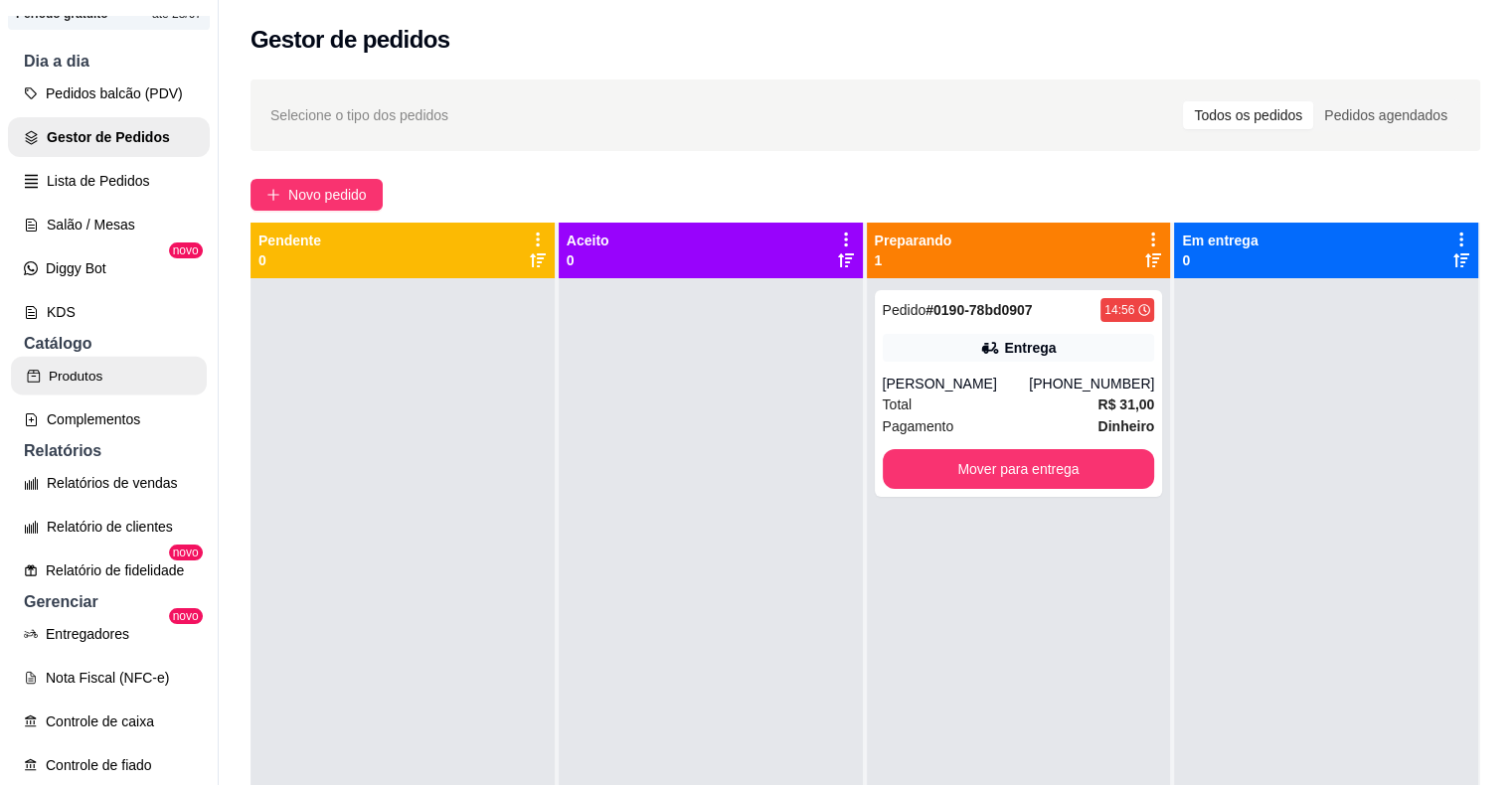 click on "Produtos" at bounding box center (108, 376) 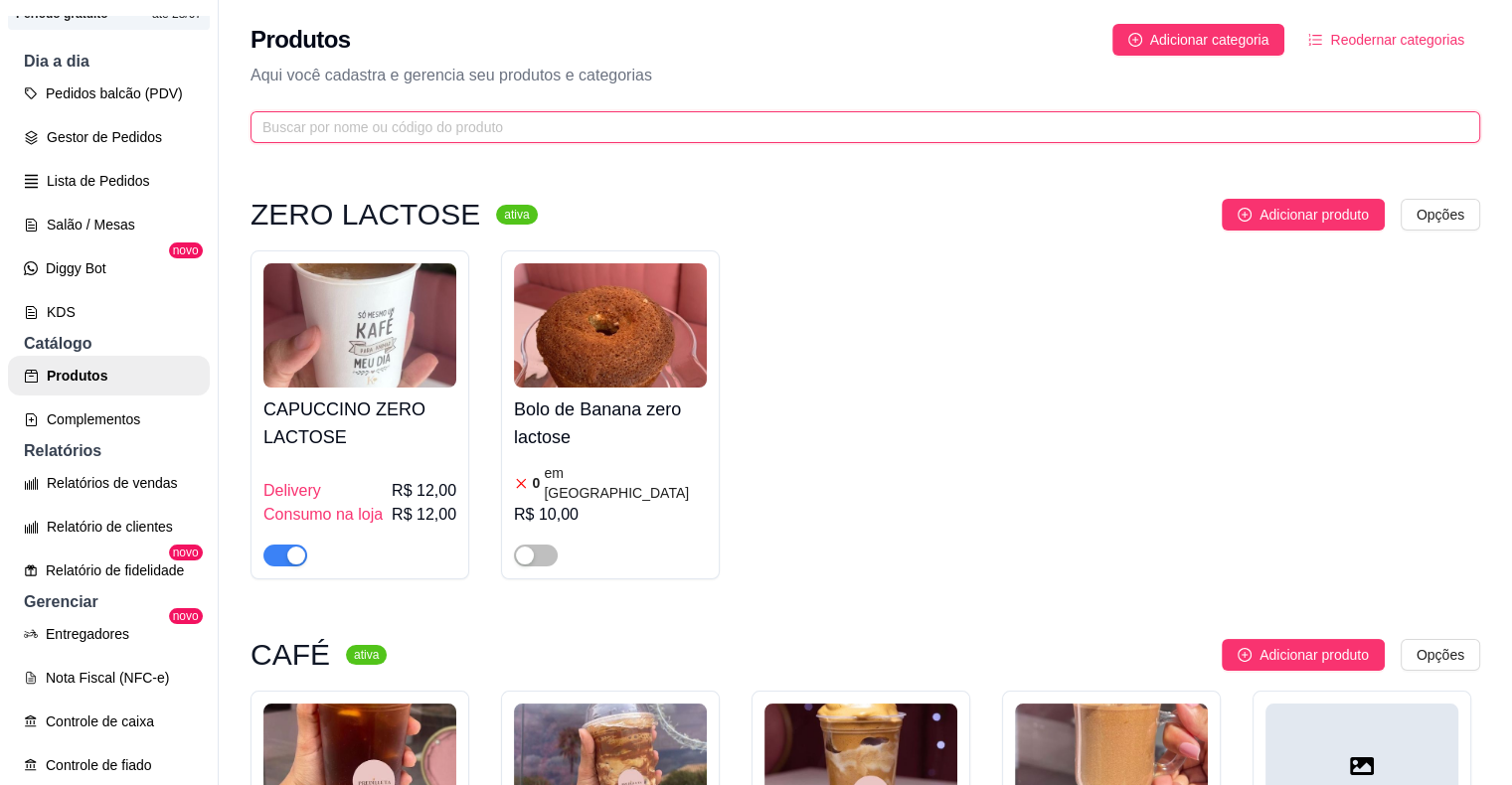 click at bounding box center [857, 127] 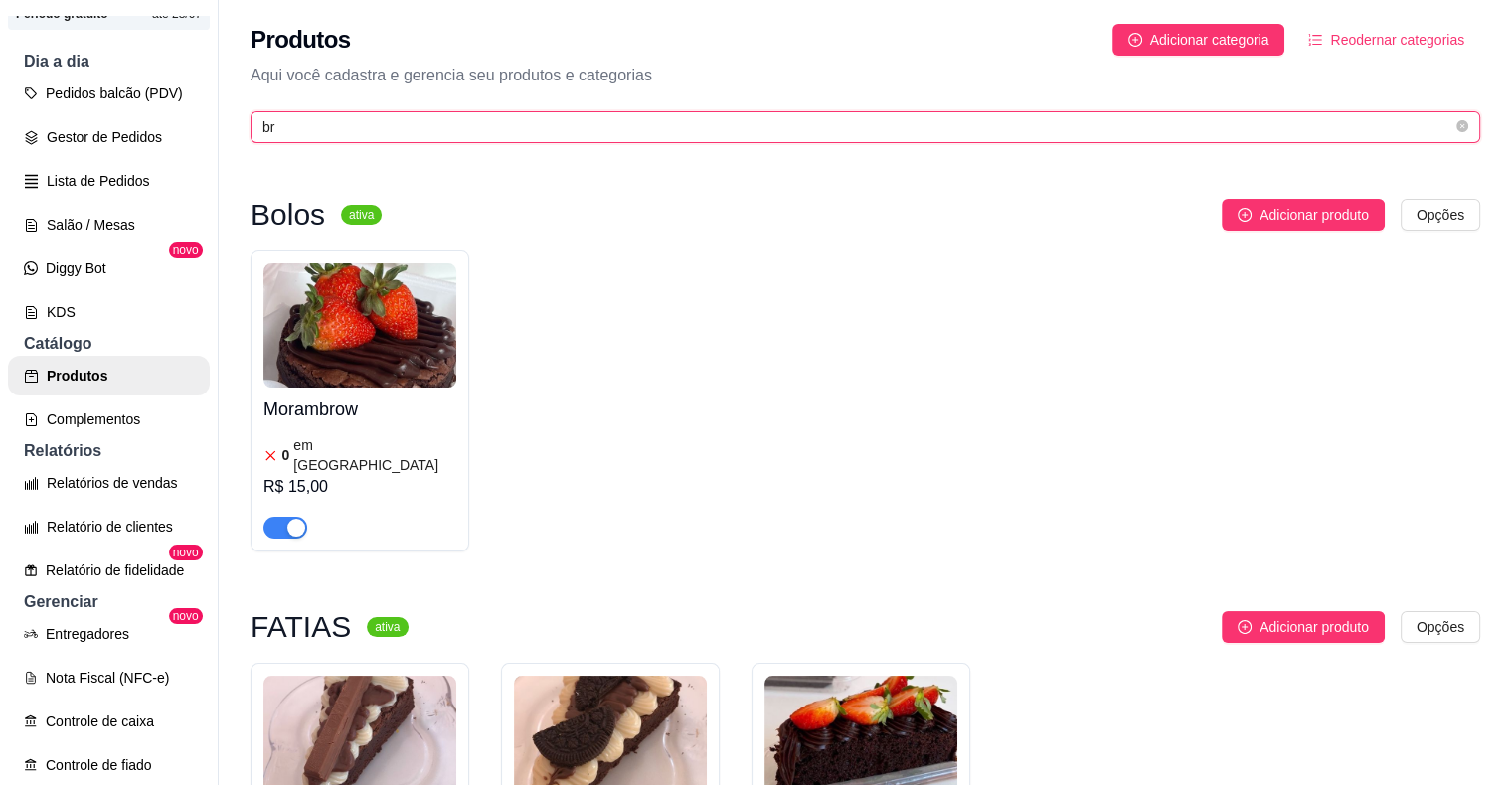 scroll, scrollTop: 673, scrollLeft: 0, axis: vertical 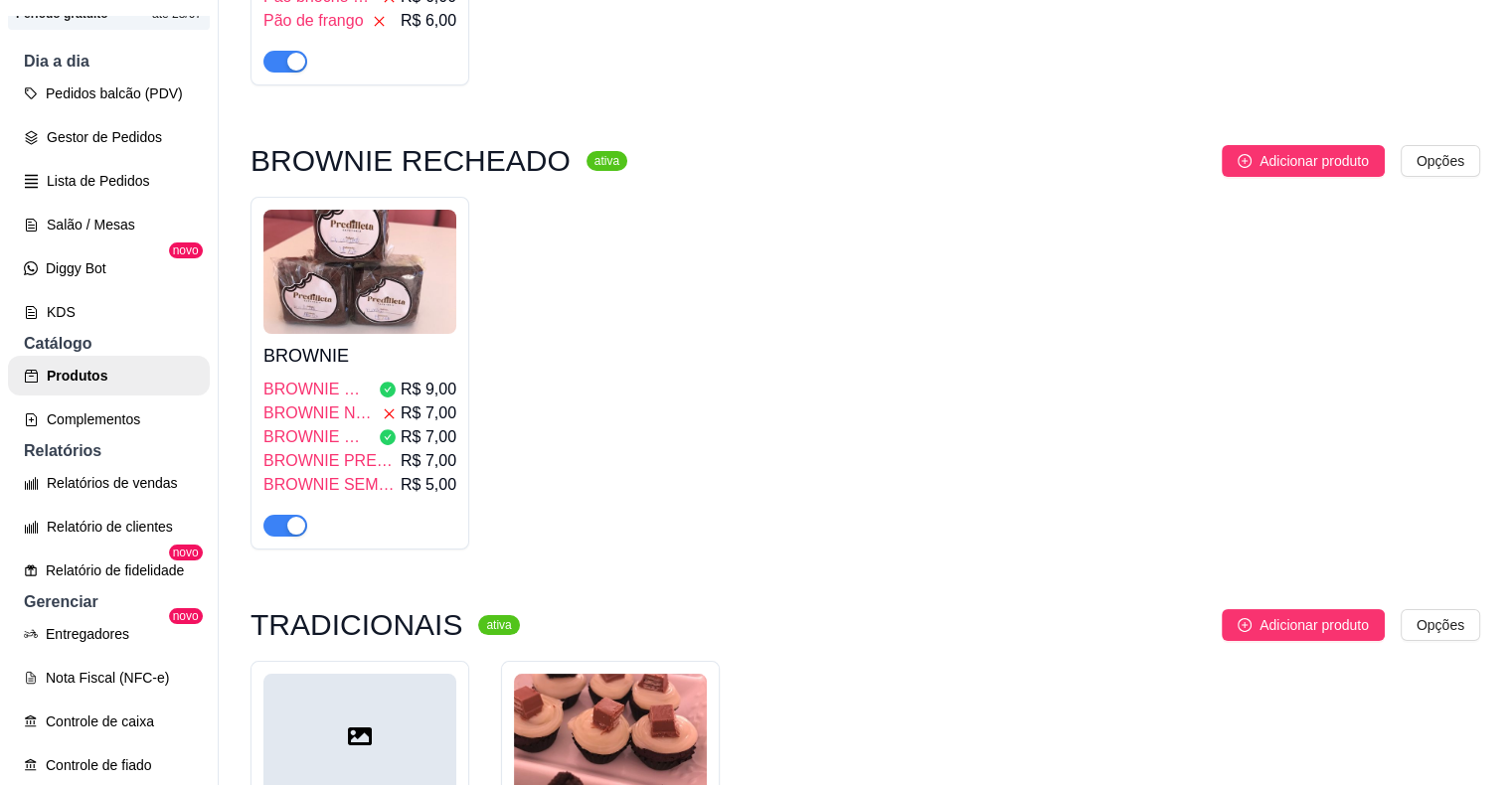 type on "br" 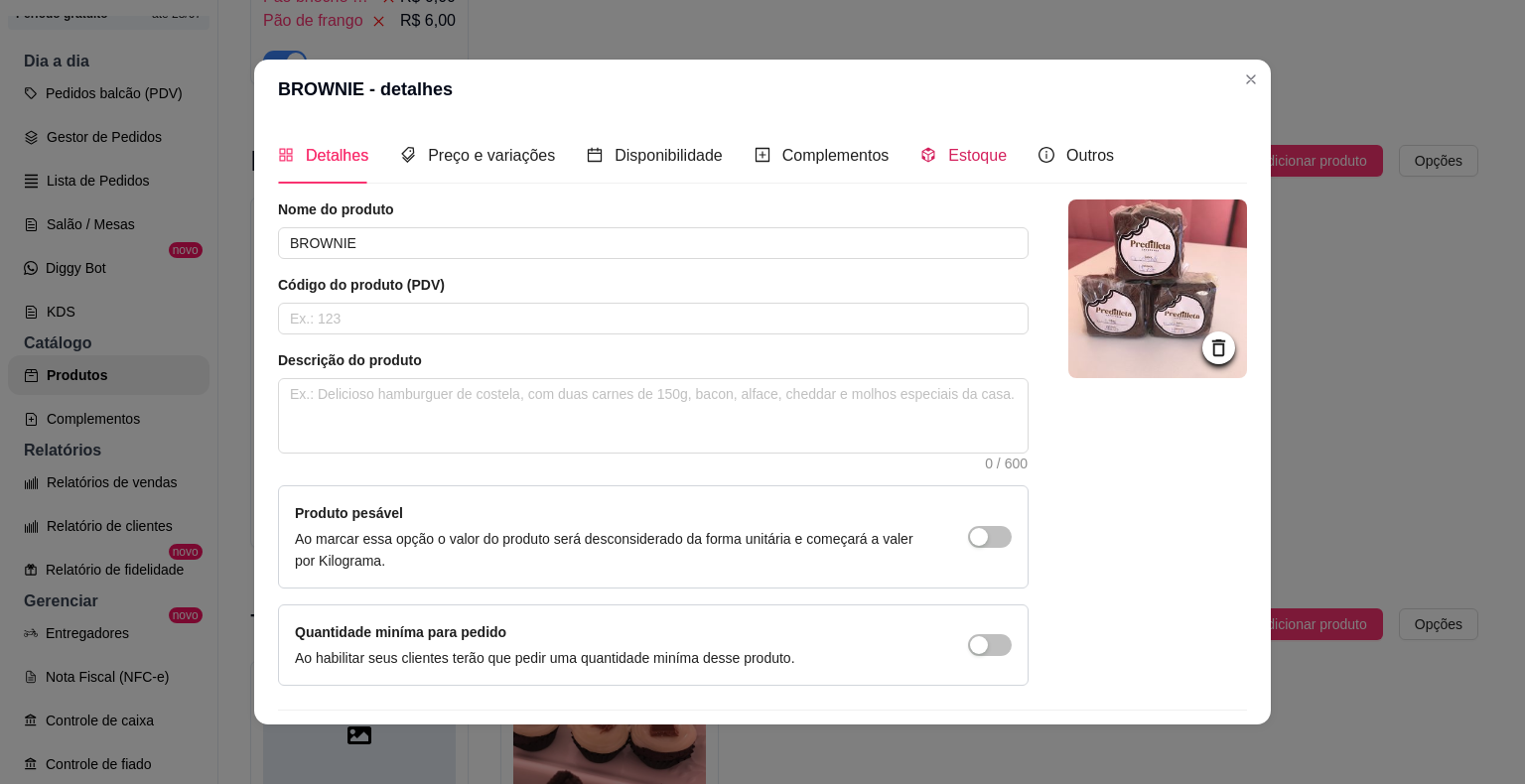 click on "Estoque" at bounding box center (963, 155) 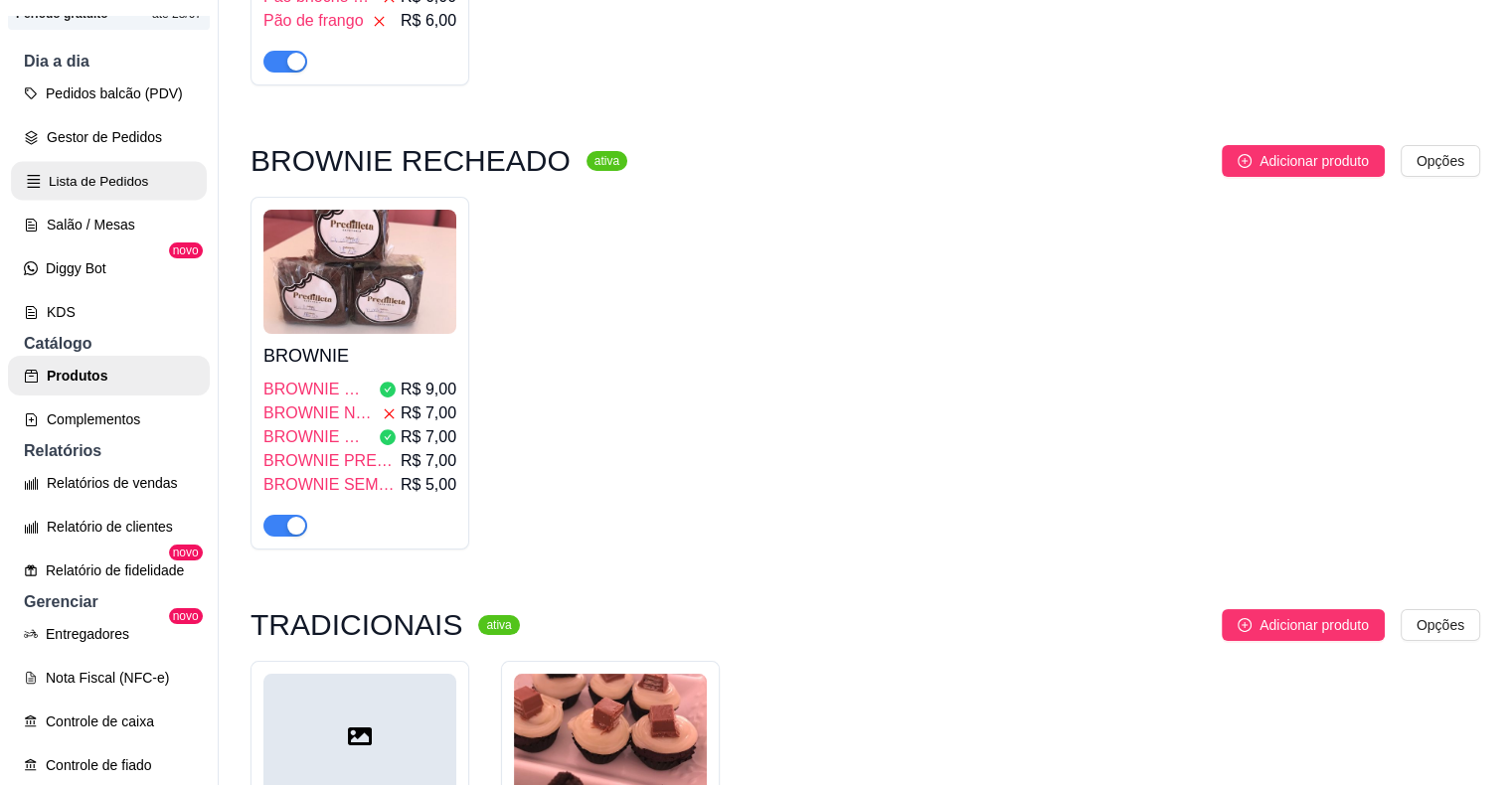 click on "Lista de Pedidos" at bounding box center [108, 181] 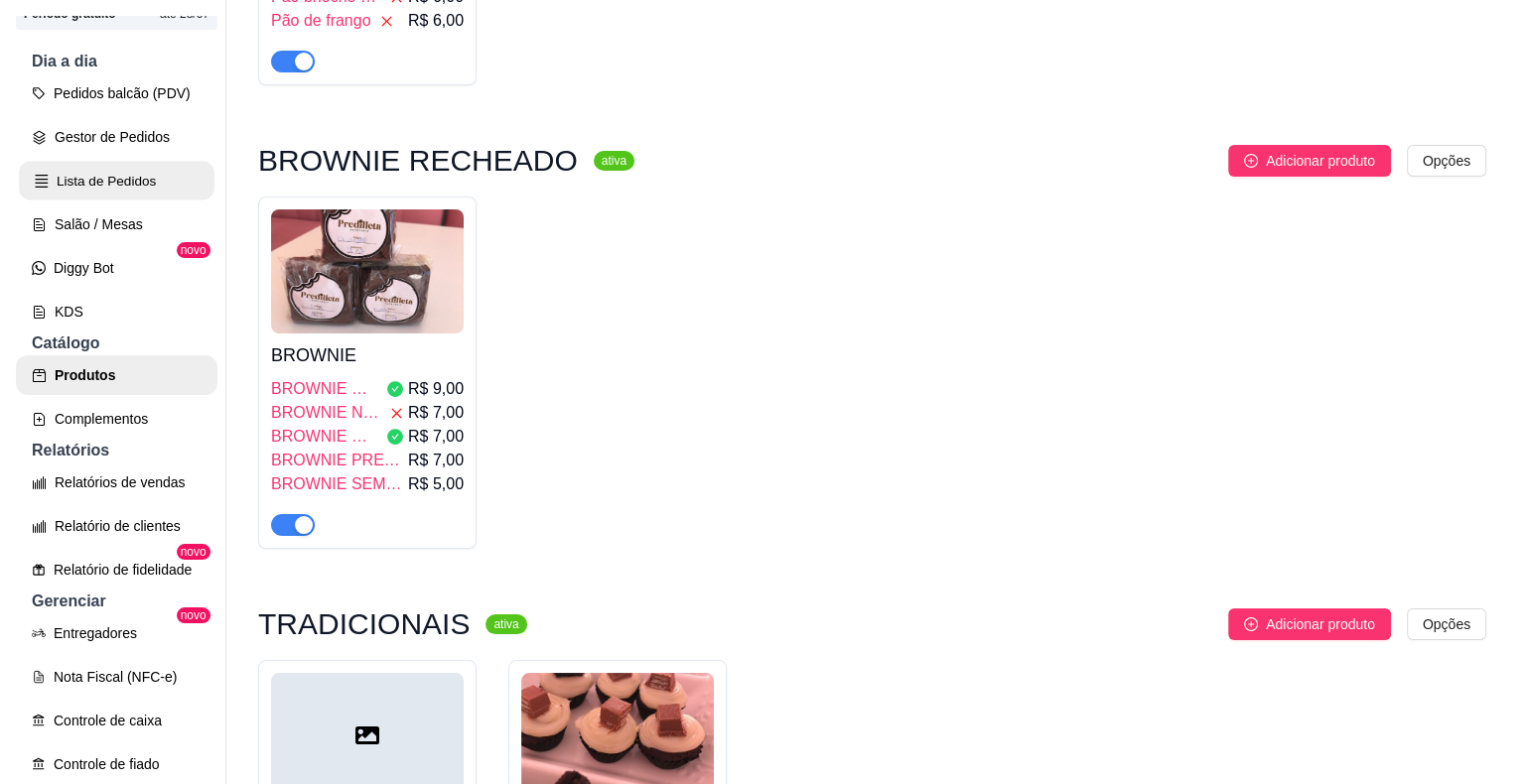 scroll, scrollTop: 0, scrollLeft: 0, axis: both 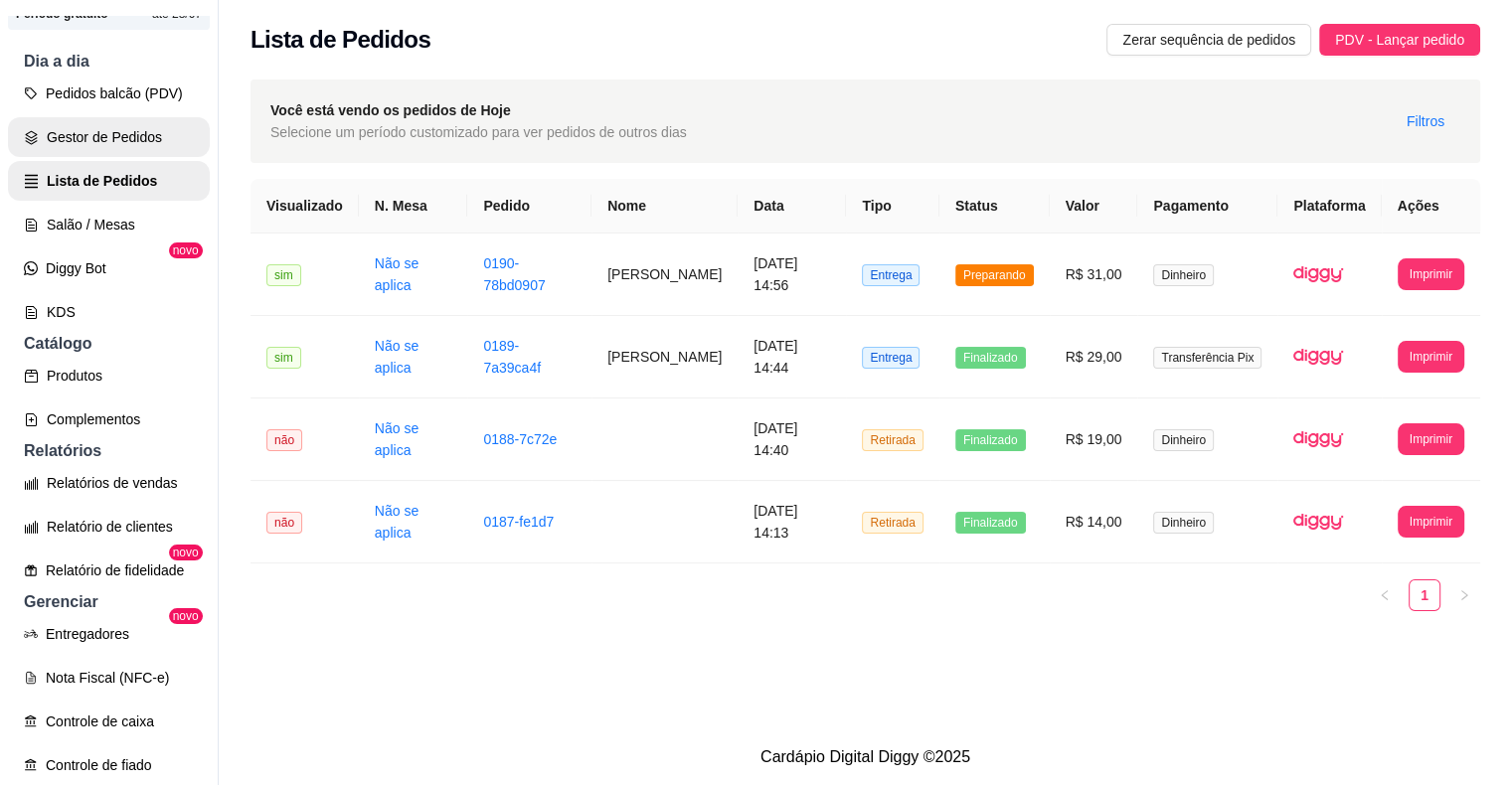 click on "Gestor de Pedidos" at bounding box center (108, 137) 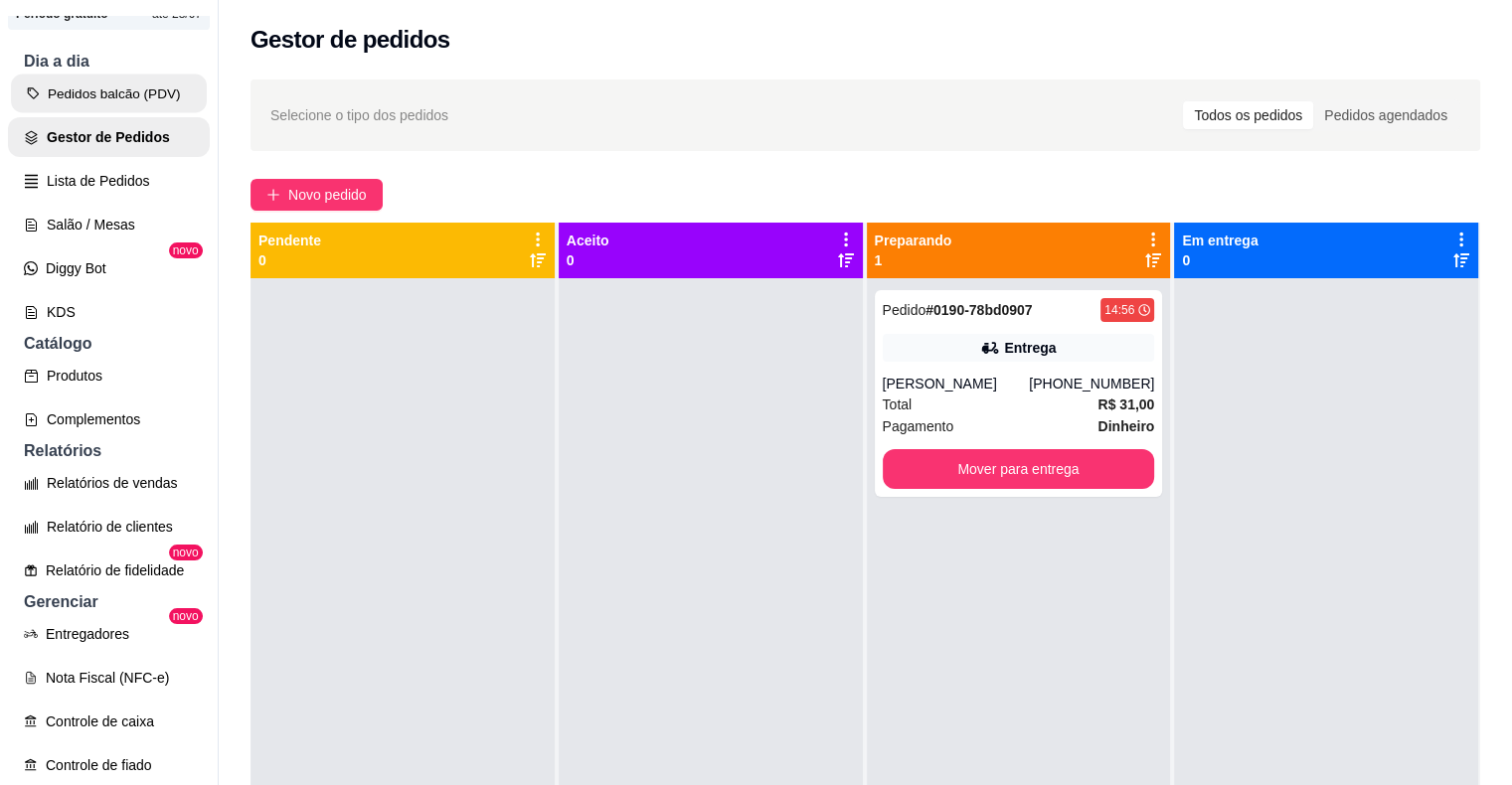 click on "Pedidos balcão (PDV)" at bounding box center [108, 93] 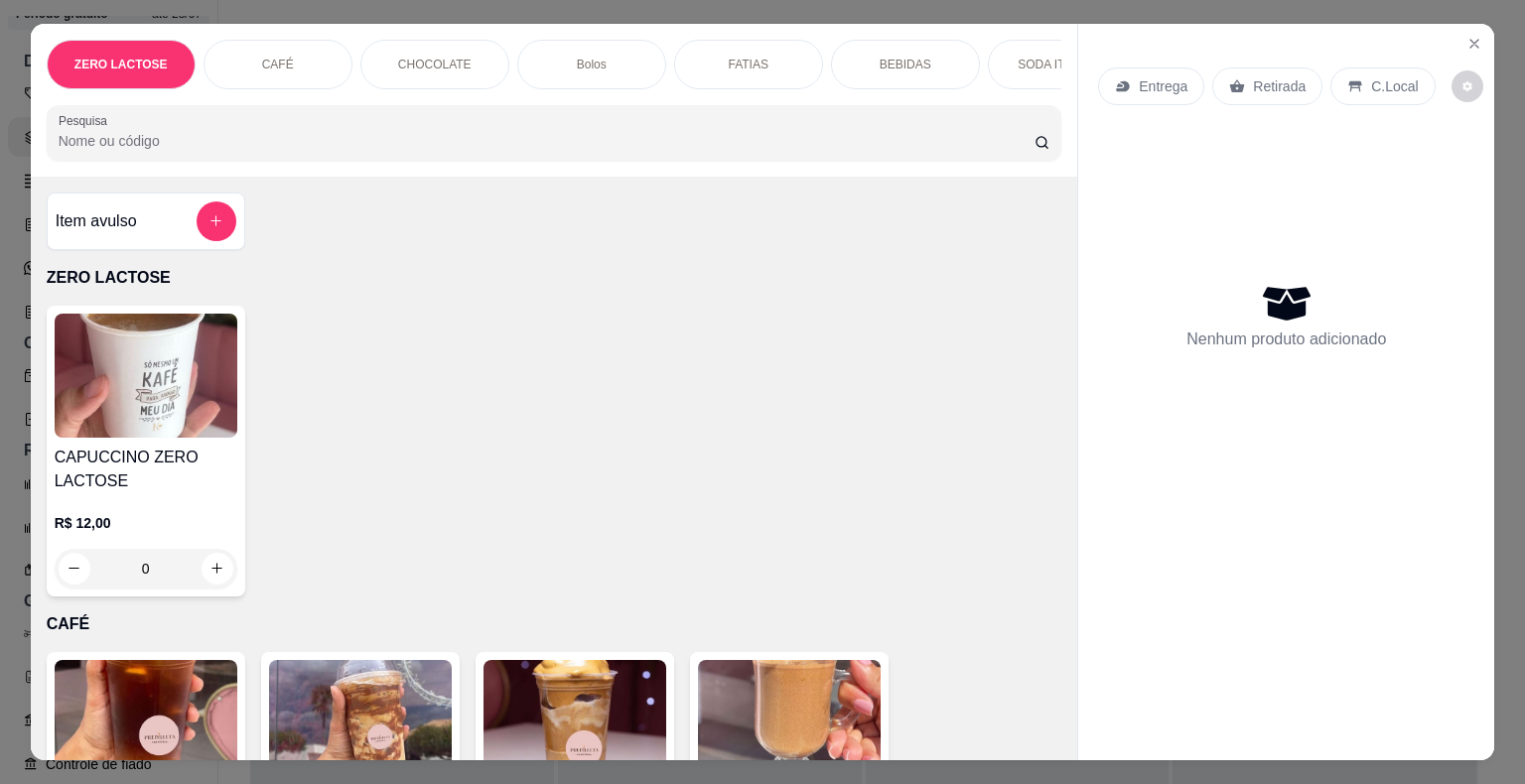 click on "Pesquisa" at bounding box center (546, 141) 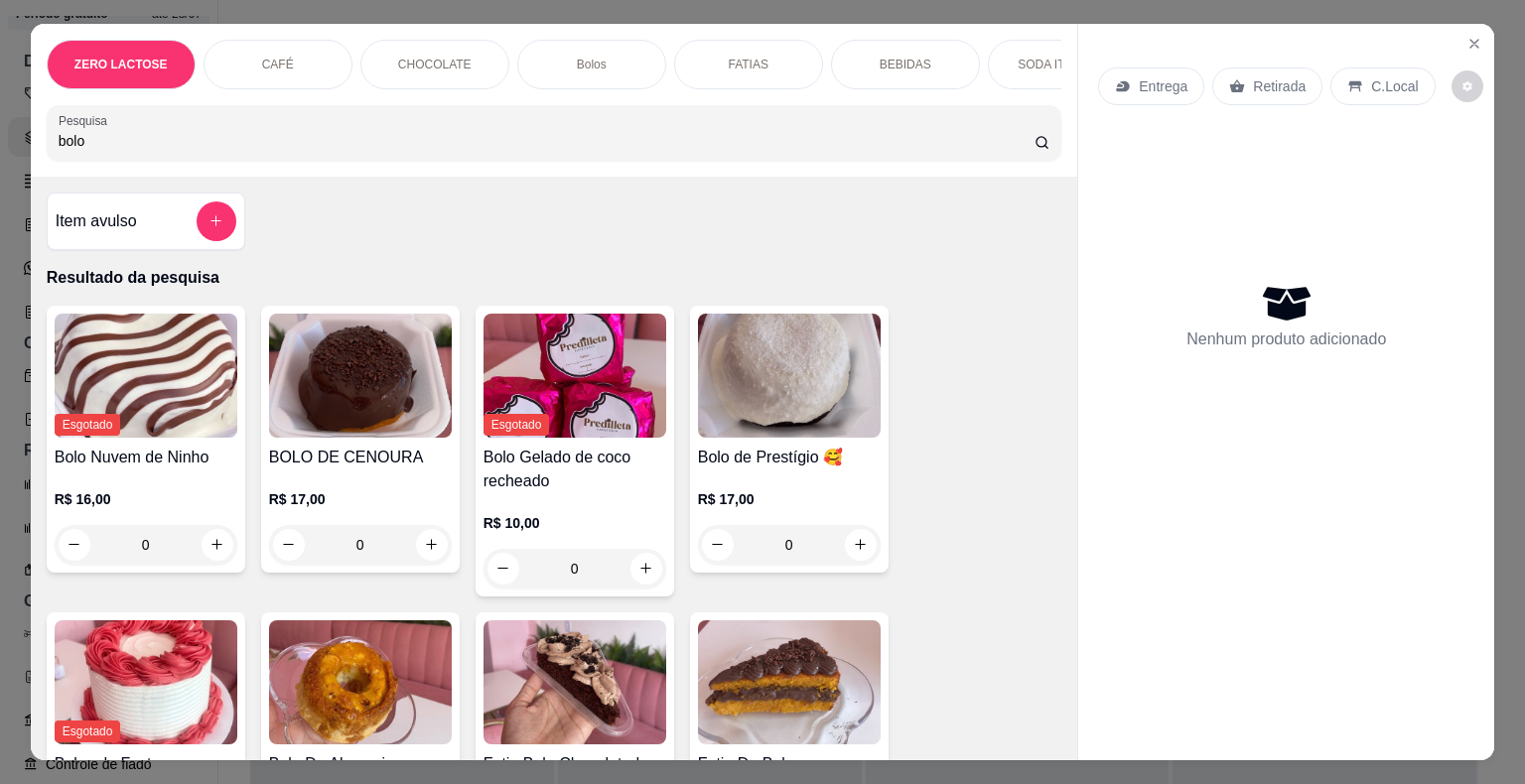 type on "bolo" 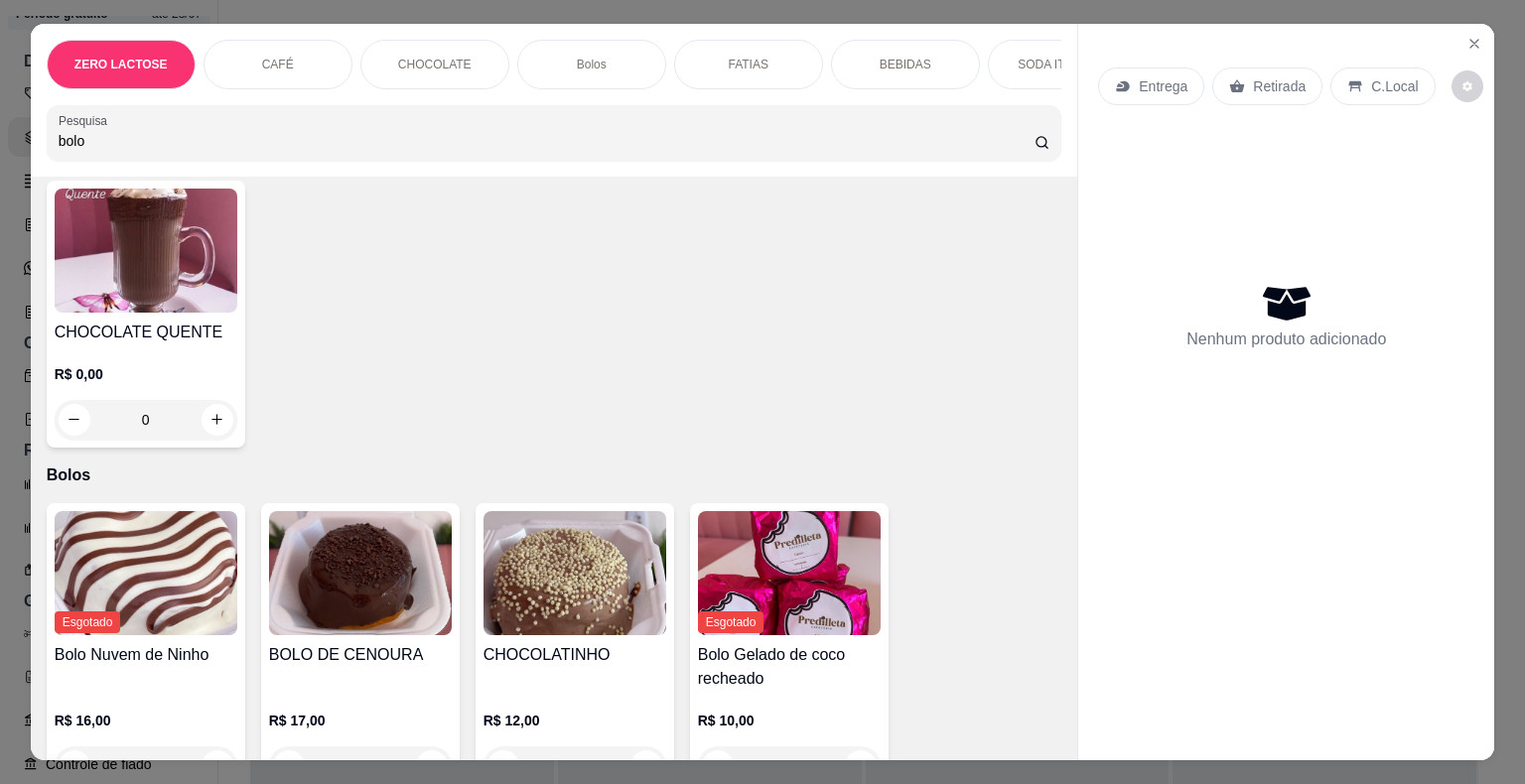 scroll, scrollTop: 2563, scrollLeft: 0, axis: vertical 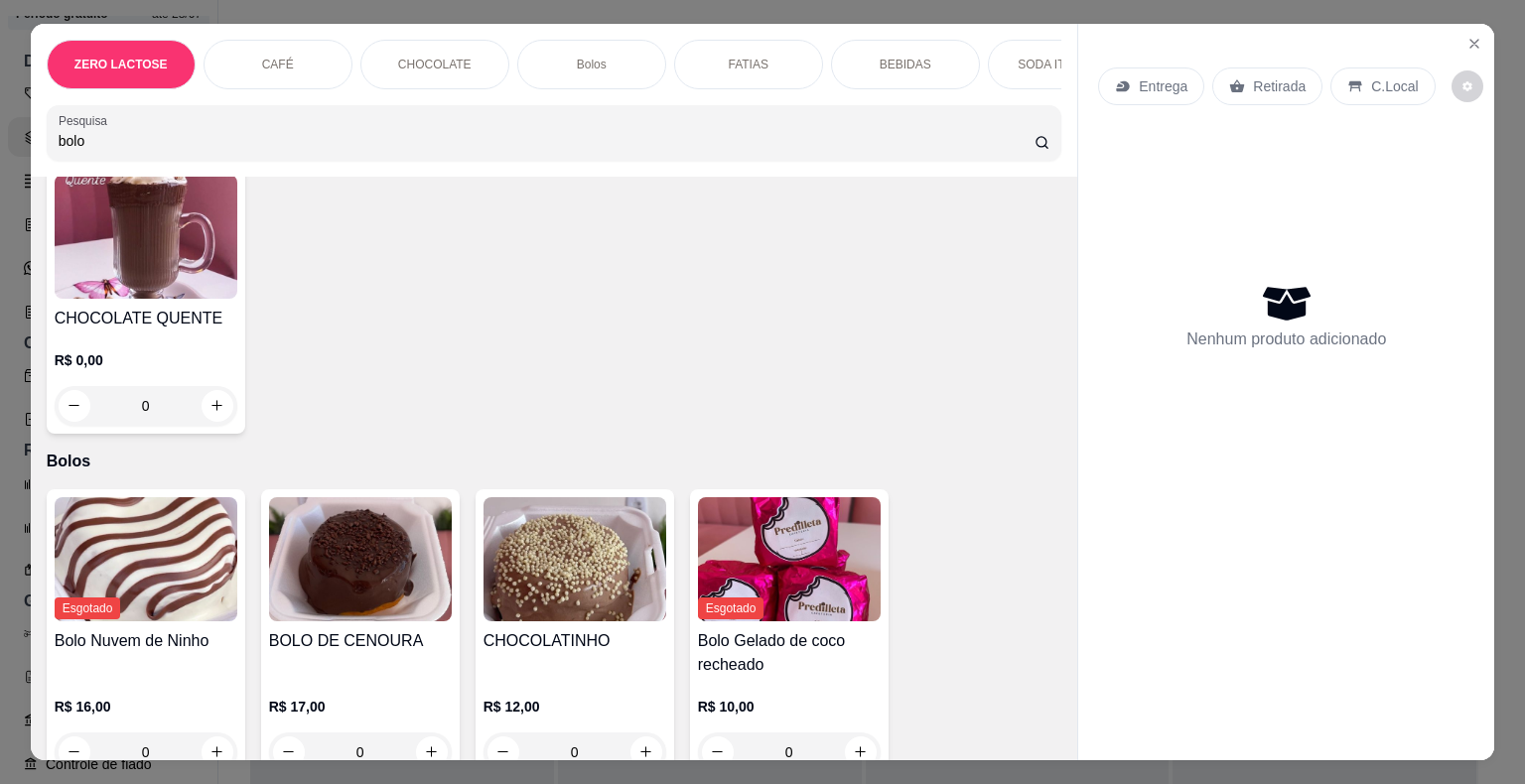 click on "Item avulso Resultado da pesquisa Esgotado Bolo Nuvem de Ninho   R$ 16,00 0 BOLO DE CENOURA    R$ 17,00 0 Esgotado Bolo Gelado de coco recheado   R$ 10,00 0 Bolo de Prestígio 🥰   R$ 17,00 0 Esgotado Bolos de Festa   R$ 40,00 0 Bolo  De Abacaxi   R$ 10,00 0 Fatia Bolo Chocolatudo   R$ 10,00 0 Fatia De Bolo Cenoura\Chocolate   R$ 10,00 0 Esgotado Fatia De Bolo De Uva   R$ 12,00 0 Fatia De Bolo De Coco   R$ 10,00 0 BOLO GELADO NO POTE   R$ 0,00 0 Bolo no pote de Maracuja   R$ 15,00 0 ZERO LACTOSE  CAPUCCINO ZERO LACTOSE    R$ 12,00 0 CAFÉ CITRUS COFFE   R$ 15,00 0 FRAPUCCINO   R$ 15,00 0 CAFÉ GELADO   R$ 12,00 0 CAPUCCINO   R$ 0,00 0 CAFÉ EXPRESSO   R$ 0,00 0 CAFÉ COM LEITE   R$ 10,00 0 CAFÉ TRADICIONAL   R$ 0,00 0 CHOCOLATE CHOCOLATE QUENTE   R$ 0,00 0 Bolos Esgotado Bolo Nuvem de Ninho   R$ 16,00 0 BOLO DE CENOURA    R$ 17,00 0 CHOCOLATINHO   R$ 12,00 0 Esgotado Bolo Gelado de coco recheado   R$ 10,00 0 Bolo de Prestígio 🥰   R$ 17,00 0 Esgotado Bolos de Festa   R$ 40,00" at bounding box center (554, 468) 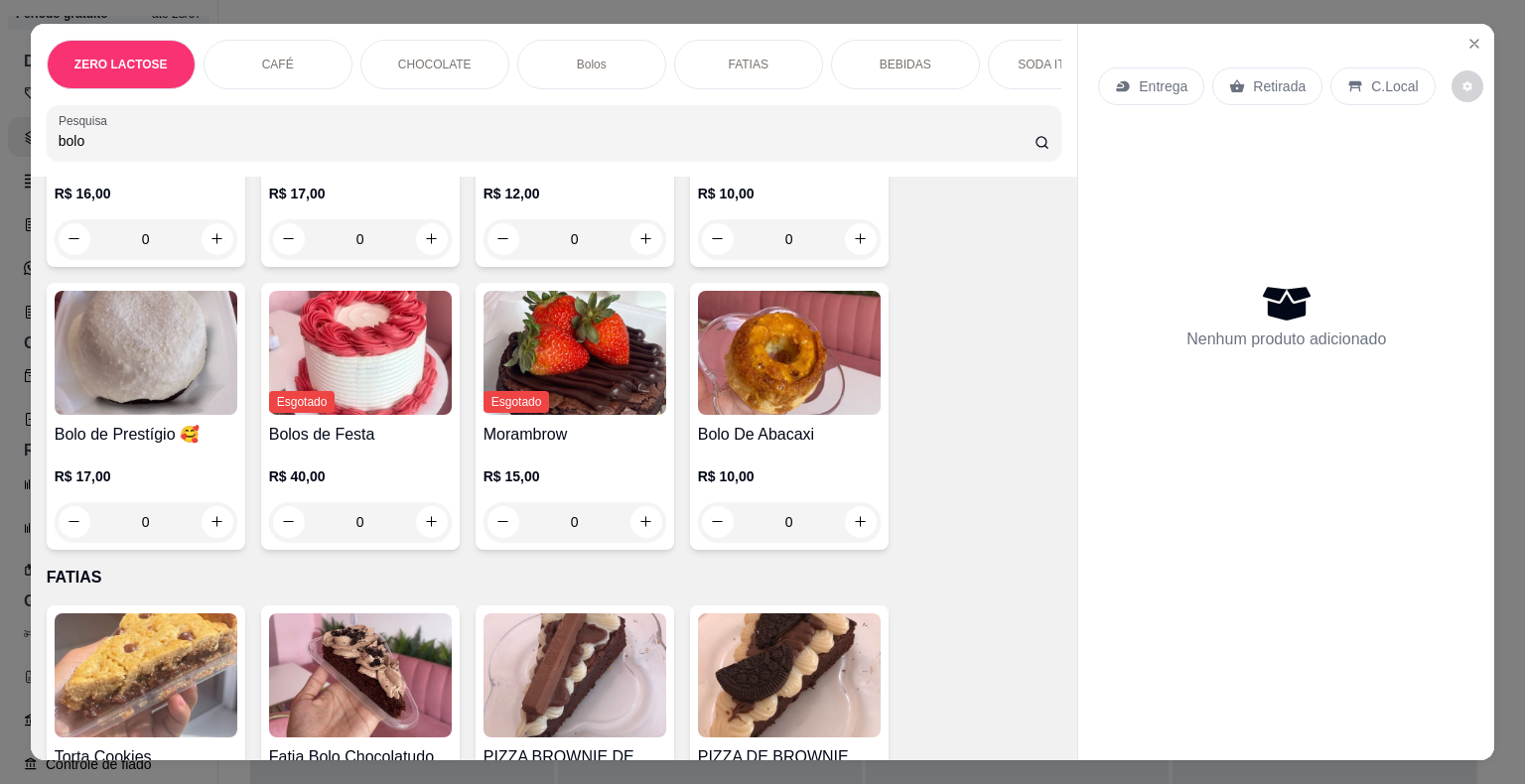 scroll, scrollTop: 3076, scrollLeft: 0, axis: vertical 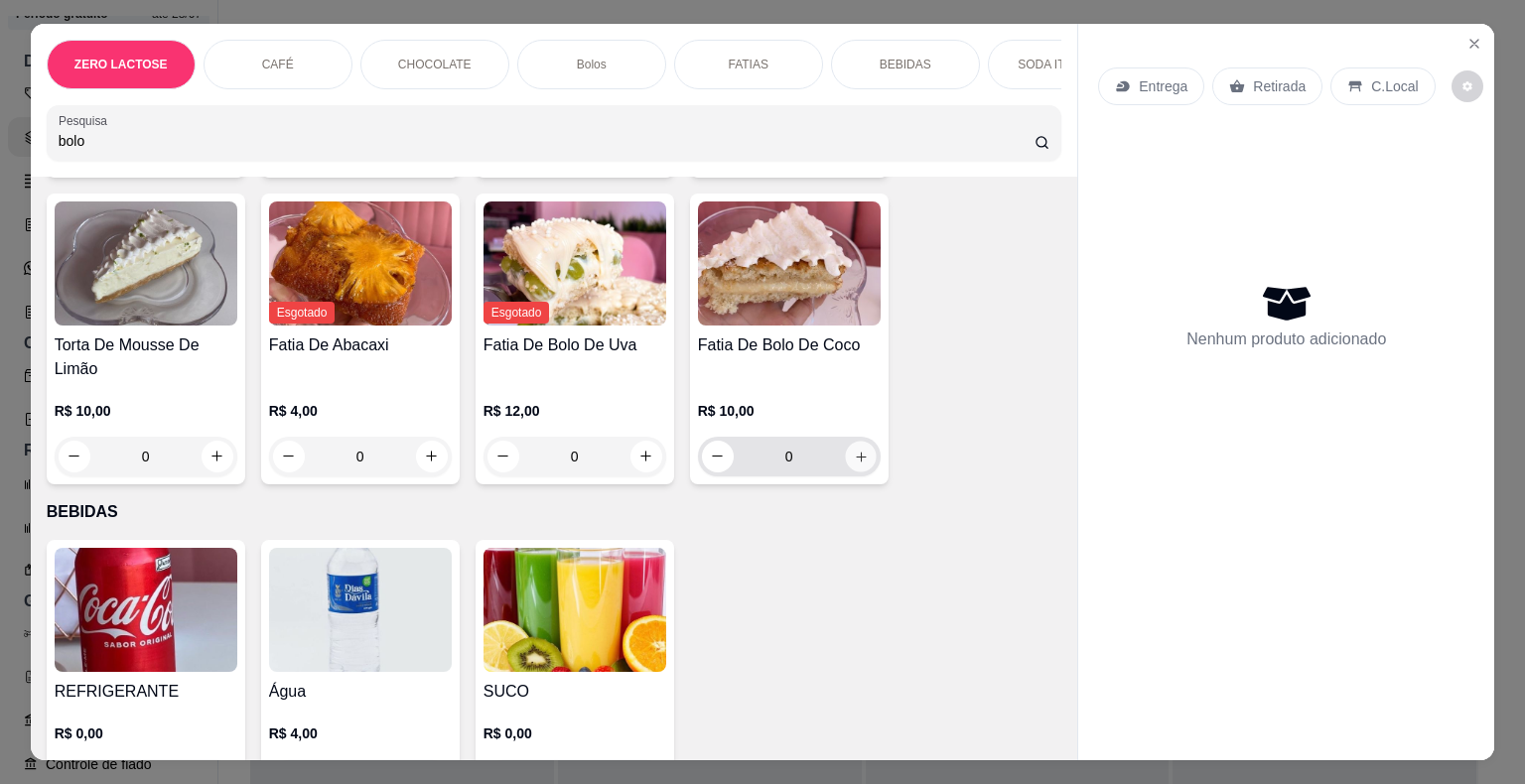 click 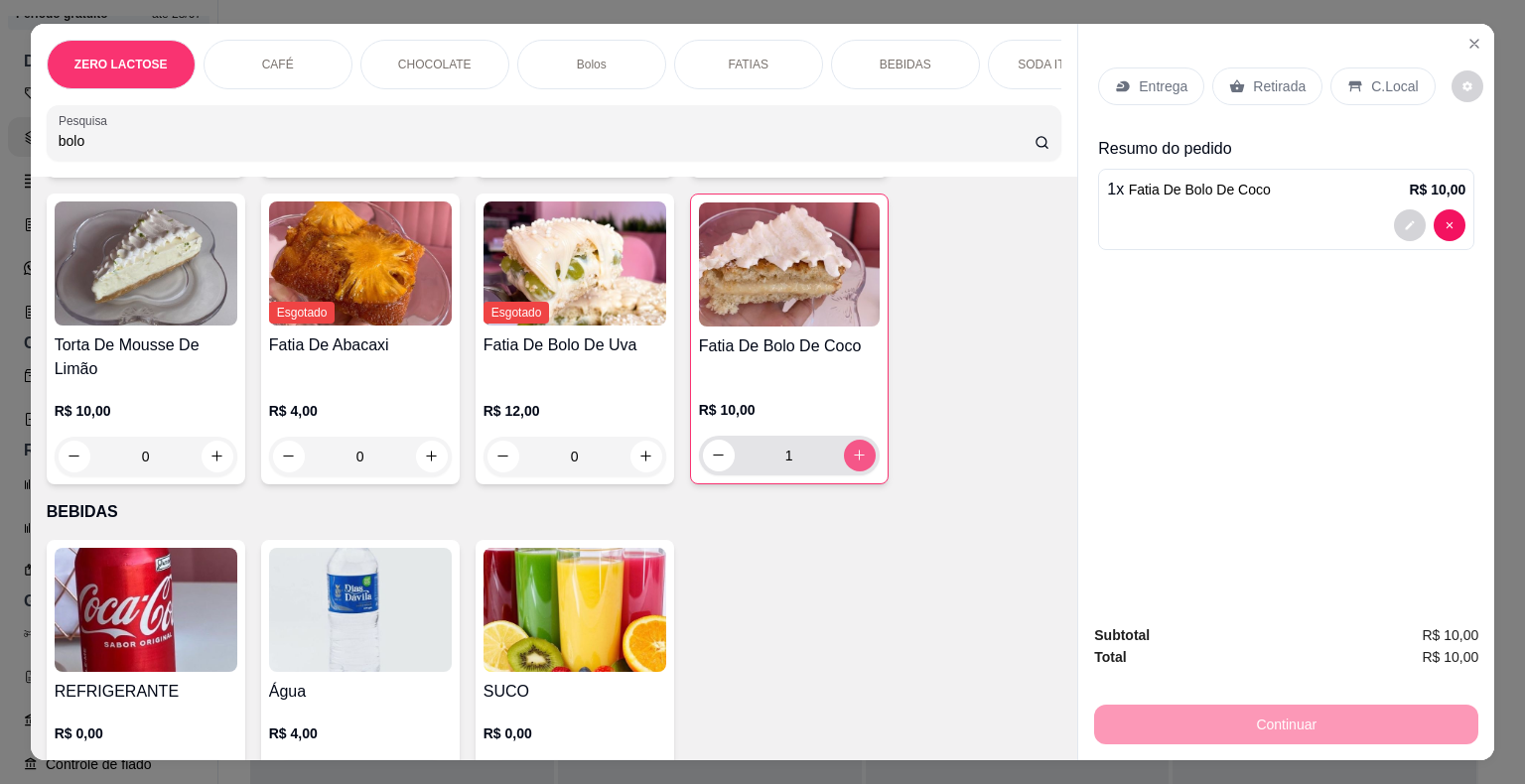scroll, scrollTop: 3590, scrollLeft: 0, axis: vertical 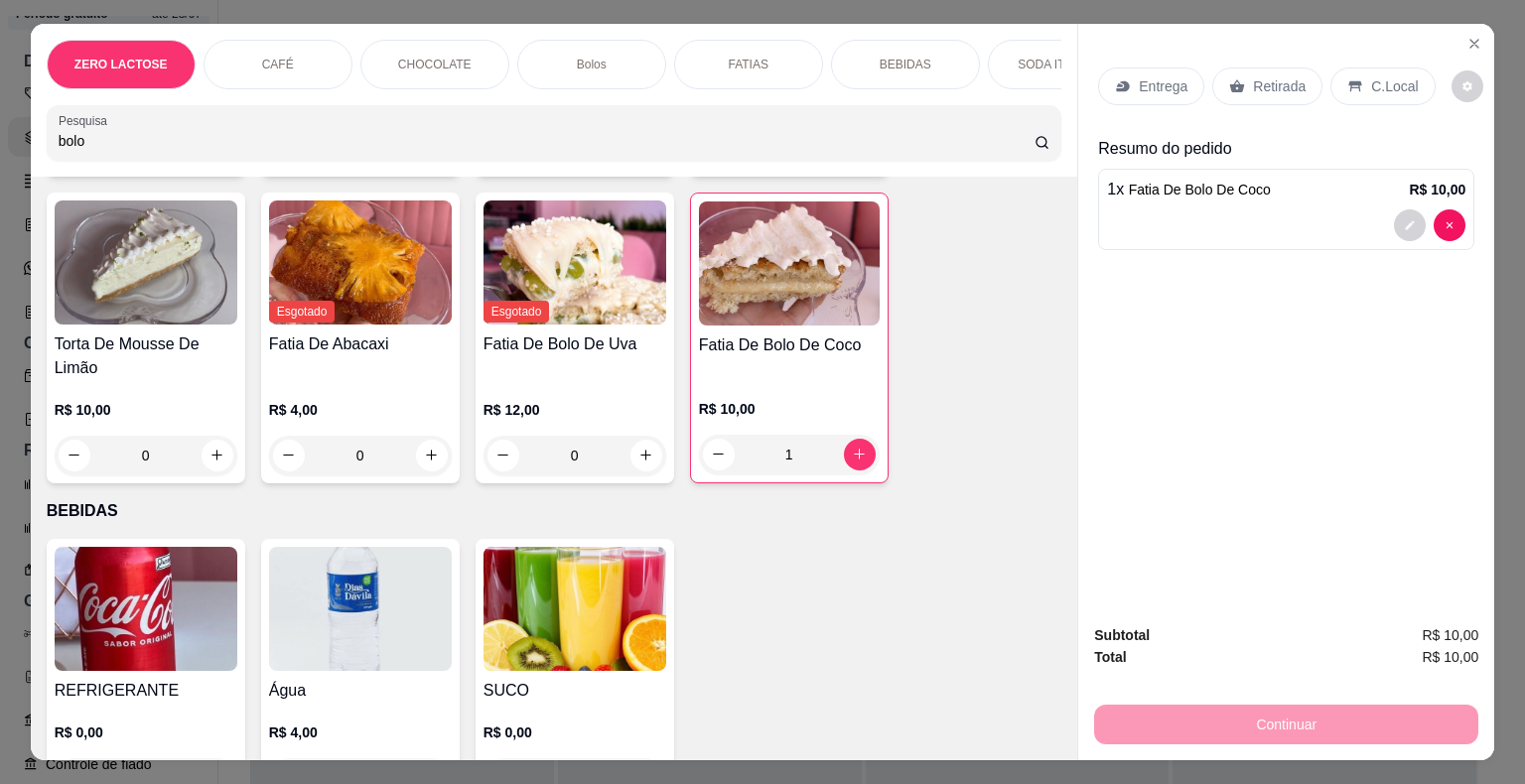 click on "Retirada" at bounding box center (1267, 86) 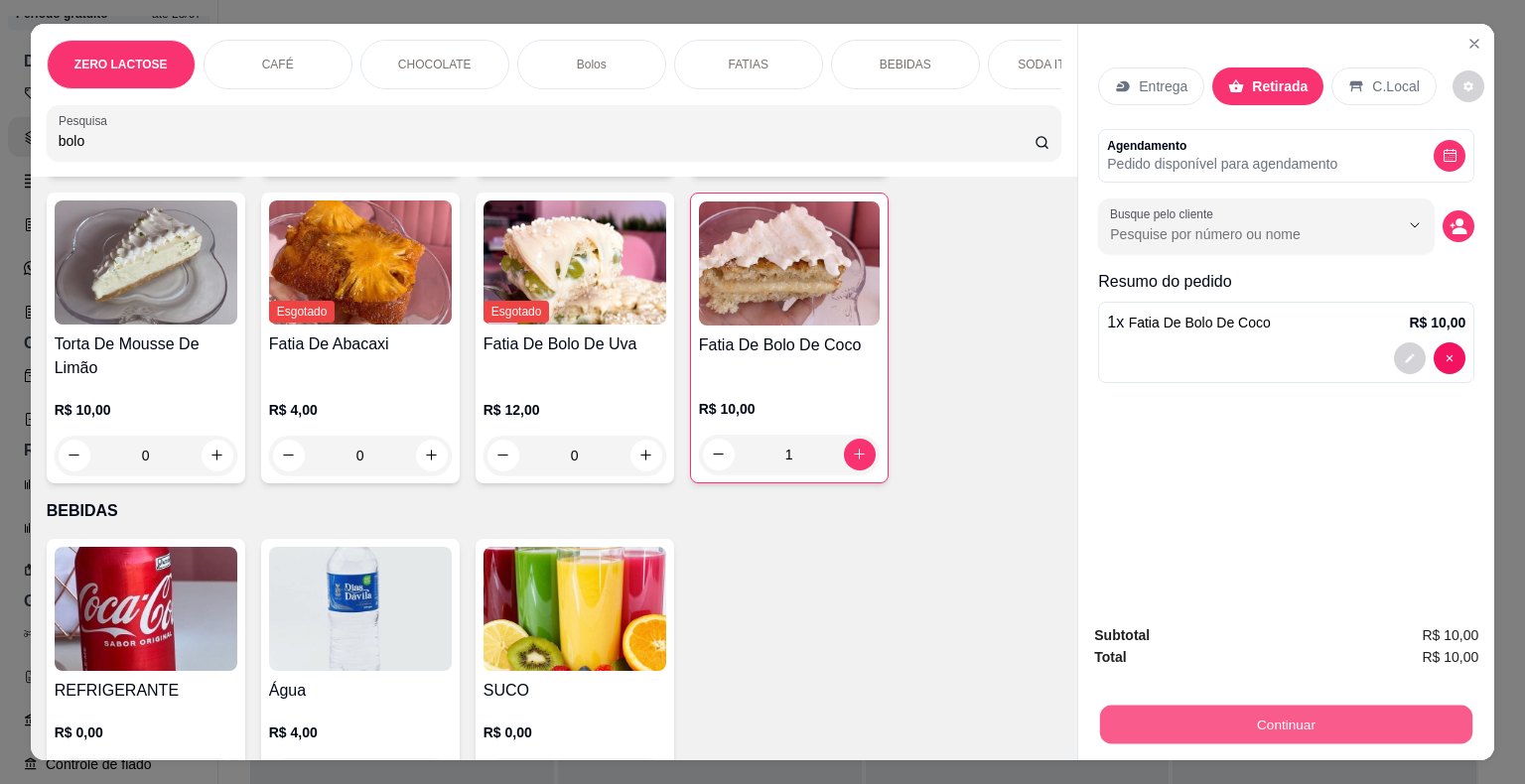 click on "Continuar" at bounding box center (1286, 724) 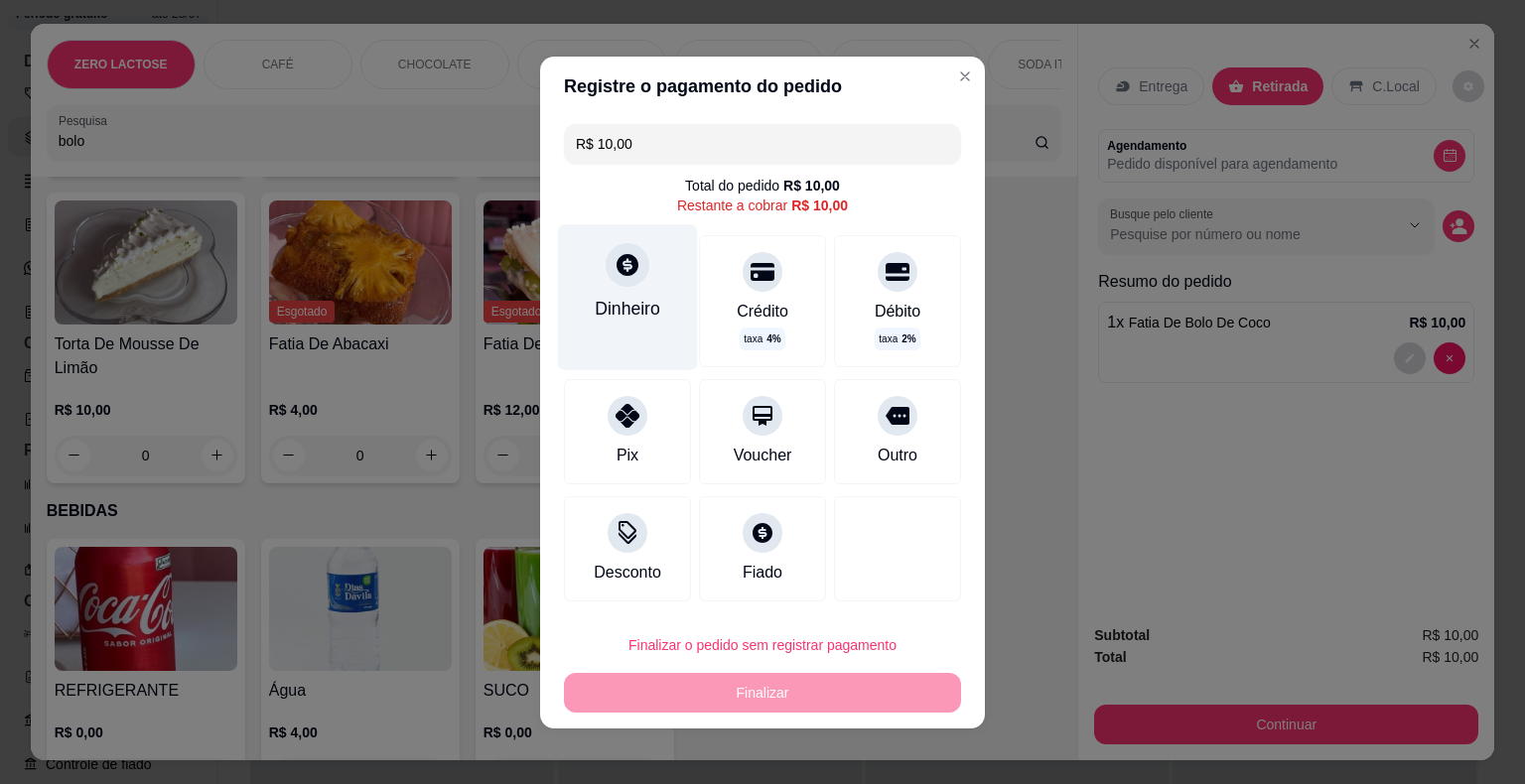 click 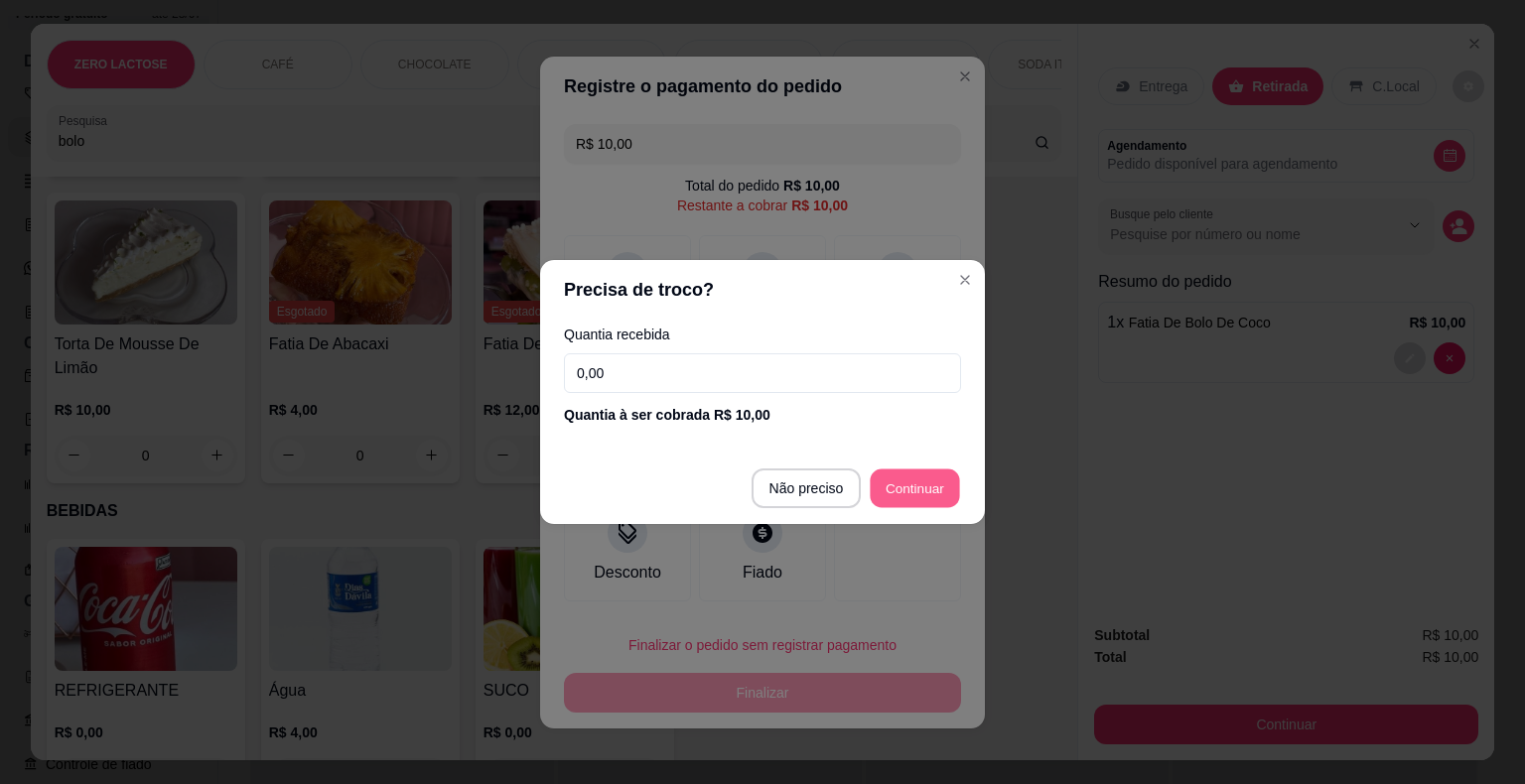 type on "R$ 0,00" 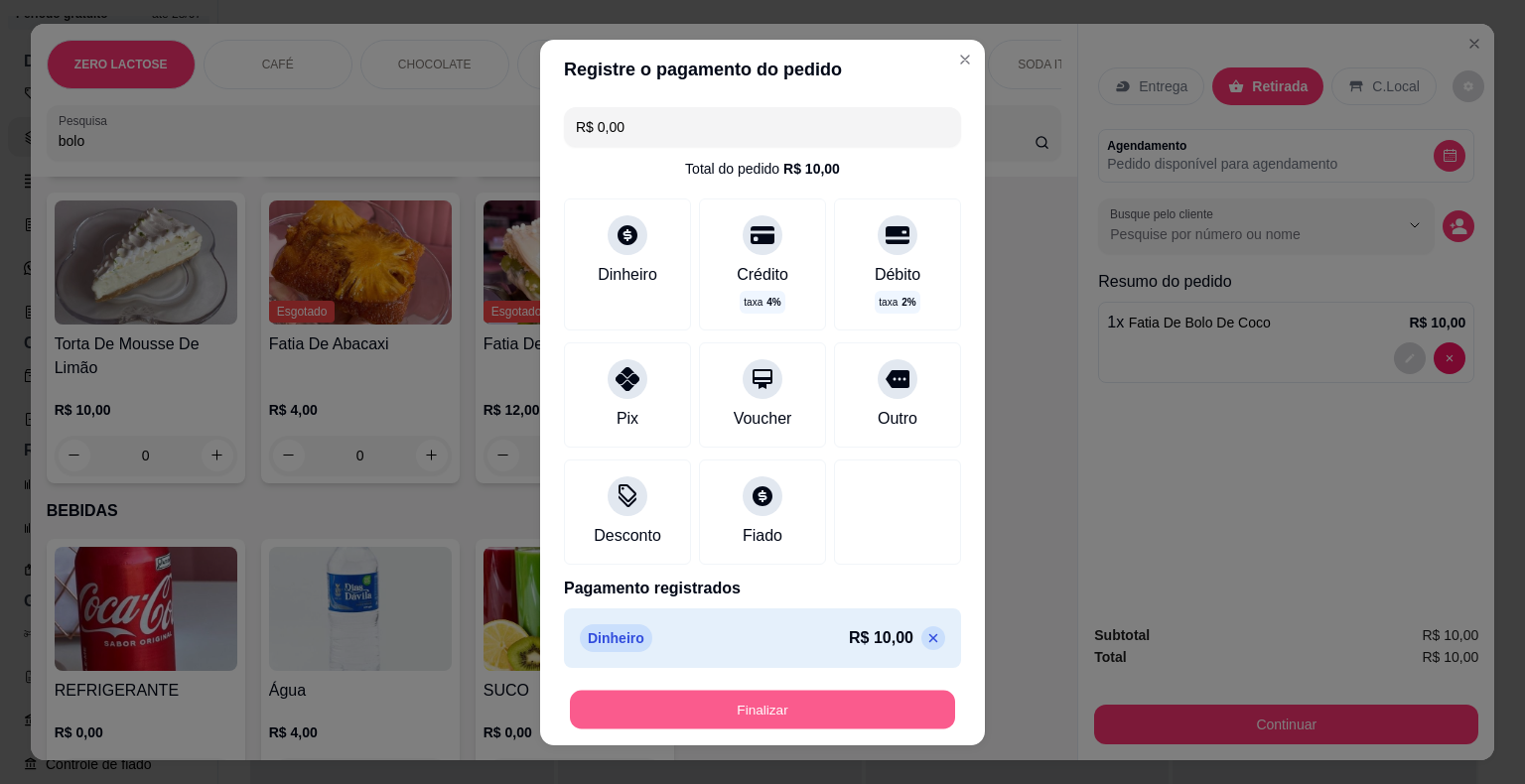 click on "Finalizar" at bounding box center [762, 709] 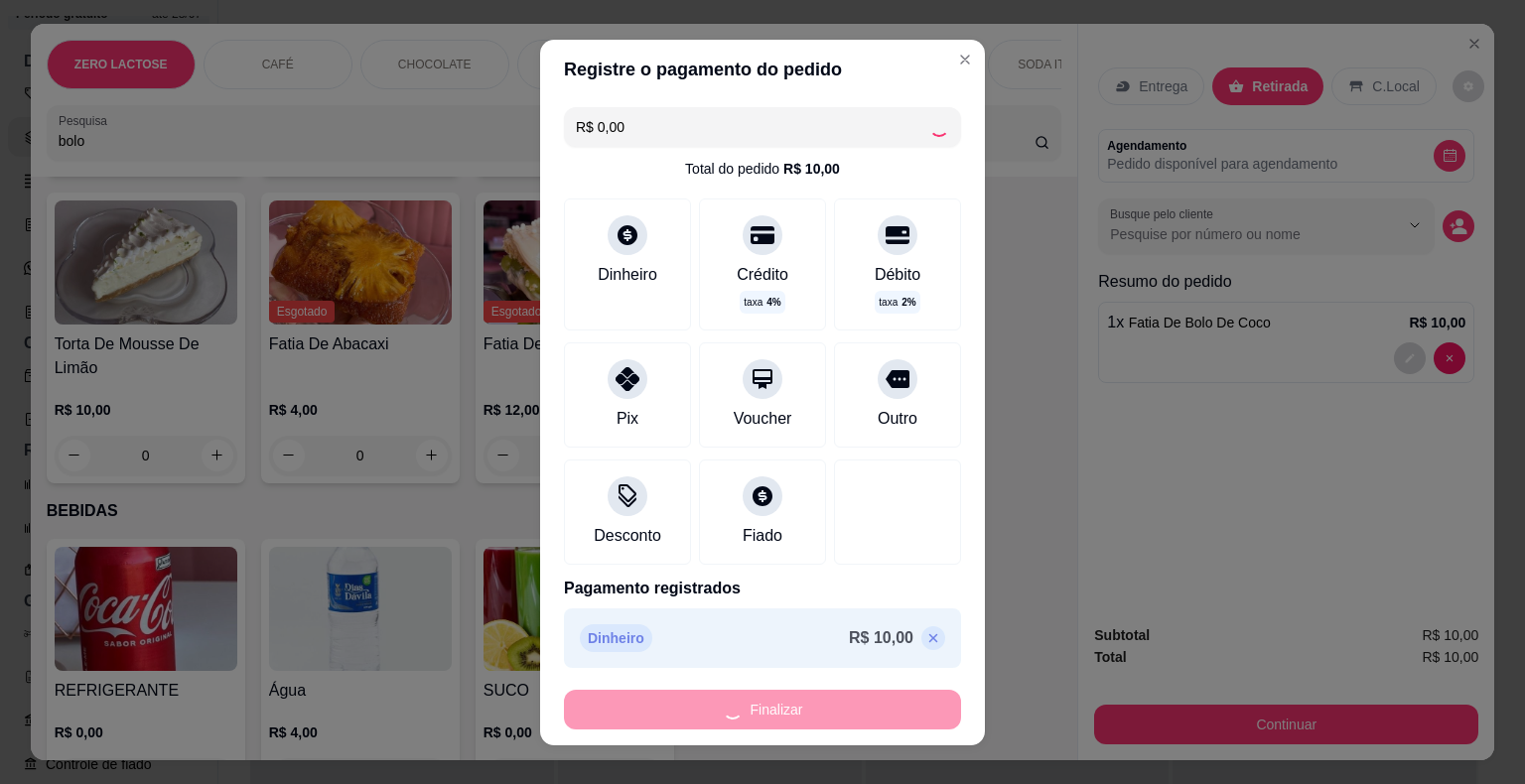 type on "0" 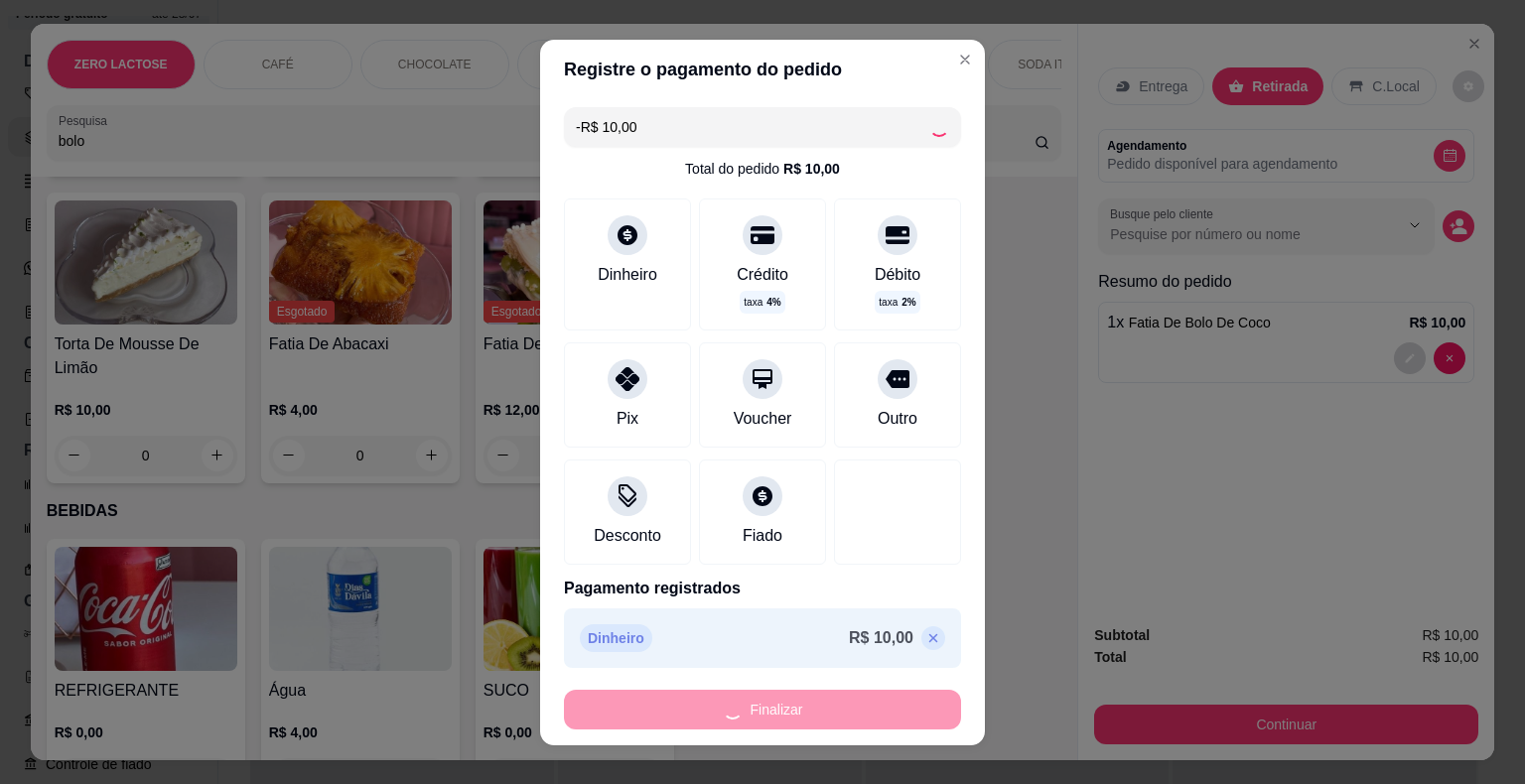 scroll, scrollTop: 3589, scrollLeft: 0, axis: vertical 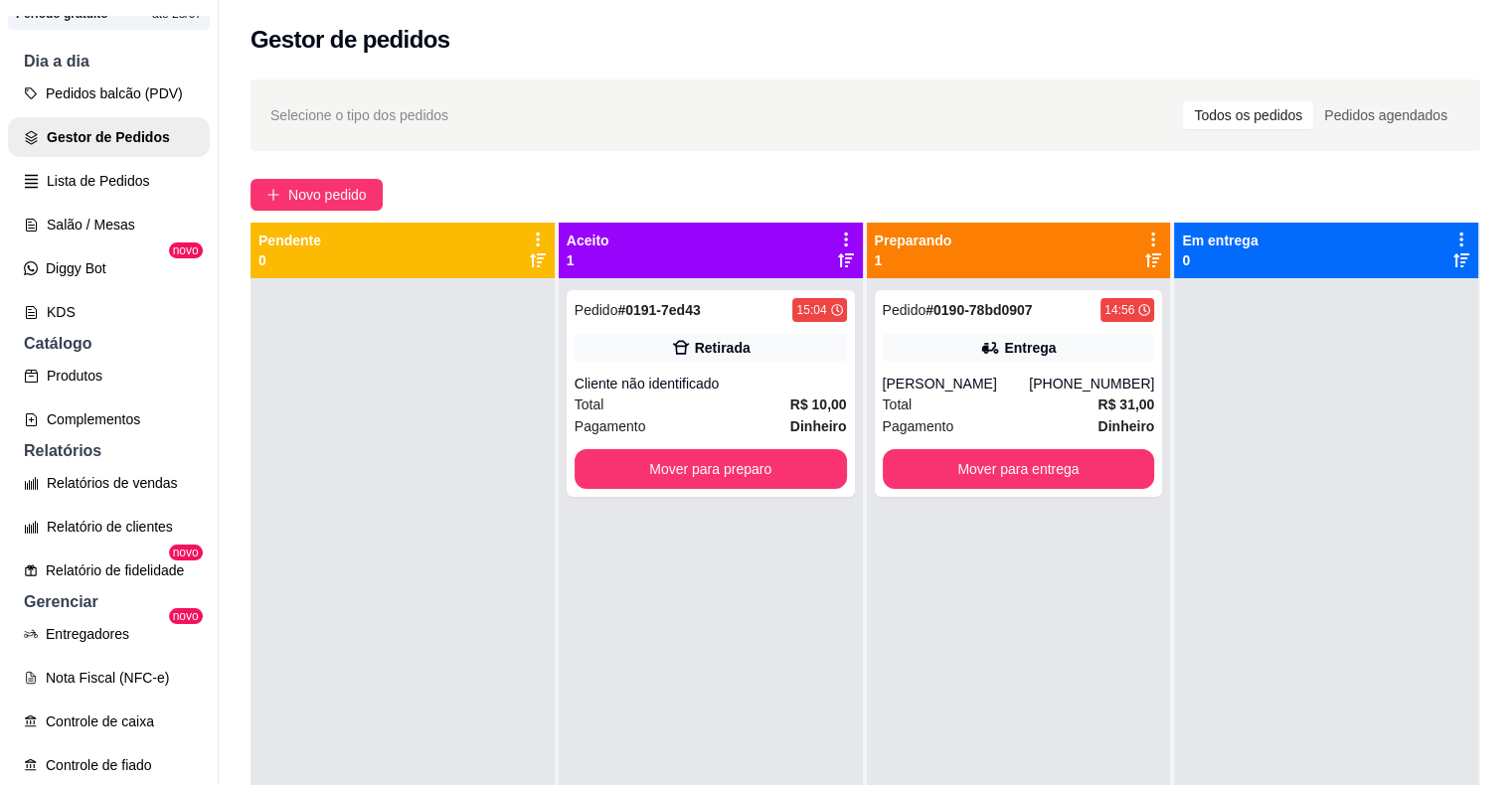 click on "Pedido  # 0190-78bd0907 14:56 Entrega Sara silva (86) 99864-3438 Total R$ 31,00 Pagamento Dinheiro Mover para entrega" at bounding box center [1019, 671] 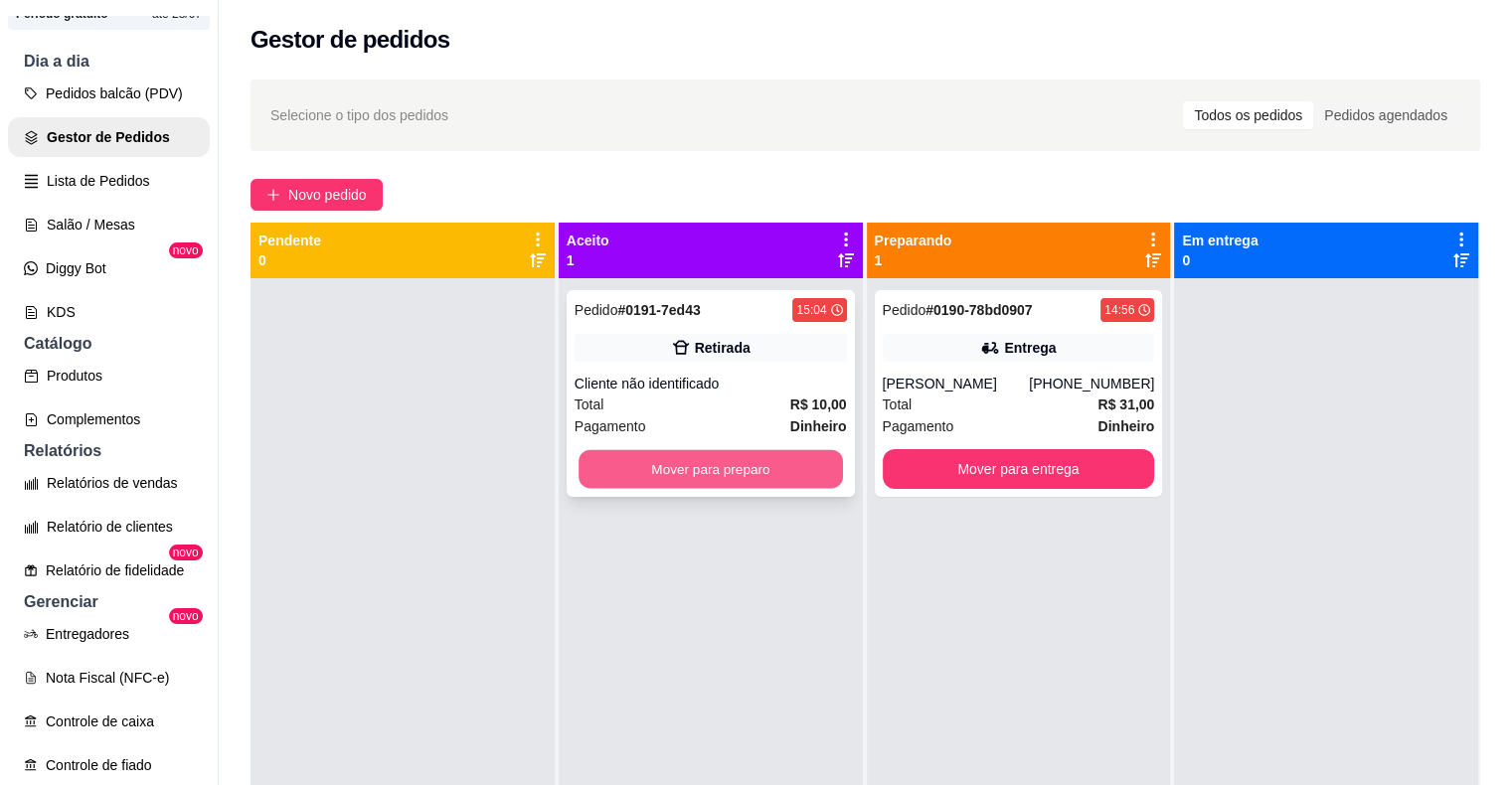 click on "Mover para preparo" at bounding box center (711, 469) 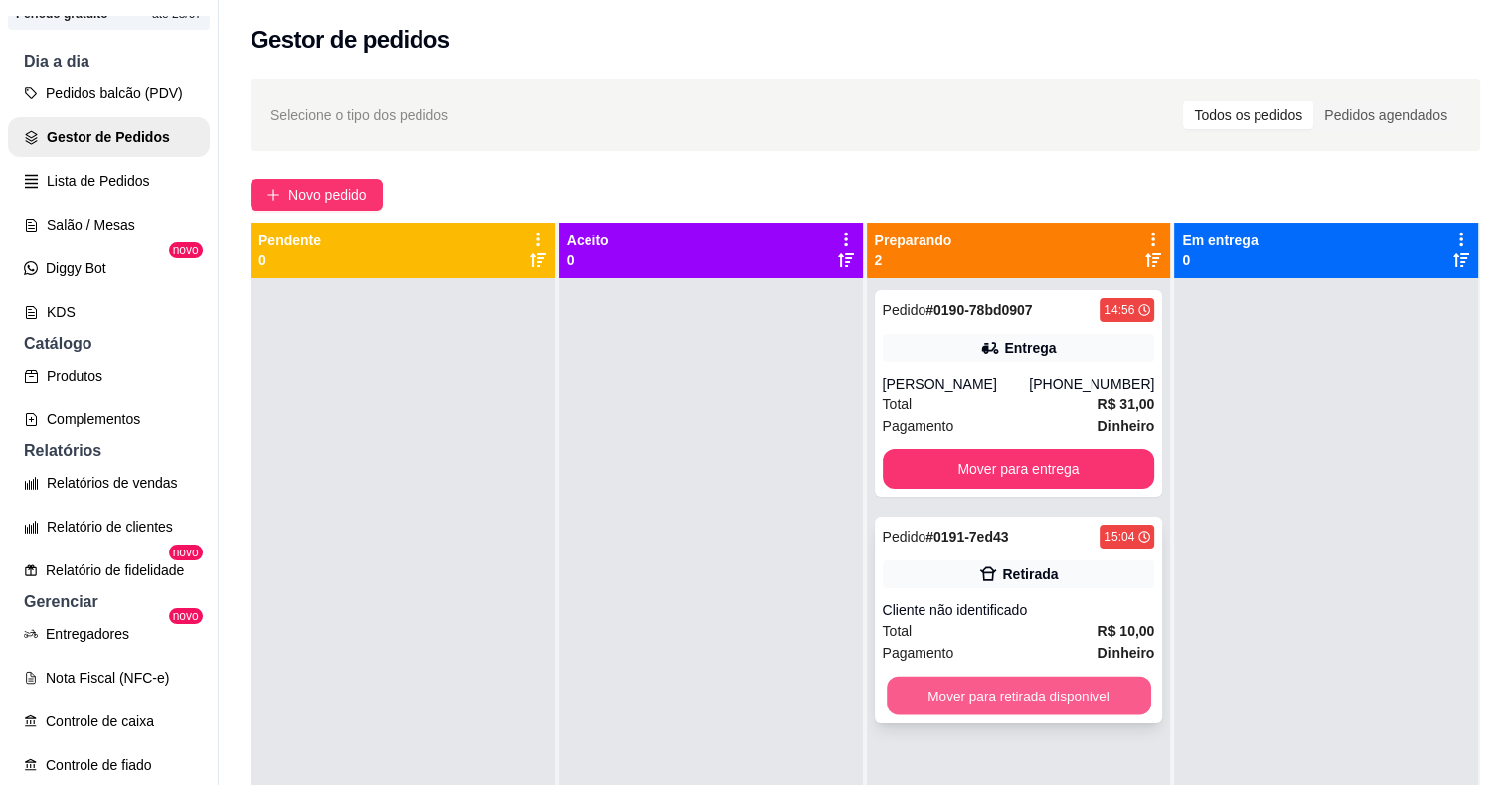 click on "Mover para retirada disponível" at bounding box center [1019, 696] 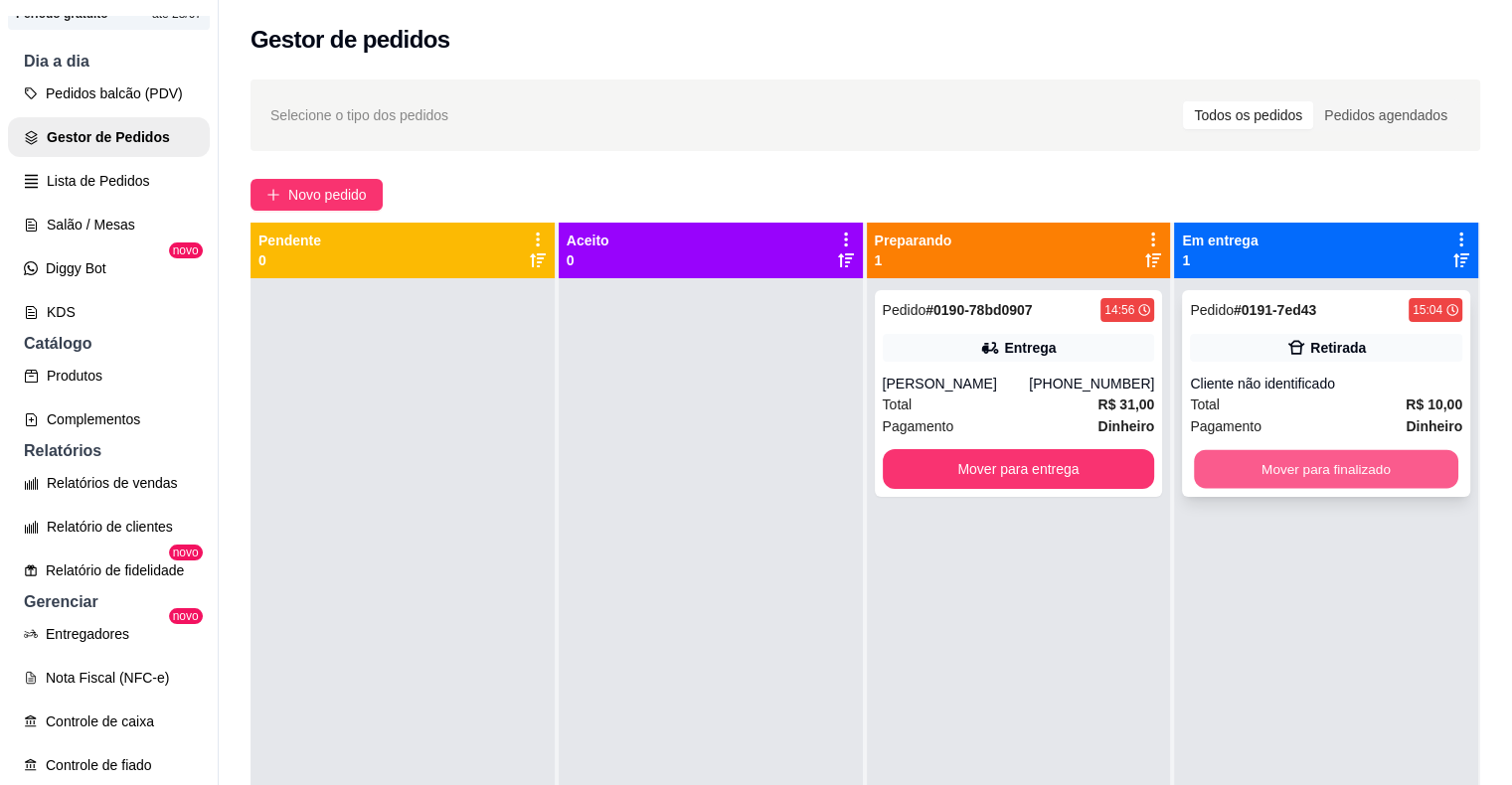 click on "Mover para finalizado" at bounding box center (1326, 469) 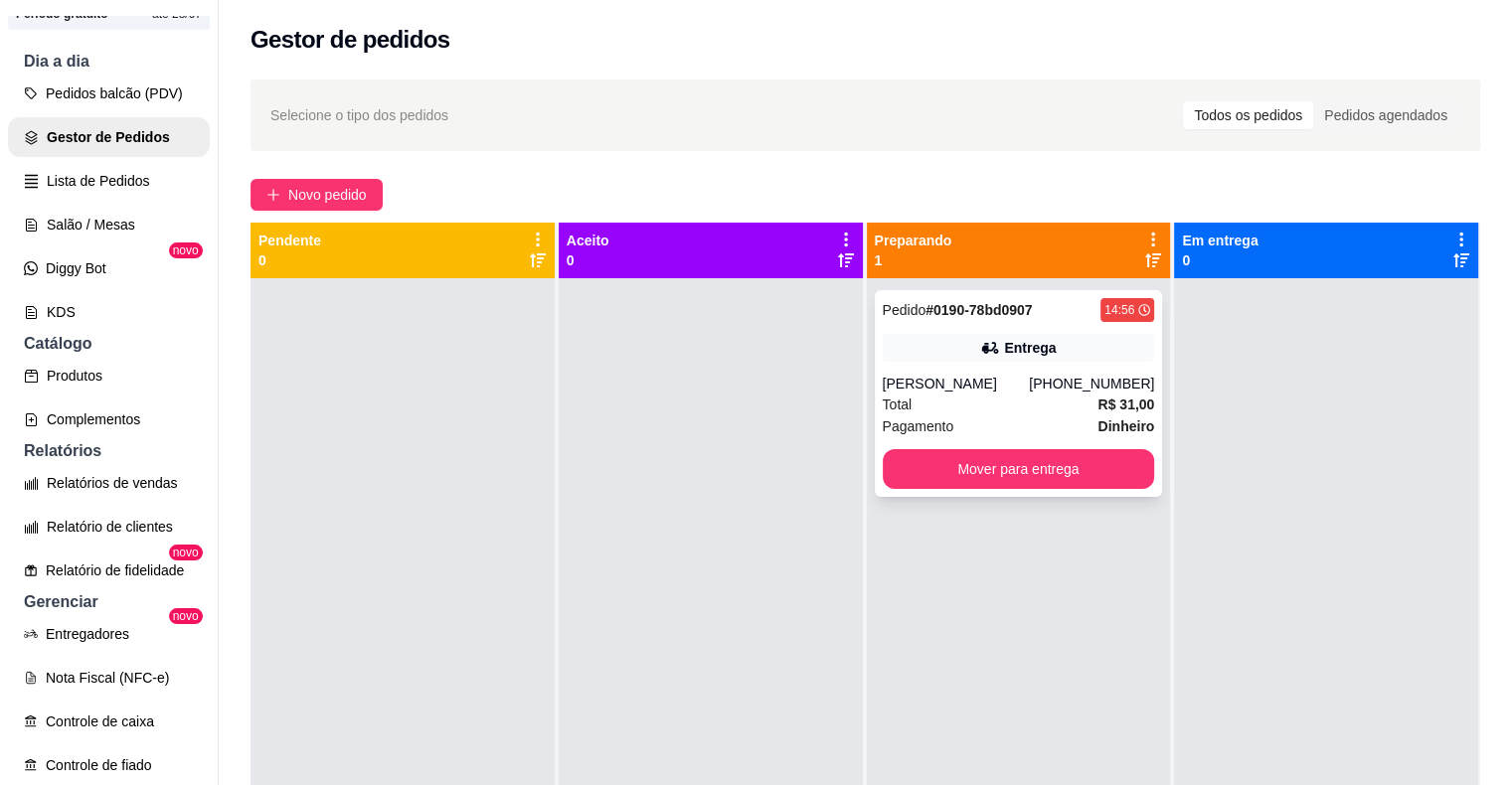 click on "(86) 99864-3438" at bounding box center (1092, 384) 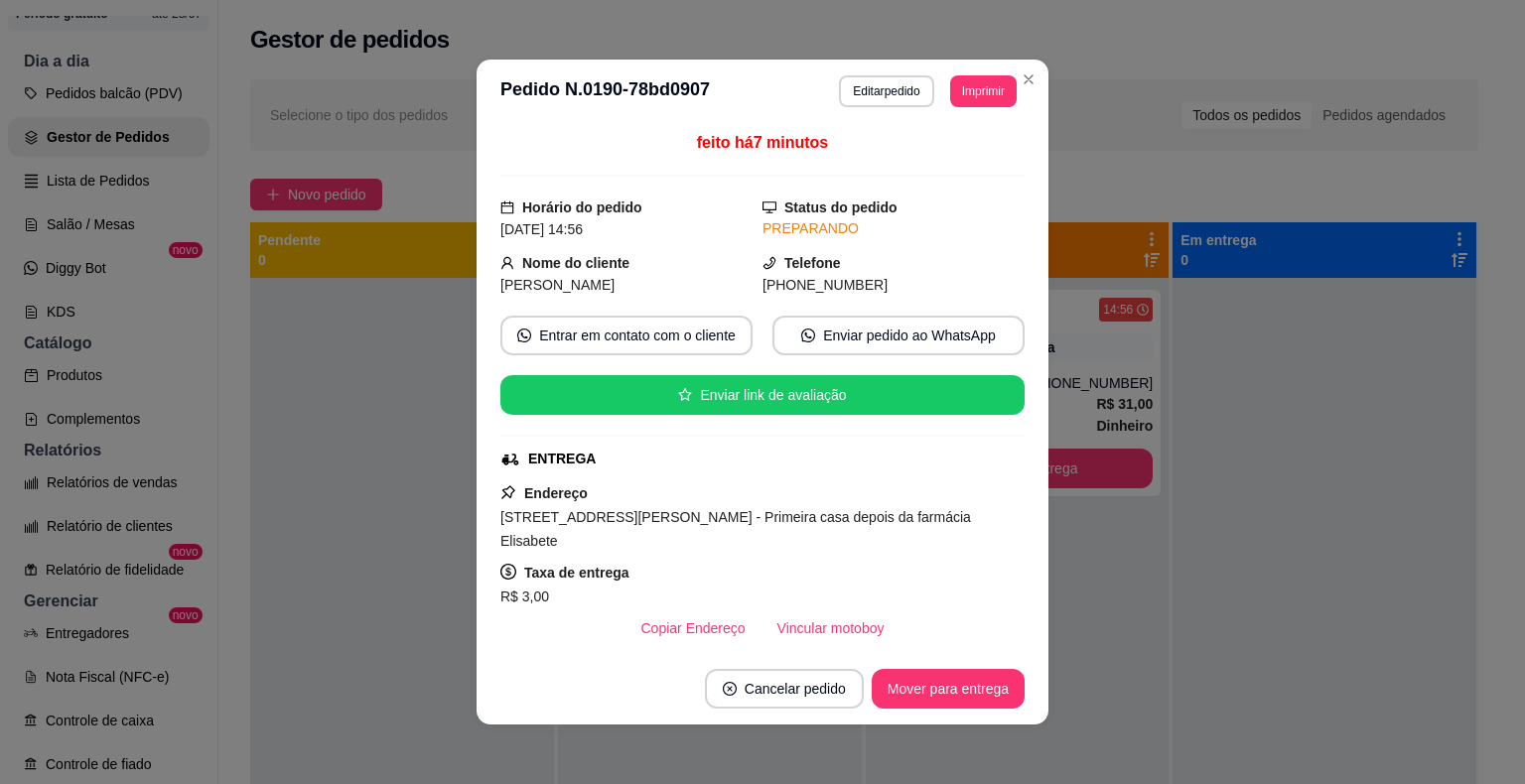 click on "feito há  7   minutos Horário do pedido 16/07/2025 14:56 Status do pedido PREPARANDO Nome do cliente Sara silva Telefone (86) 9 9864-3438 Entrar em contato com o cliente Enviar pedido ao WhatsApp Enviar link de avaliação ENTREGA Endereço  Rua domingos Moreira , 43  - Primeira casa depois da farmácia Elisabete  Taxa de entrega  R$ 3,00 Copiar Endereço Vincular motoboy Pagamento Dinheiro   R$ 31,00 Cliente pagará com   R$ 50,00 Troco no valor de   R$ 19,00 Resumo do pedido 4 x     BRIGADEIRO DE BROWNIE - NINHO R$ 12,00 1 x     Bolo Nuvem de Ninho R$ 16,00 Subtotal R$ 28,00 Total R$ 31,00" at bounding box center [762, 388] 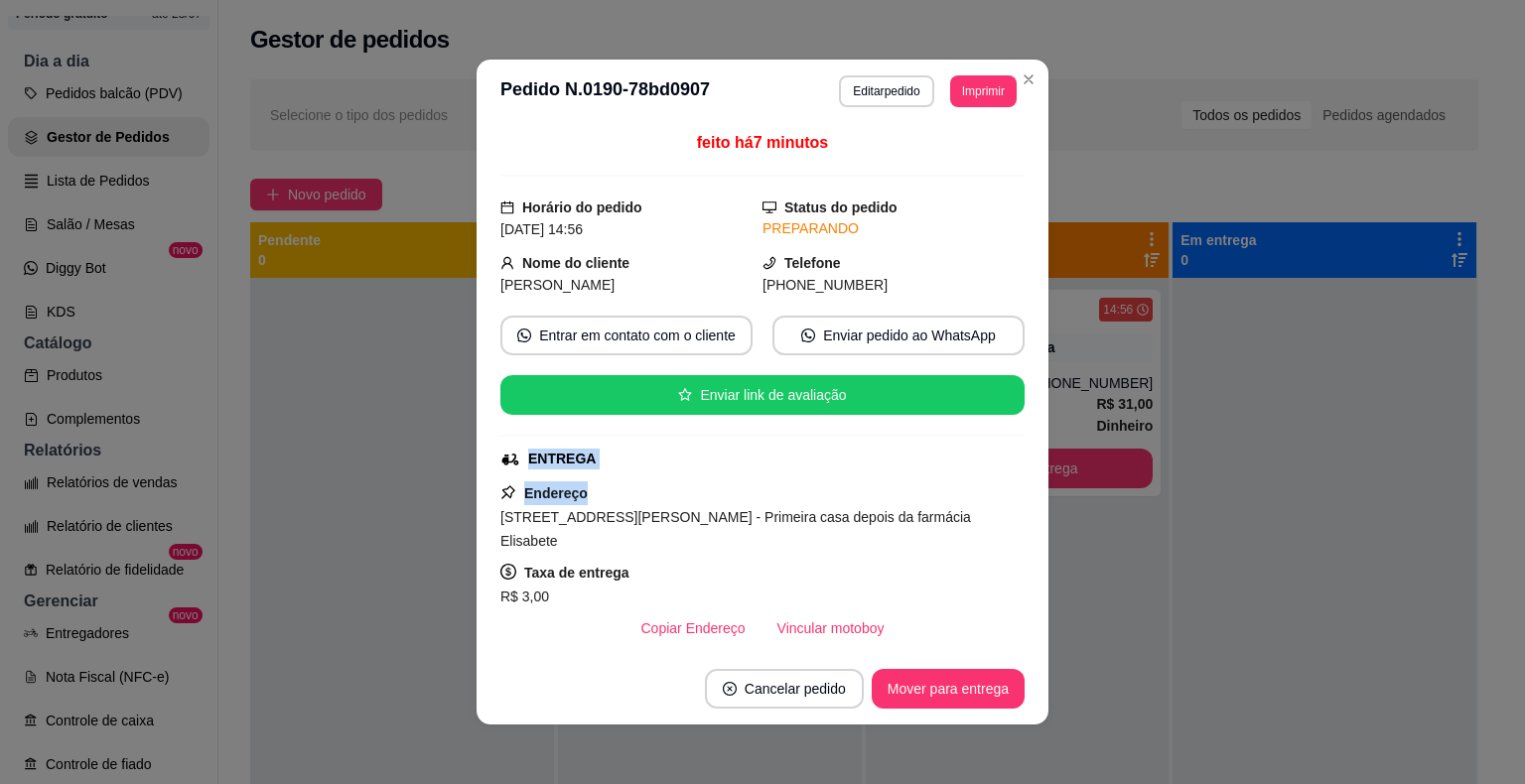 drag, startPoint x: 1017, startPoint y: 498, endPoint x: 1006, endPoint y: 413, distance: 85.70881 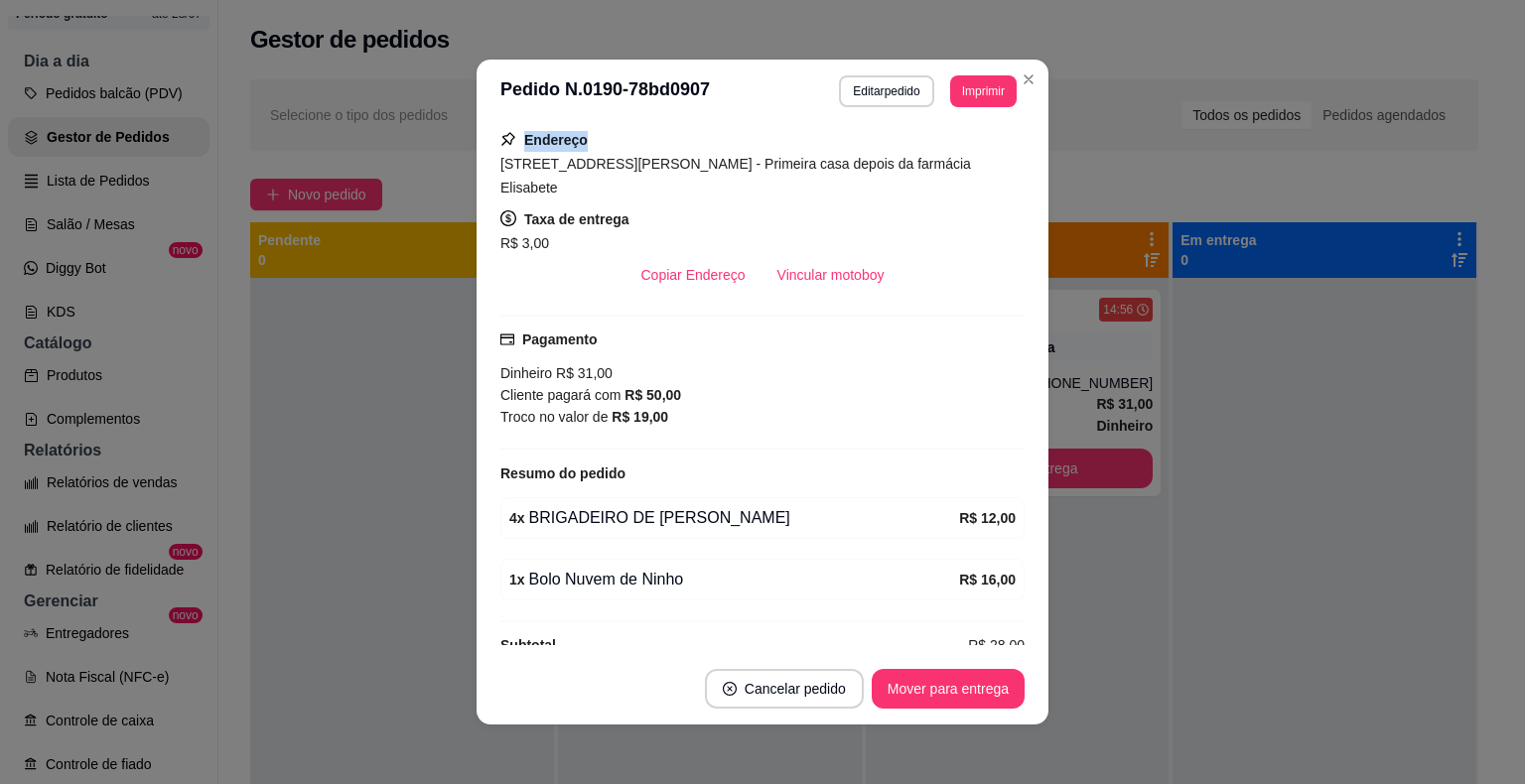 scroll, scrollTop: 358, scrollLeft: 0, axis: vertical 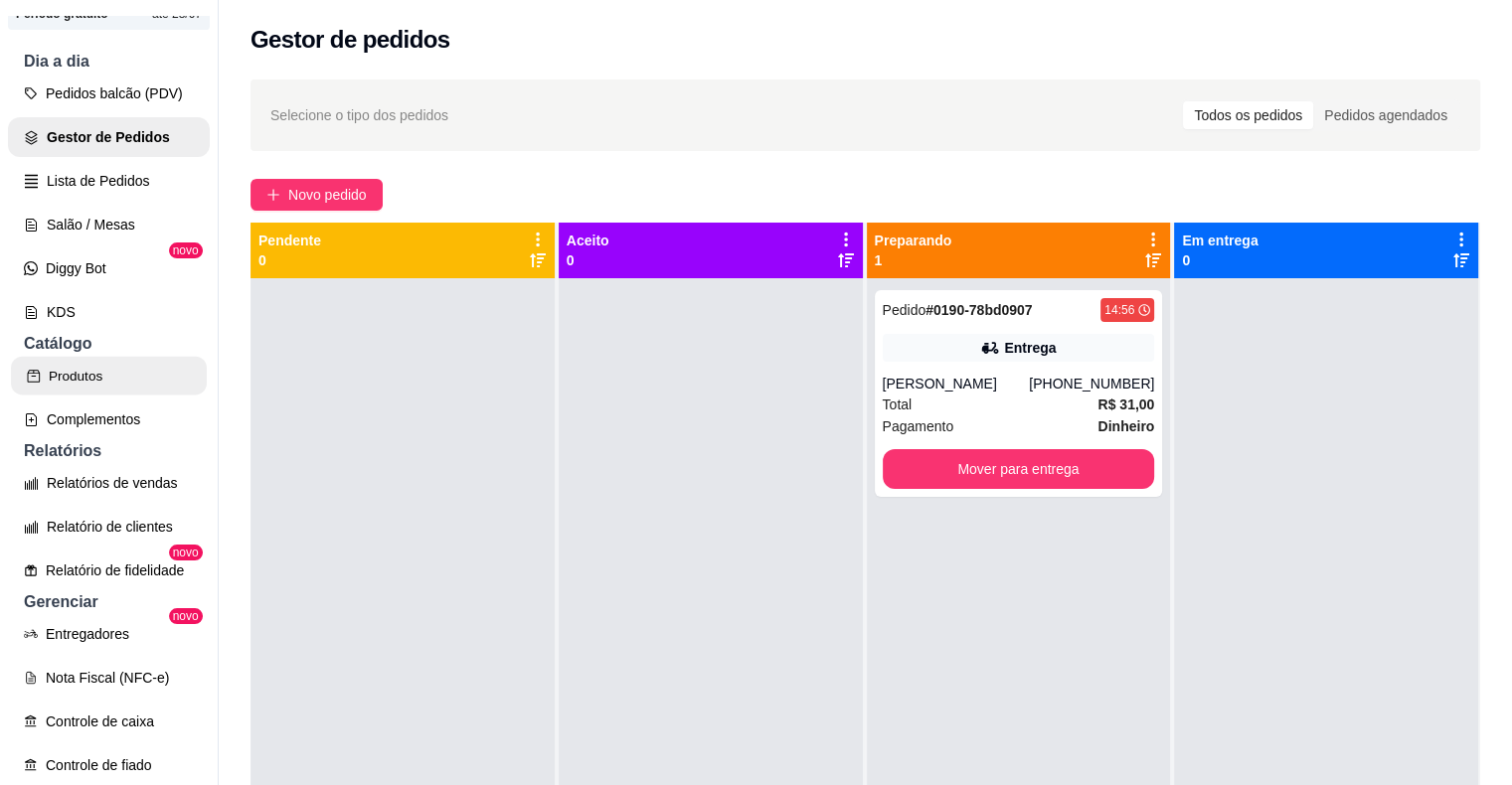 click on "Produtos" at bounding box center (108, 376) 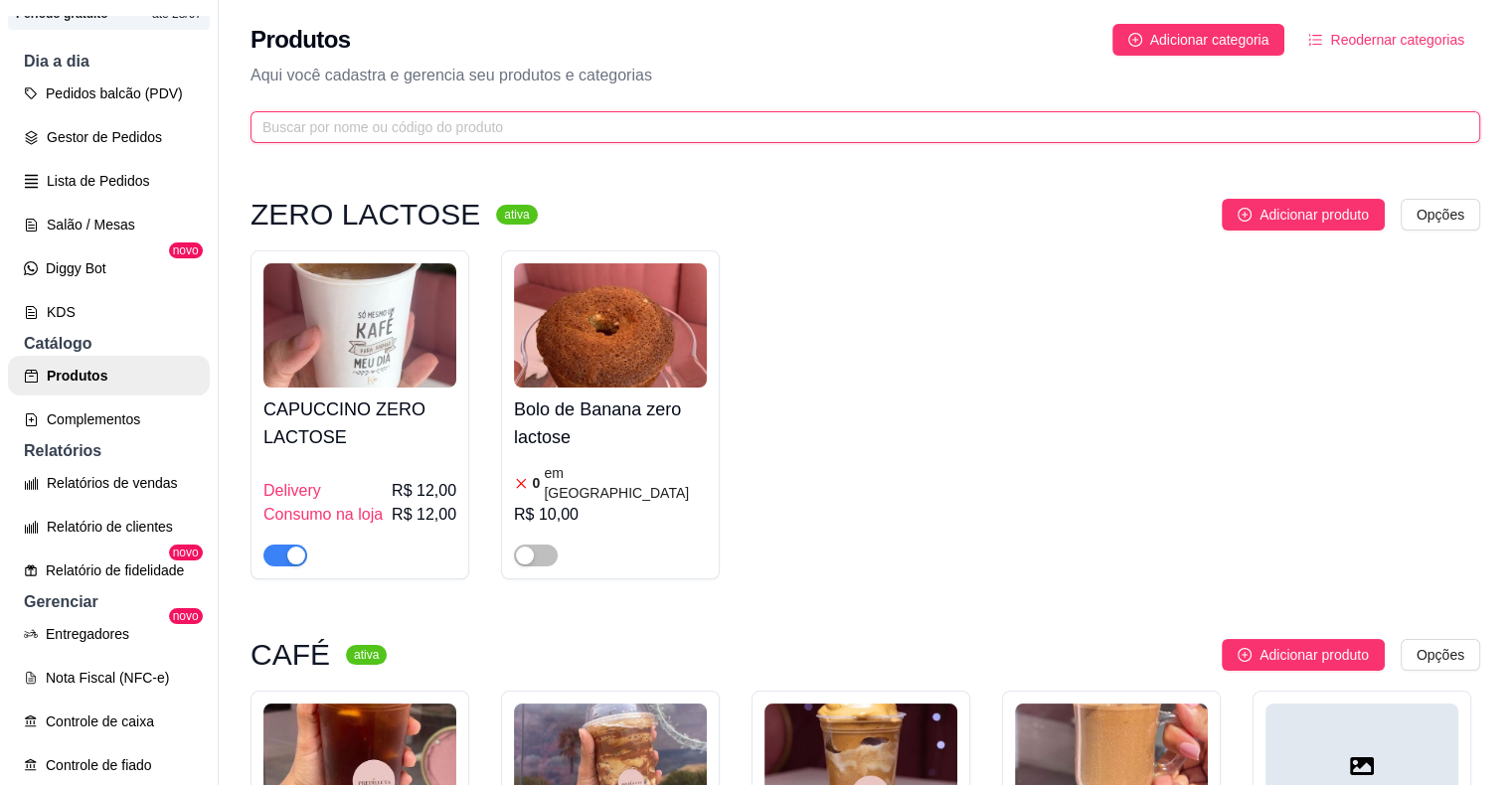 click at bounding box center [857, 127] 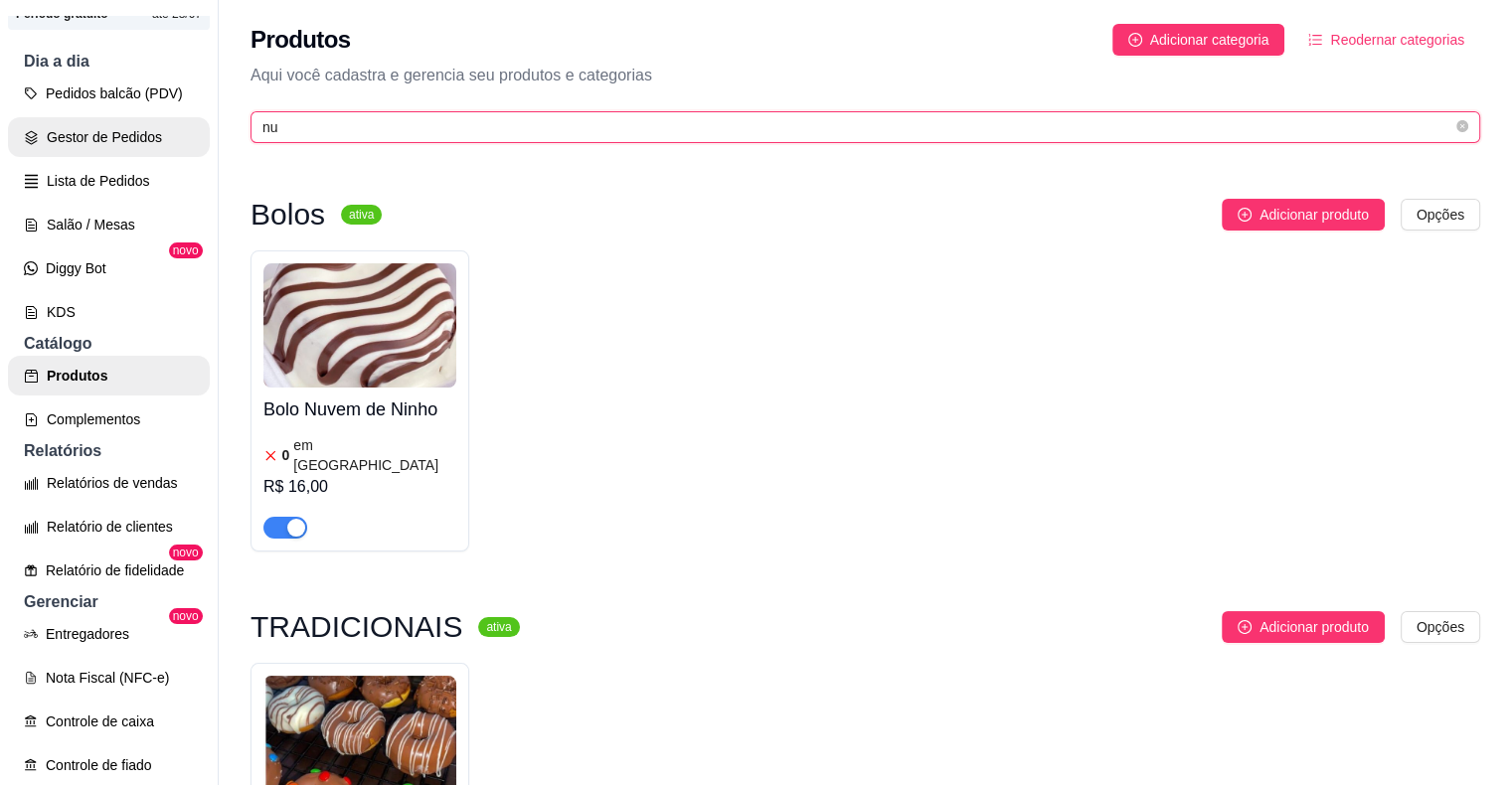 type on "nu" 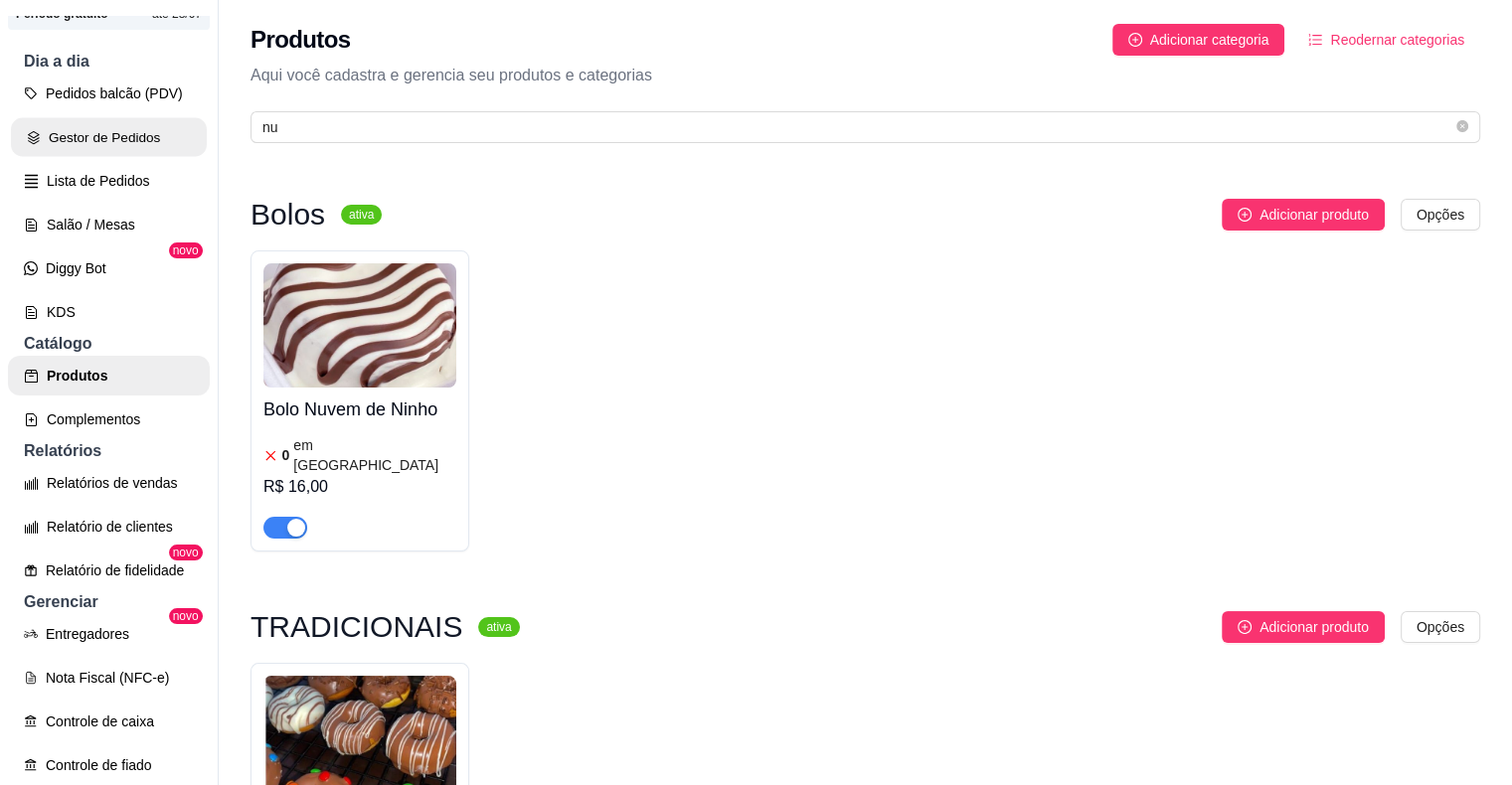 click on "Gestor de Pedidos" at bounding box center (108, 137) 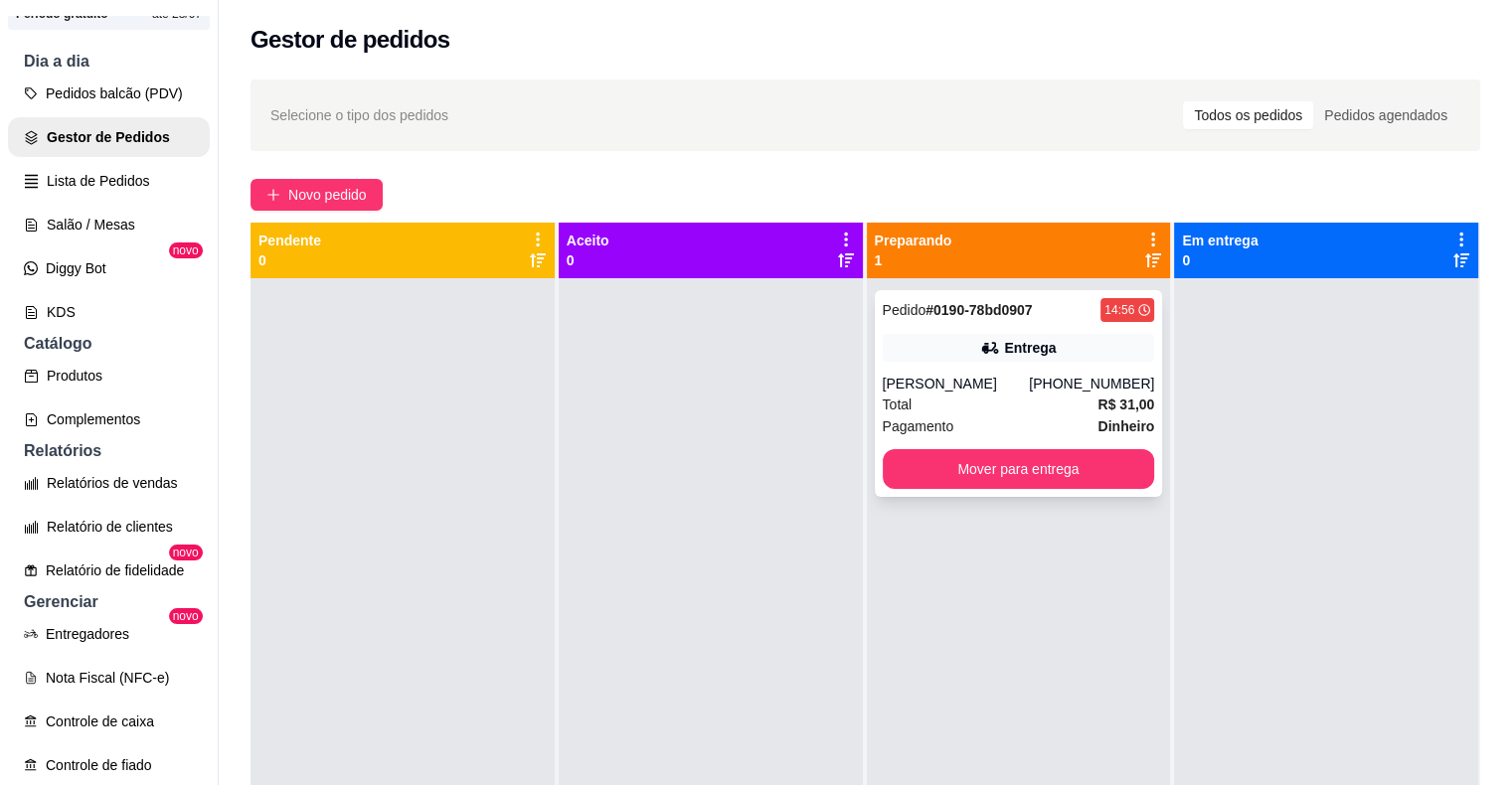 click on "Entrega" at bounding box center (1019, 348) 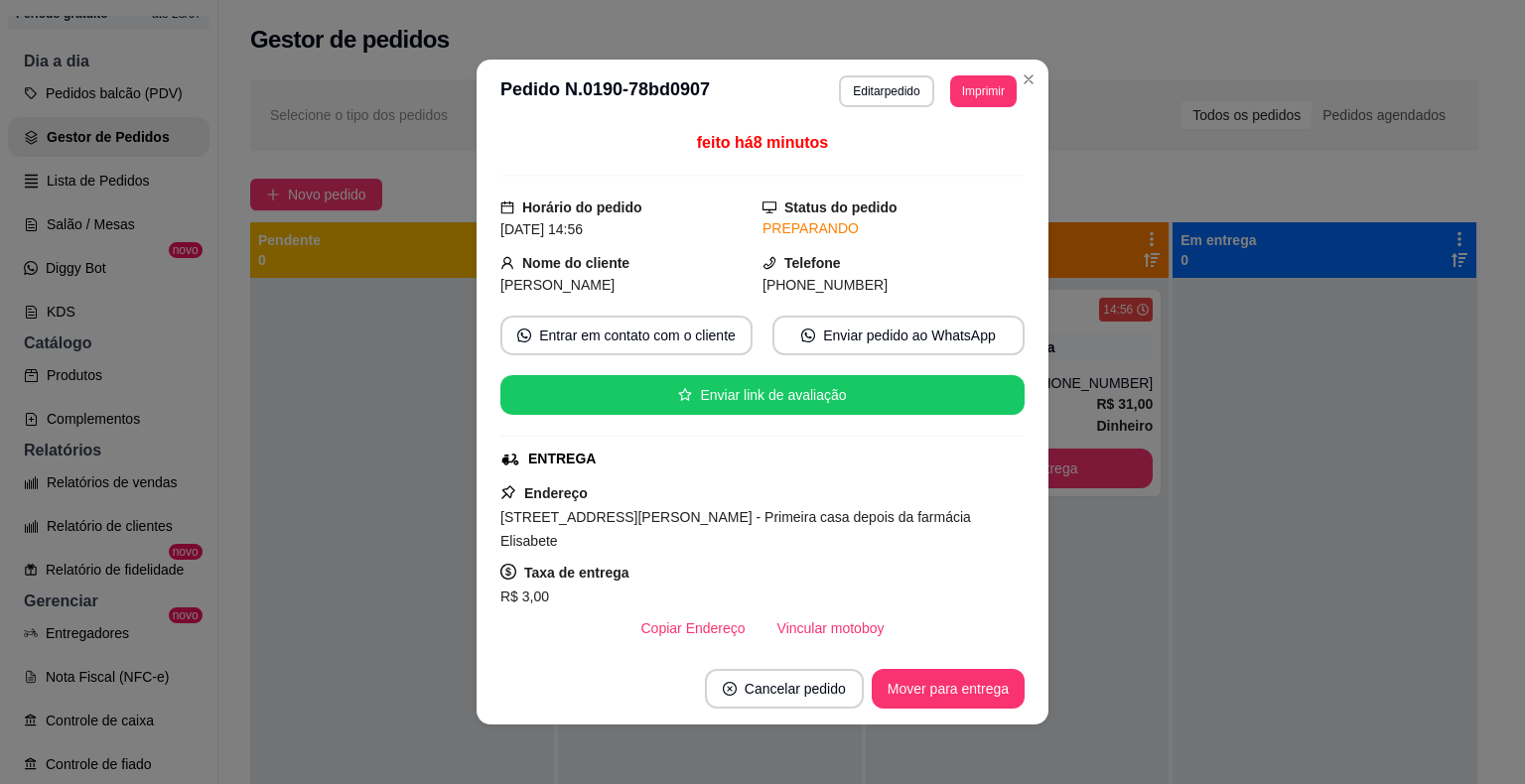 scroll, scrollTop: 358, scrollLeft: 0, axis: vertical 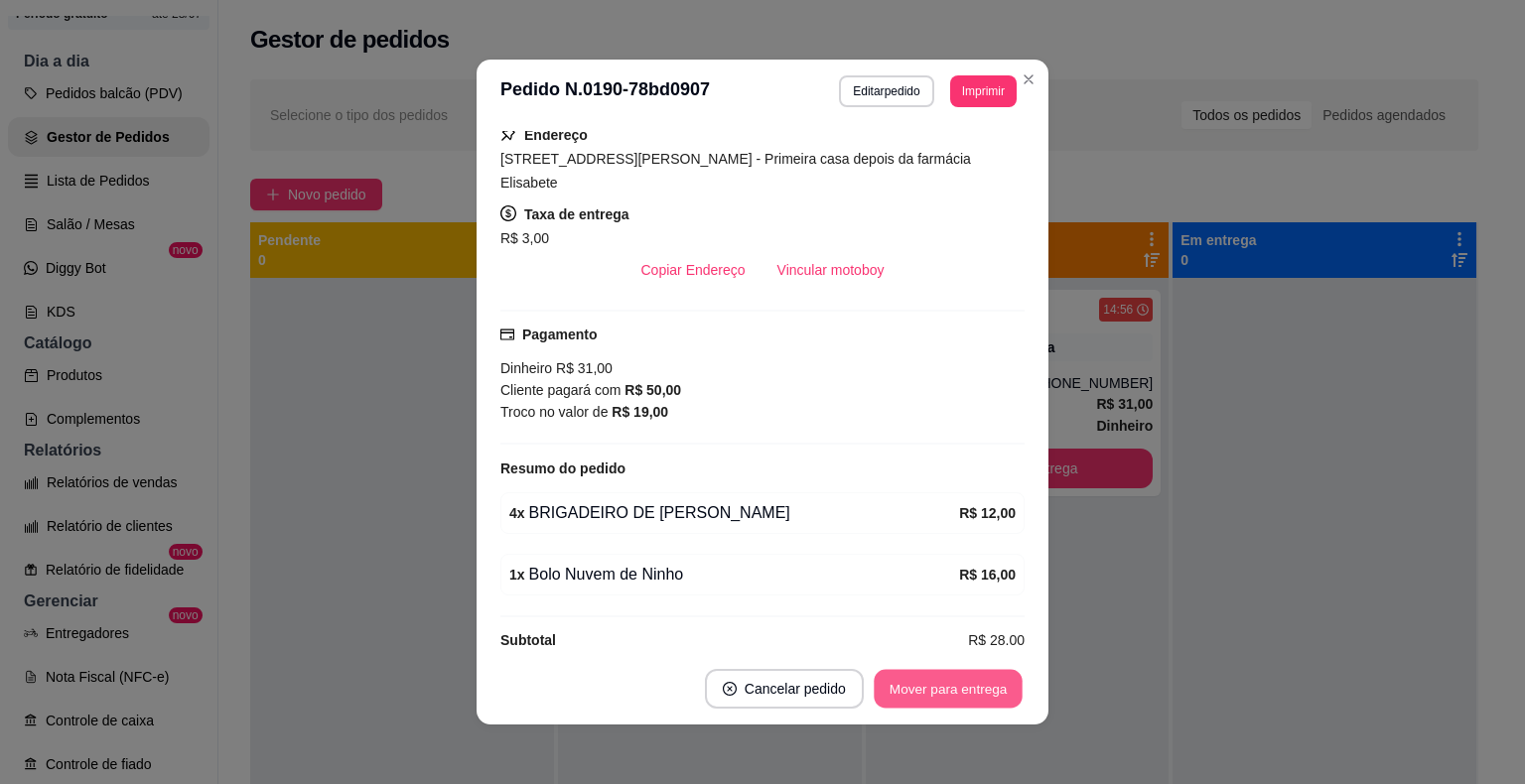 click on "Mover para entrega" at bounding box center [948, 689] 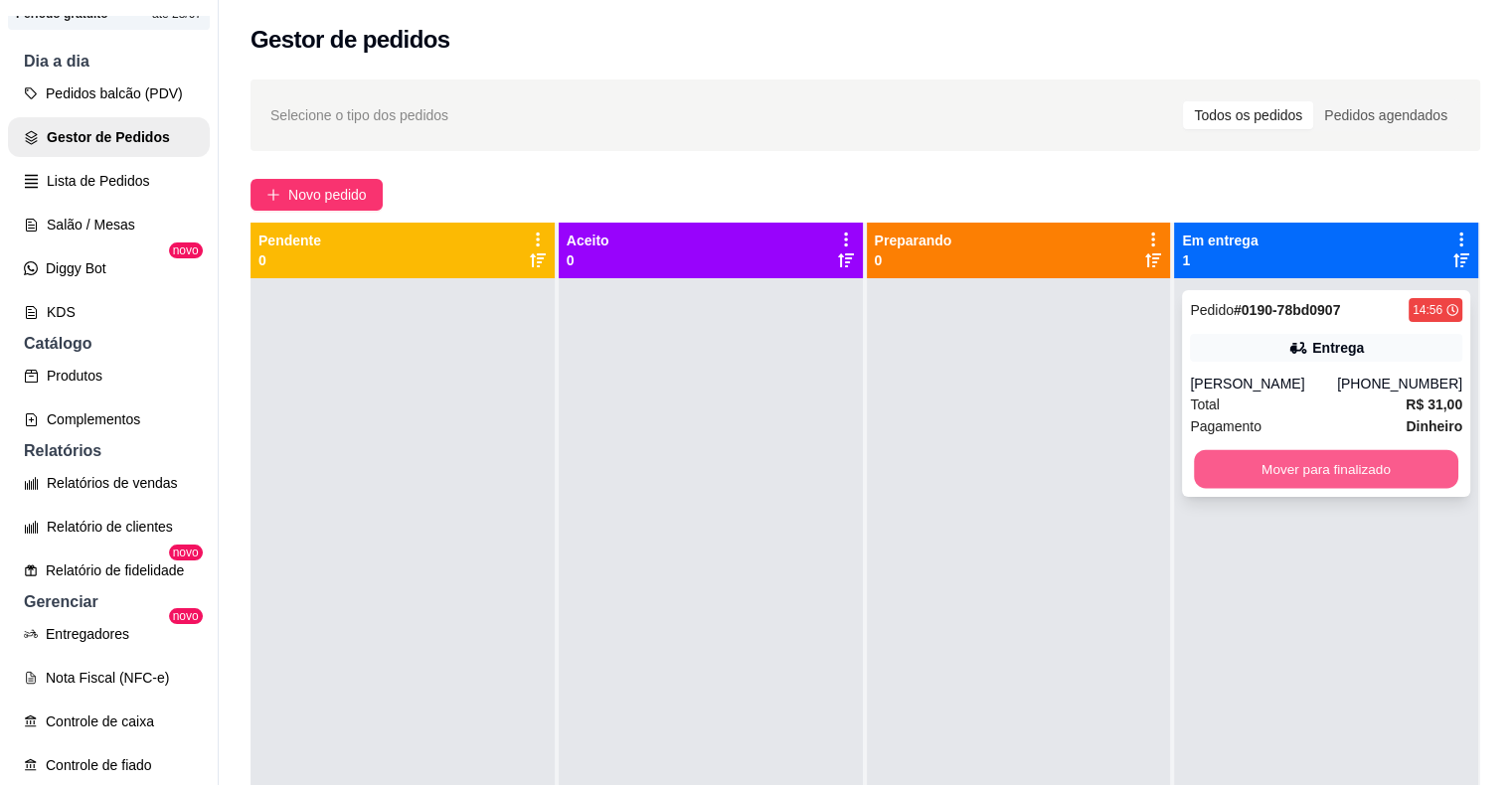 click on "Mover para finalizado" at bounding box center [1326, 469] 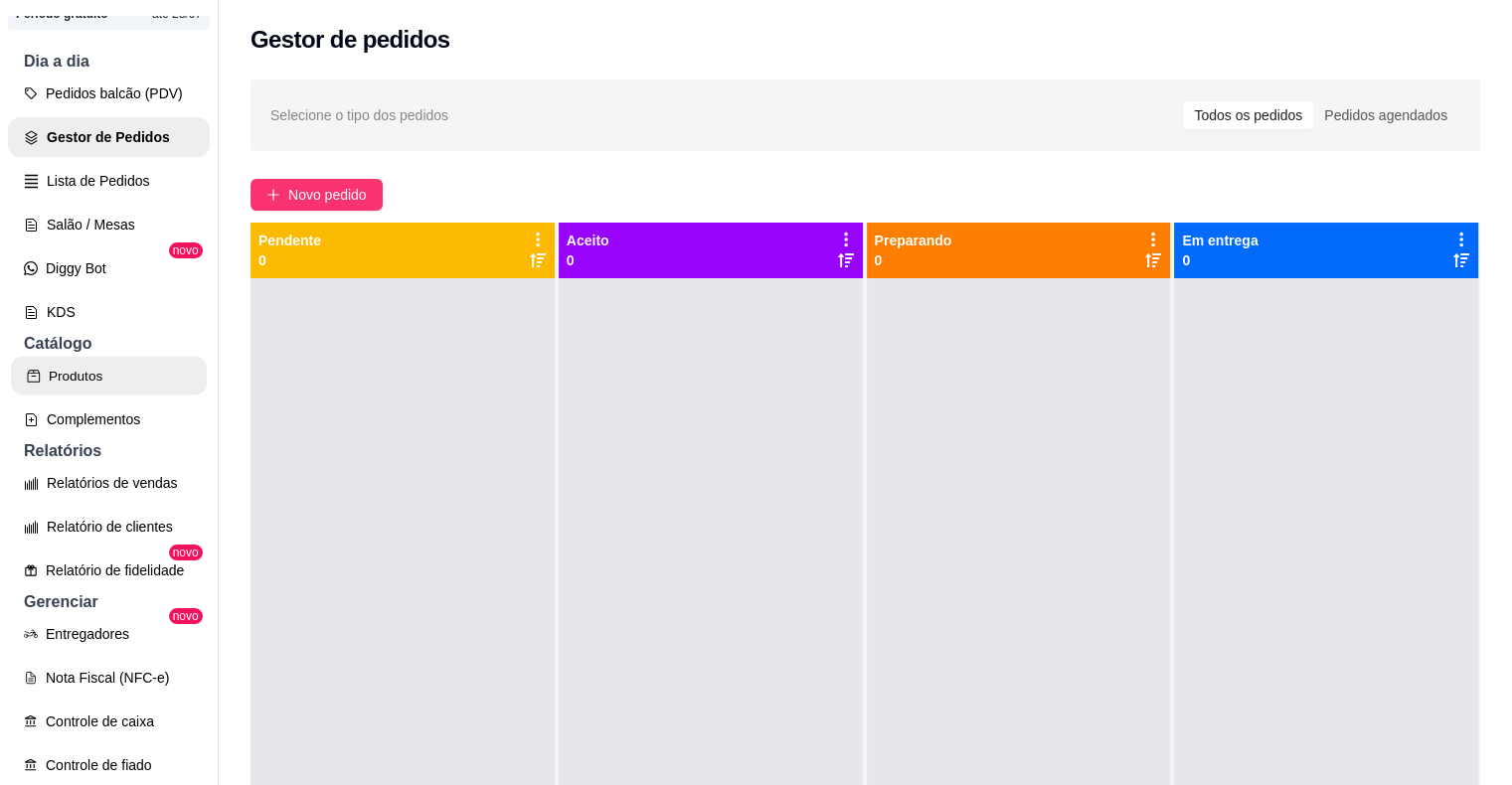 click on "Produtos" at bounding box center [108, 376] 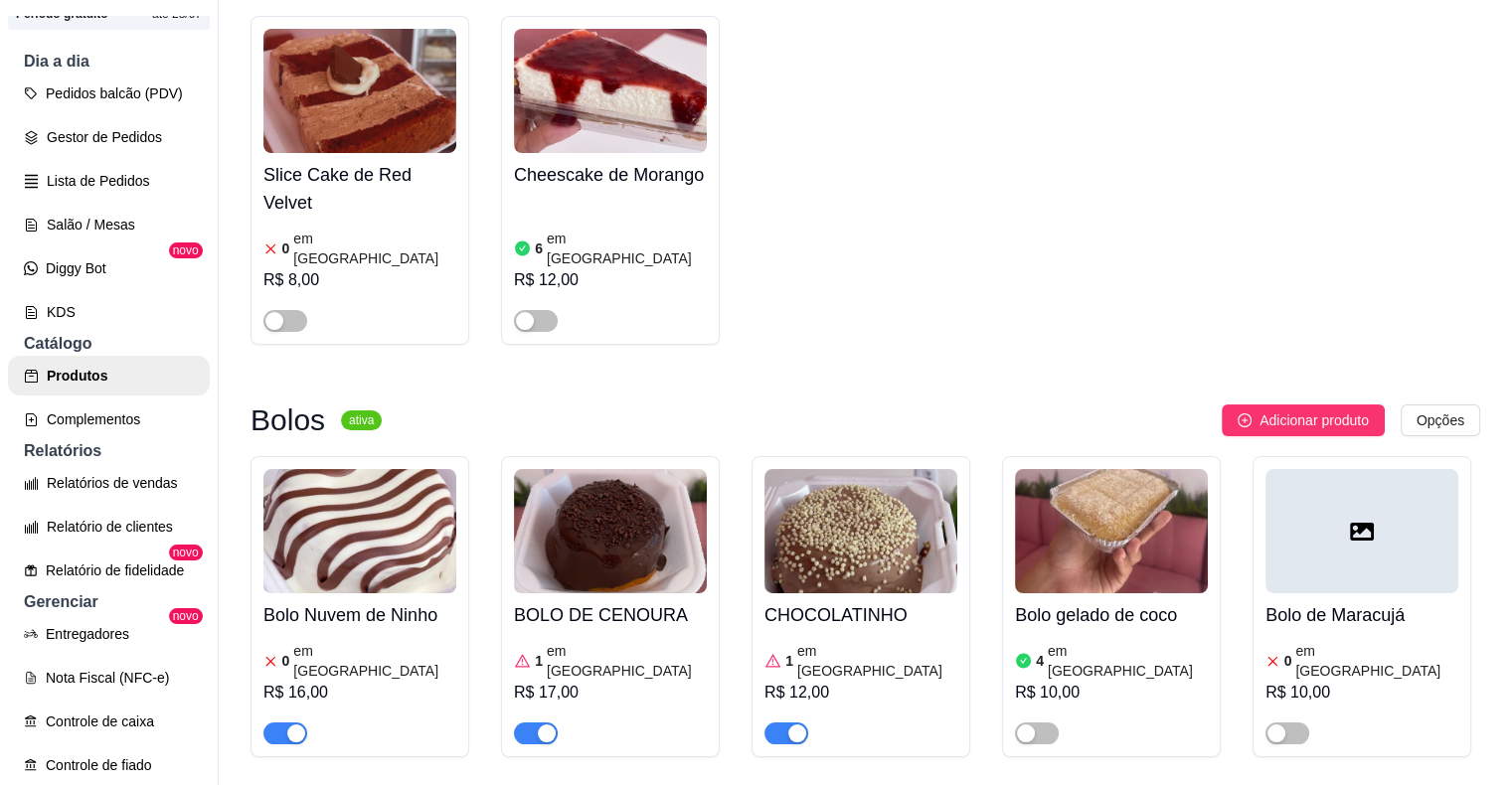 scroll, scrollTop: 2022, scrollLeft: 0, axis: vertical 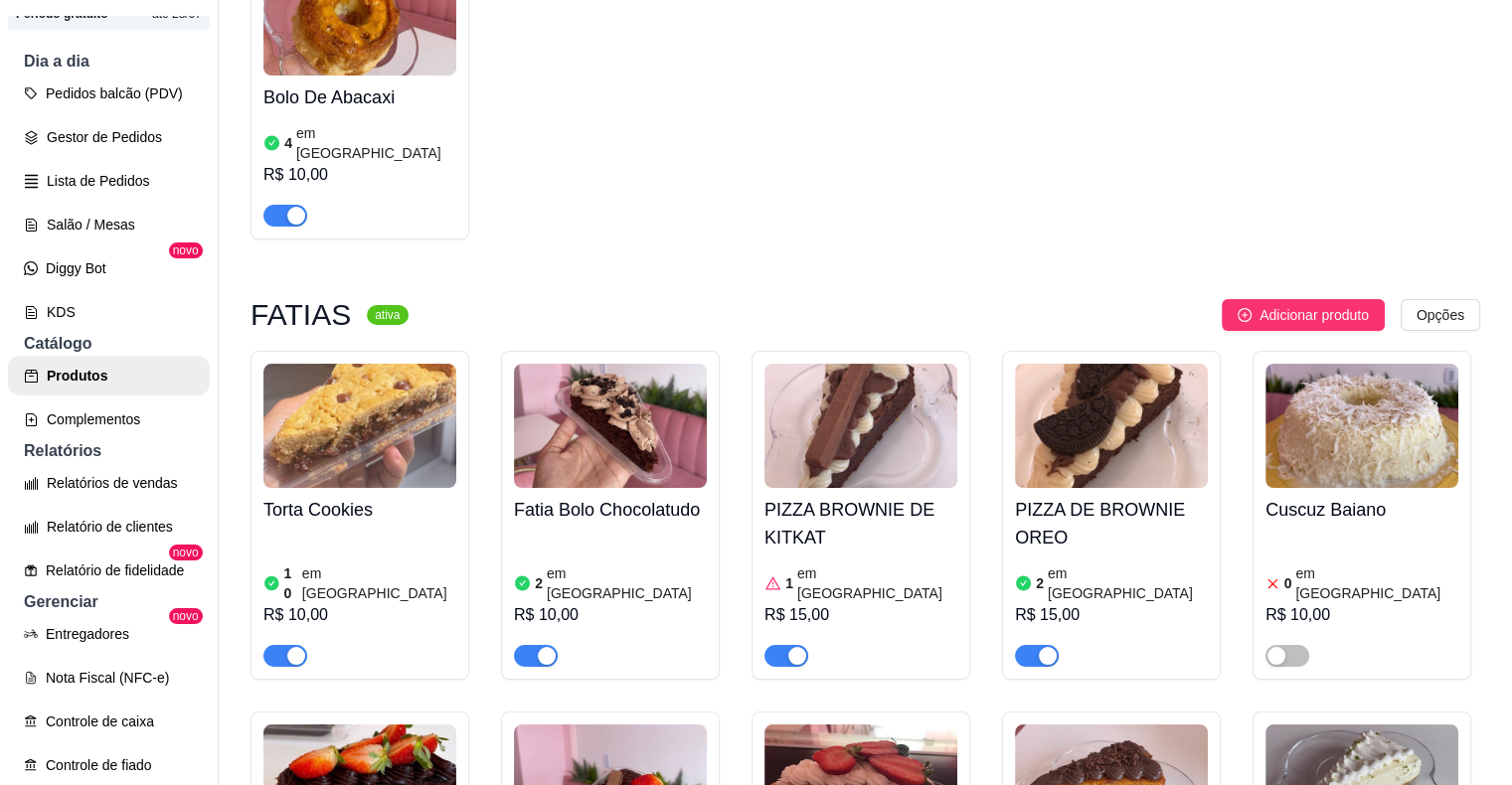 click at bounding box center [861, 425] 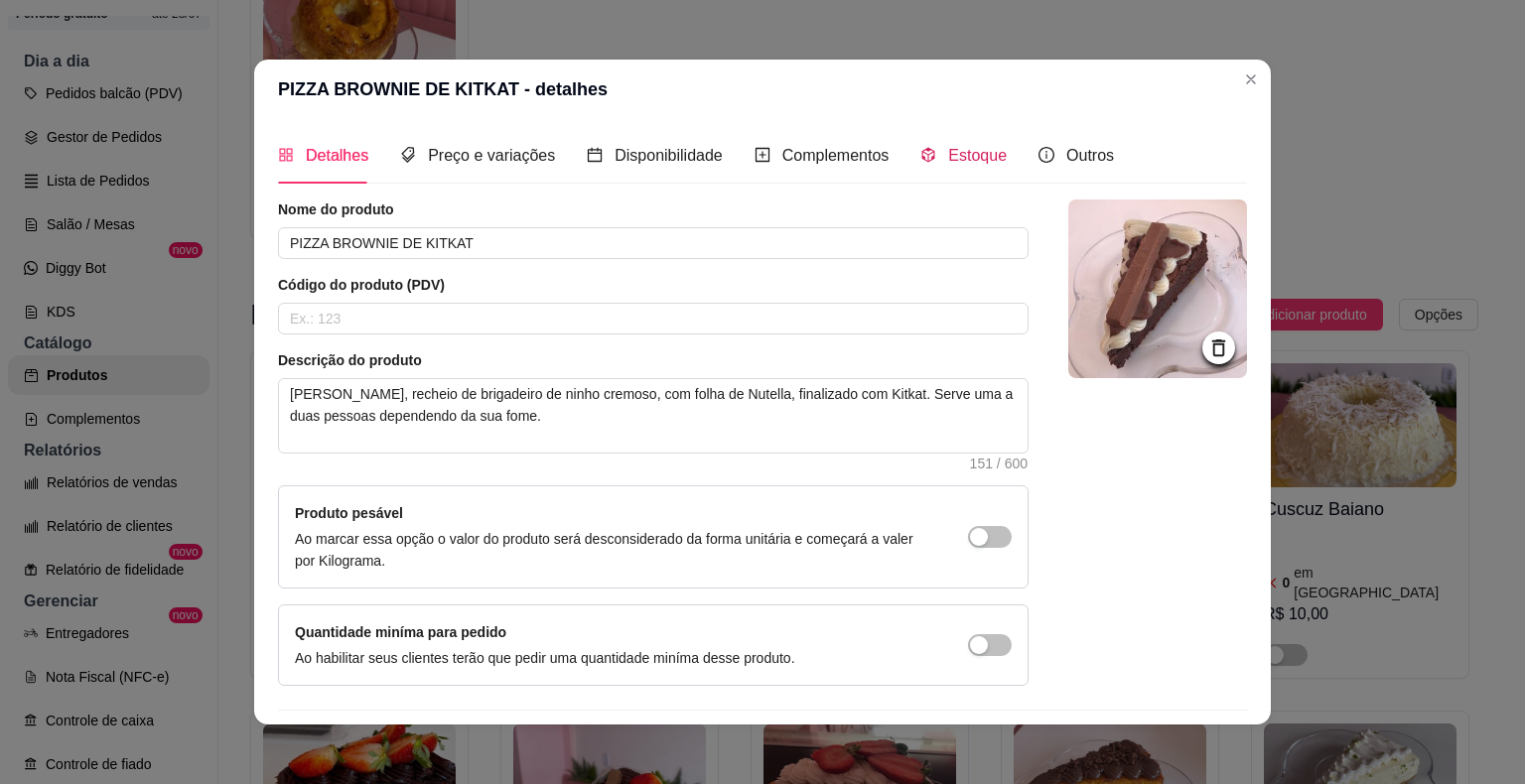 click on "Estoque" at bounding box center [977, 155] 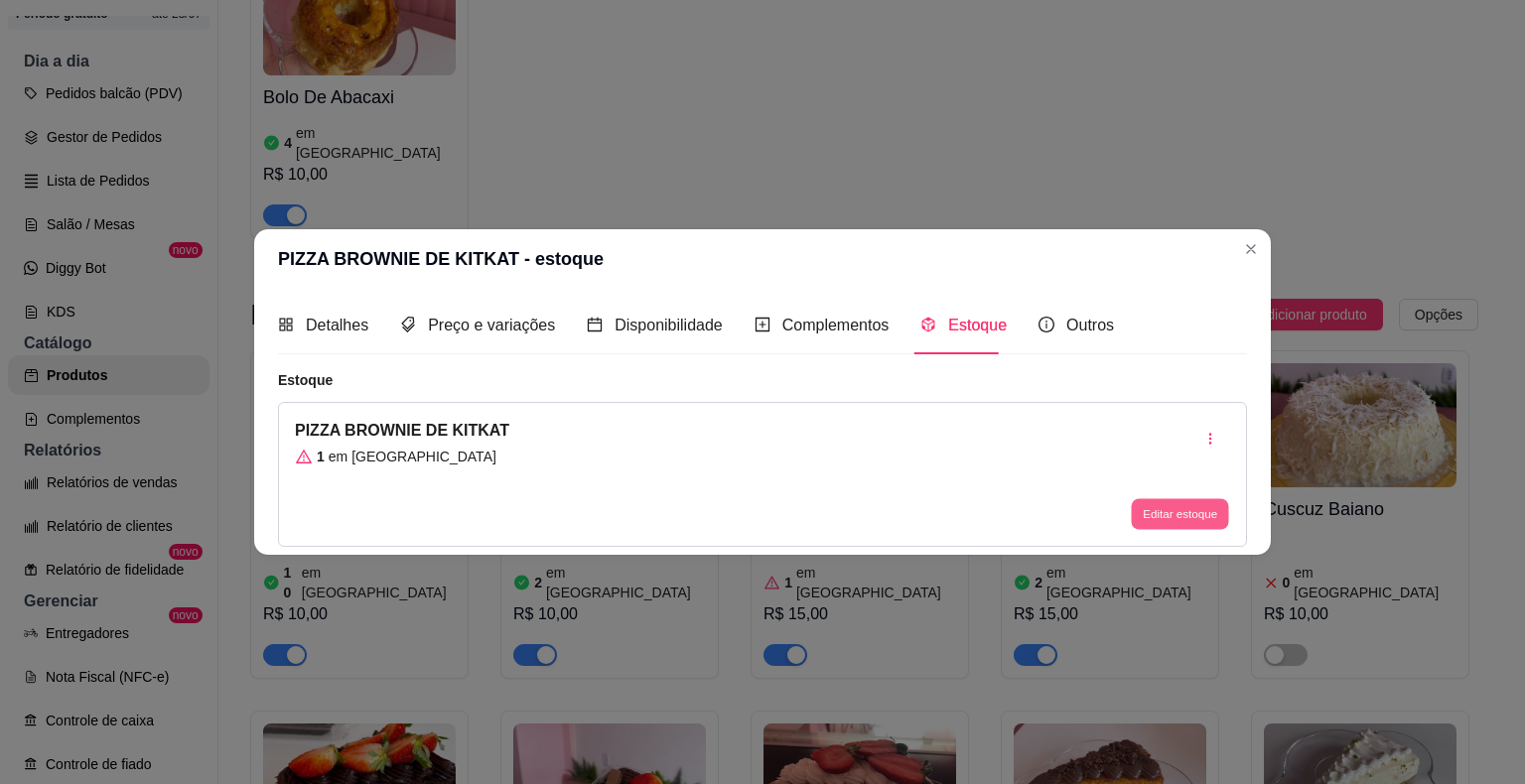 click on "Editar estoque" at bounding box center (1179, 513) 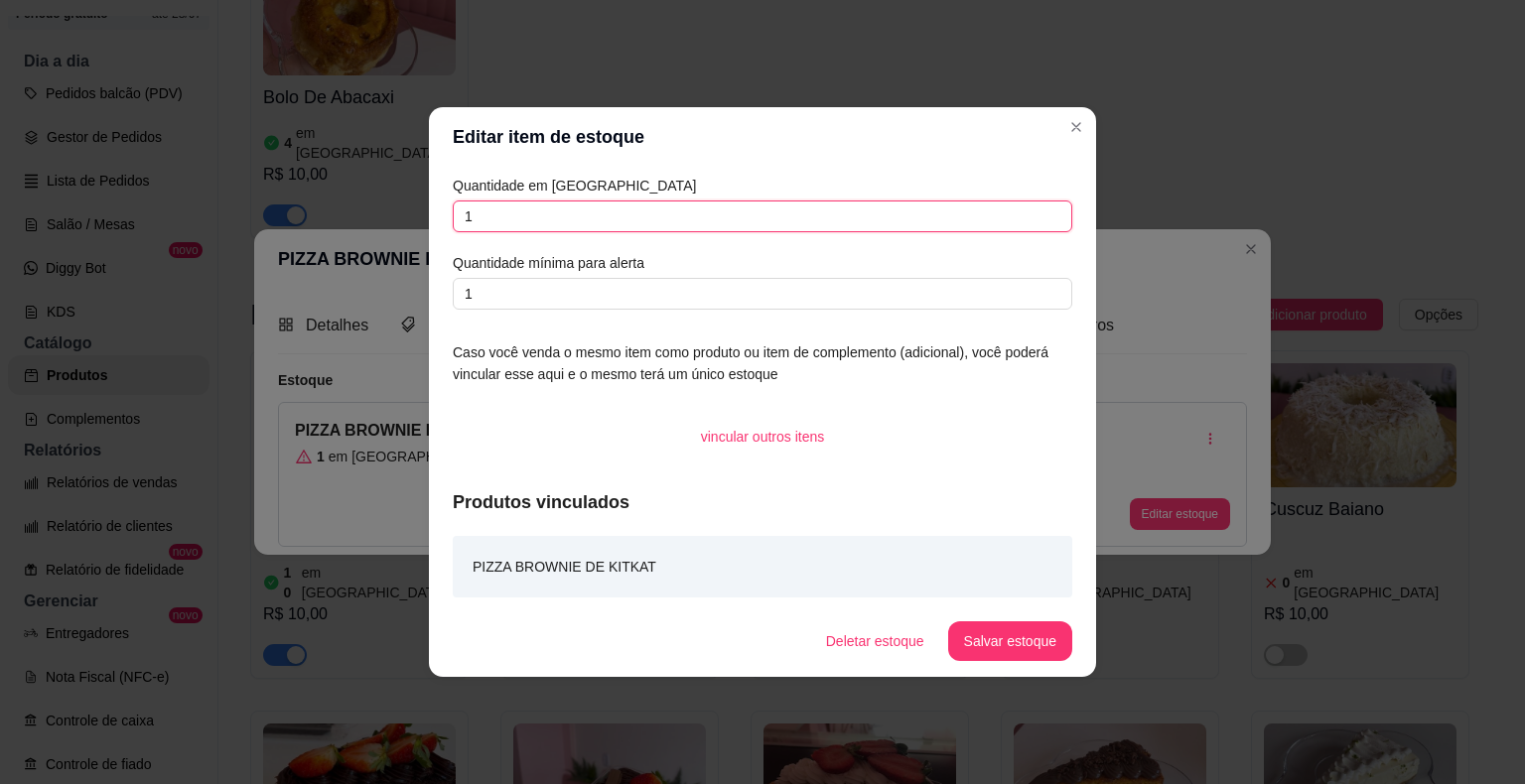 click on "1" at bounding box center [762, 216] 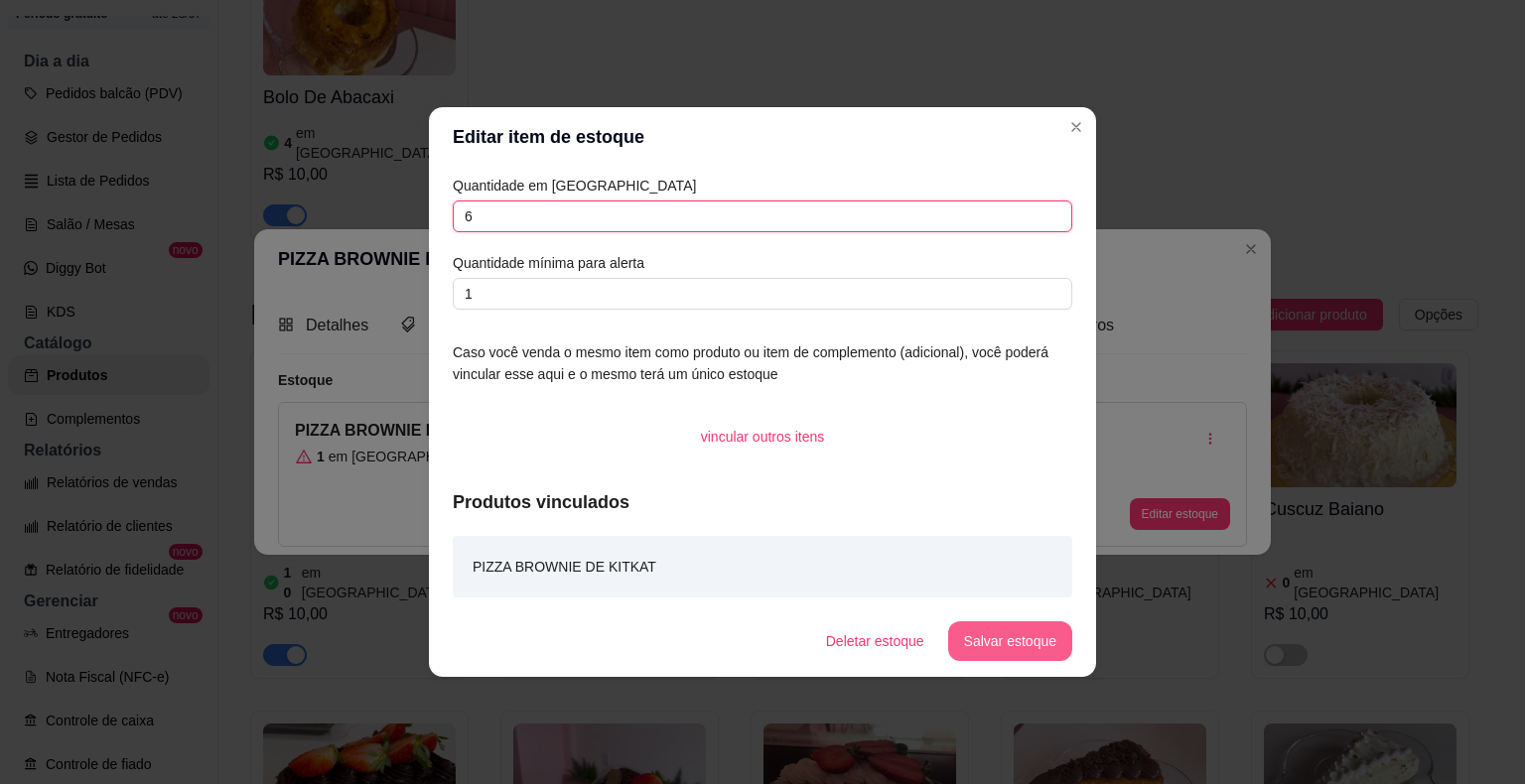 type on "6" 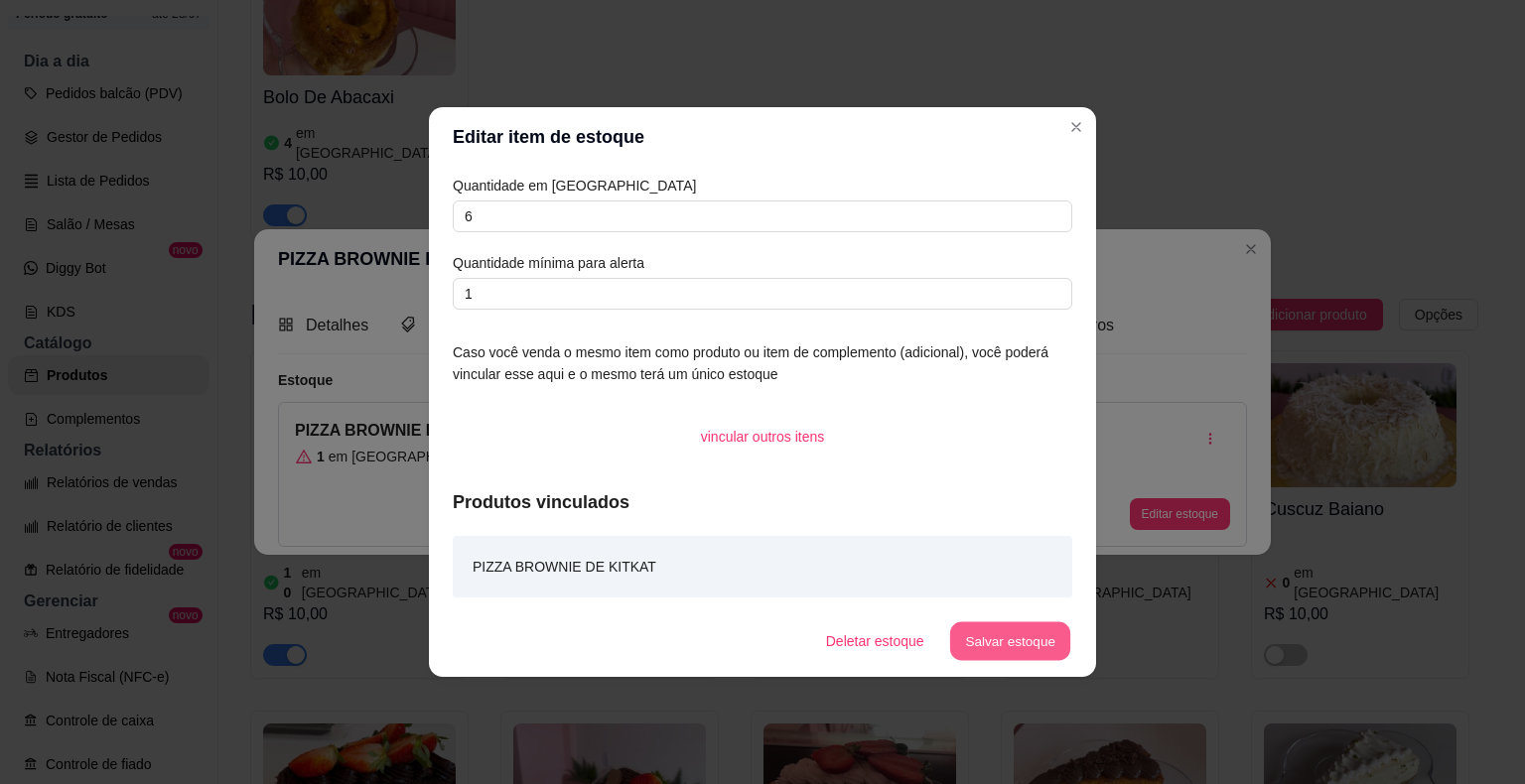 click on "Salvar estoque" at bounding box center [1010, 641] 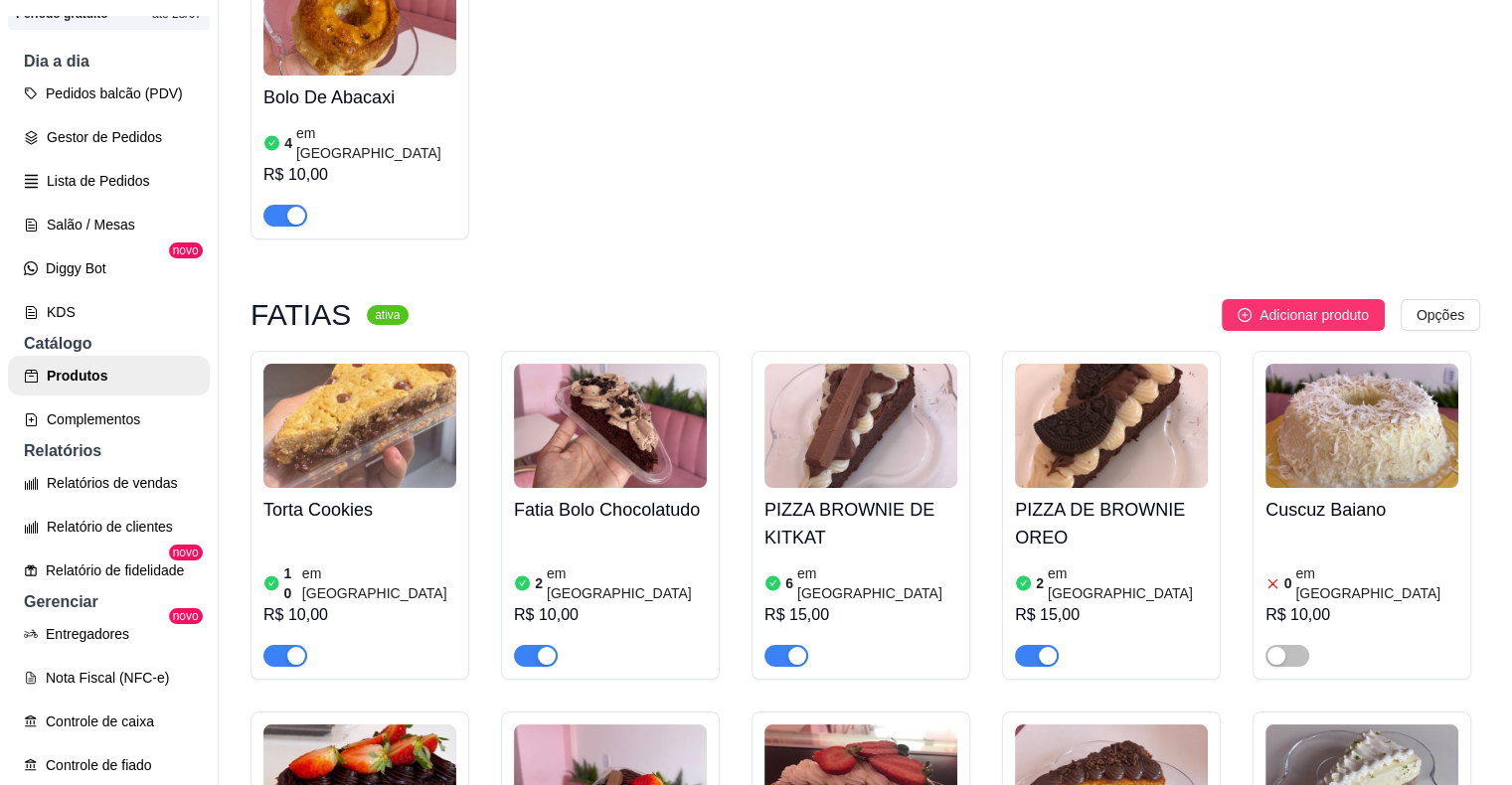 click at bounding box center (1111, 425) 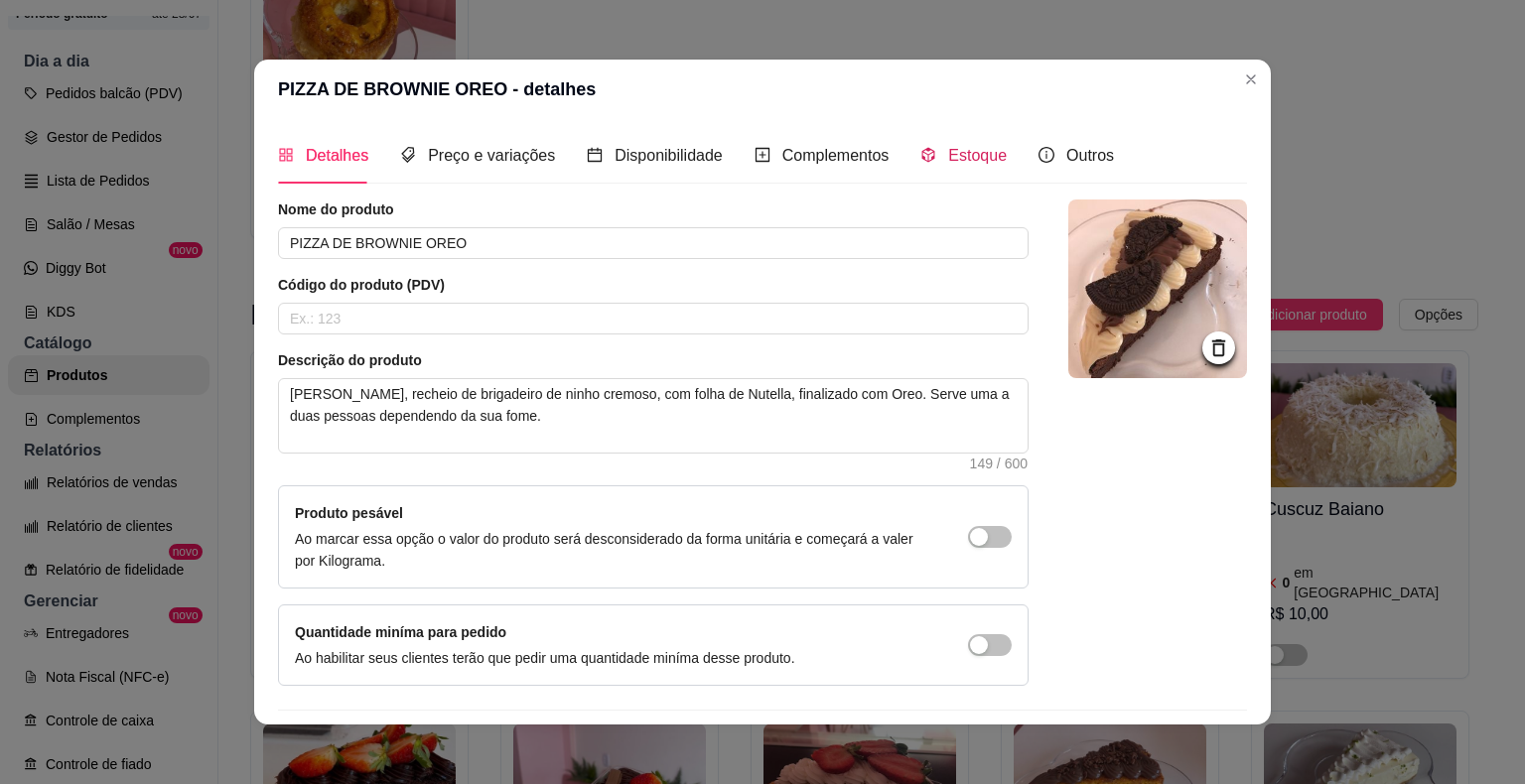 click on "Estoque" at bounding box center (963, 155) 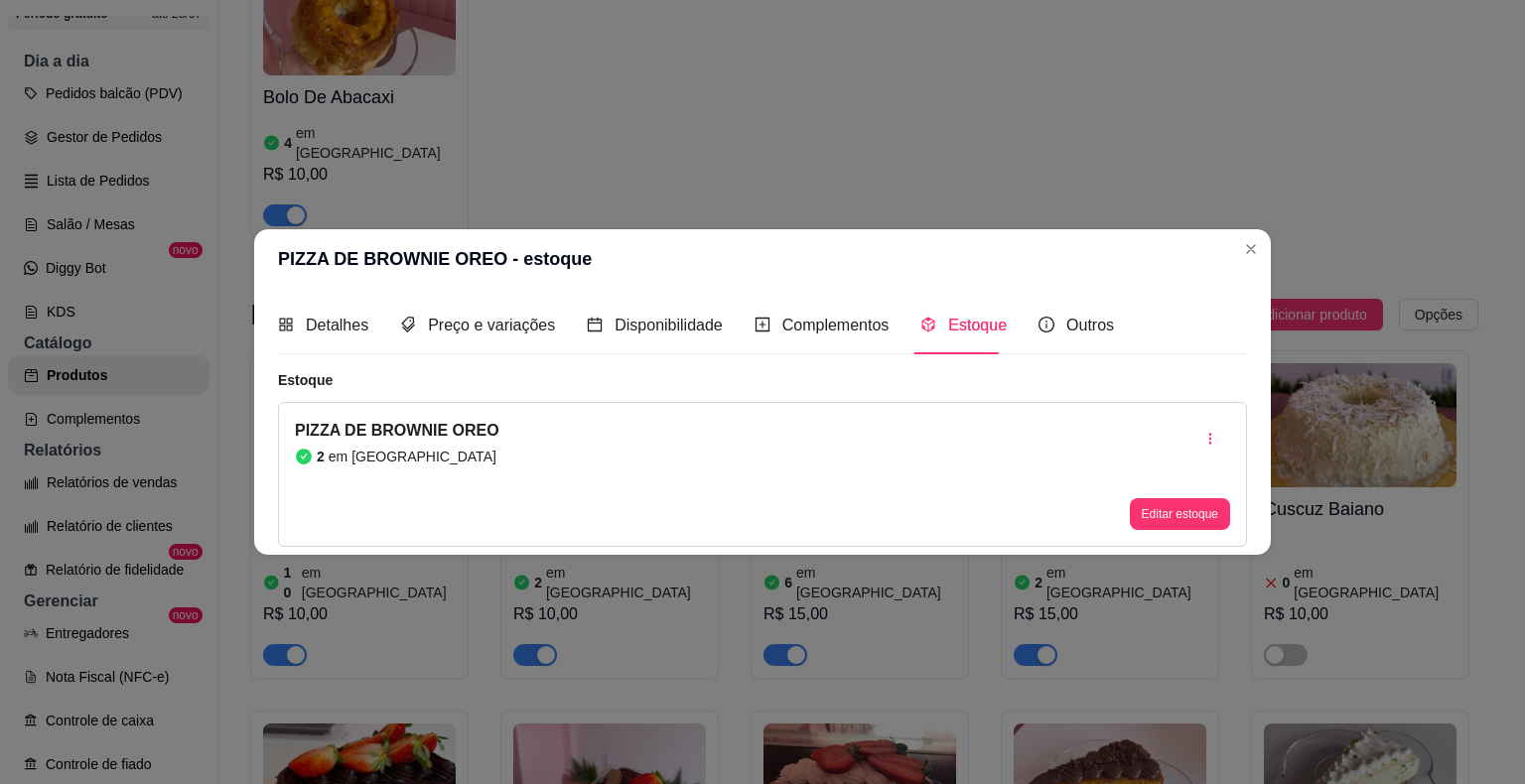 type 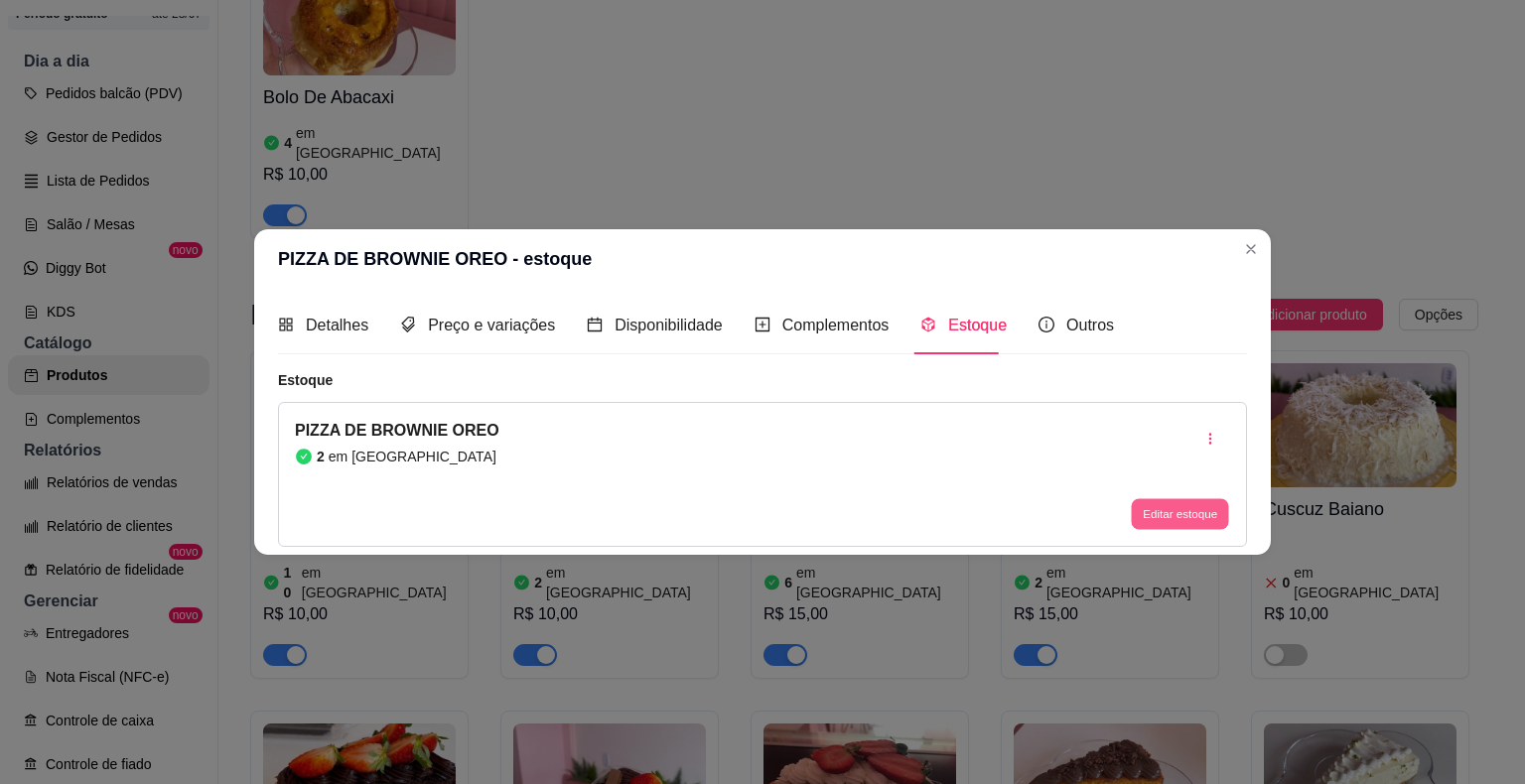 click on "Editar estoque" at bounding box center [1179, 513] 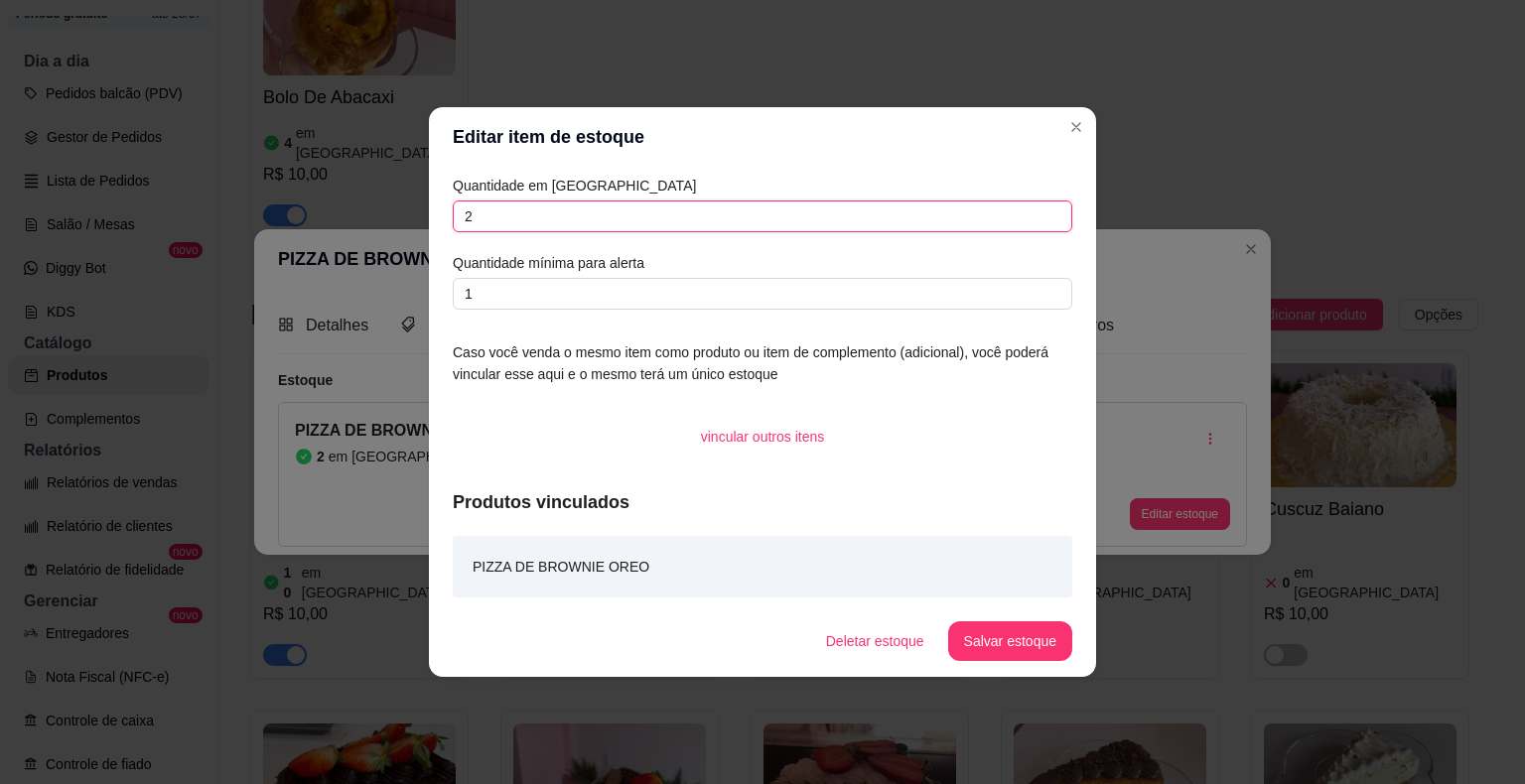 click on "2" at bounding box center [762, 216] 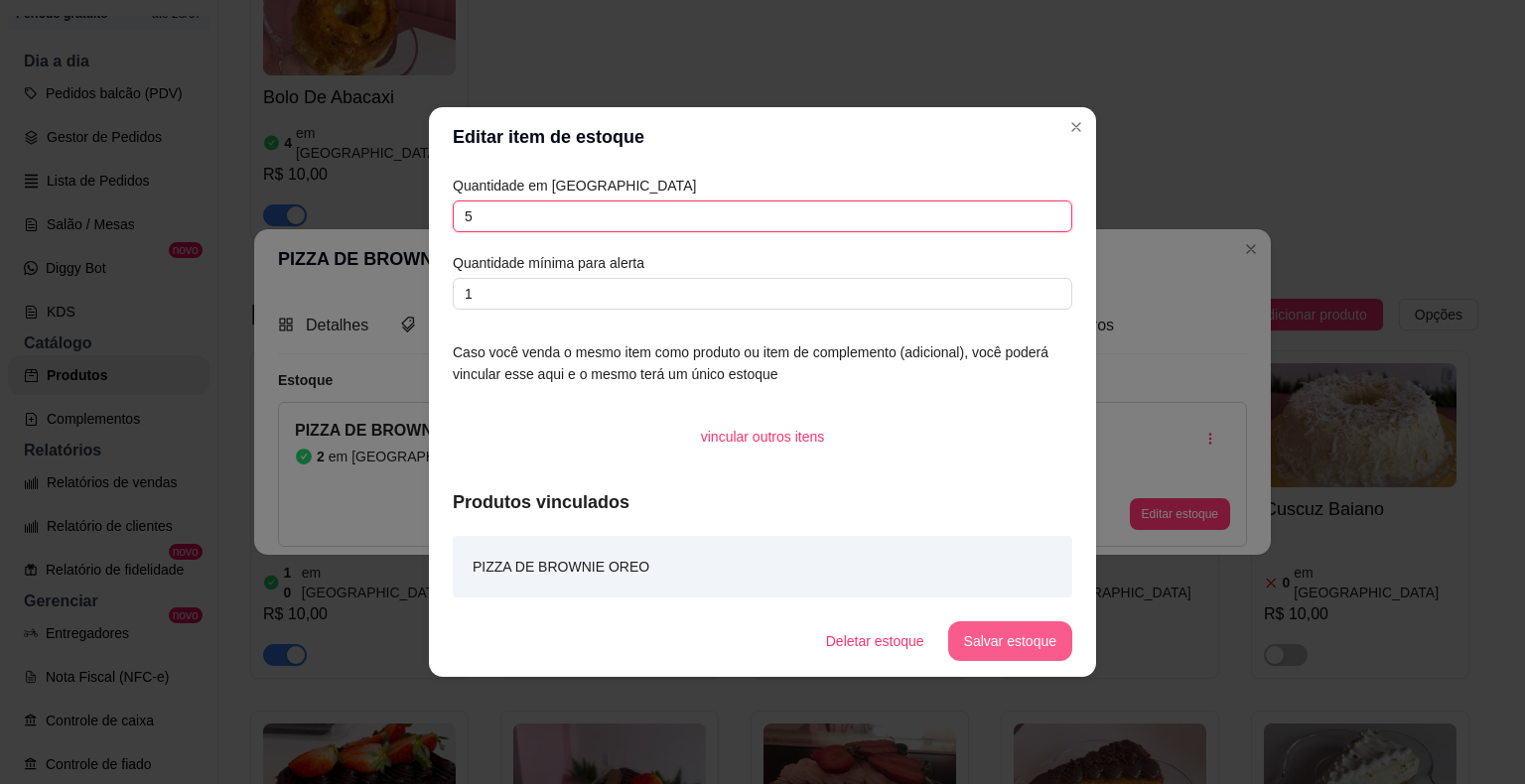 type on "5" 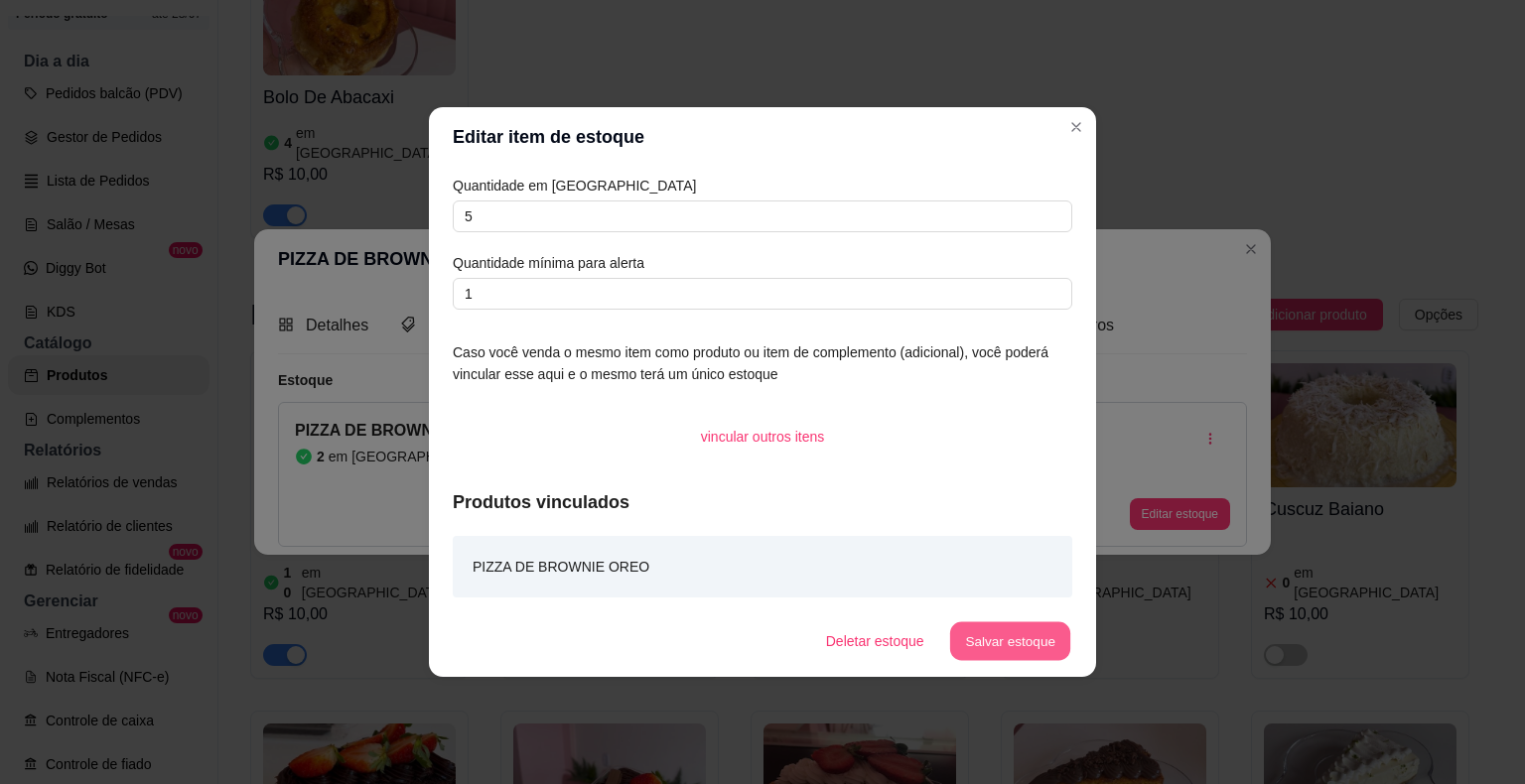 click on "Salvar estoque" at bounding box center (1010, 641) 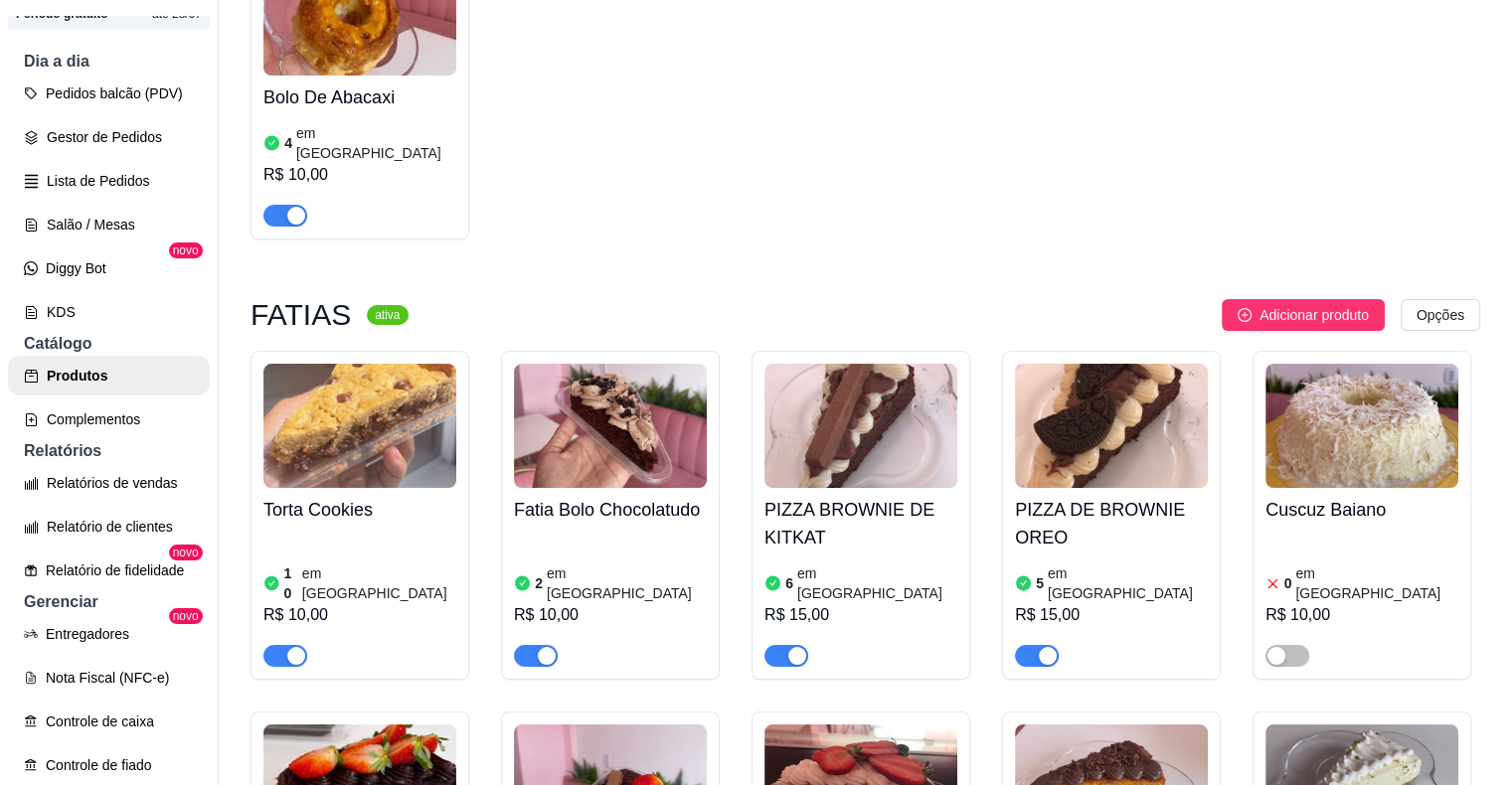 scroll, scrollTop: 3681, scrollLeft: 0, axis: vertical 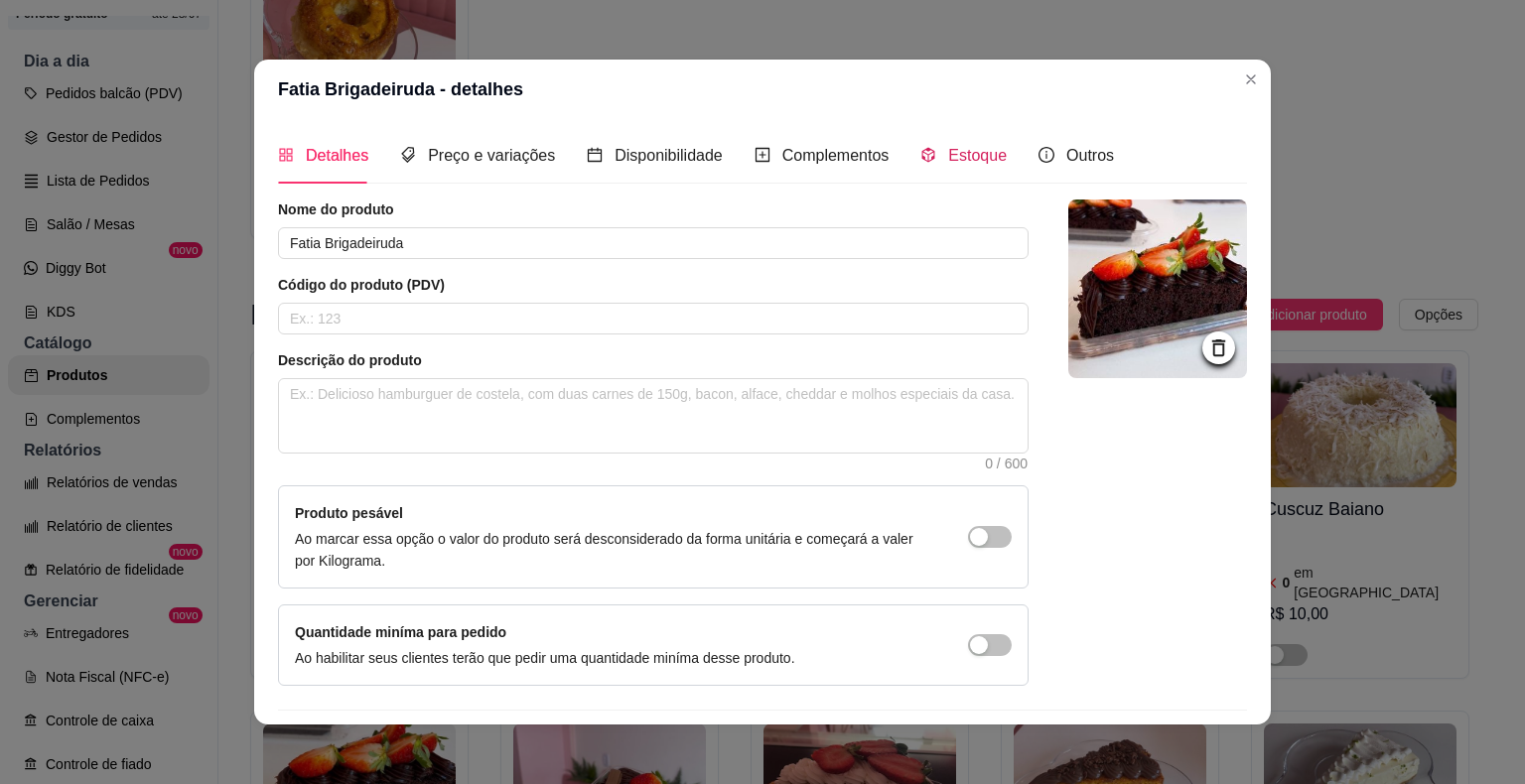 click on "Estoque" at bounding box center [977, 155] 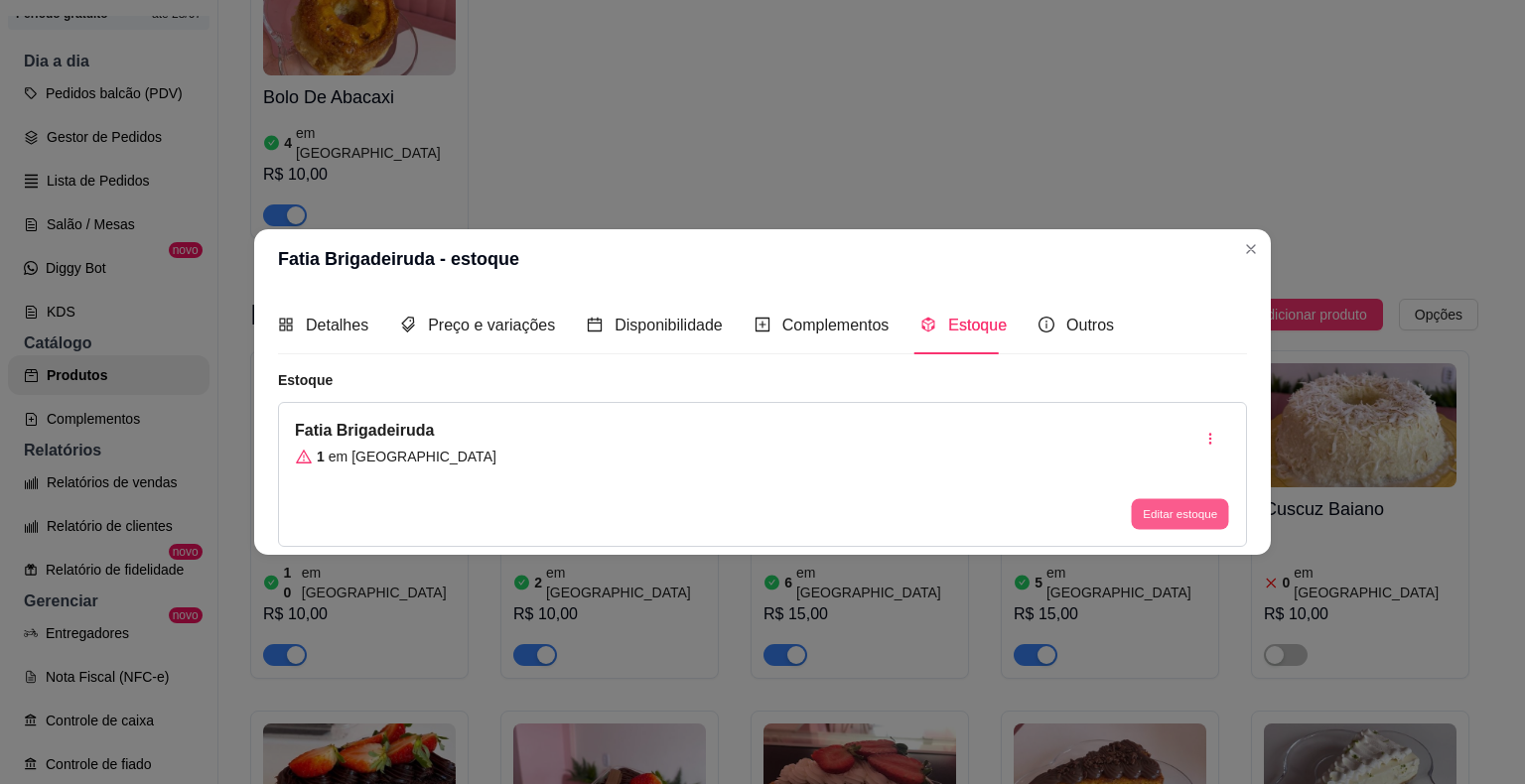 click on "Editar estoque" at bounding box center (1179, 513) 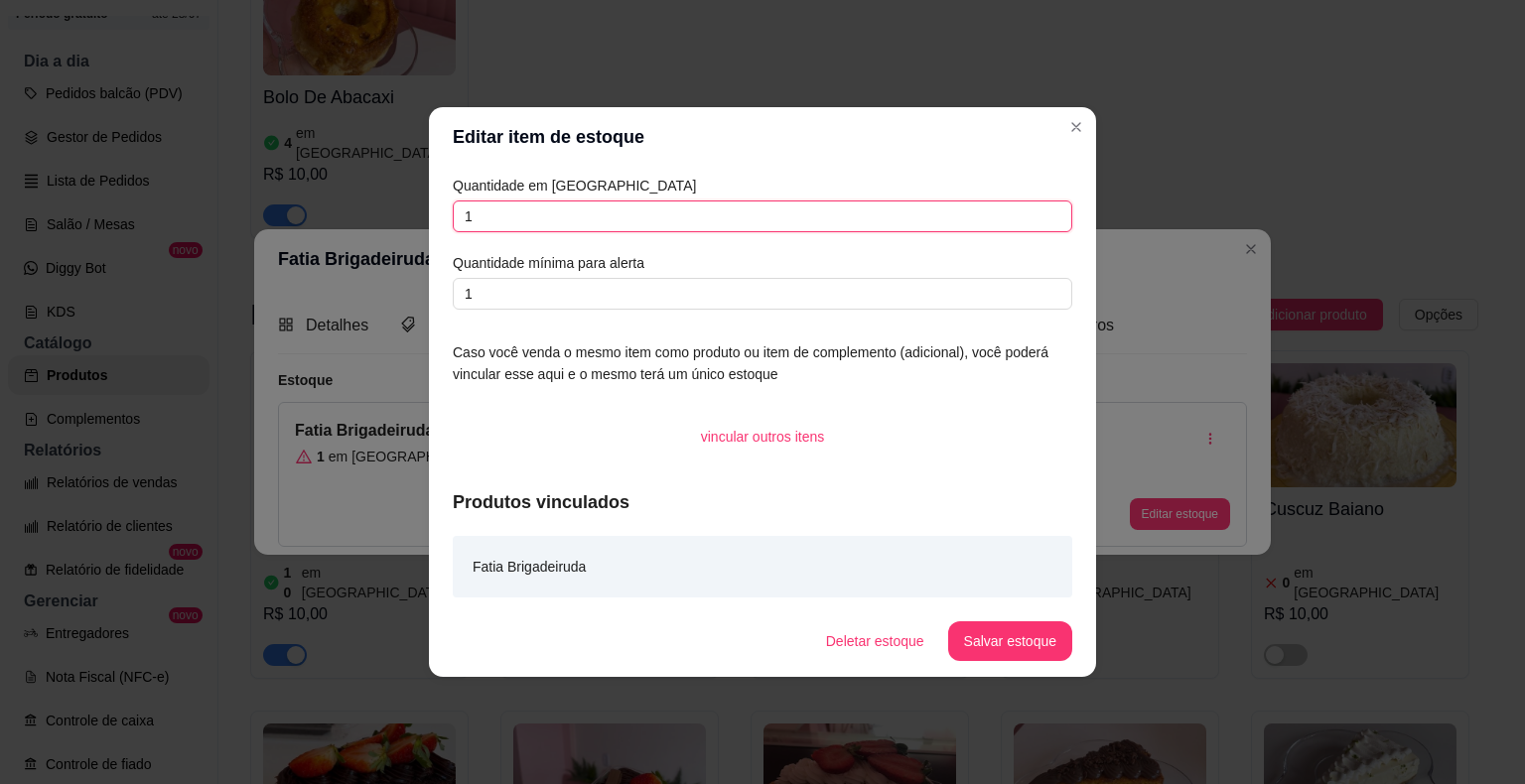 click on "1" at bounding box center [762, 216] 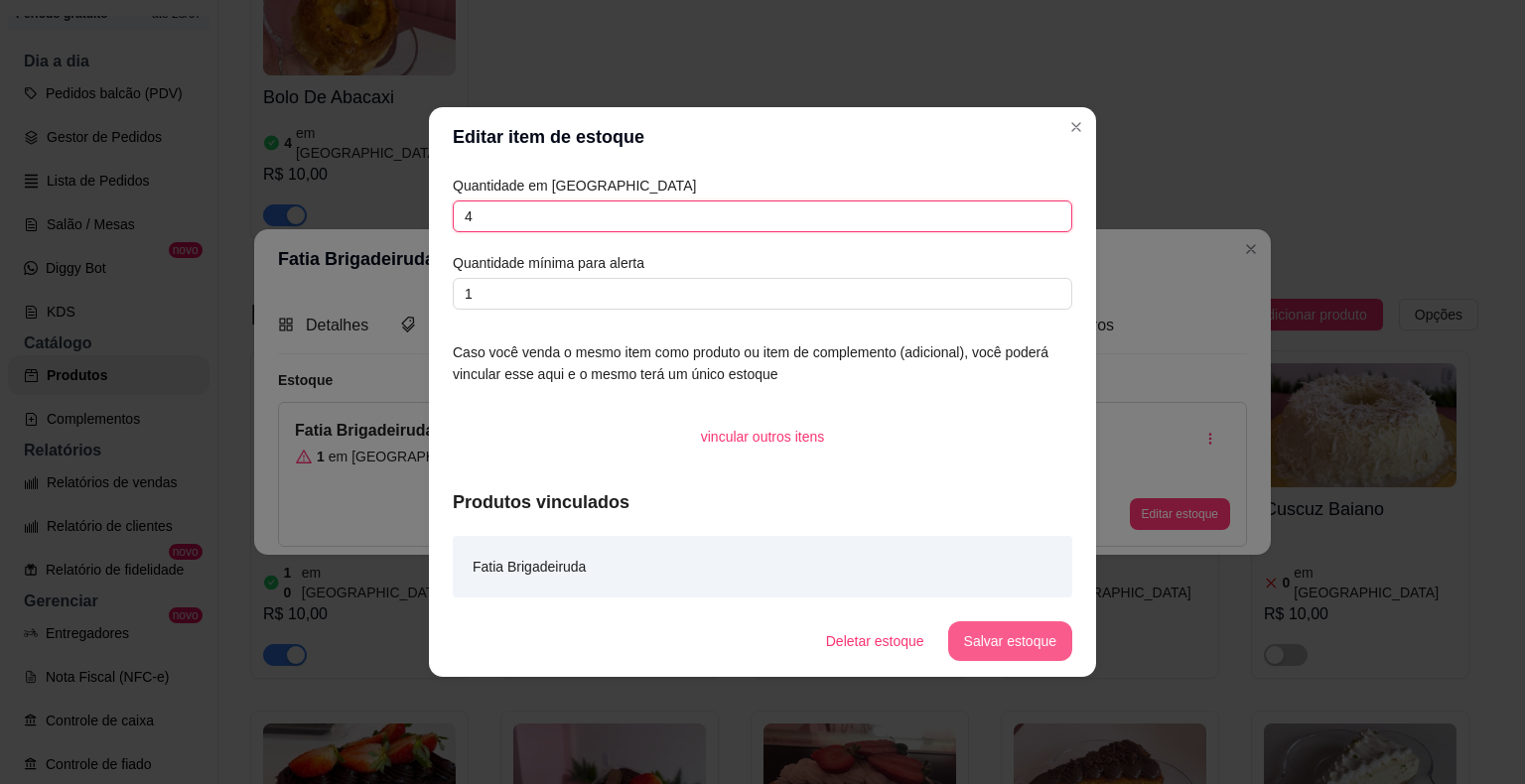 type on "4" 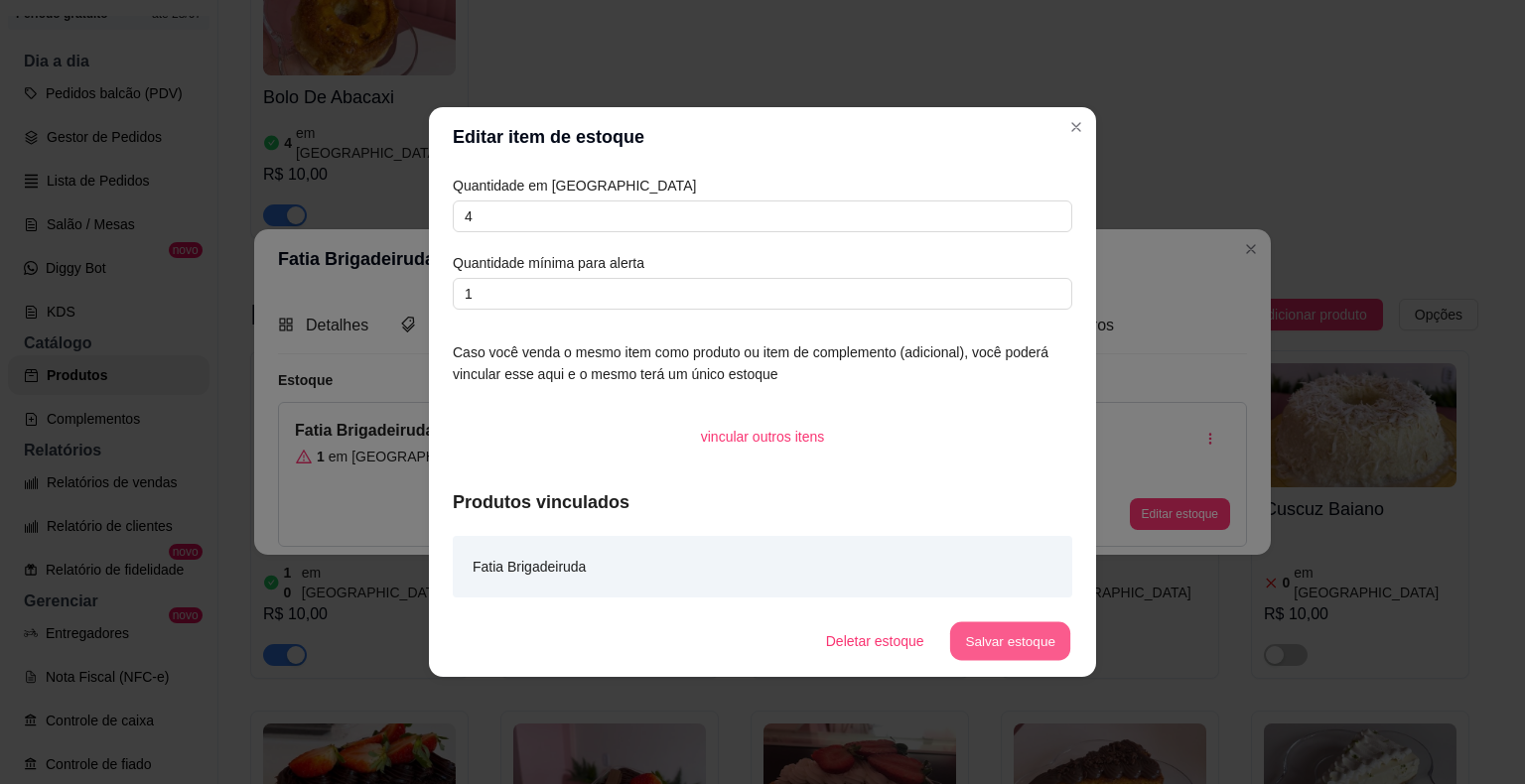 click on "Salvar estoque" at bounding box center [1010, 641] 